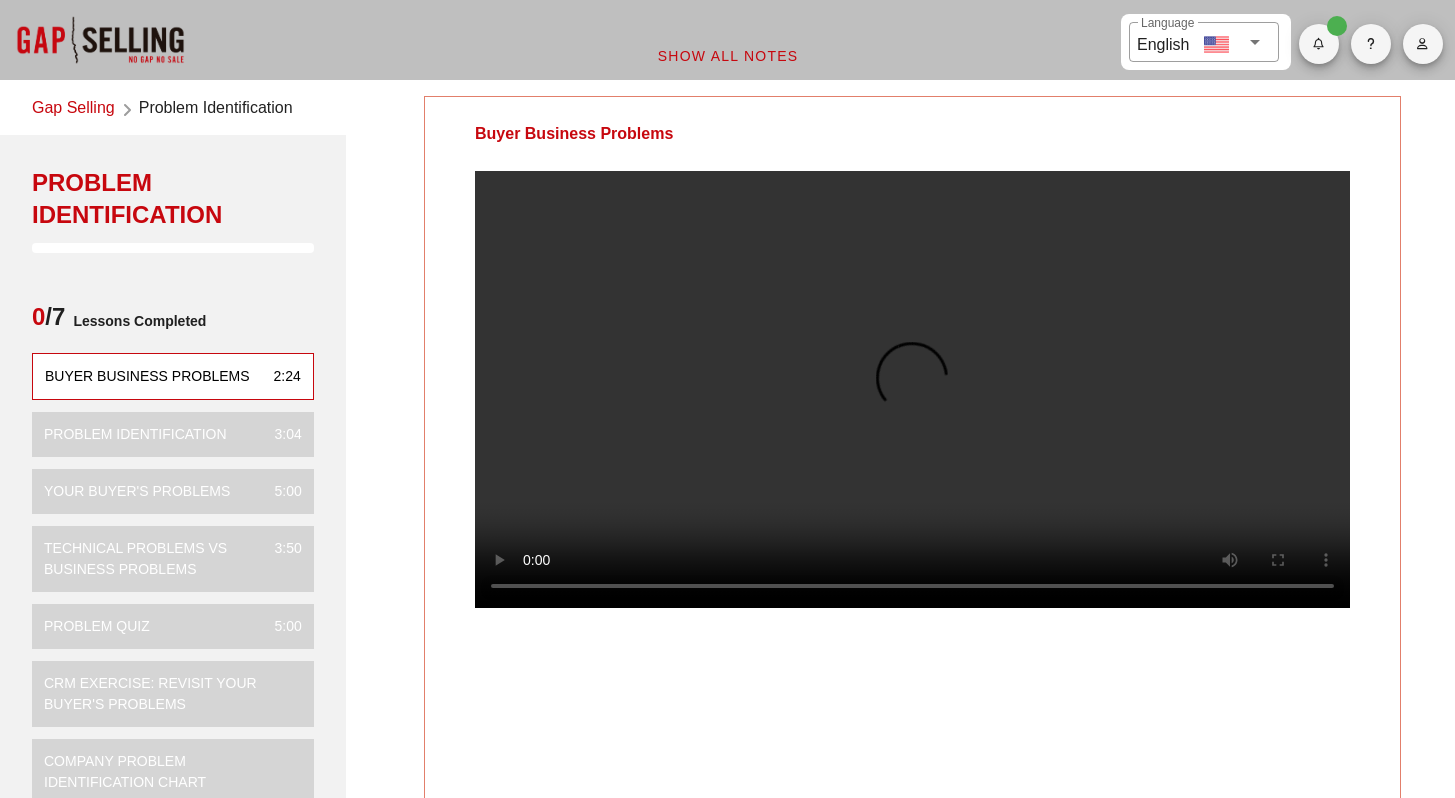 click at bounding box center [912, 389] 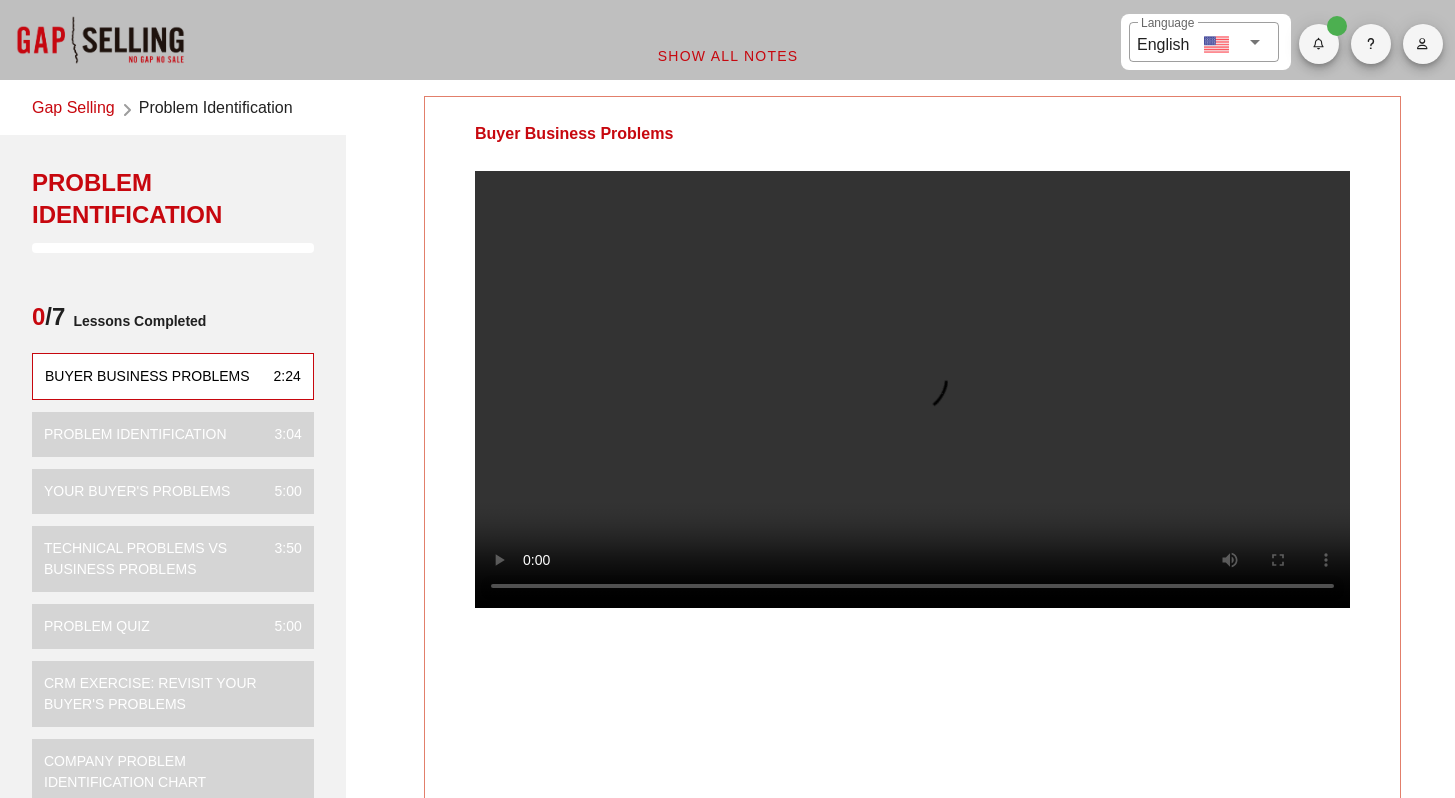 scroll, scrollTop: 0, scrollLeft: 0, axis: both 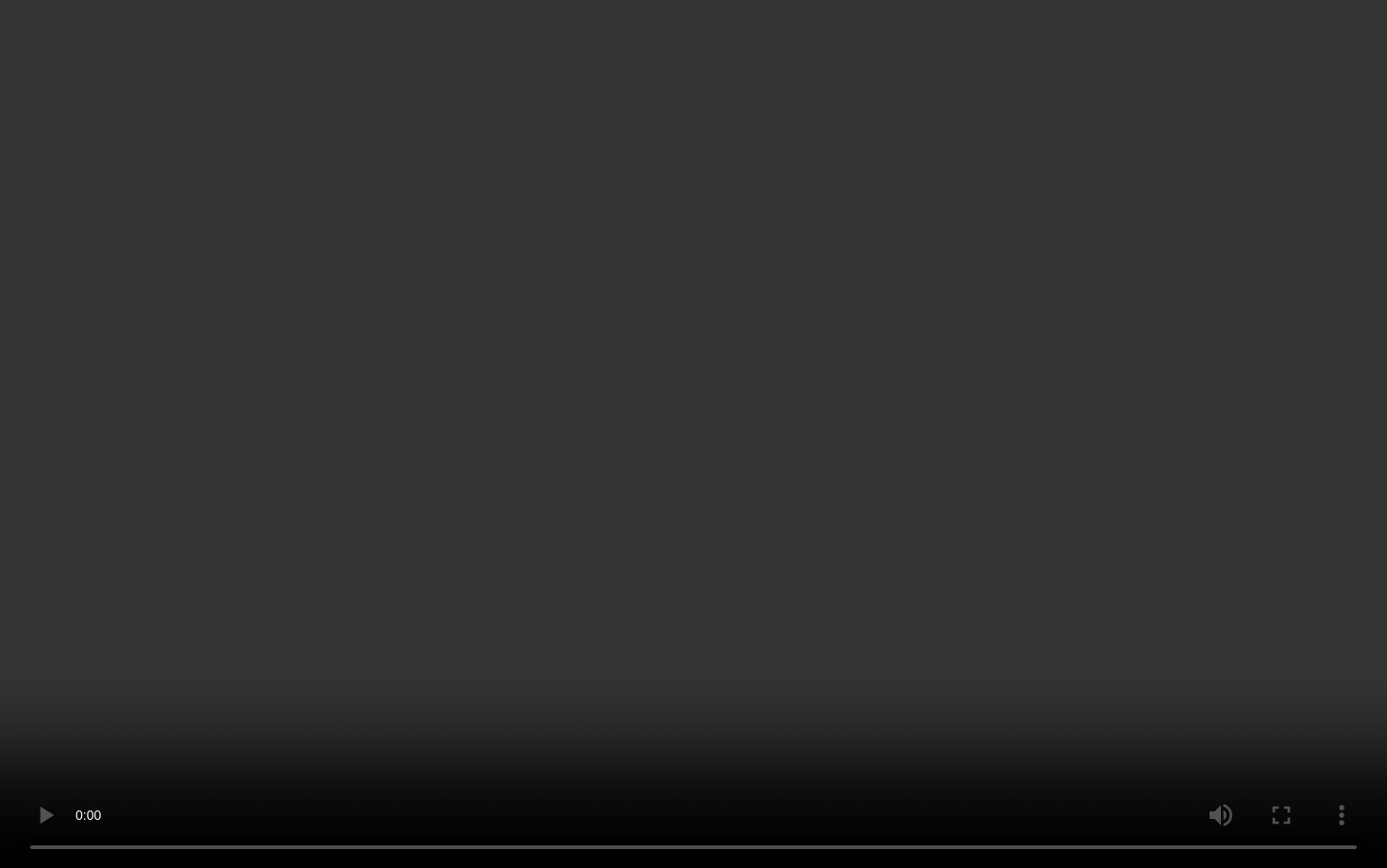 click at bounding box center (694, 434) 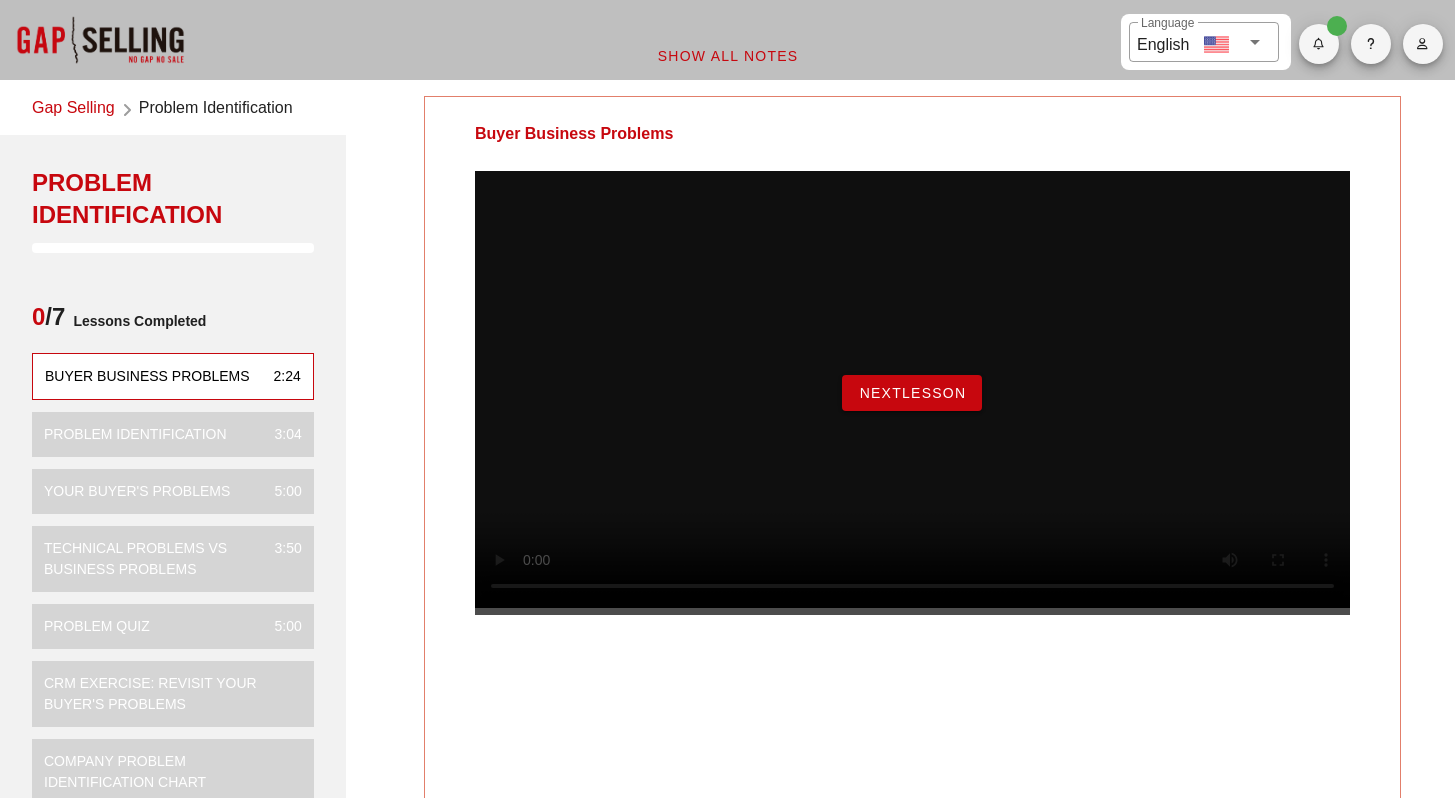 click on "NextLesson" at bounding box center (912, 393) 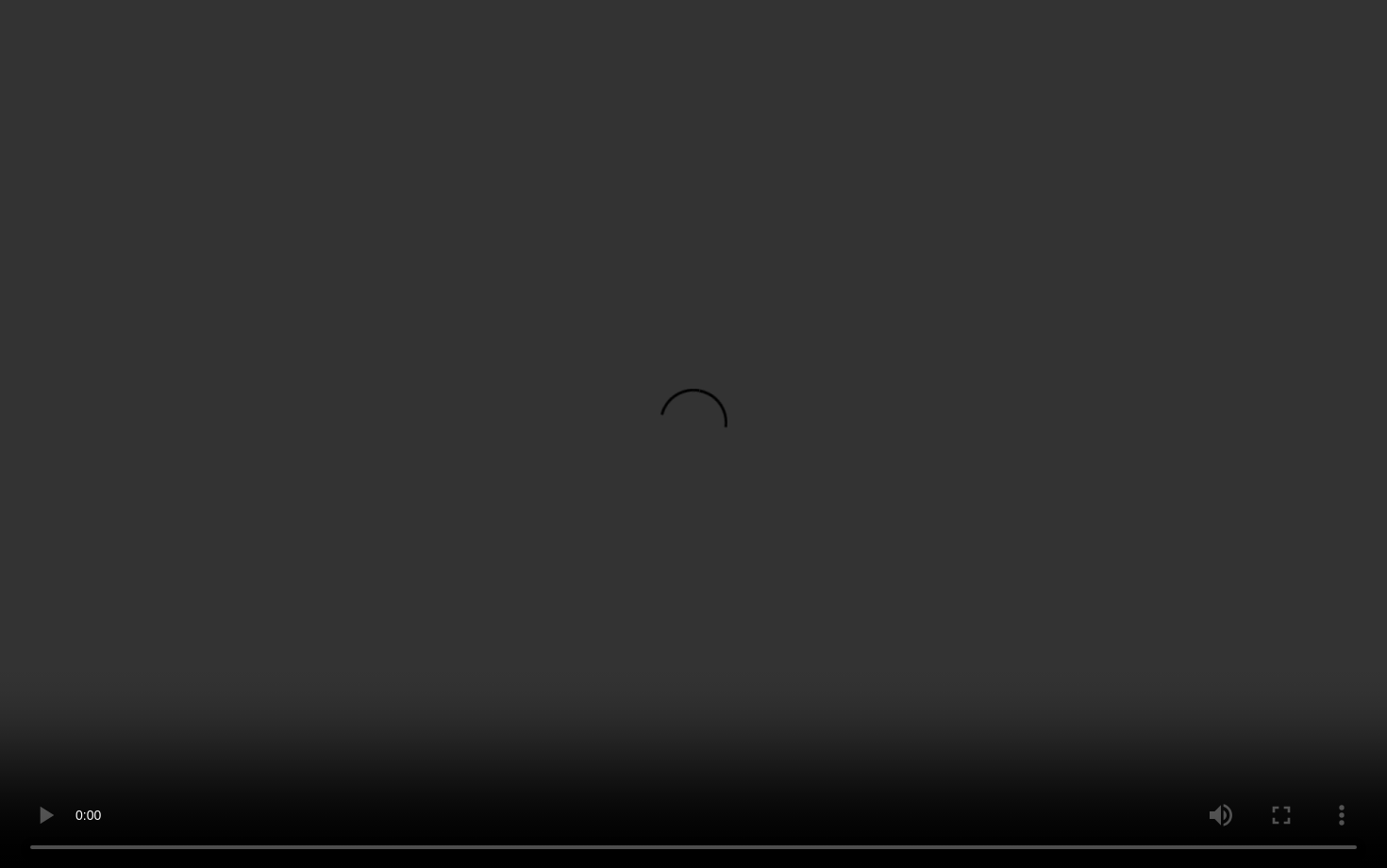 click at bounding box center (694, 434) 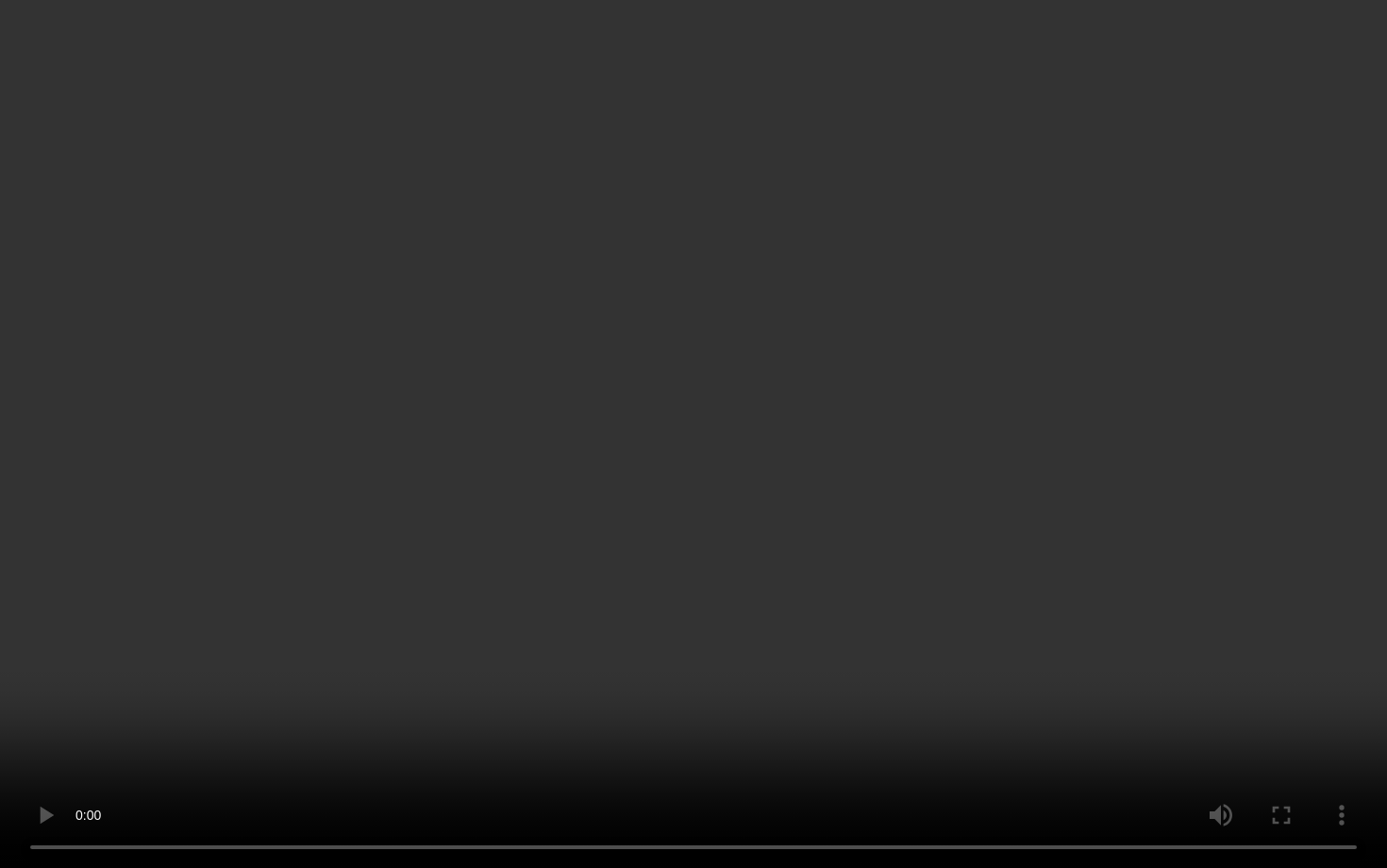 click at bounding box center [694, 434] 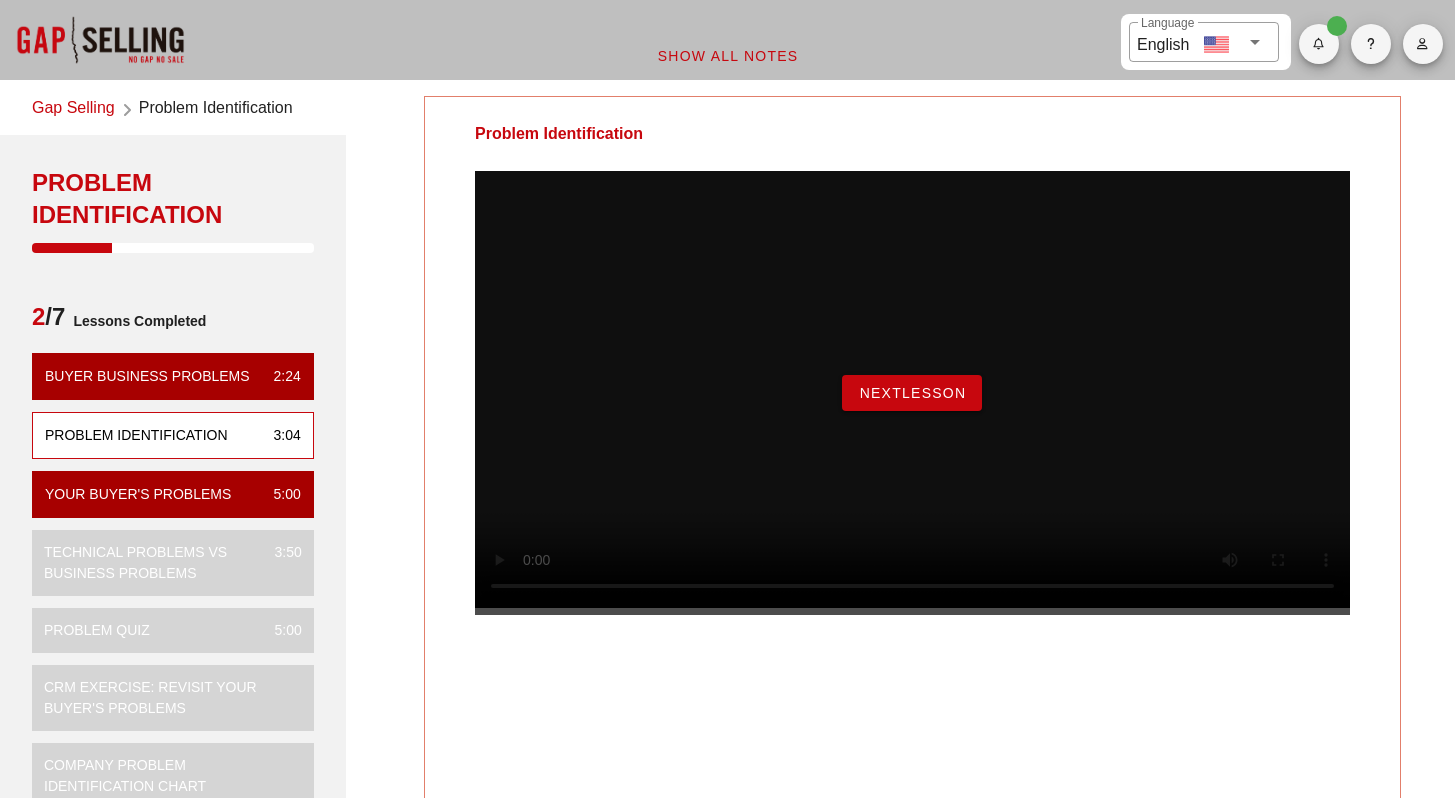 click on "NextLesson" at bounding box center [912, 393] 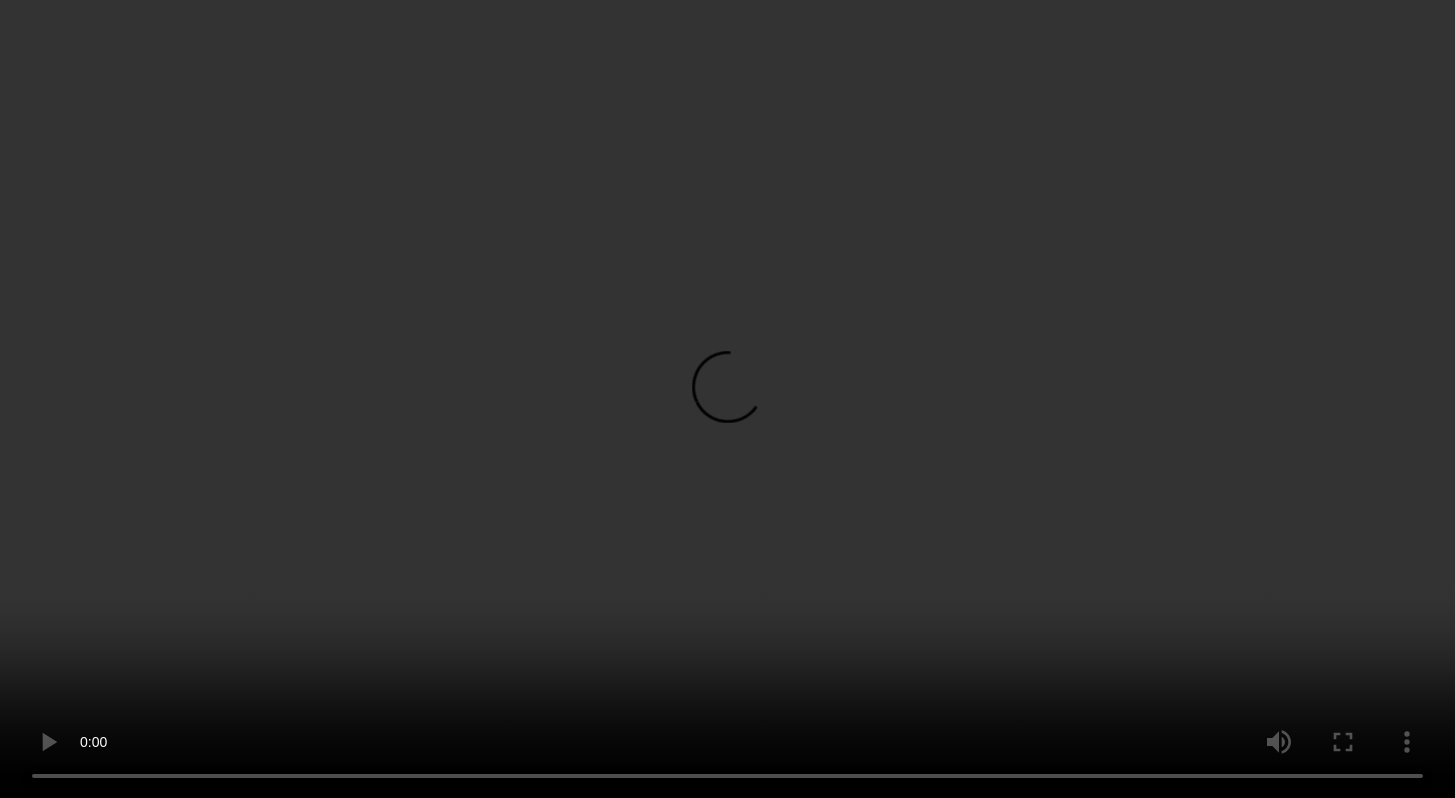scroll, scrollTop: 4, scrollLeft: 0, axis: vertical 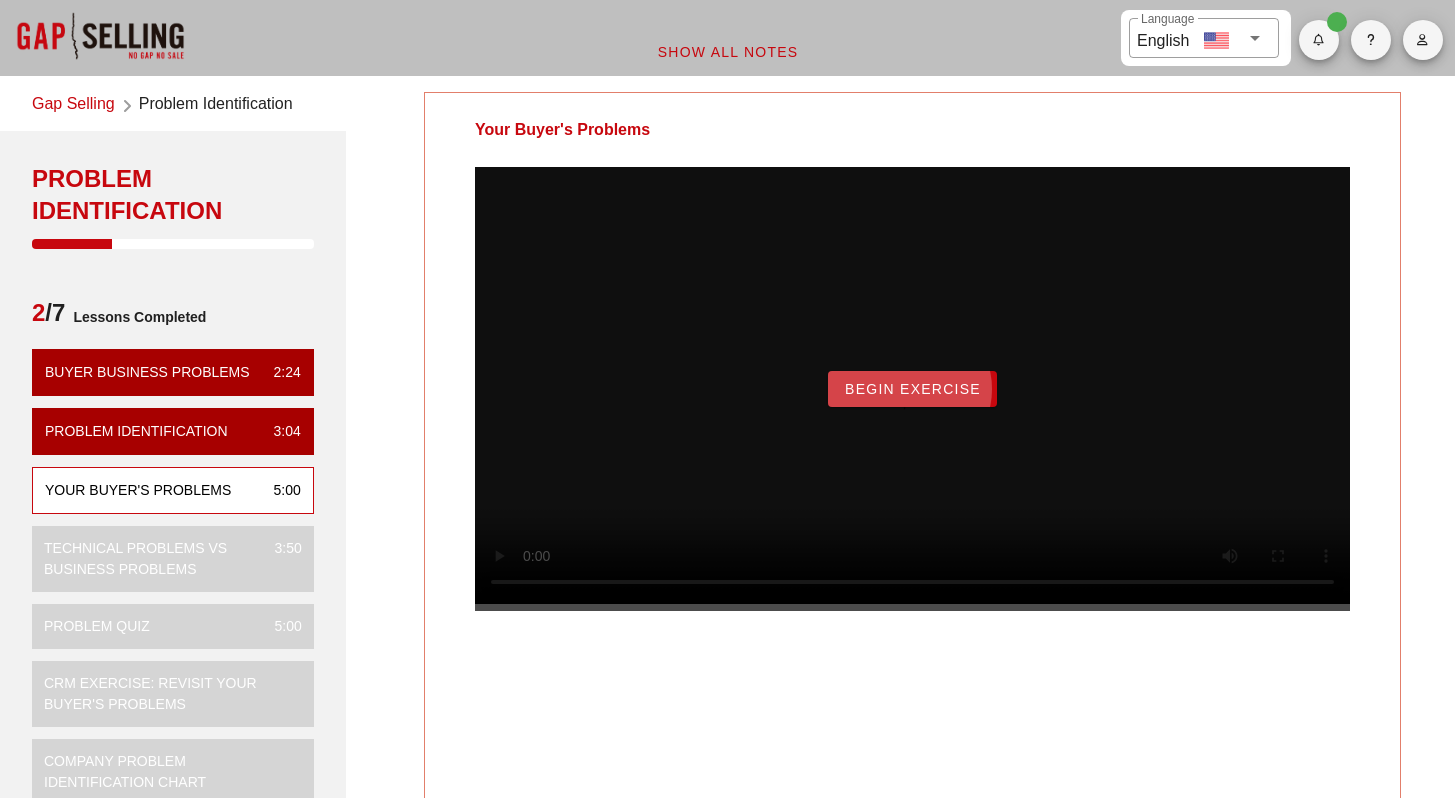 click on "Begin Exercise" at bounding box center [912, 389] 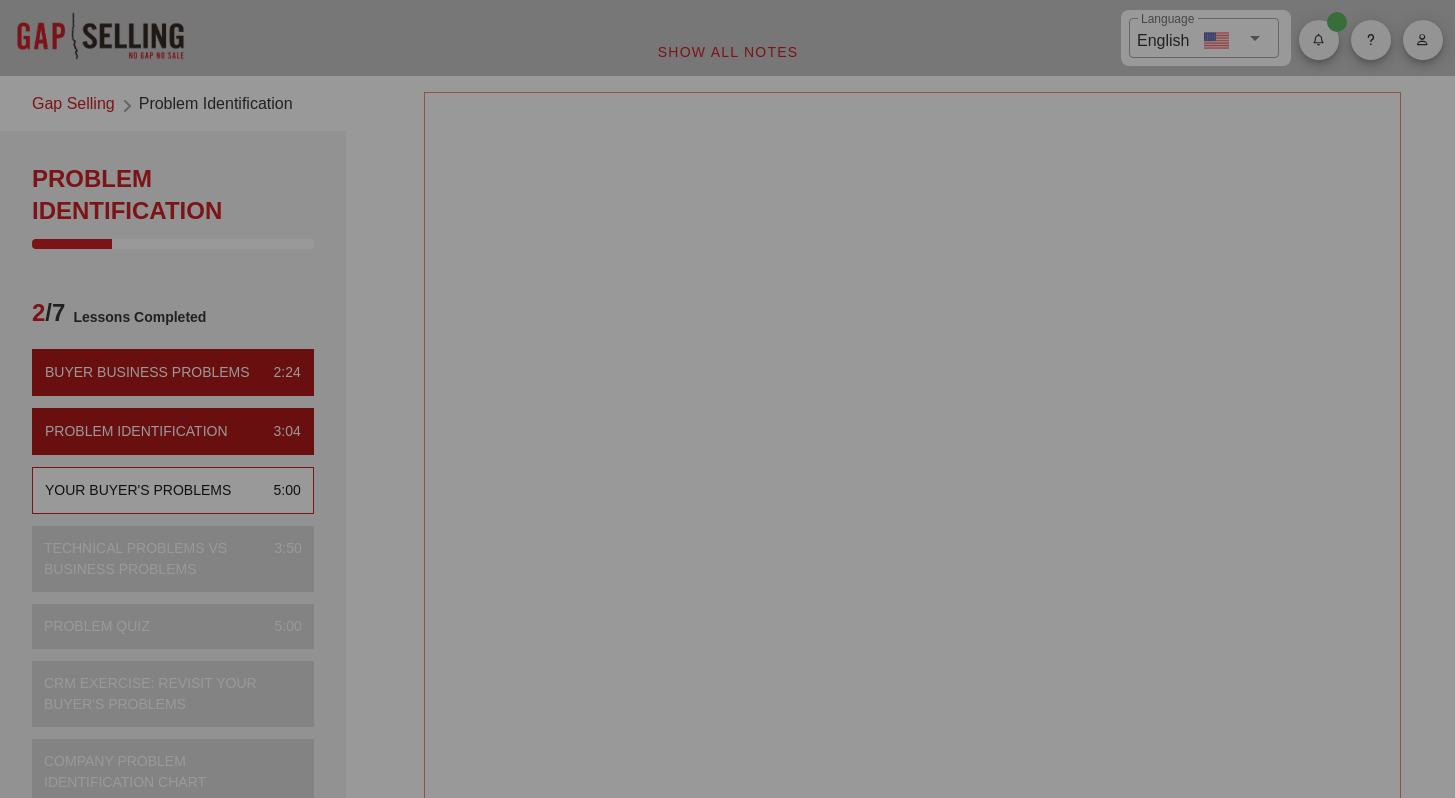 scroll, scrollTop: 0, scrollLeft: 0, axis: both 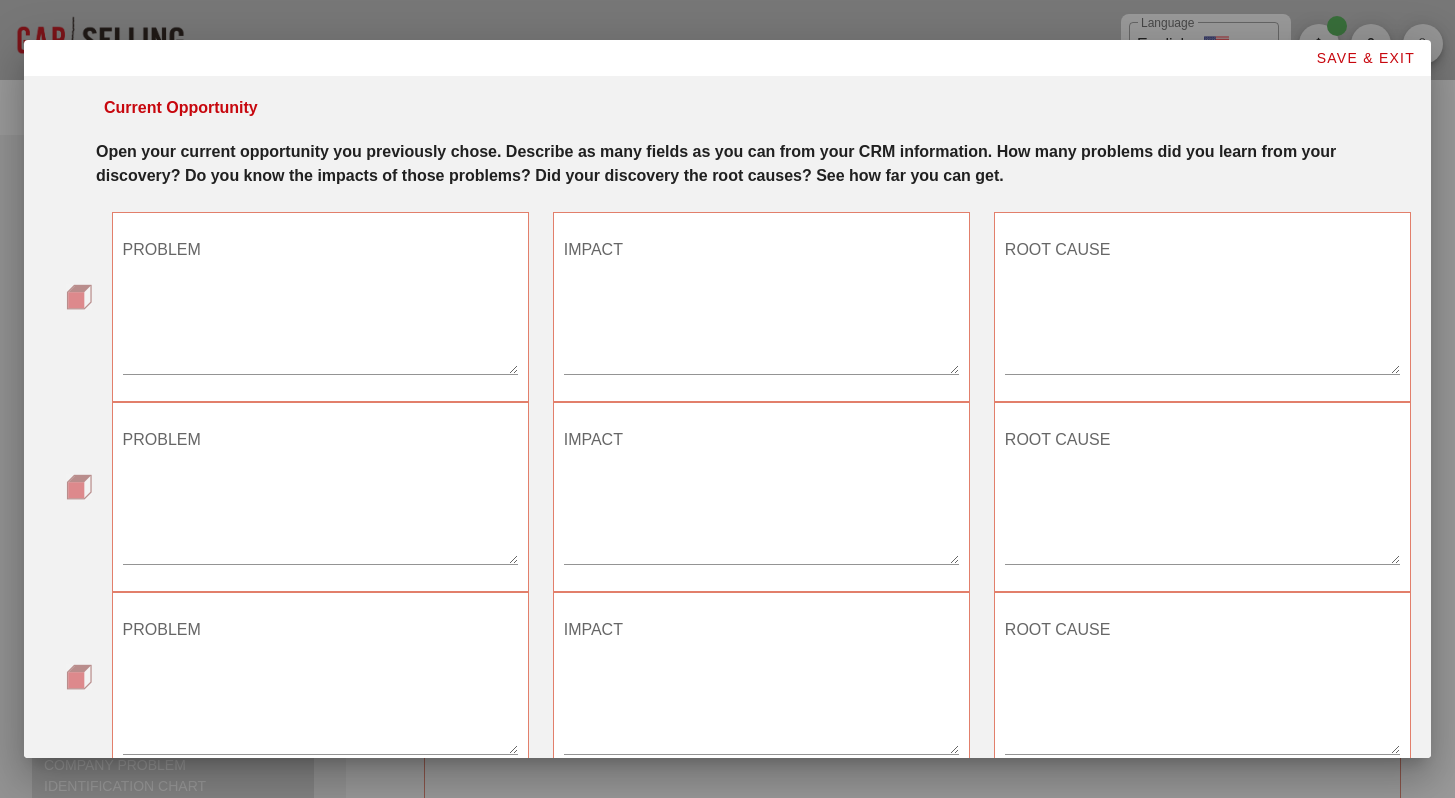 click on "PROBLEM" at bounding box center (320, 304) 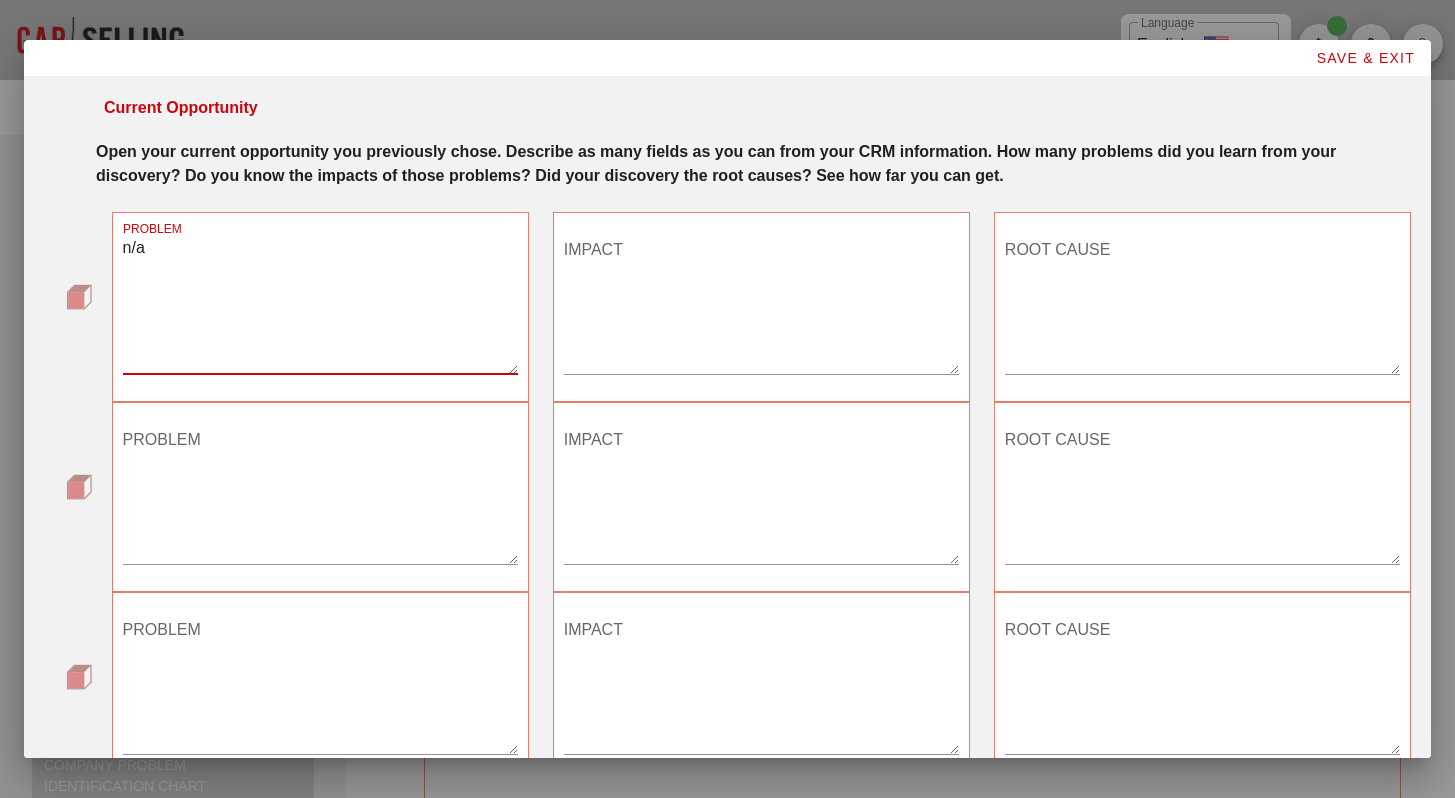 type on "n/a" 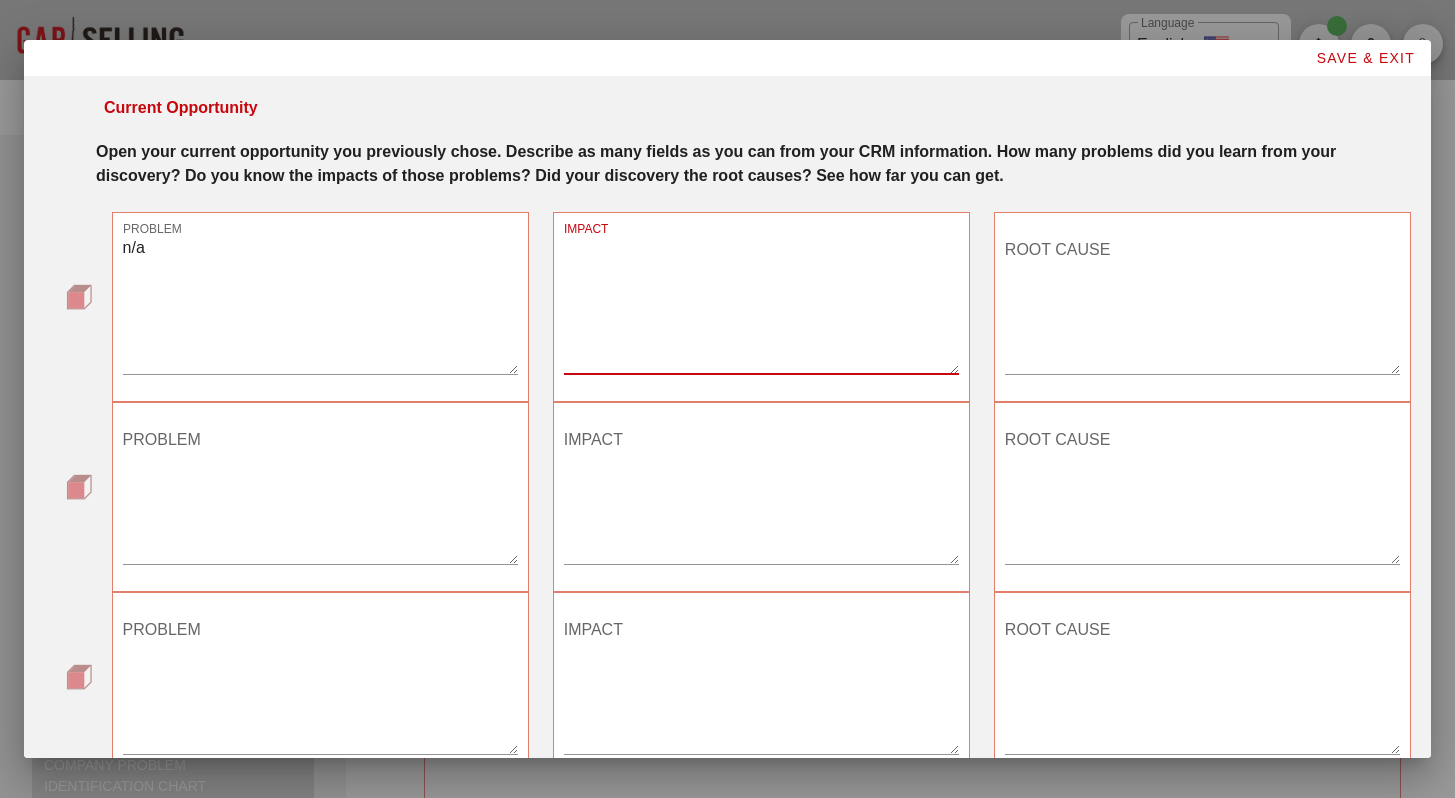 paste on "n/a" 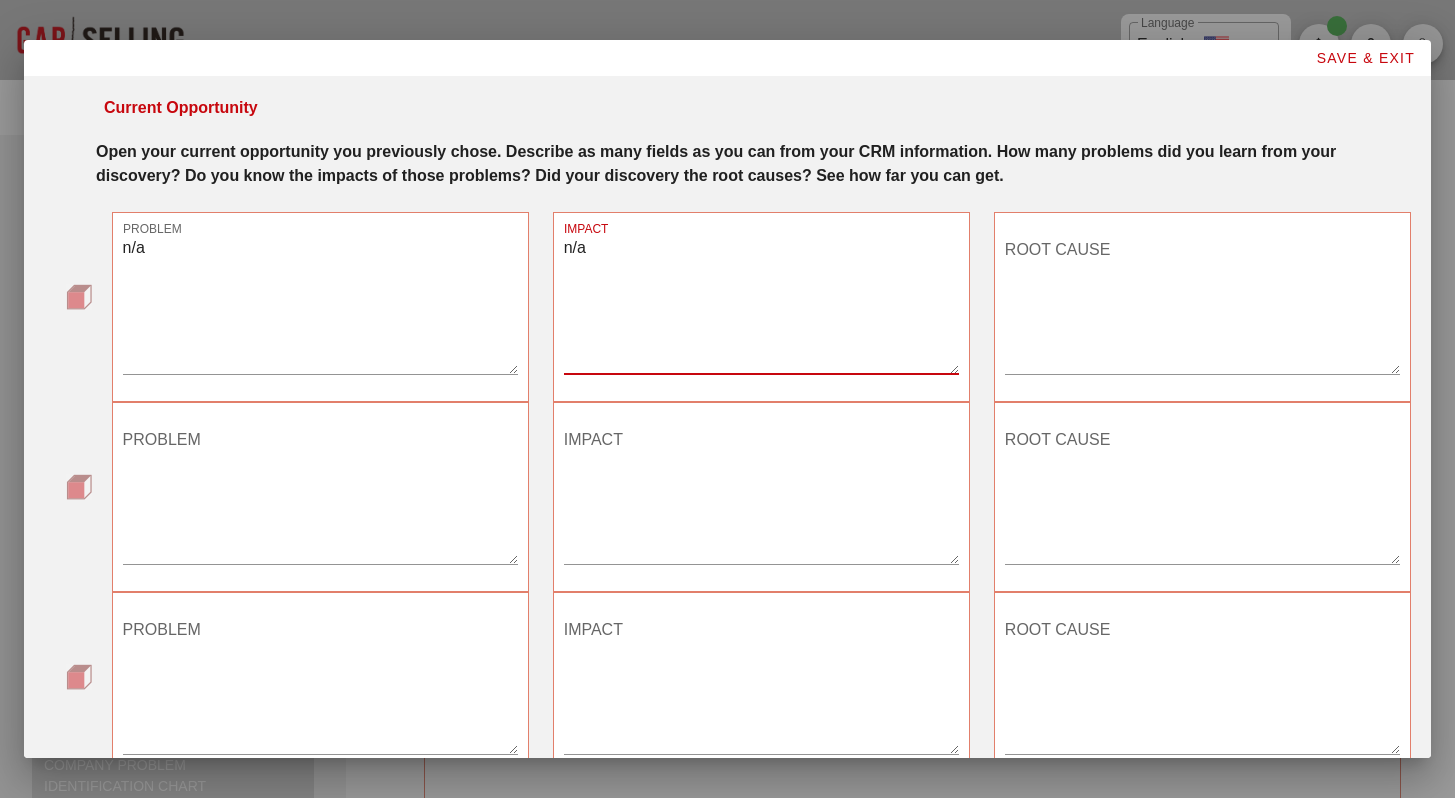 type on "n/a" 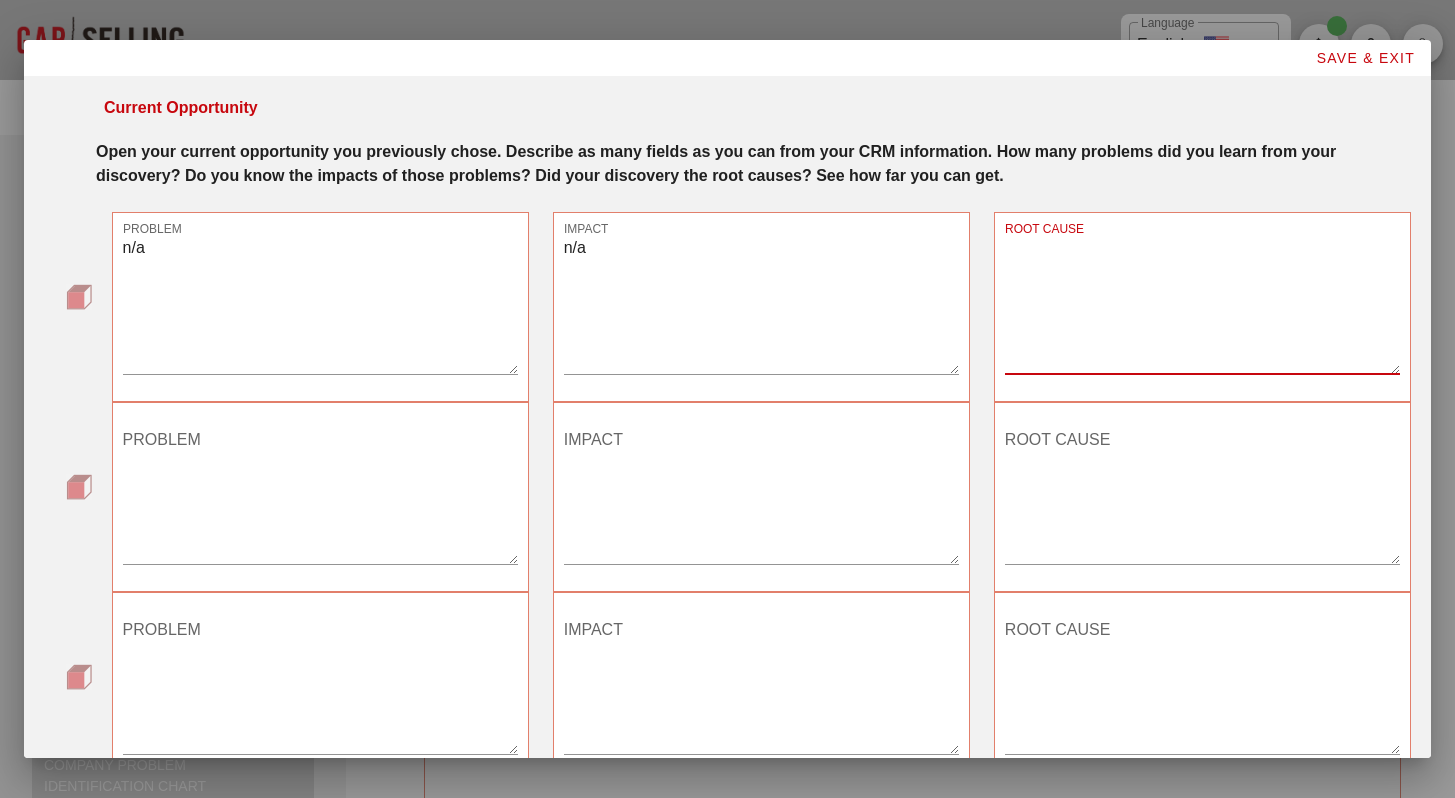 paste on "n/a" 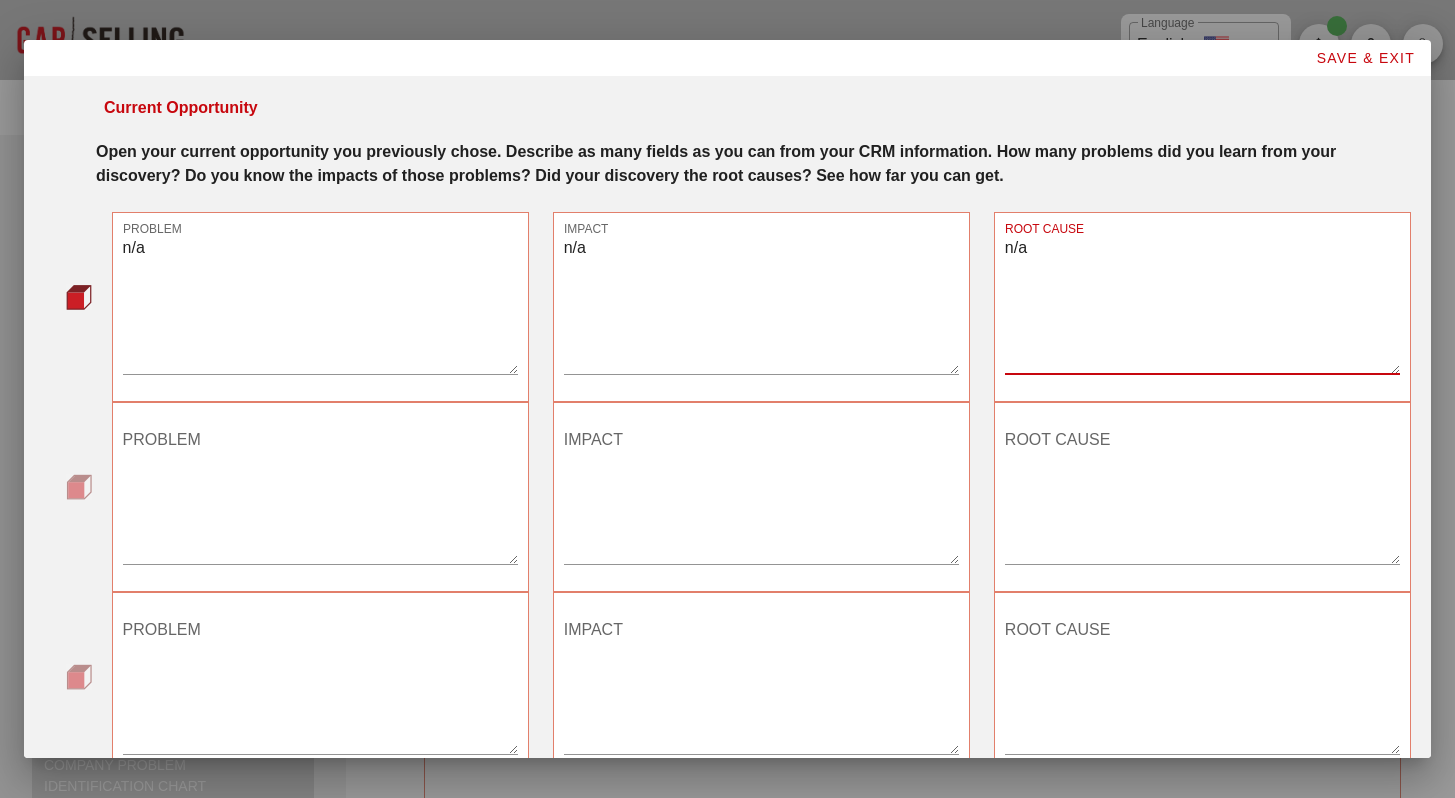 type on "n/a" 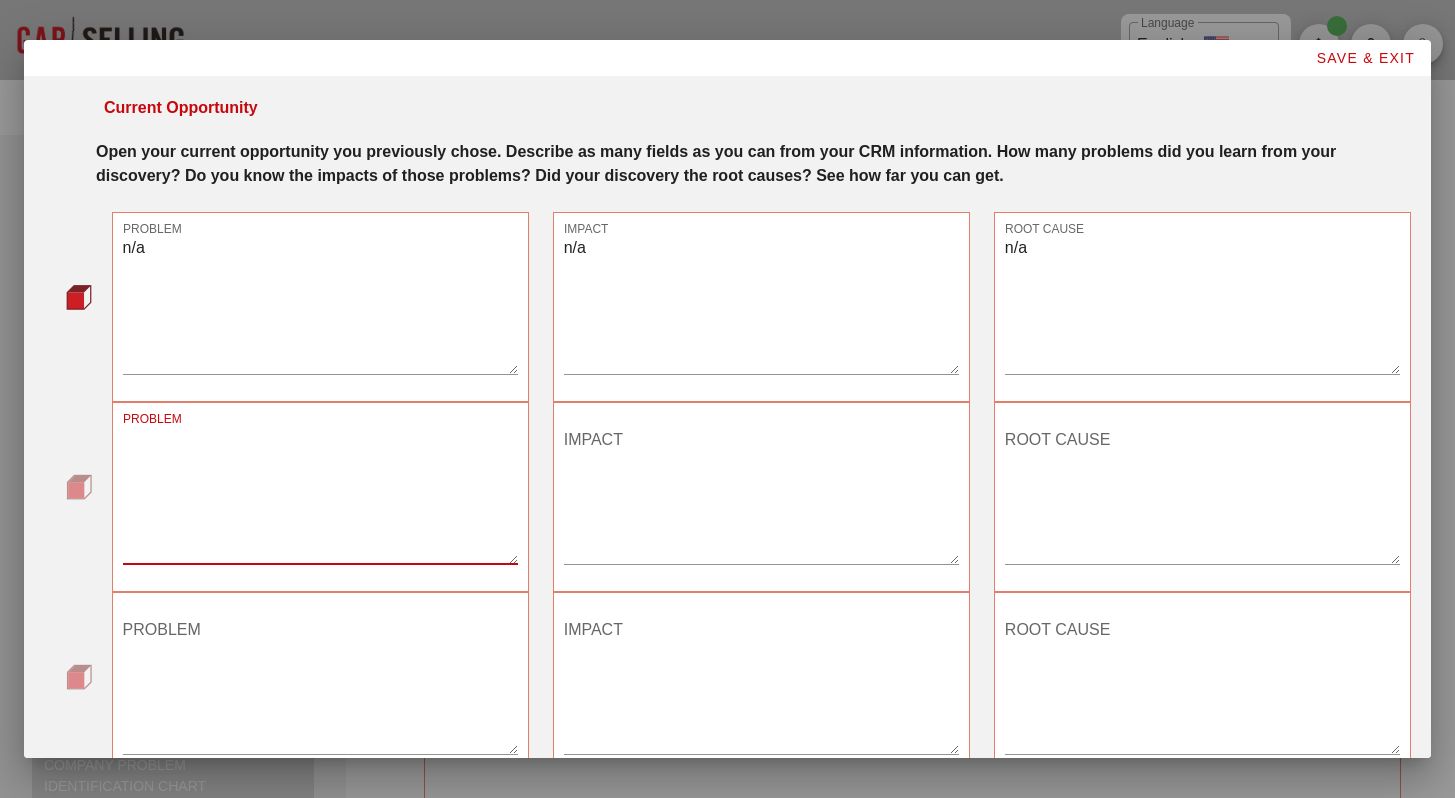 paste on "n/a" 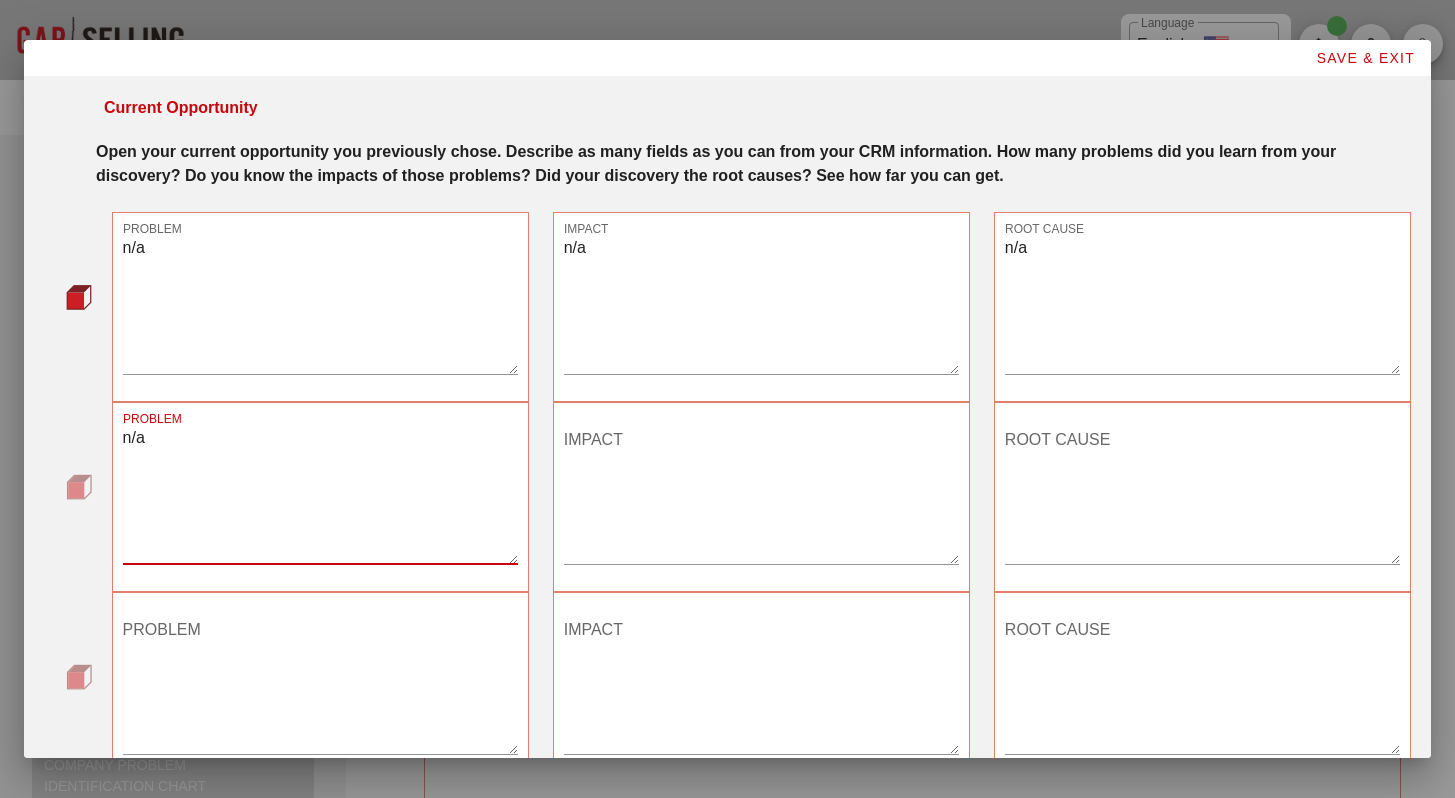 type on "n/a" 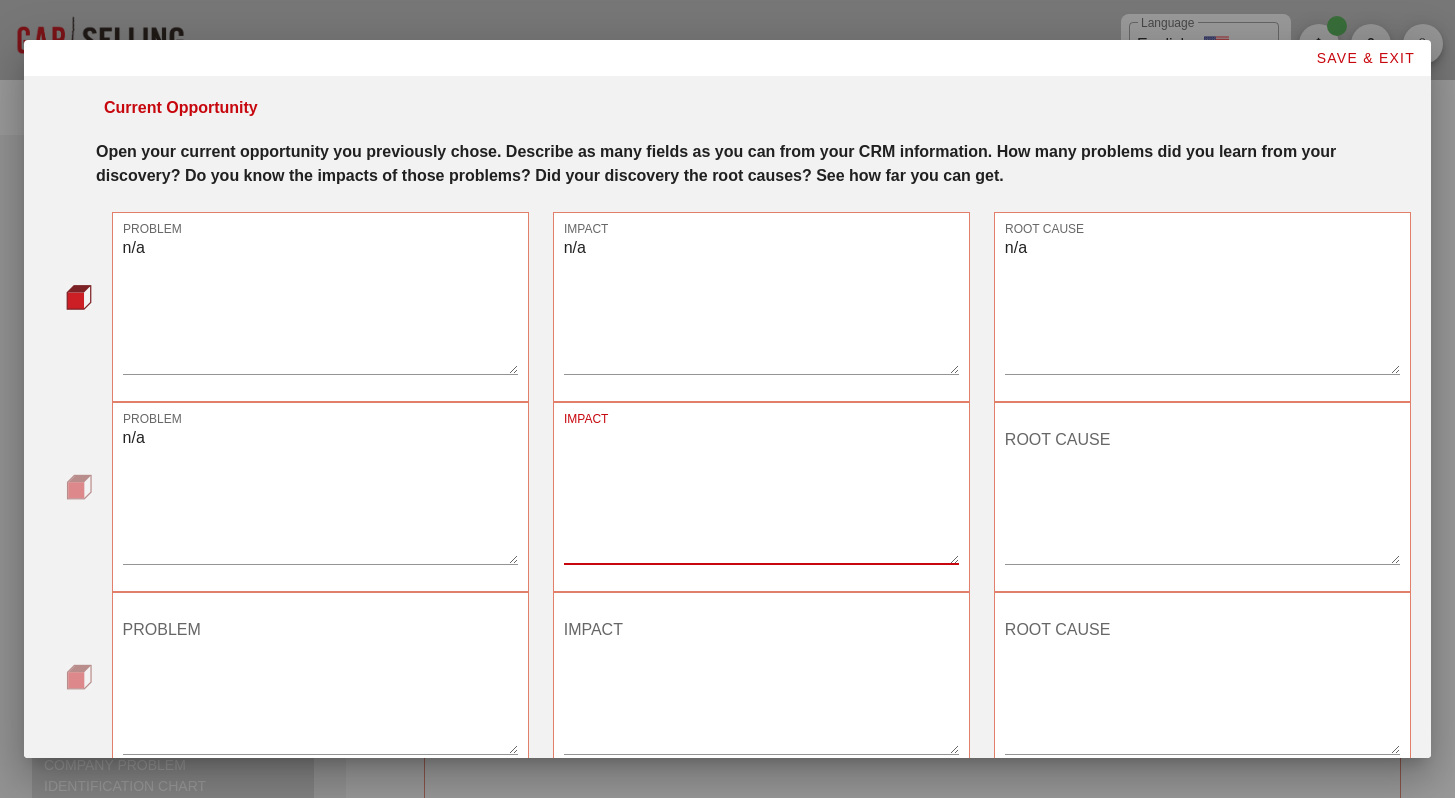 paste on "n/a" 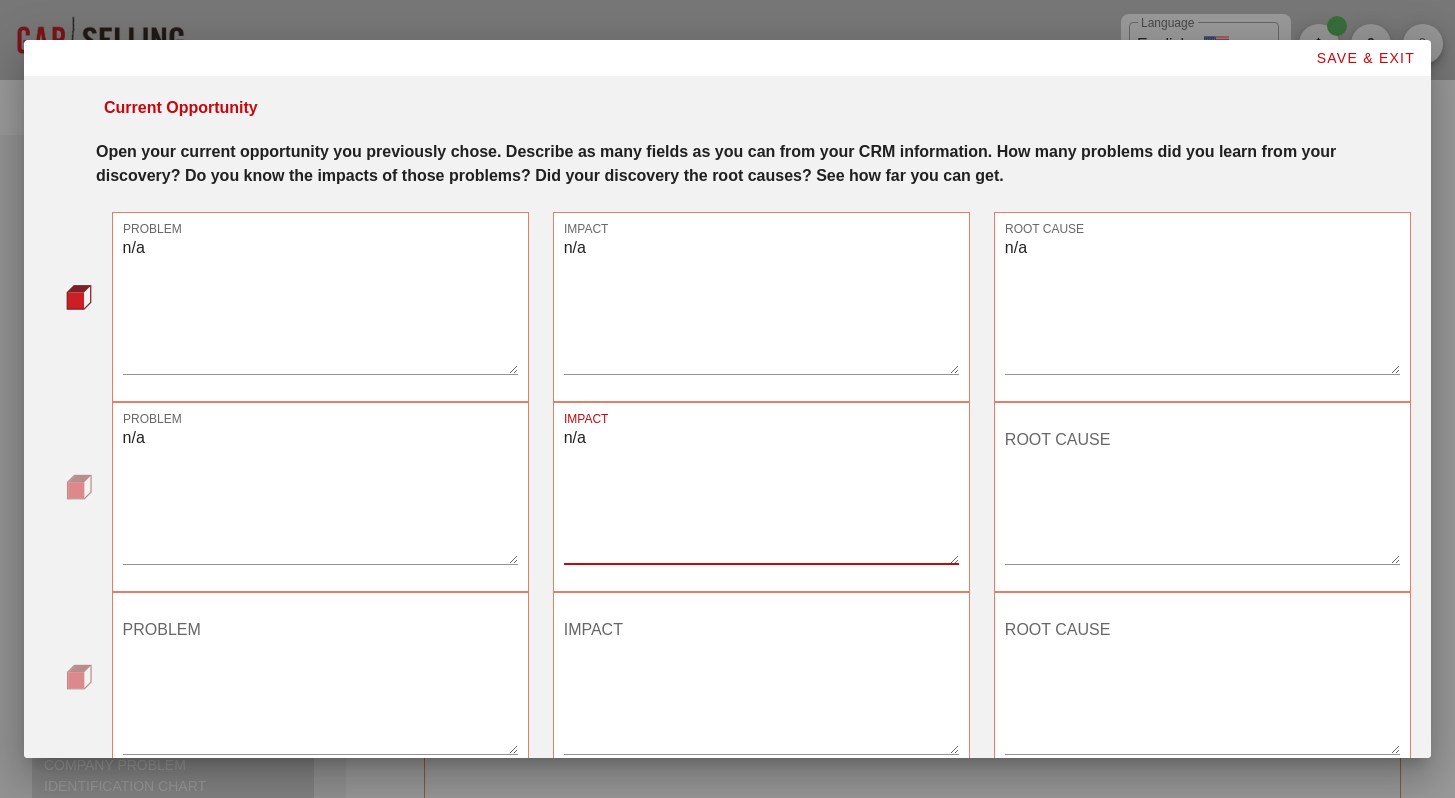 type on "n/a" 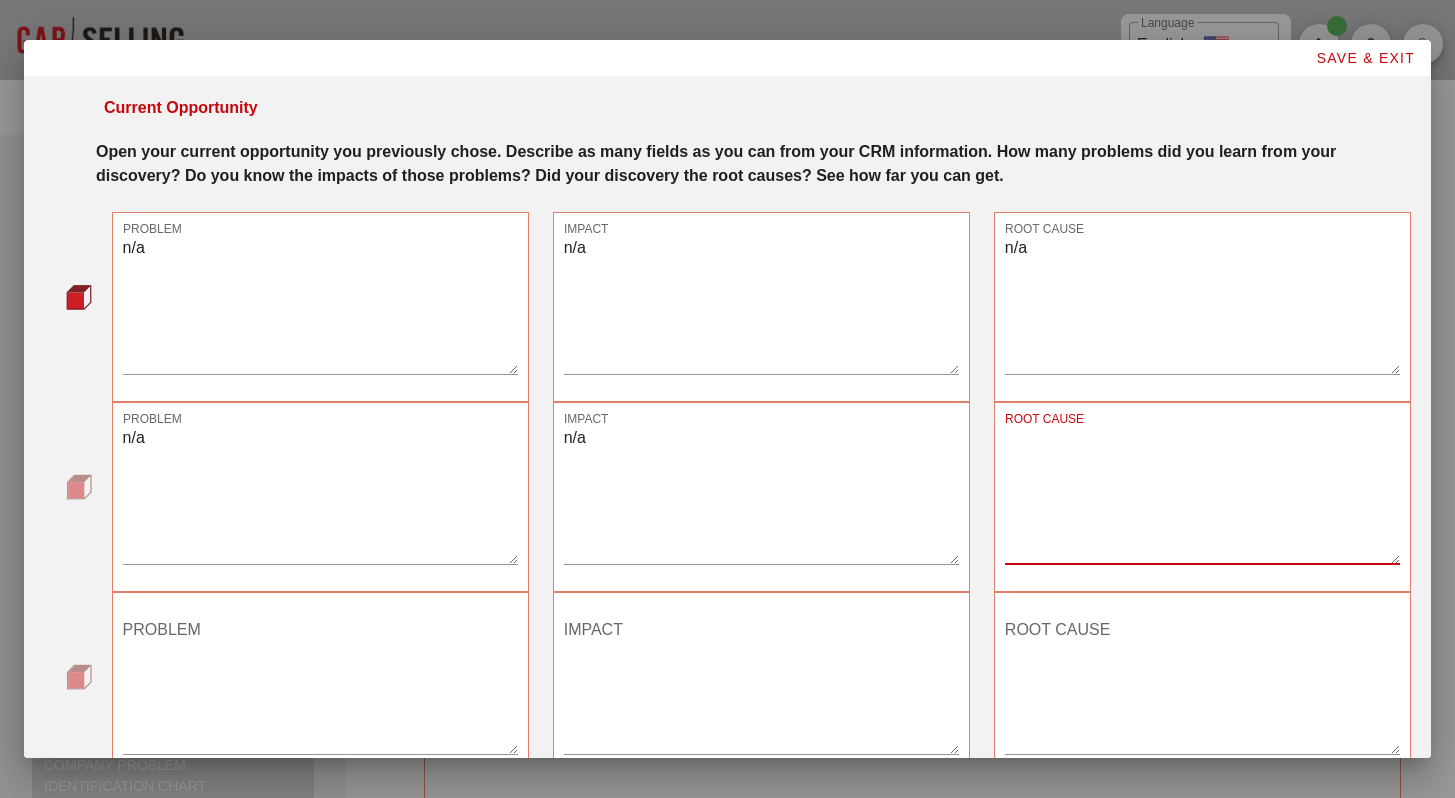 paste on "n/a" 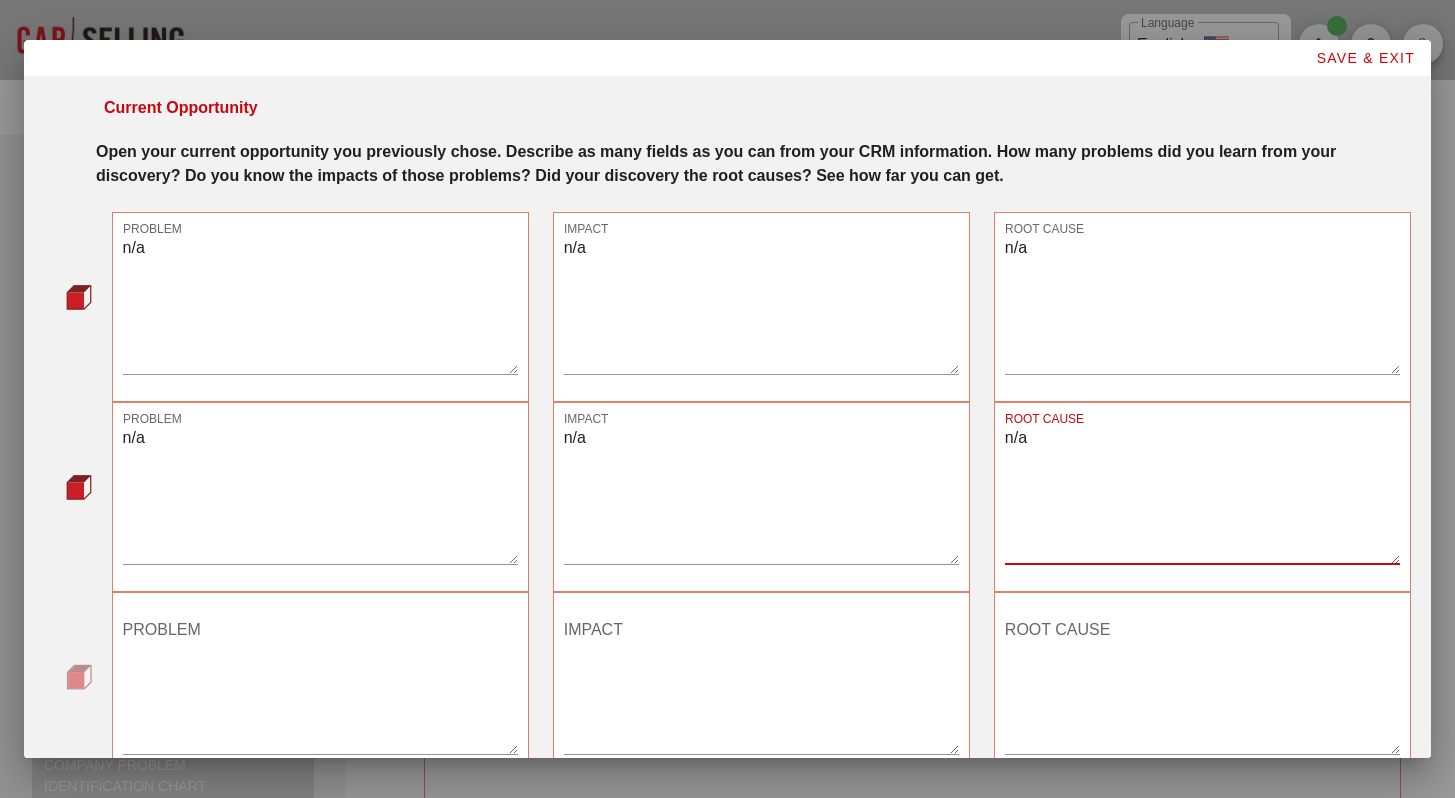 type on "n/a" 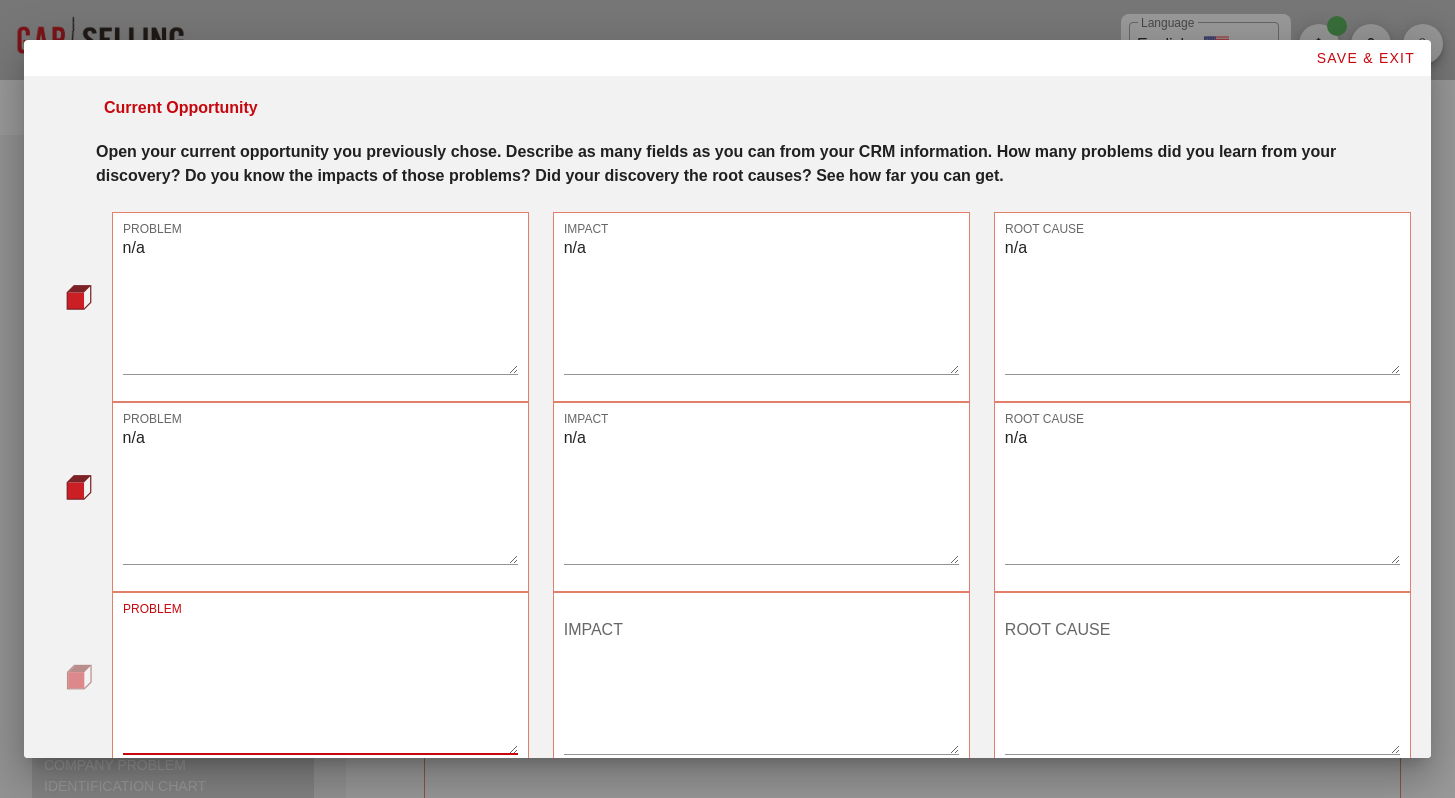 paste on "n/a" 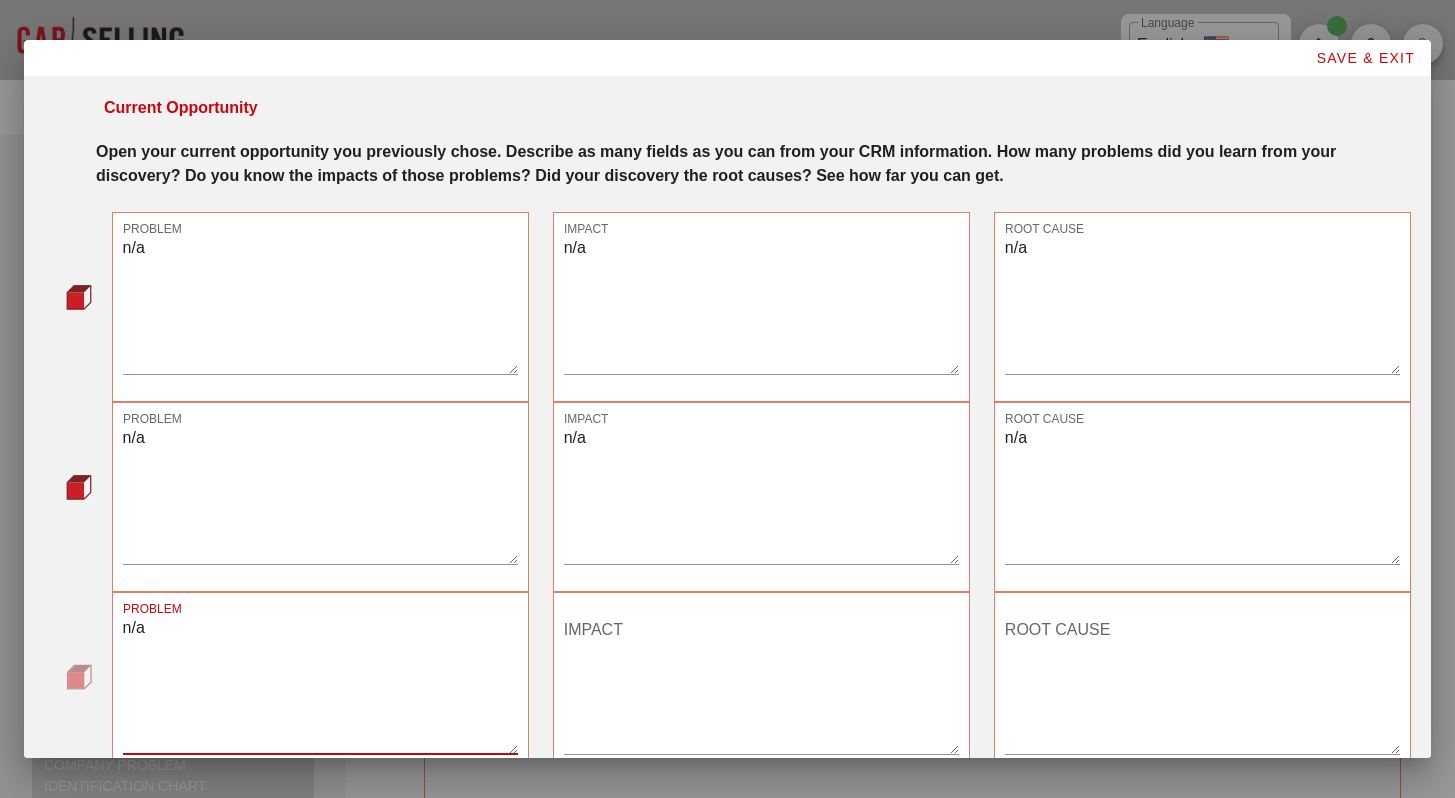 type on "n/a" 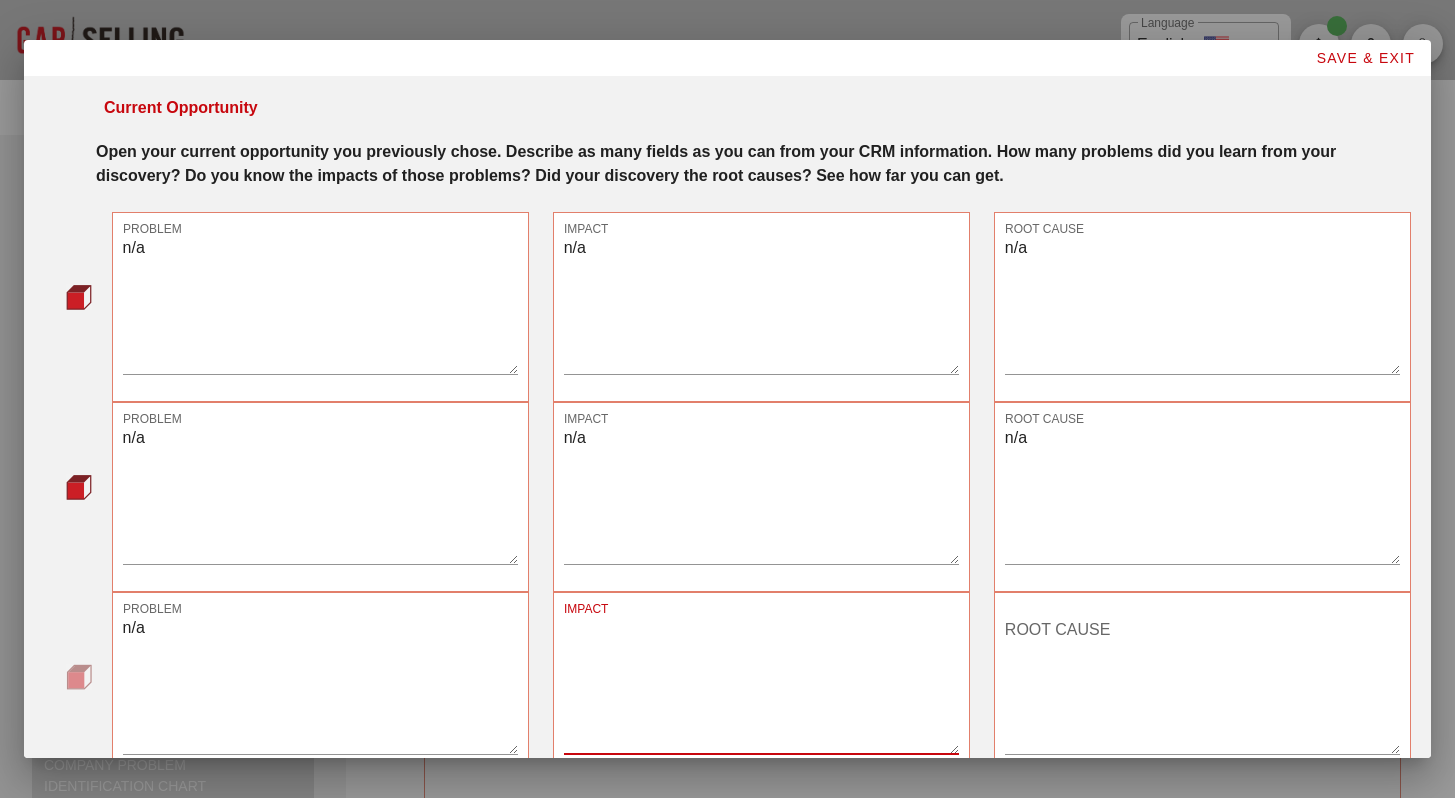 paste on "n/a" 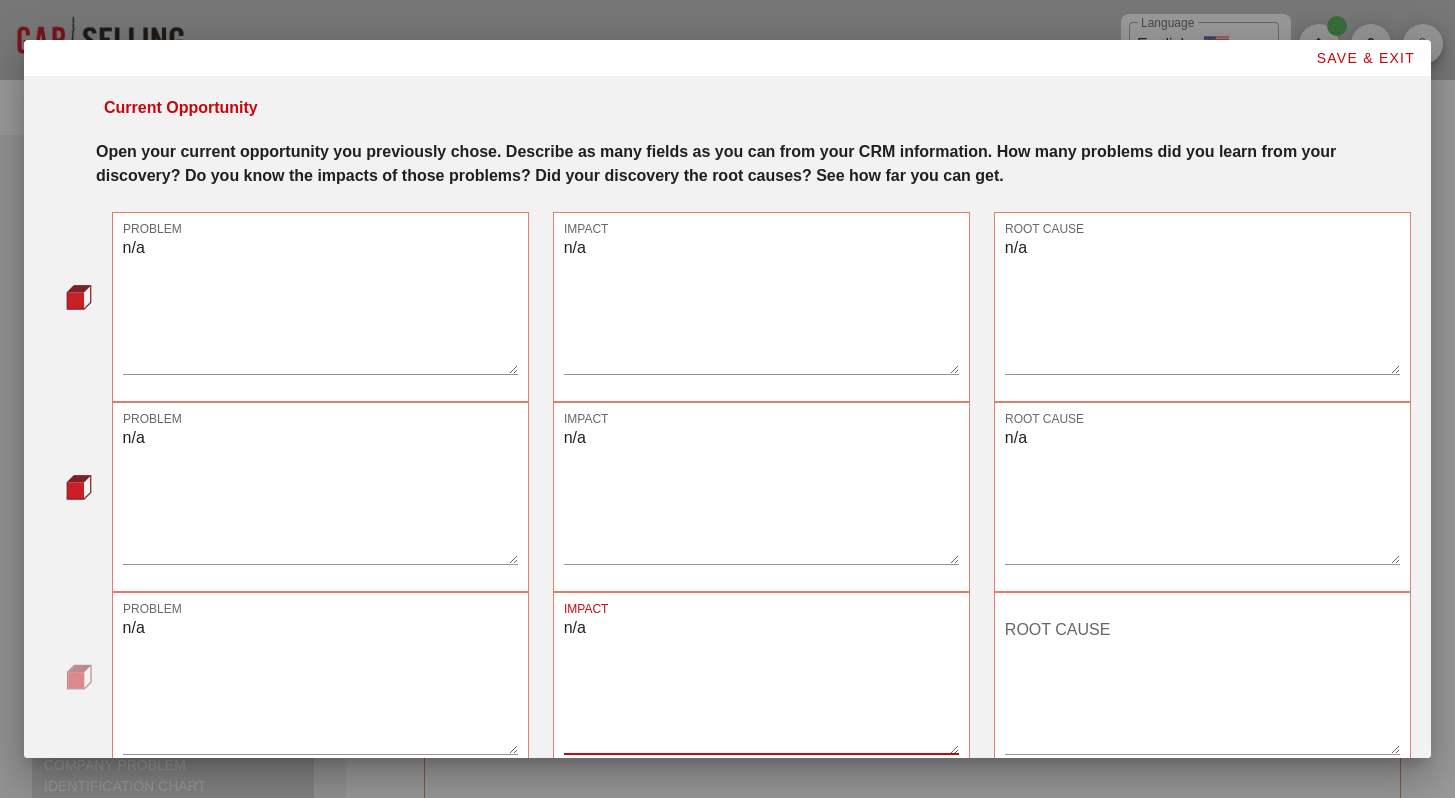 type on "n/a" 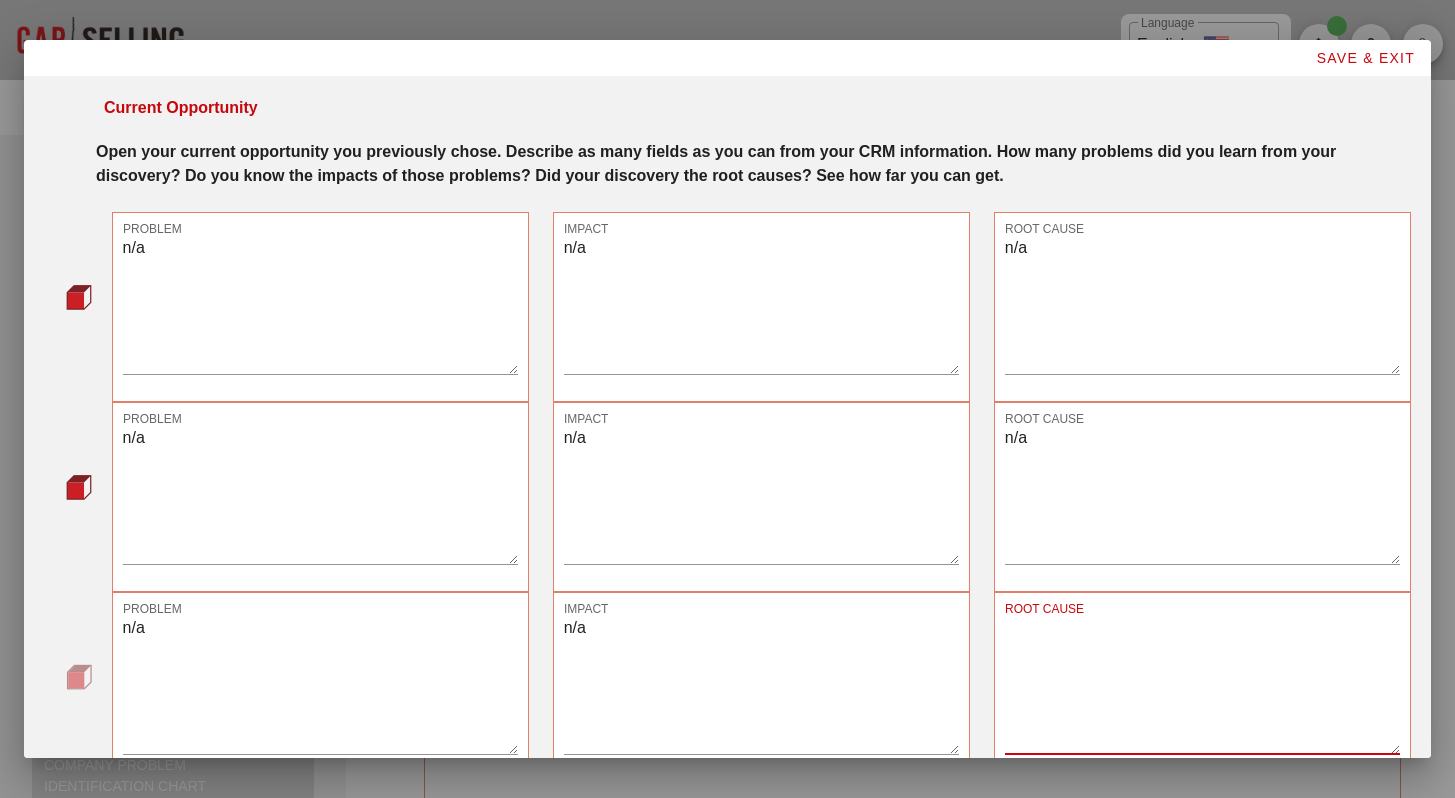paste on "n/a" 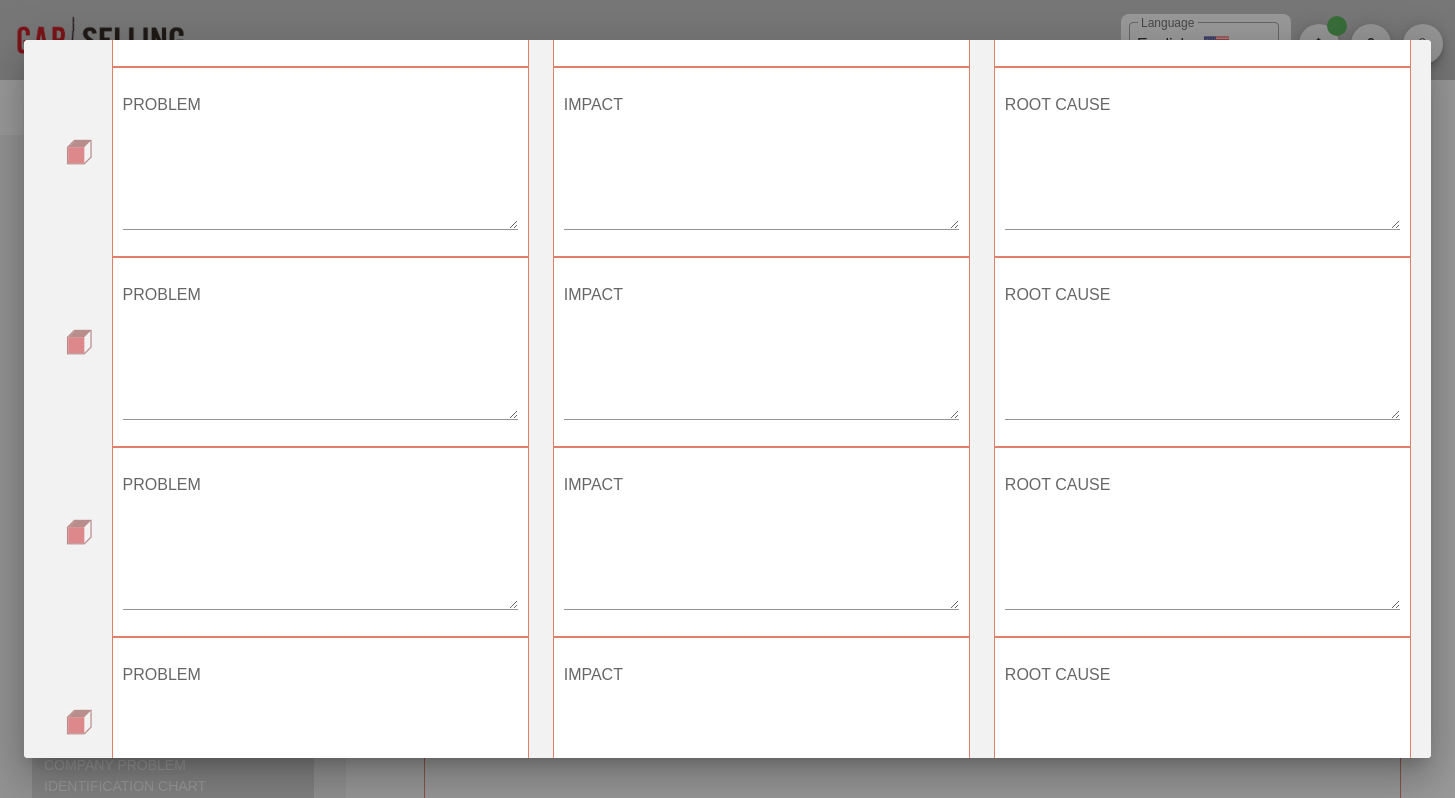 scroll, scrollTop: 884, scrollLeft: 0, axis: vertical 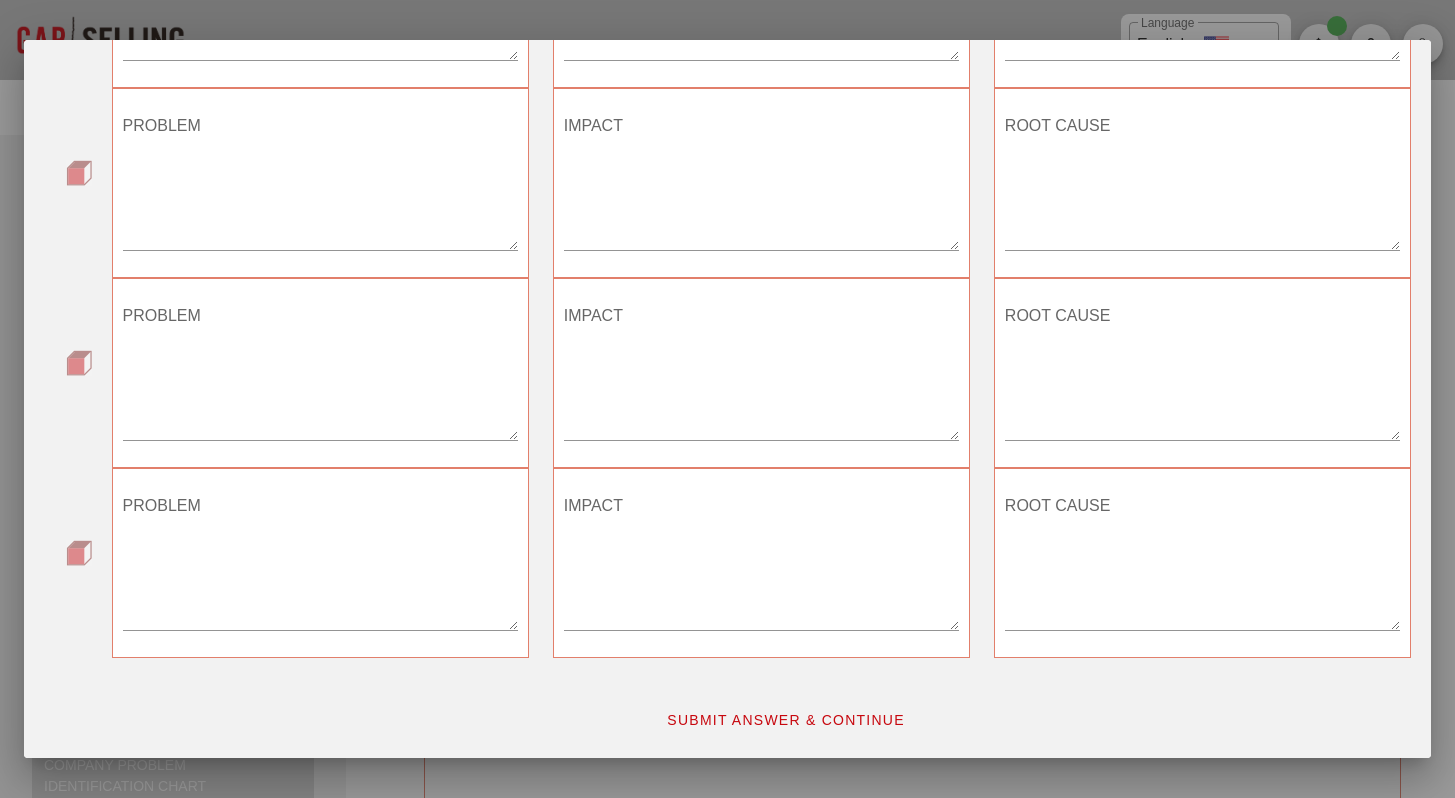 type on "n/a" 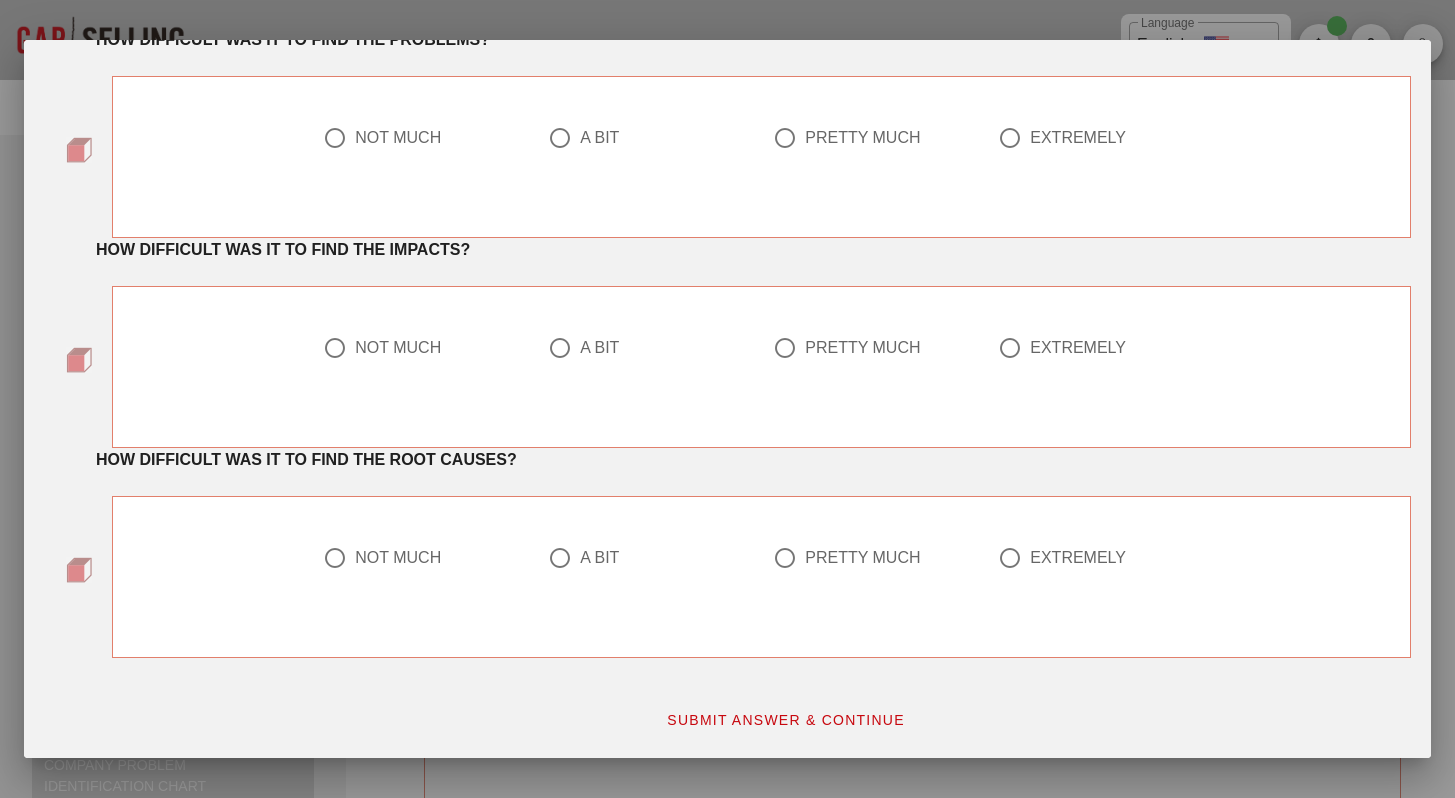 scroll, scrollTop: 0, scrollLeft: 0, axis: both 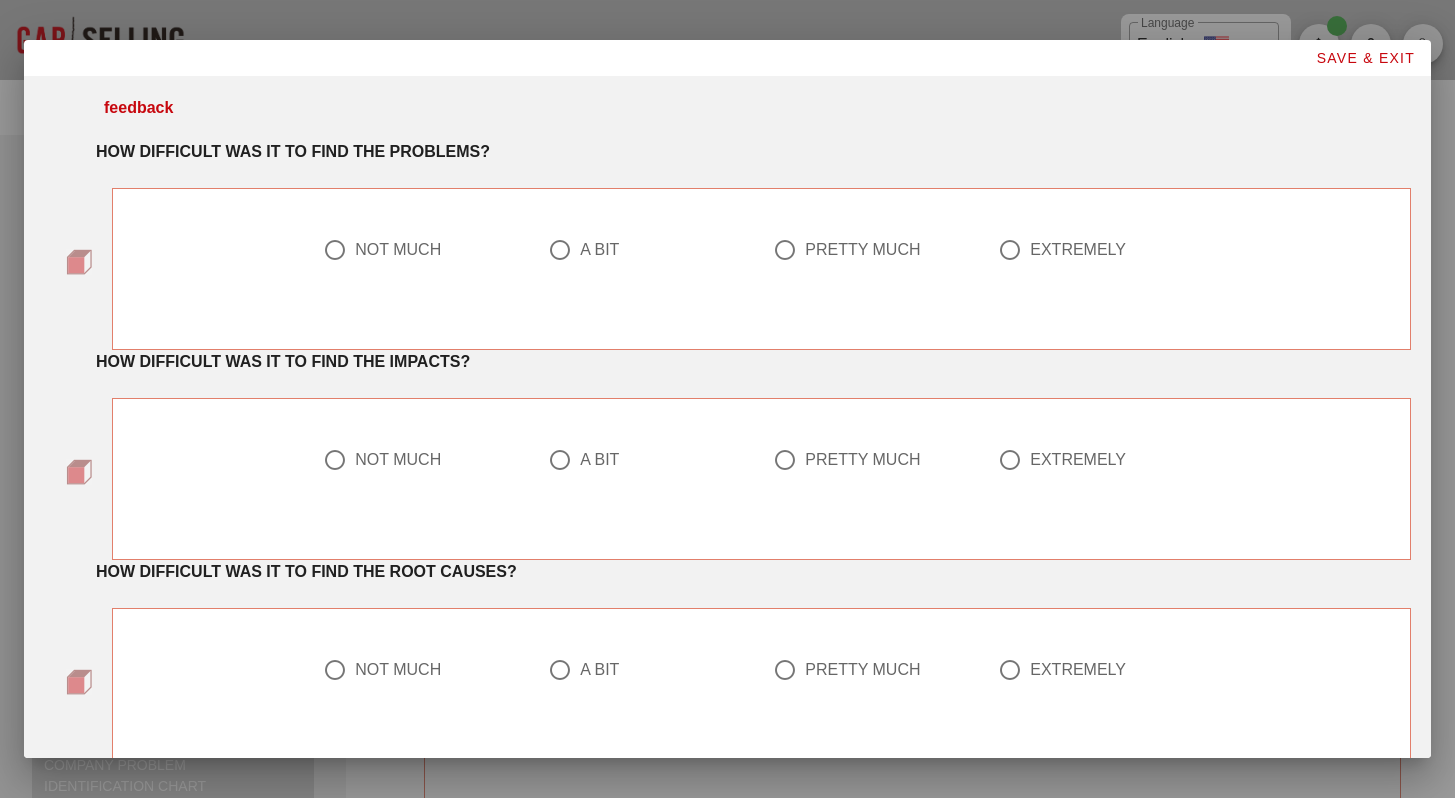 click on "A BIT" at bounding box center (599, 250) 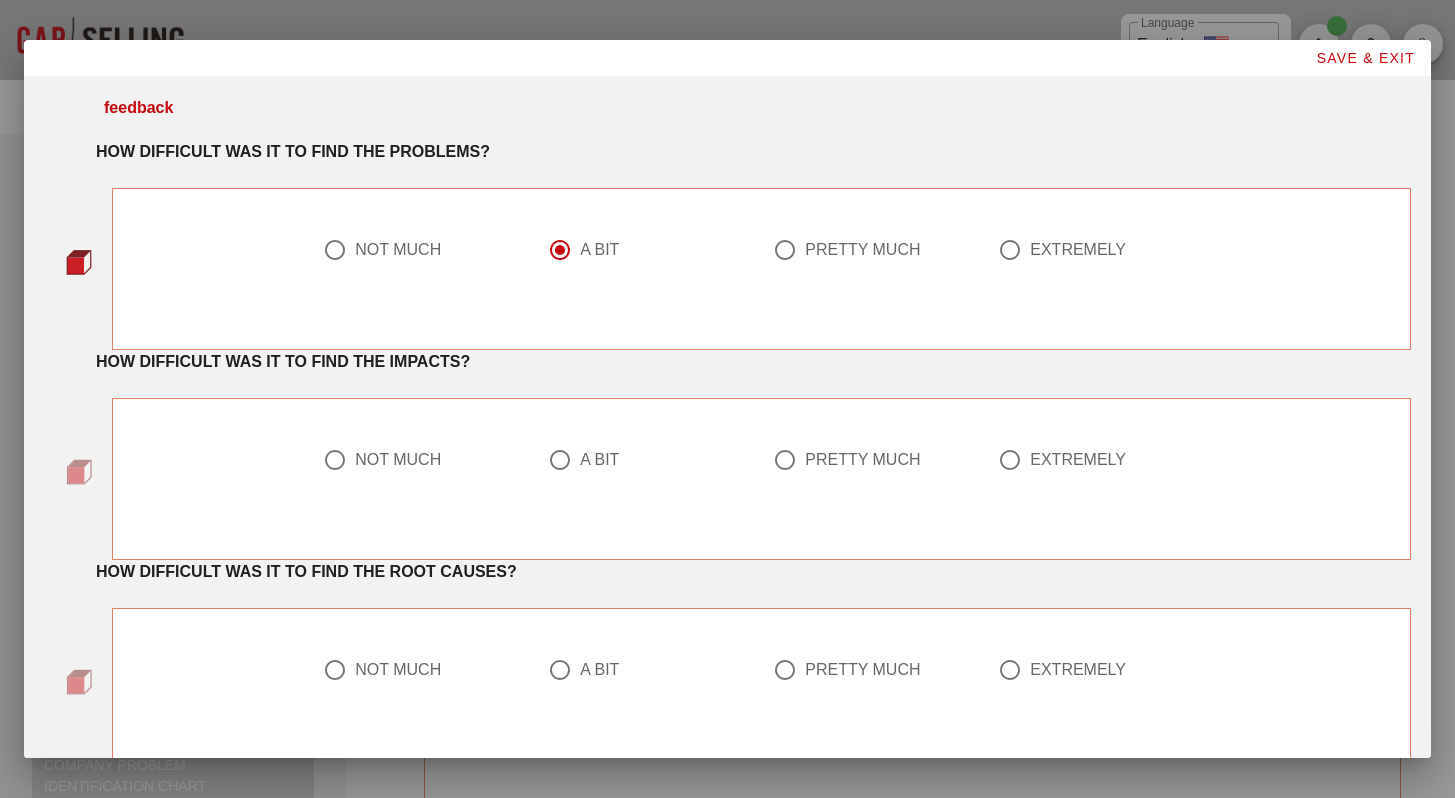 click at bounding box center (335, 460) 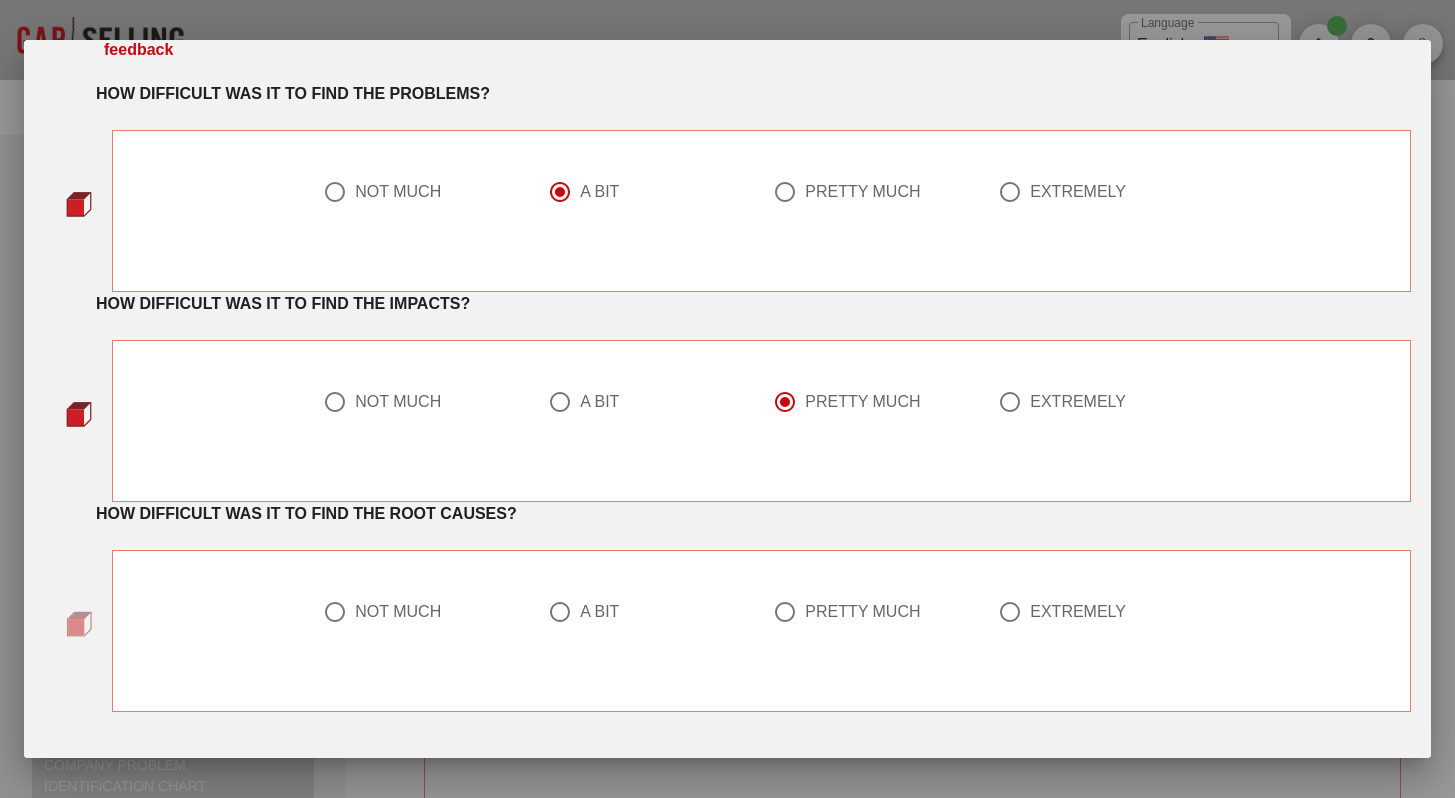 scroll, scrollTop: 78, scrollLeft: 0, axis: vertical 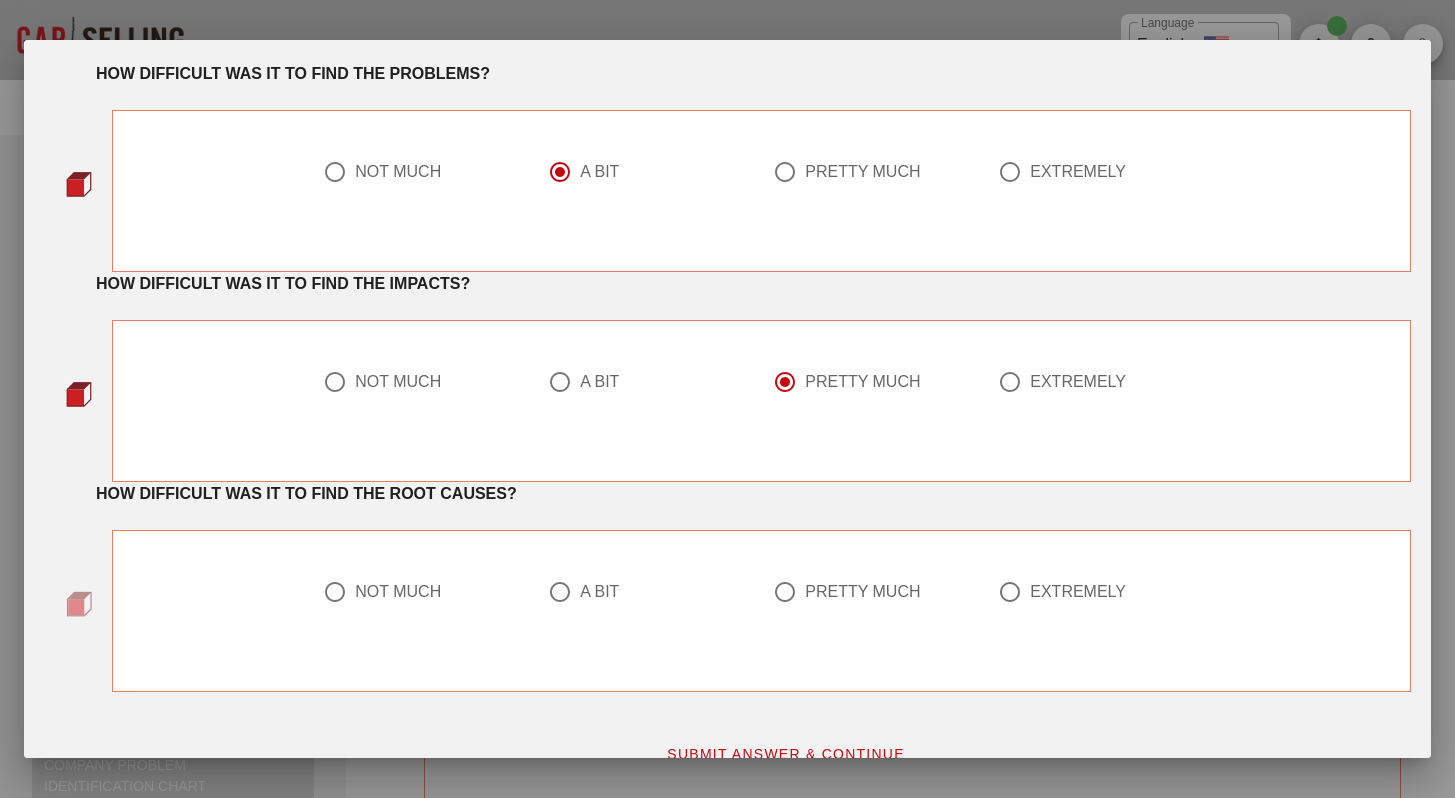 click on "A BIT" at bounding box center [599, 592] 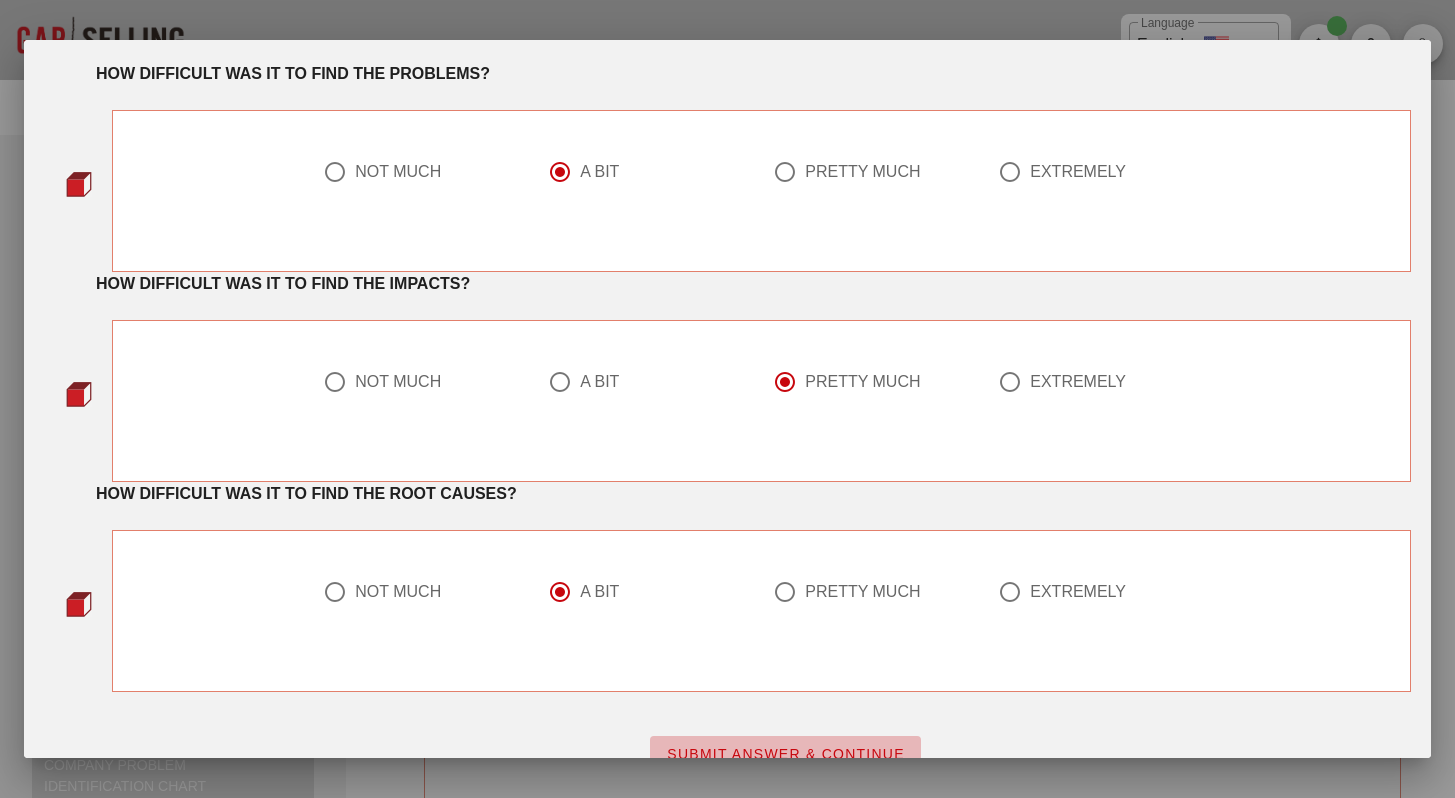 click on "SUBMIT ANSWER & CONTINUE" at bounding box center [785, 754] 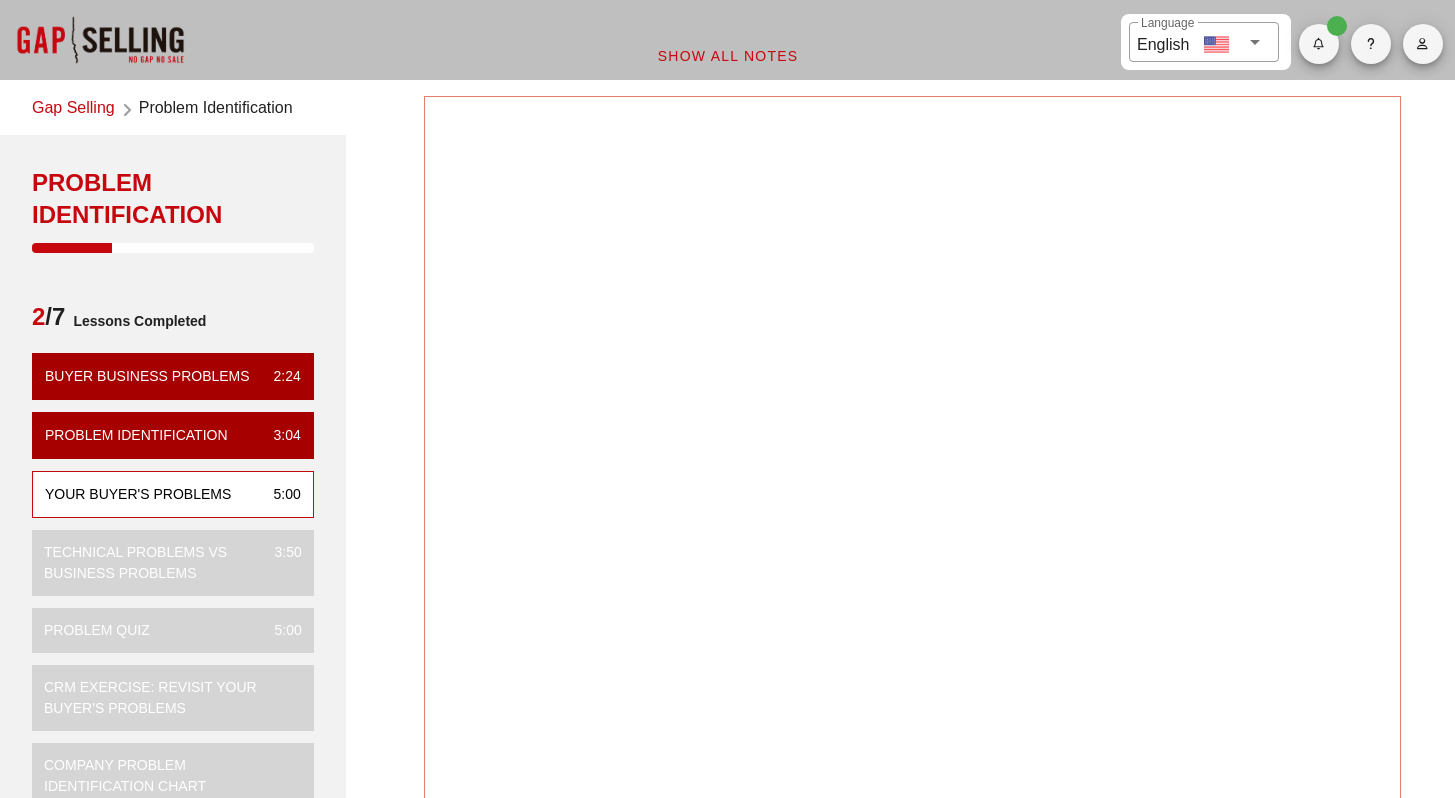 scroll, scrollTop: 0, scrollLeft: 0, axis: both 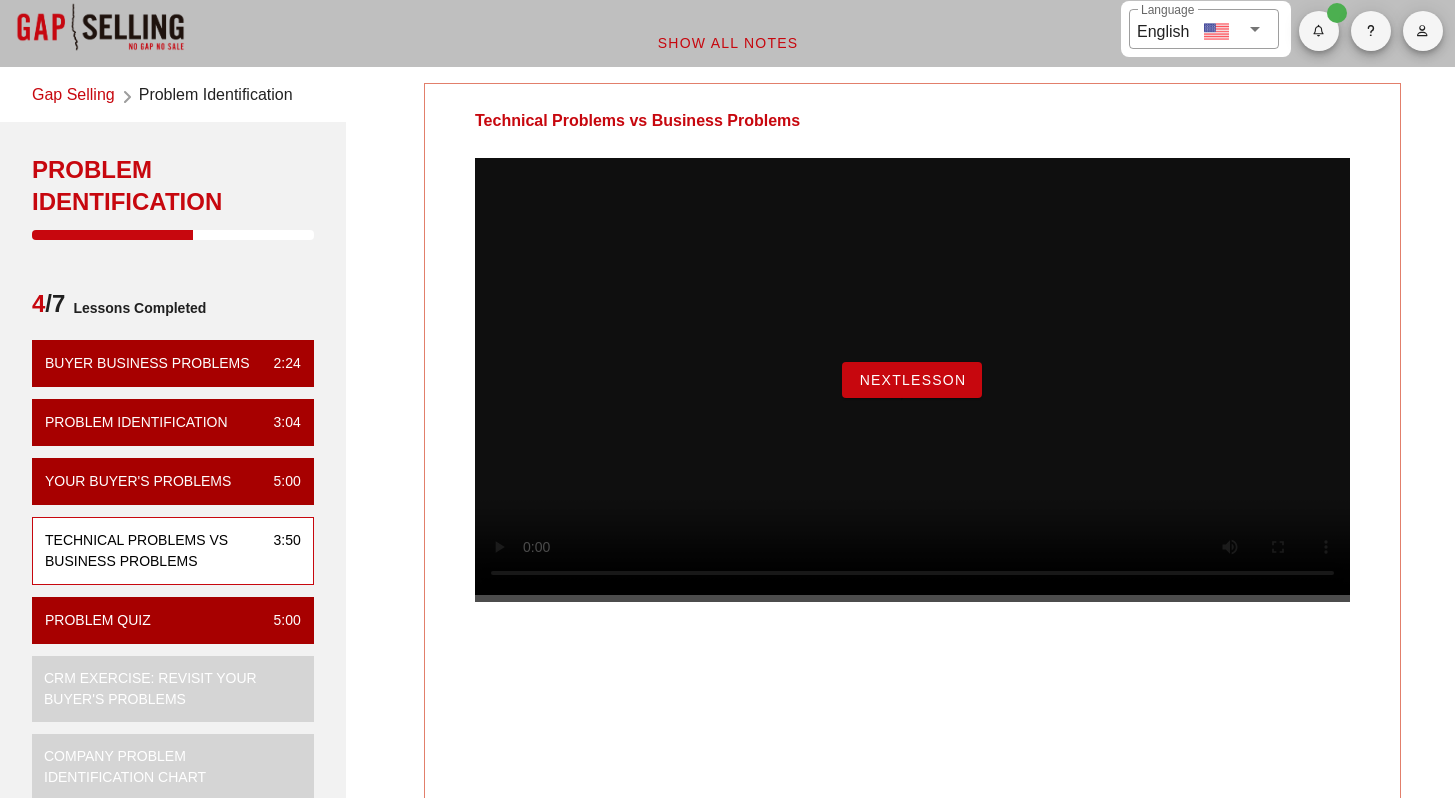 click on "NextLesson" at bounding box center [912, 380] 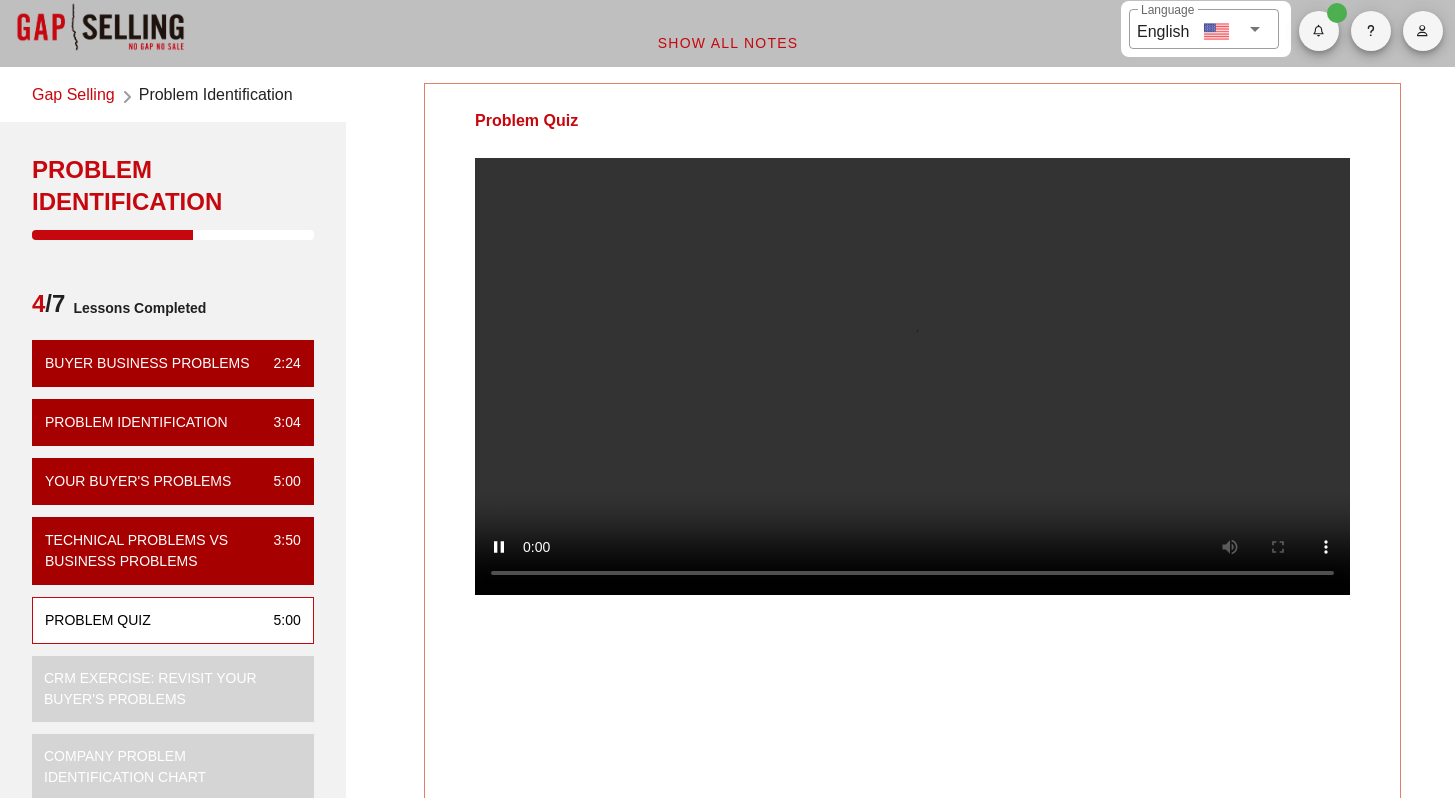 scroll, scrollTop: 0, scrollLeft: 0, axis: both 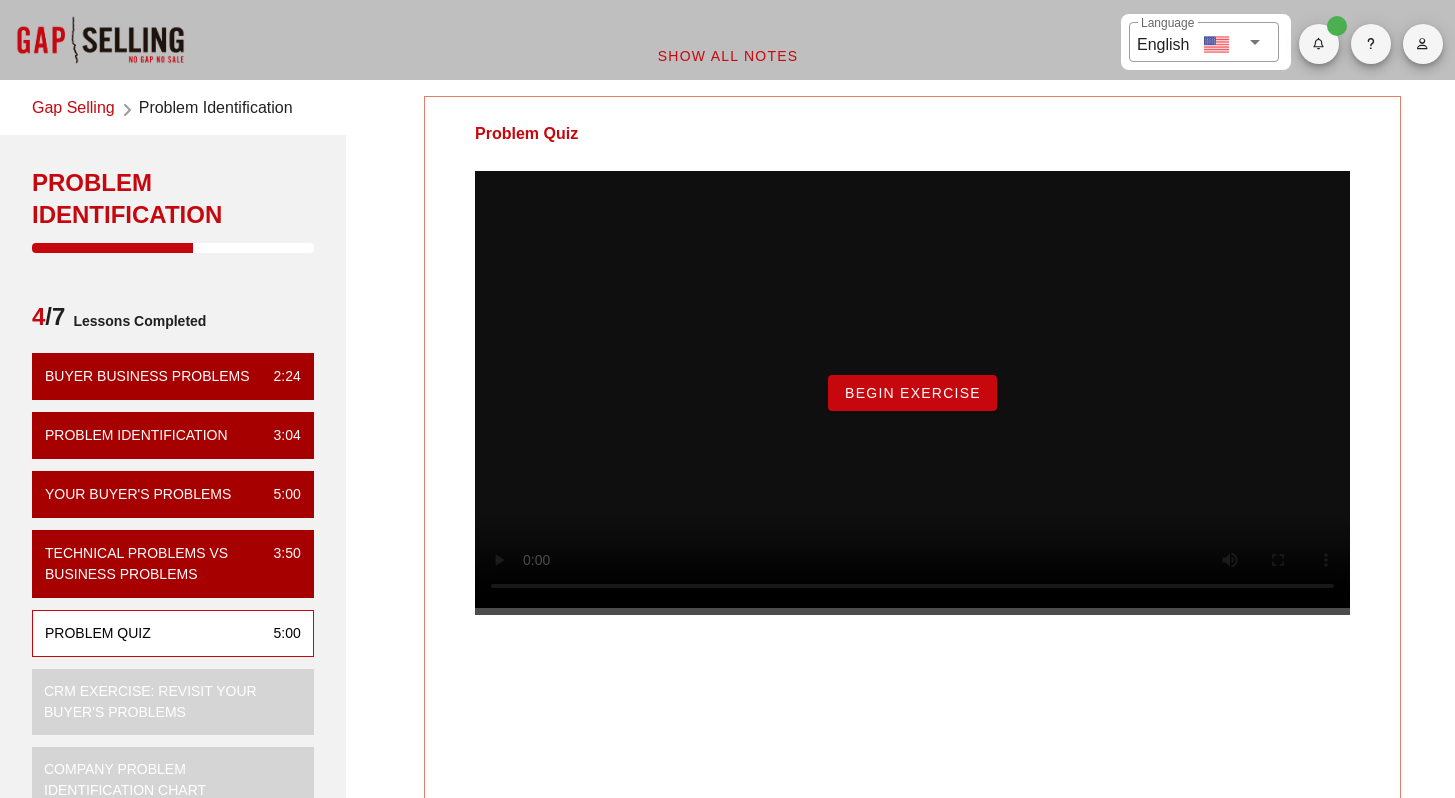 click on "Begin Exercise" at bounding box center [912, 393] 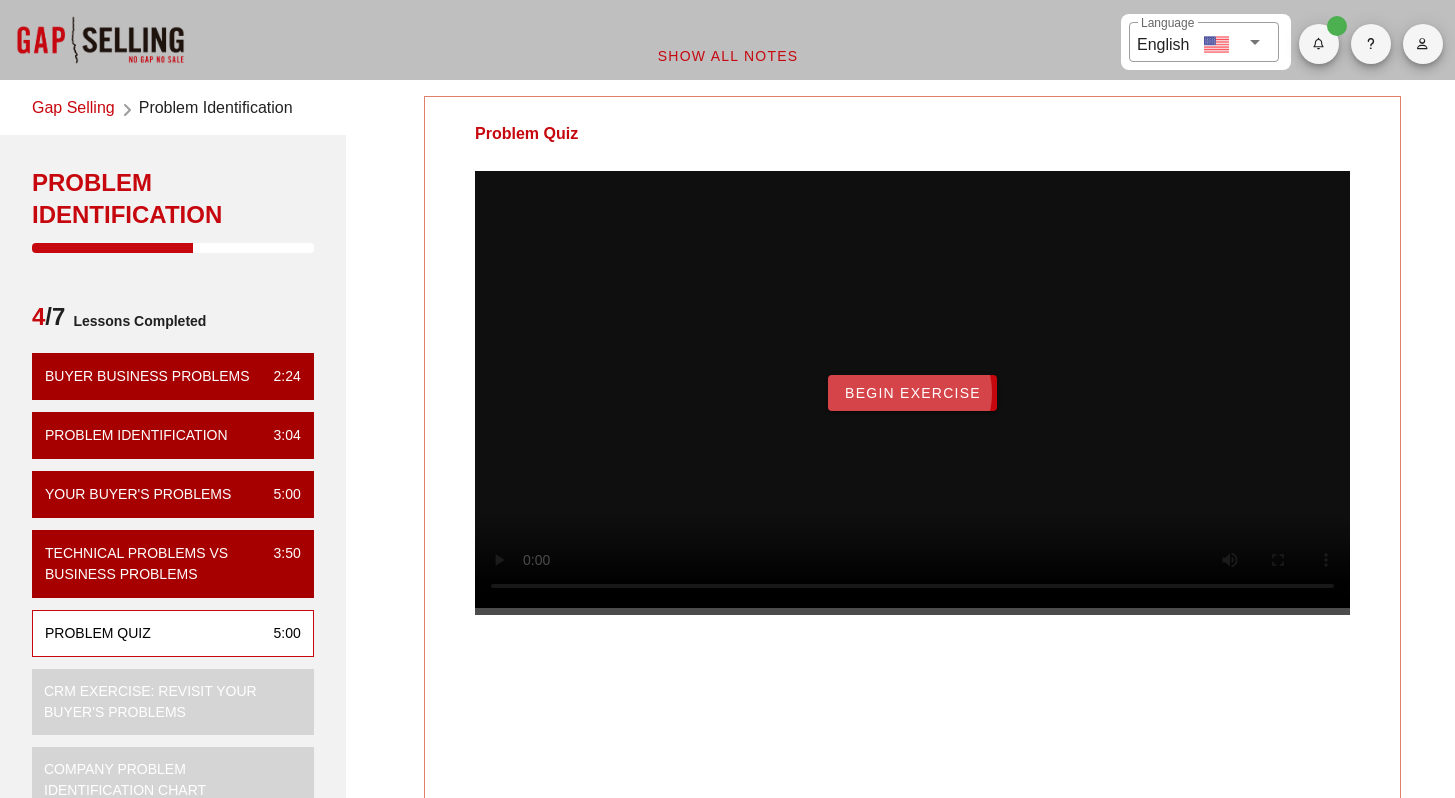 click on "Begin Exercise" at bounding box center [912, 393] 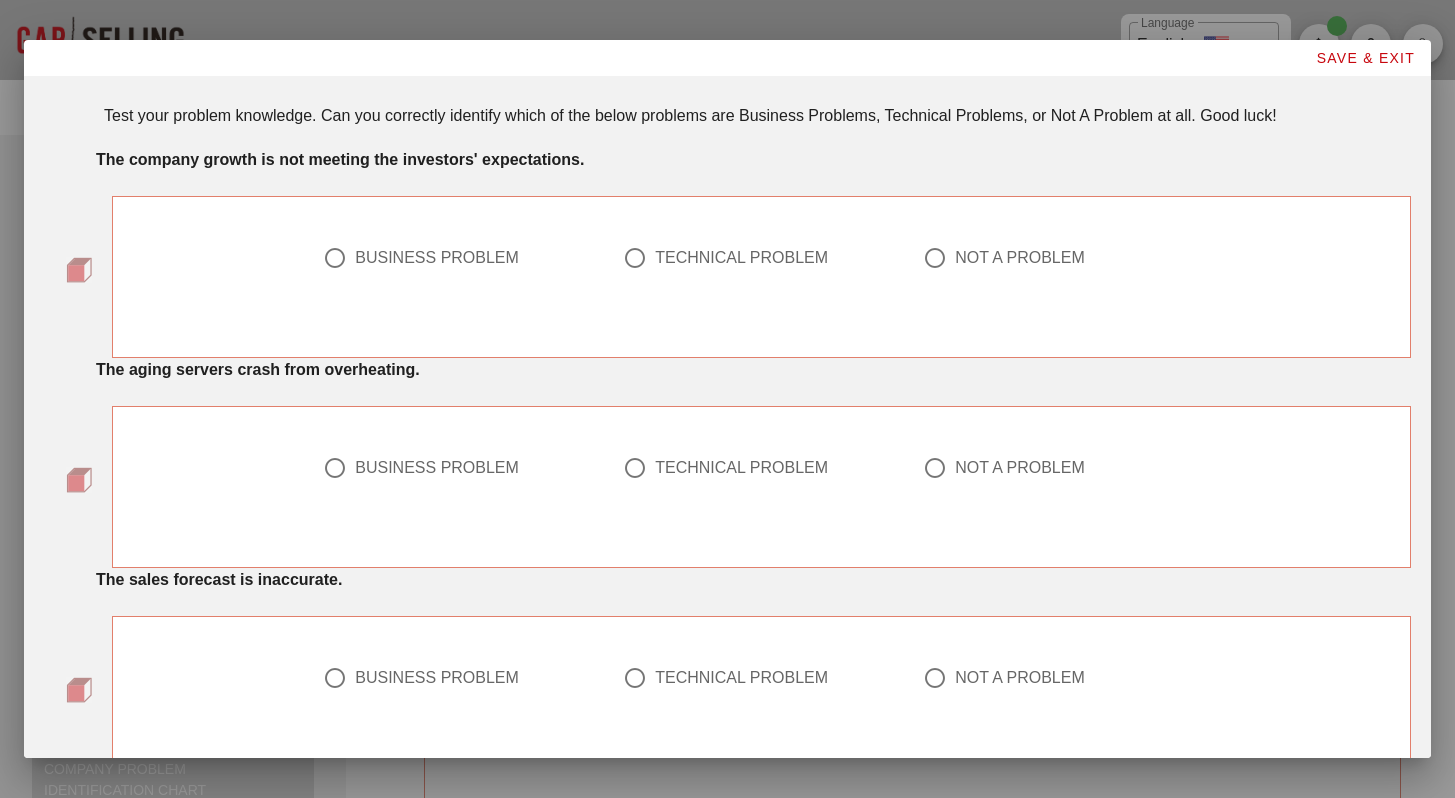 click on "BUSINESS PROBLEM" at bounding box center (437, 258) 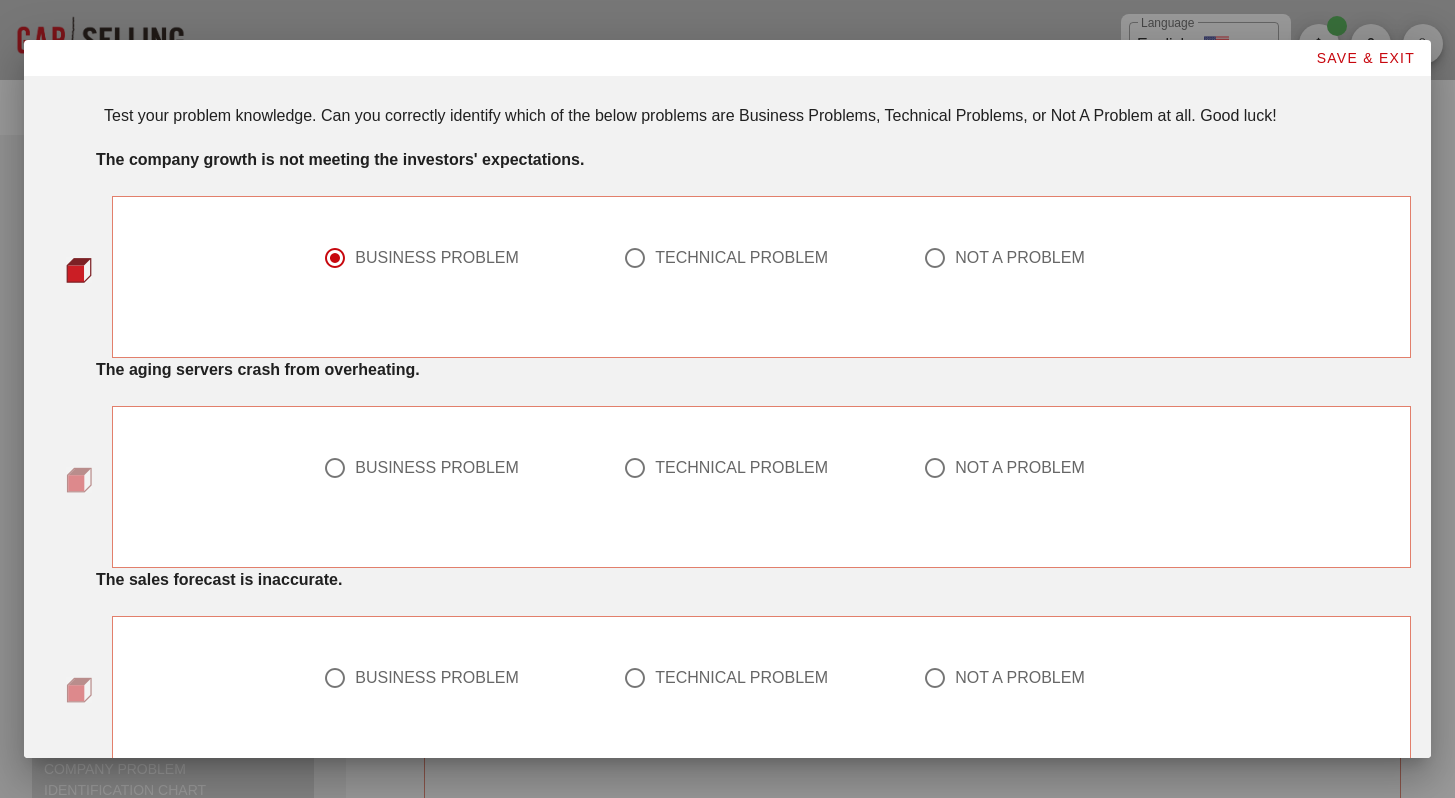 scroll, scrollTop: 28, scrollLeft: 0, axis: vertical 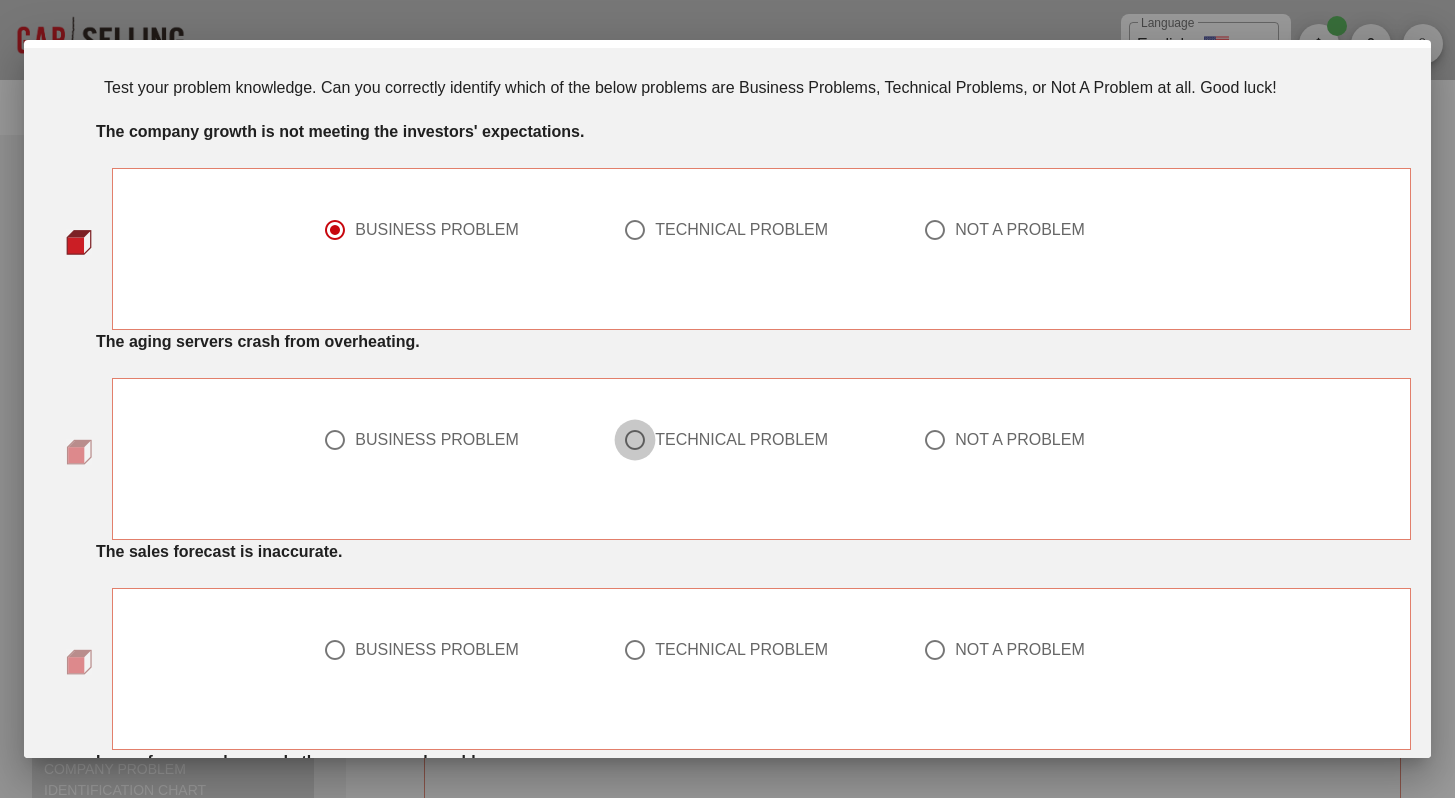 click at bounding box center (335, 440) 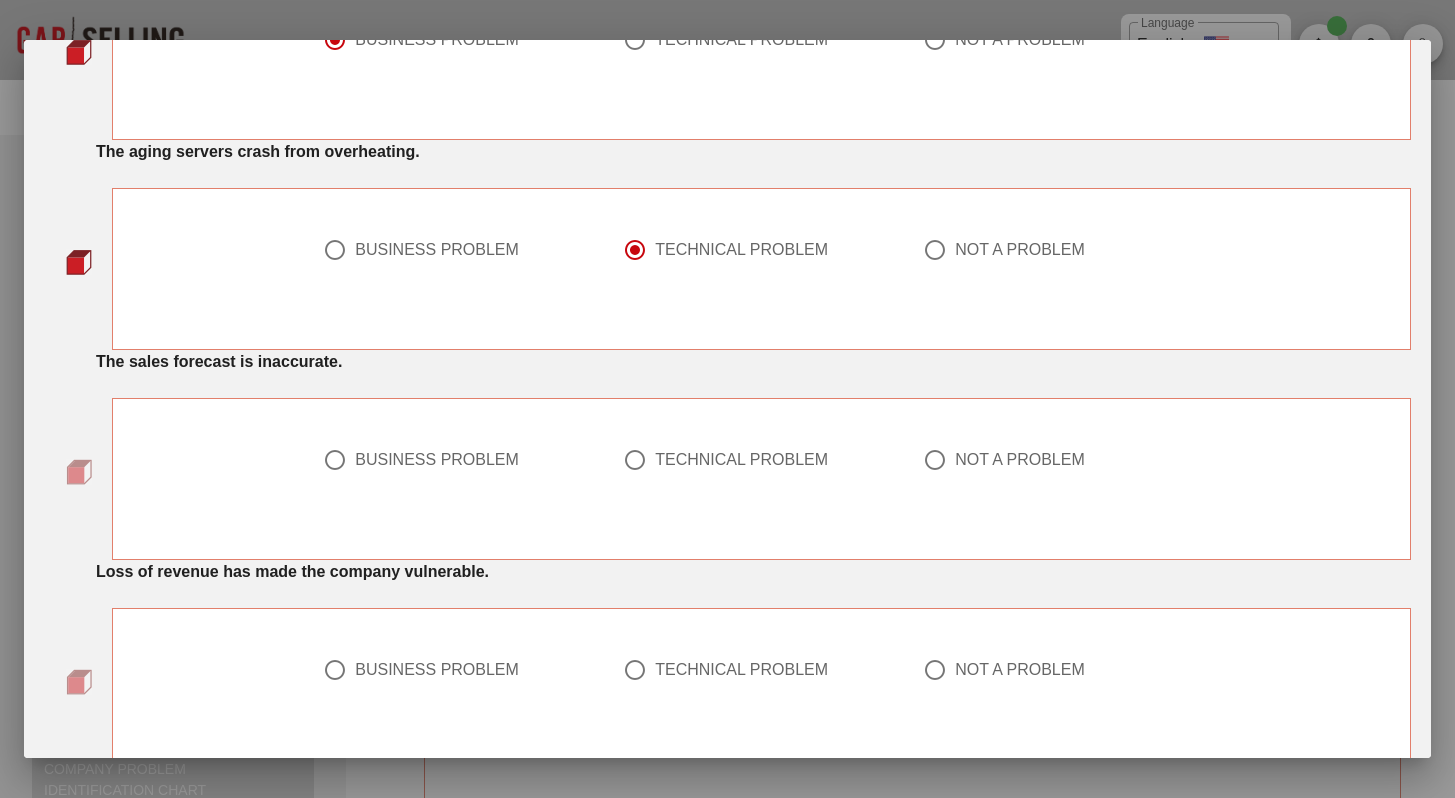 scroll, scrollTop: 255, scrollLeft: 0, axis: vertical 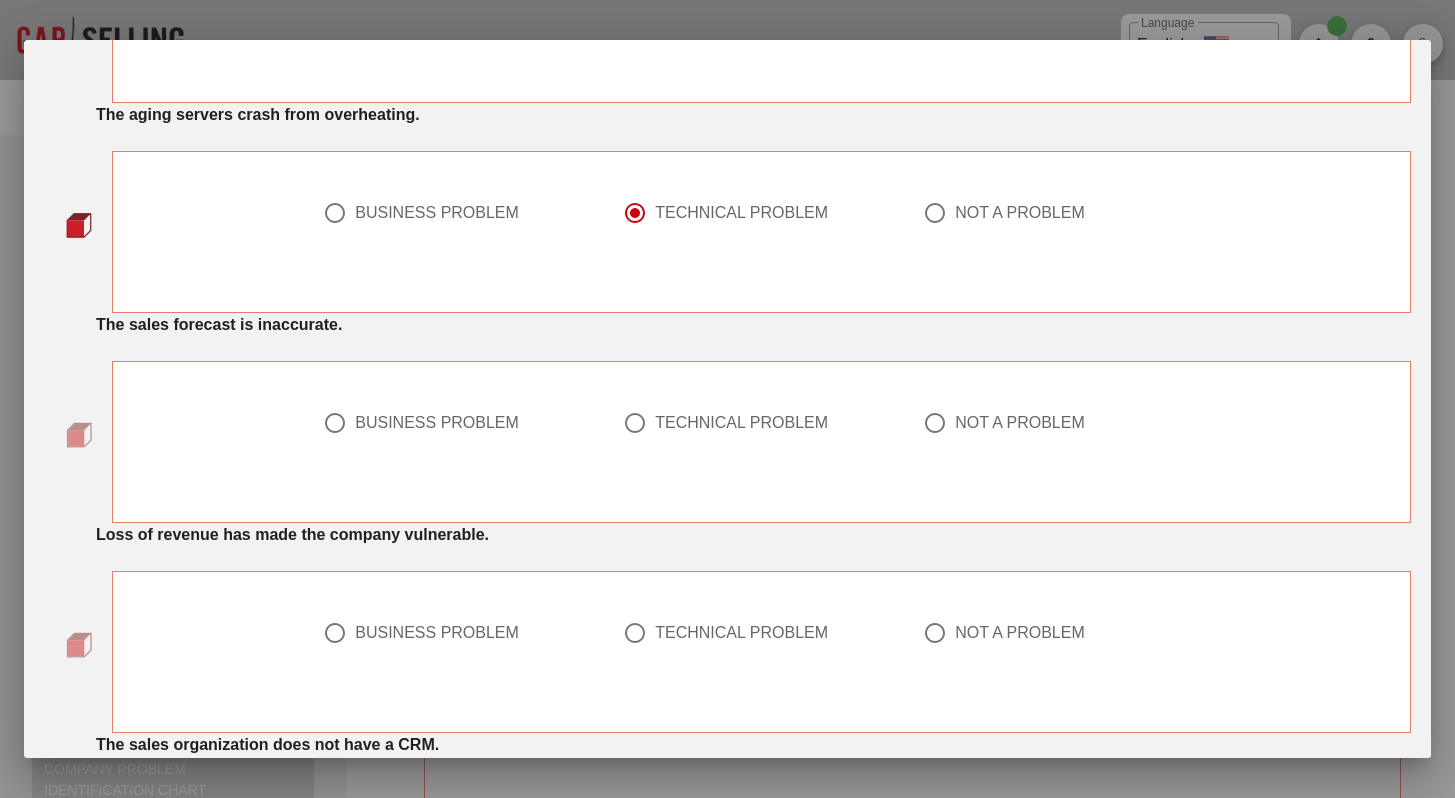 click on "BUSINESS PROBLEM" at bounding box center [437, 633] 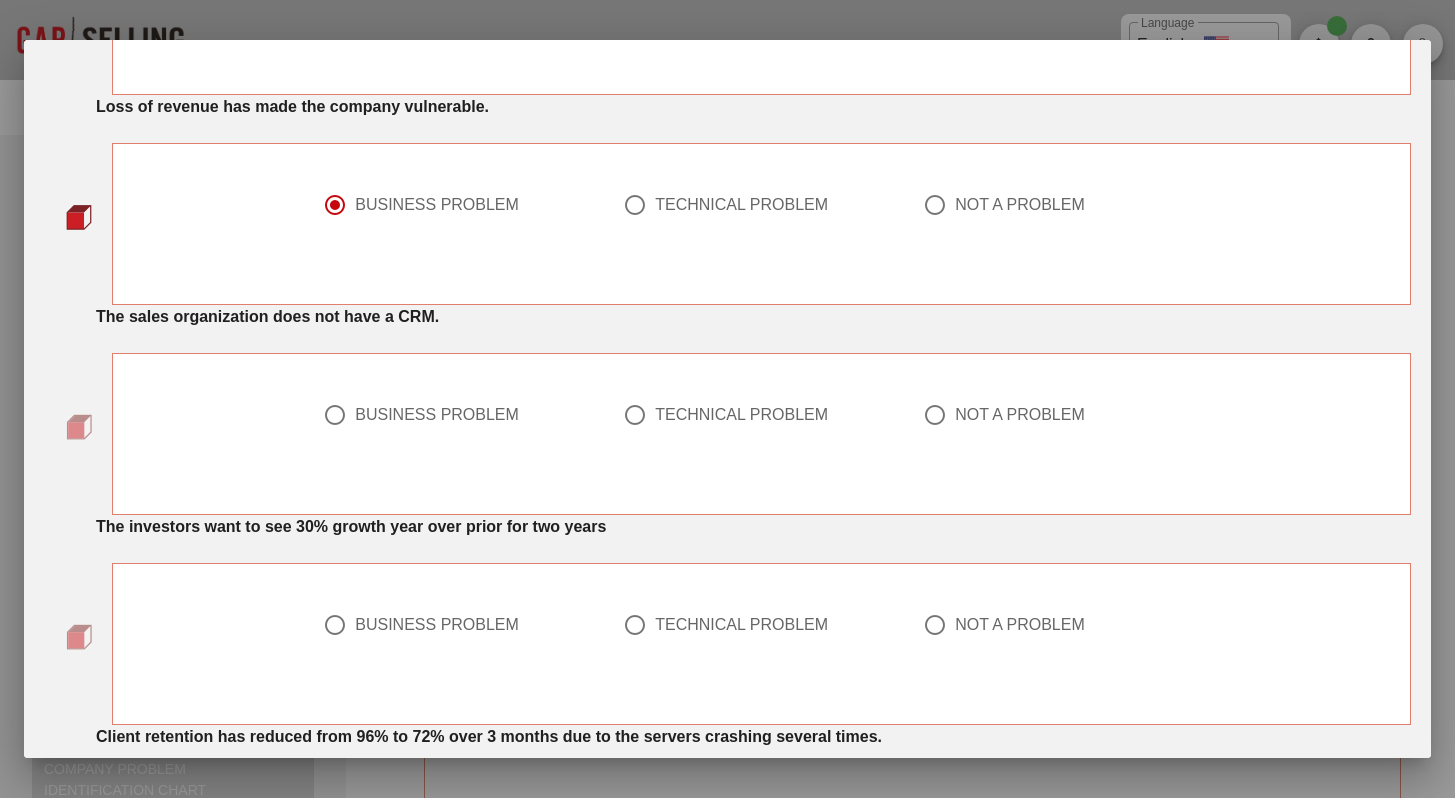 scroll, scrollTop: 690, scrollLeft: 0, axis: vertical 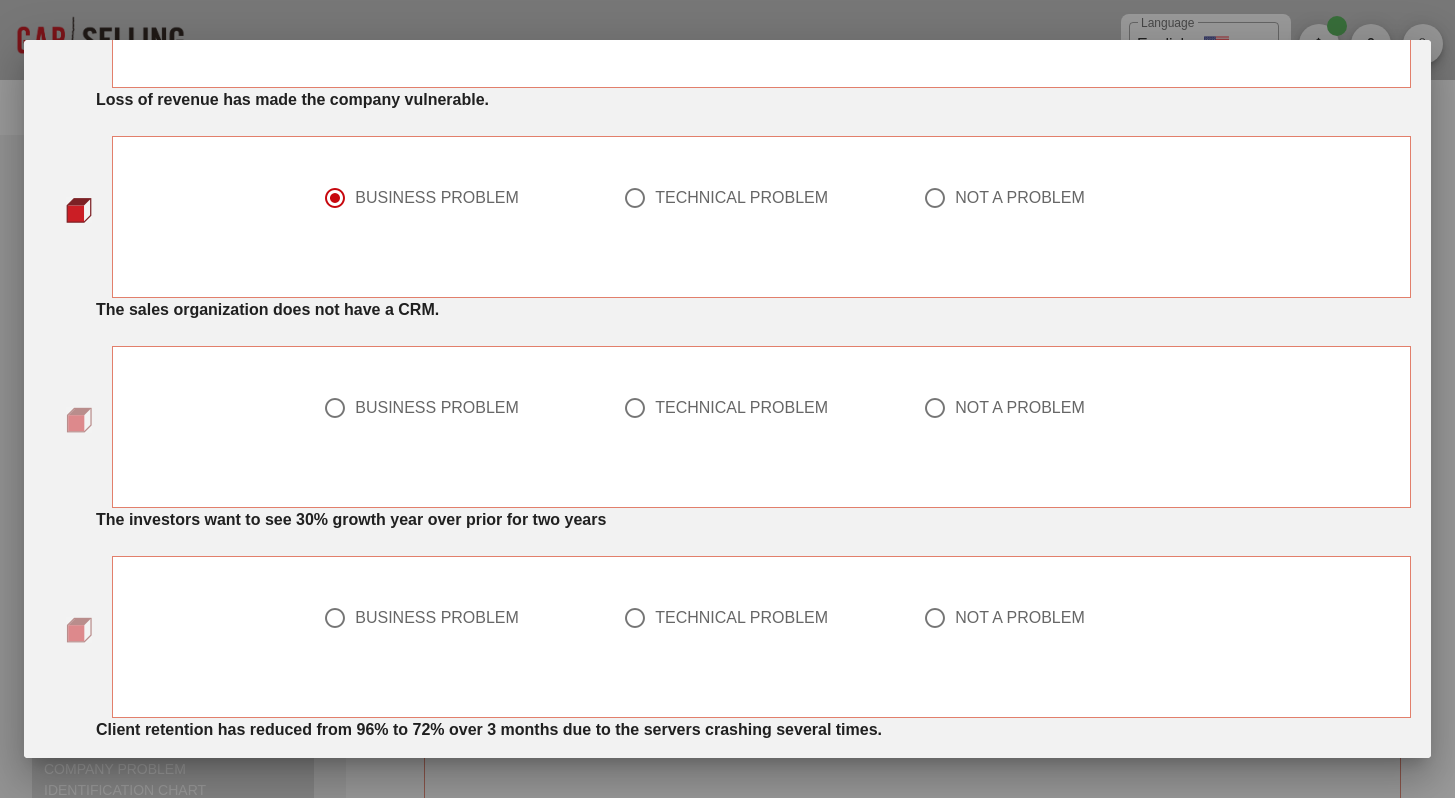 click on "NOT A PROBLEM" at bounding box center [1020, 618] 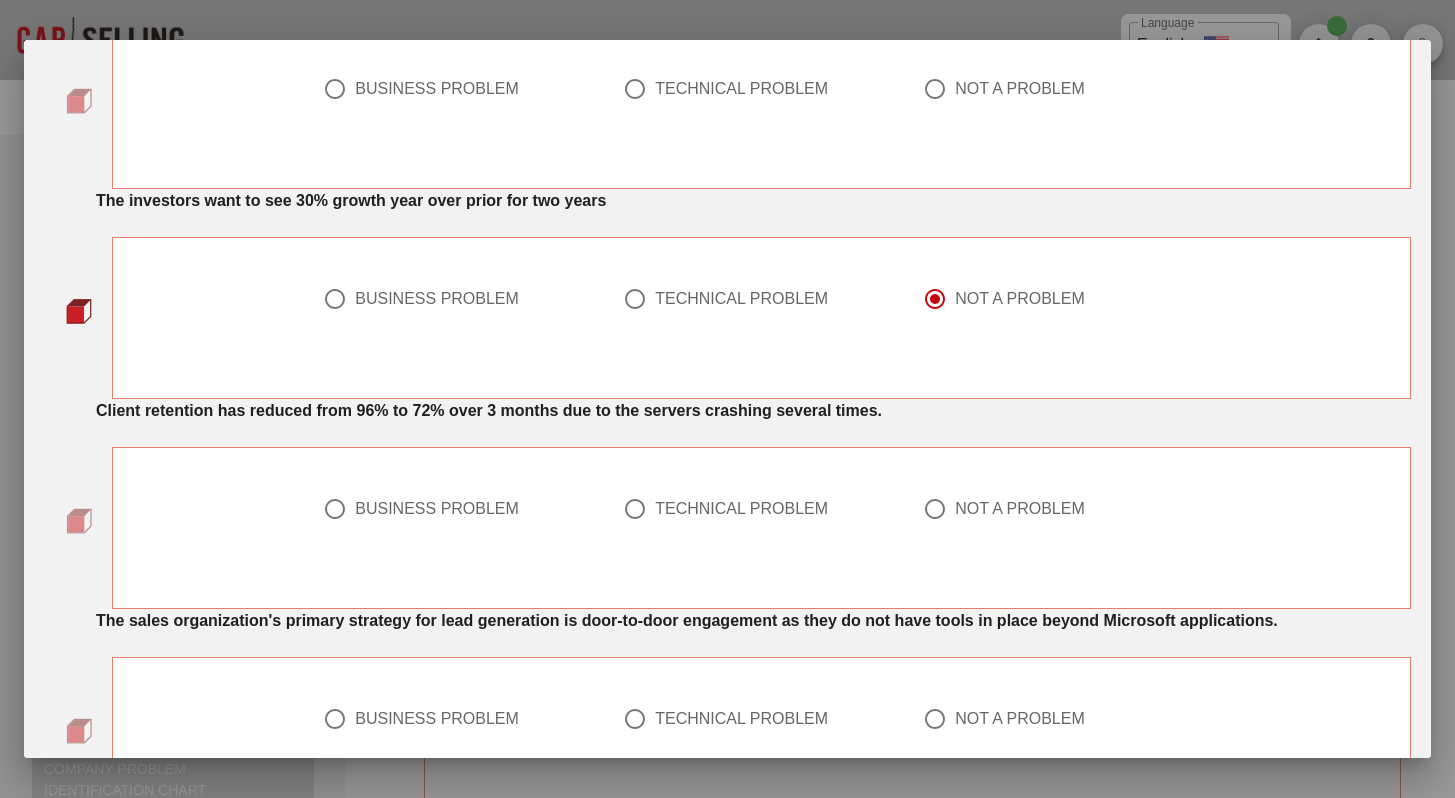 scroll, scrollTop: 1026, scrollLeft: 0, axis: vertical 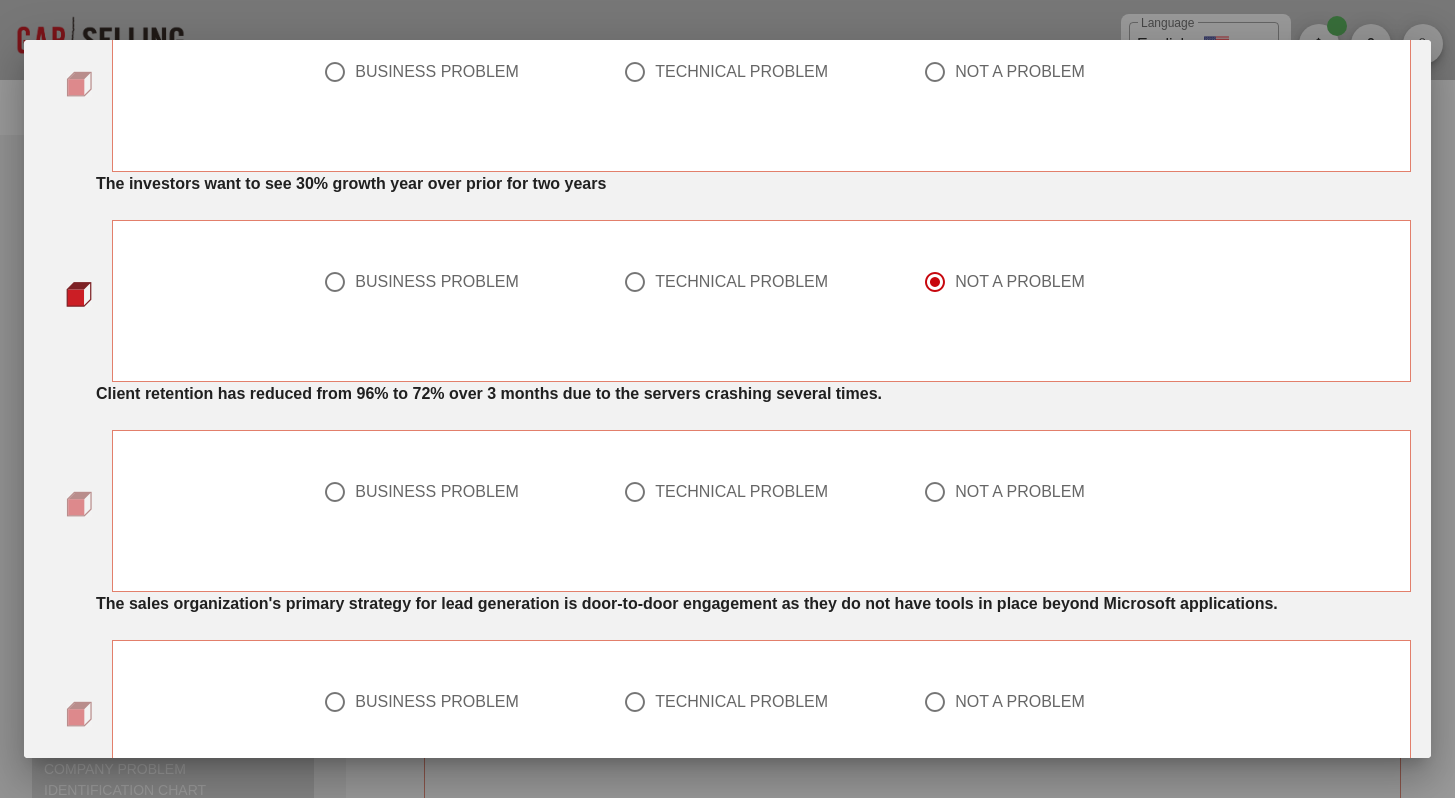 click on "TECHNICAL PROBLEM" at bounding box center [453, 492] 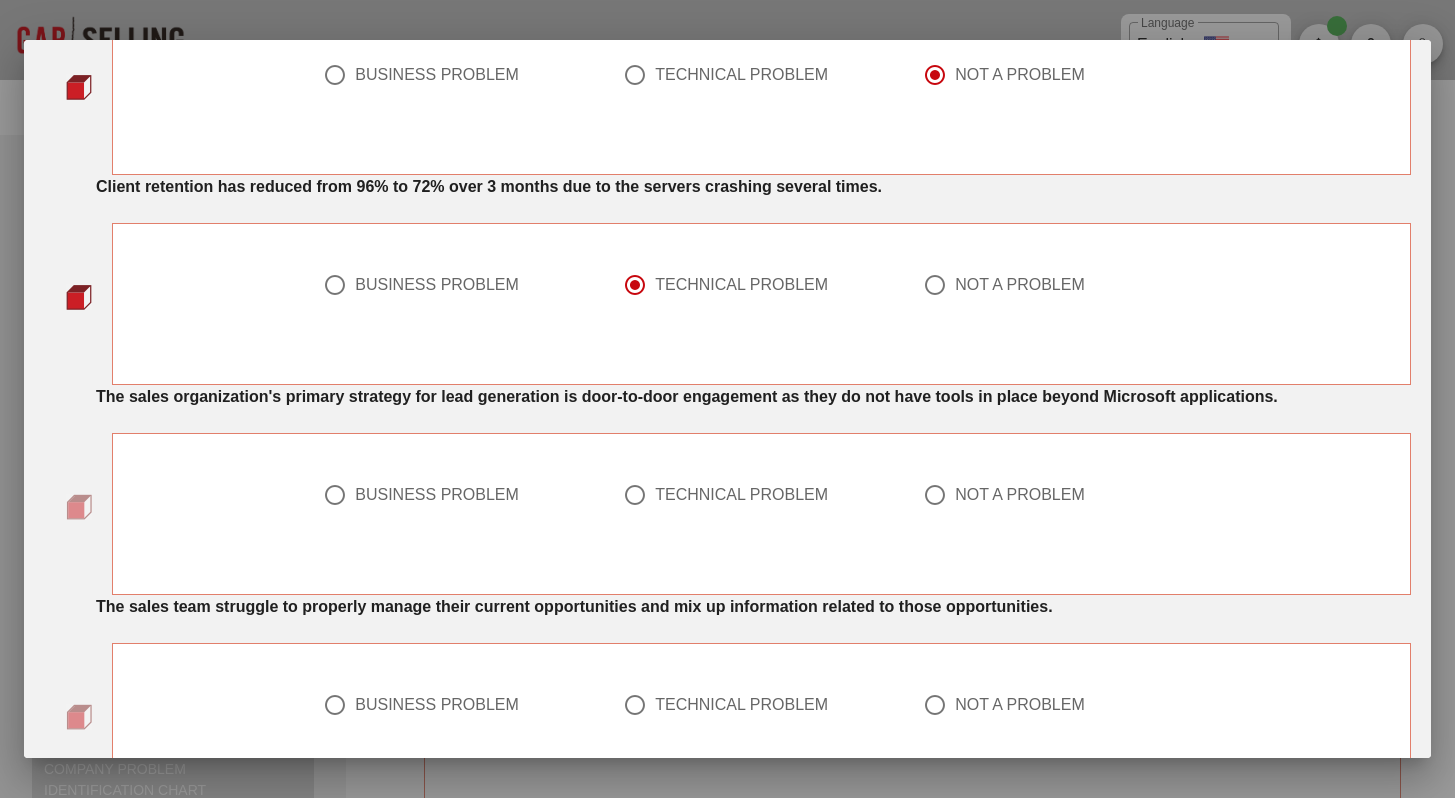 scroll, scrollTop: 1233, scrollLeft: 0, axis: vertical 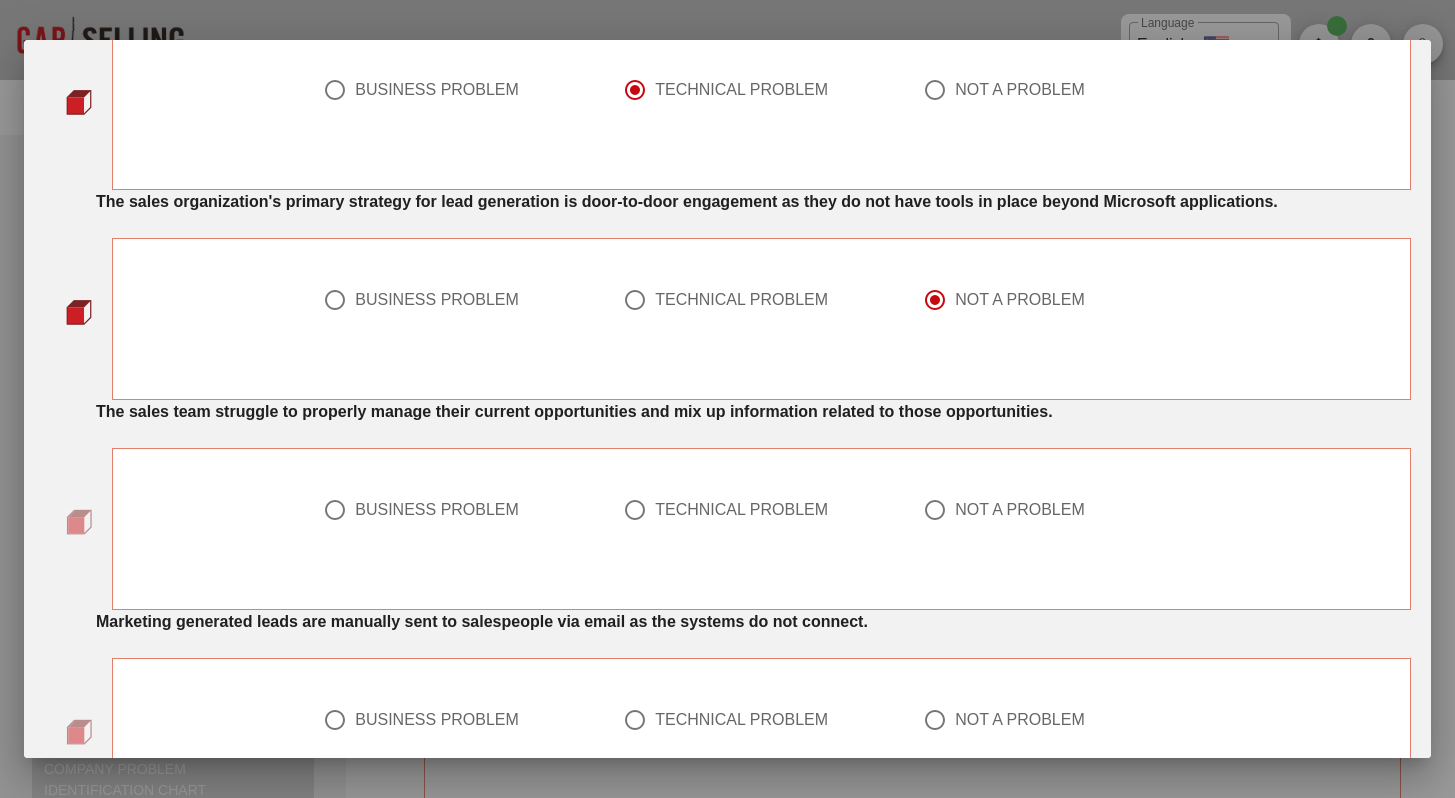 click on "TECHNICAL PROBLEM" at bounding box center [741, 510] 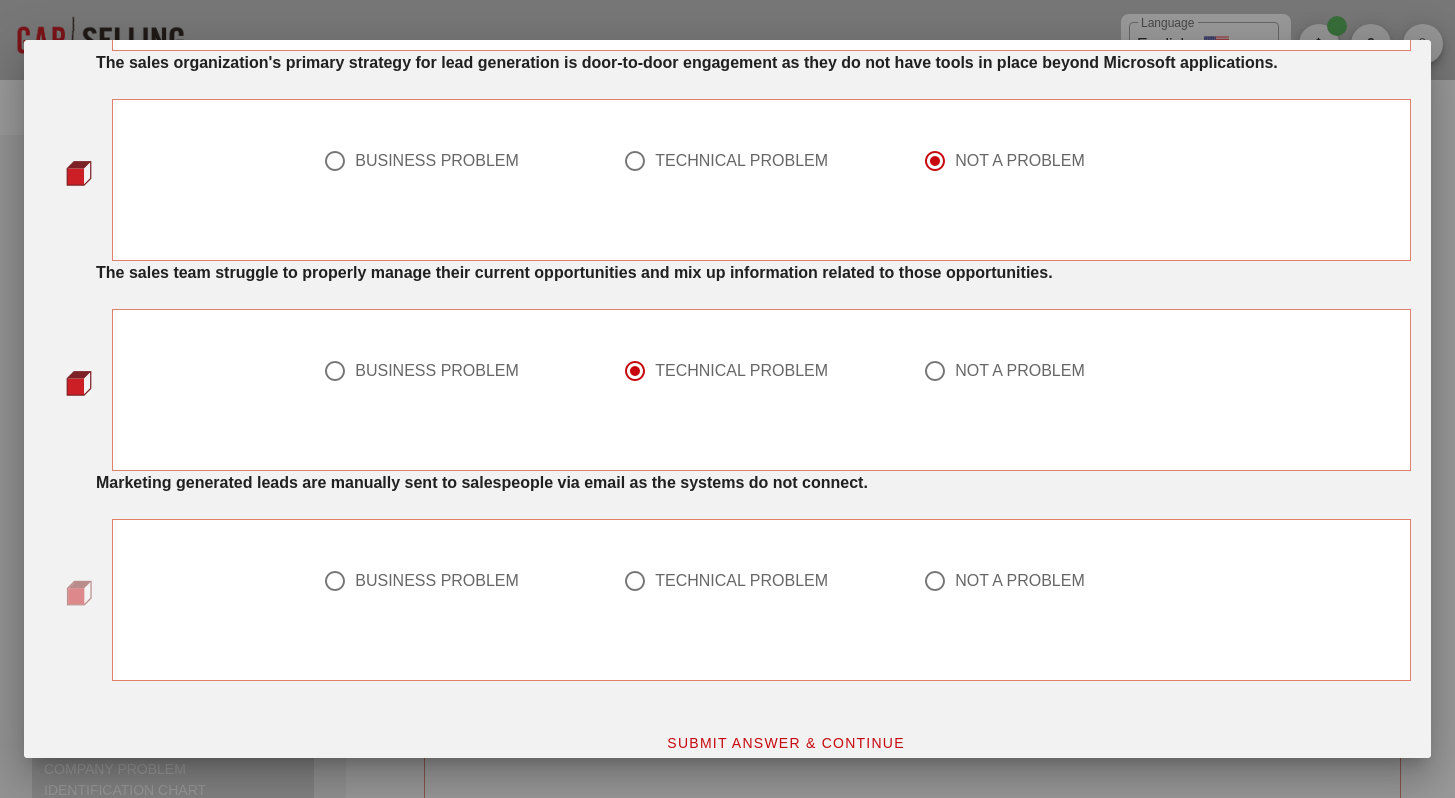 scroll, scrollTop: 1614, scrollLeft: 0, axis: vertical 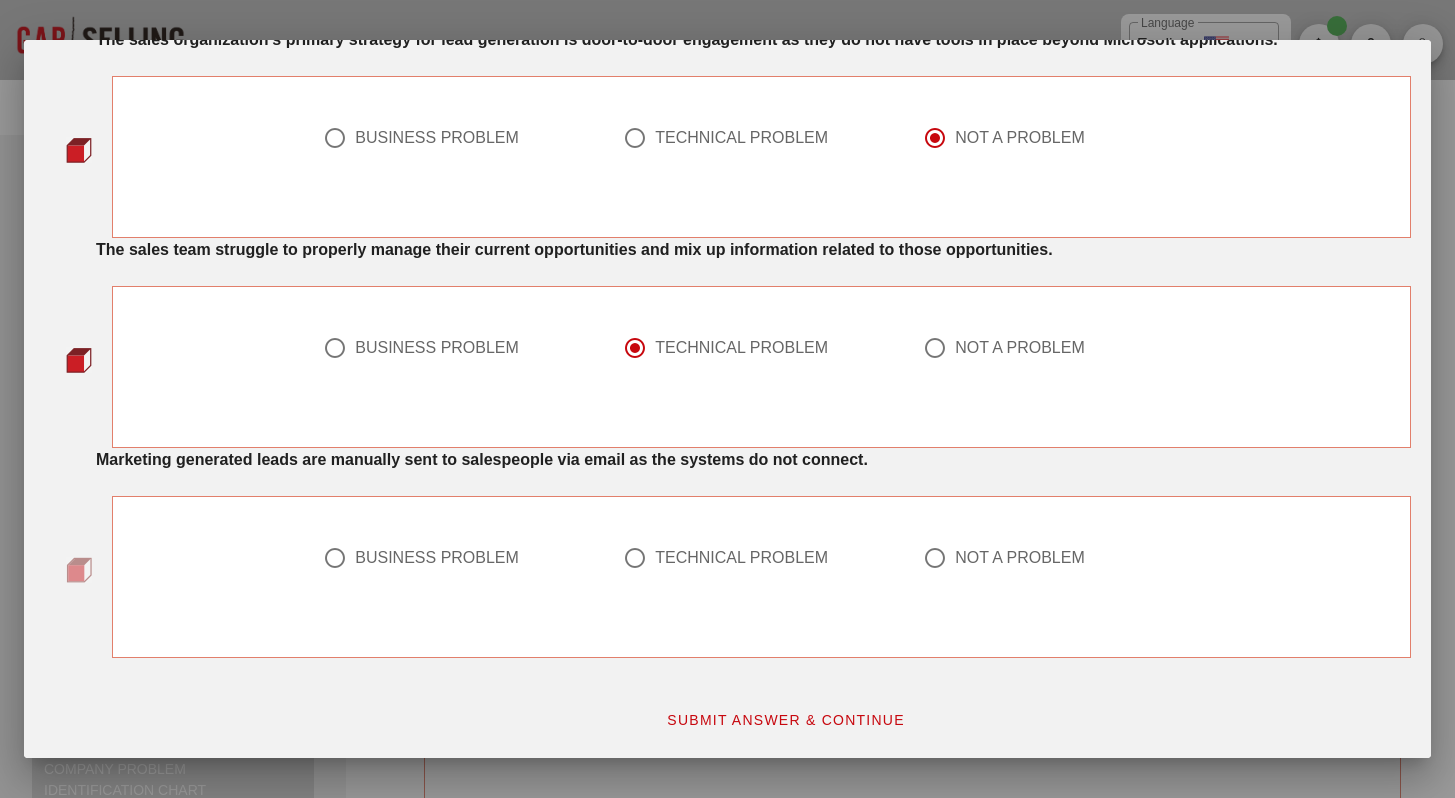 click on "TECHNICAL PROBLEM" at bounding box center [741, 558] 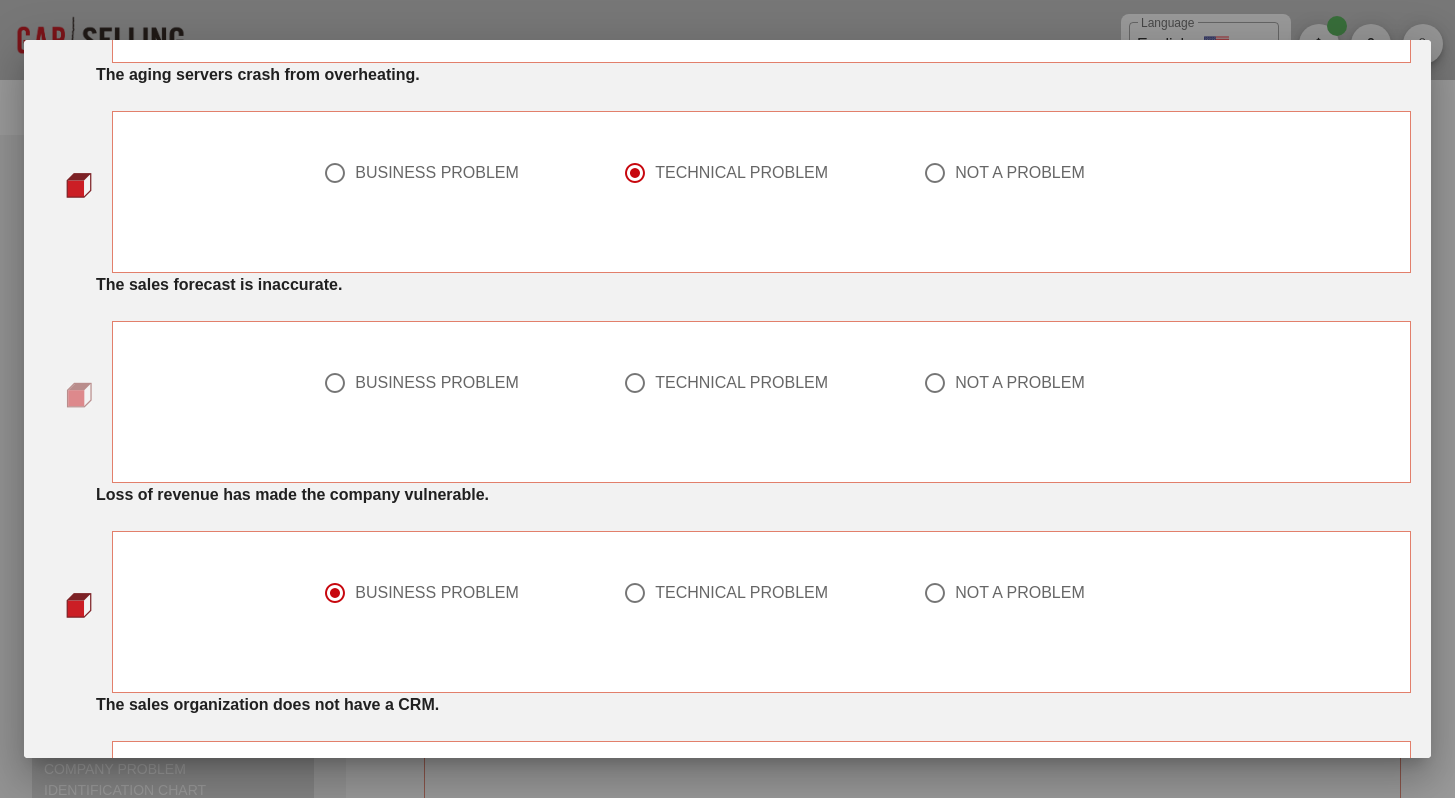 scroll, scrollTop: 222, scrollLeft: 0, axis: vertical 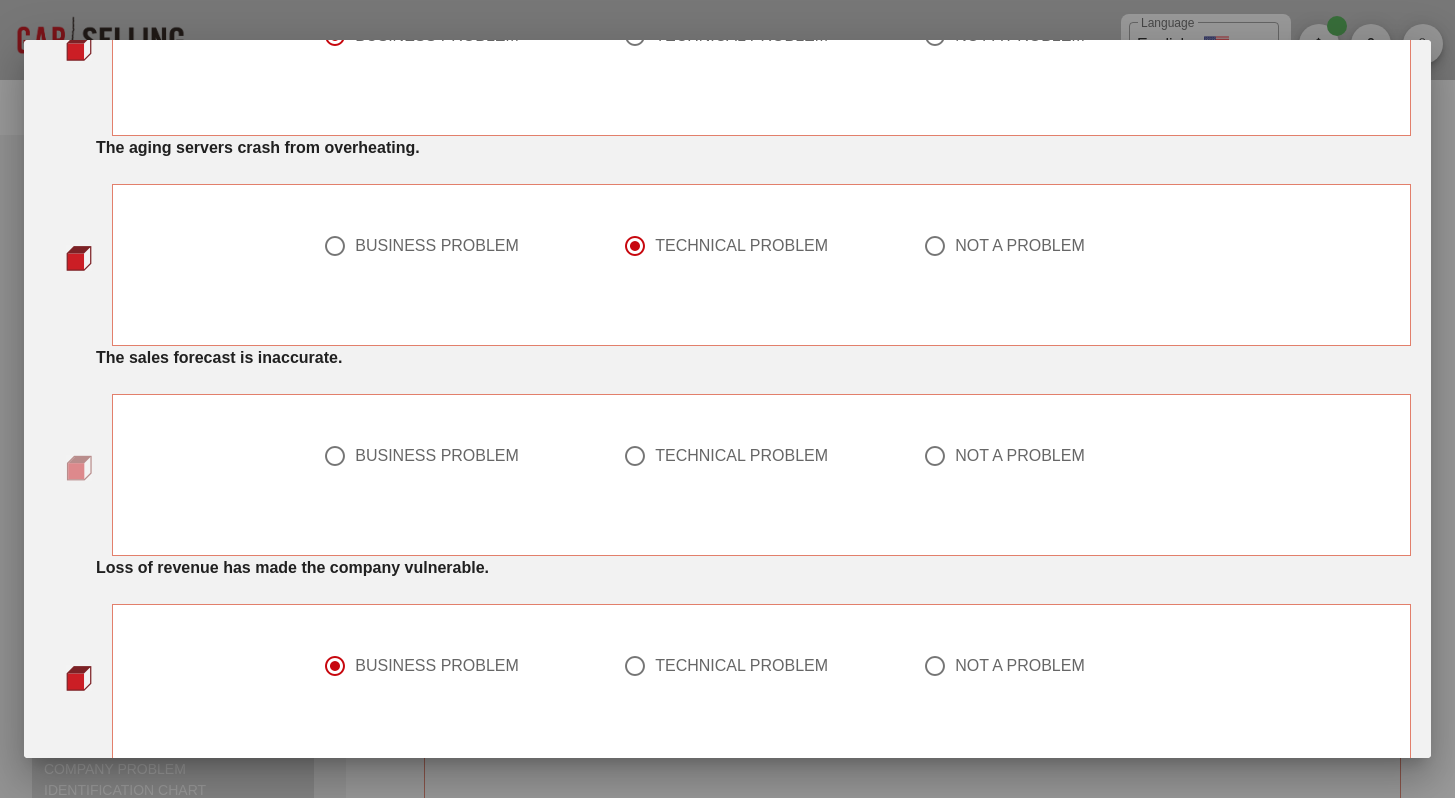 click on "BUSINESS PROBLEM" at bounding box center [437, 456] 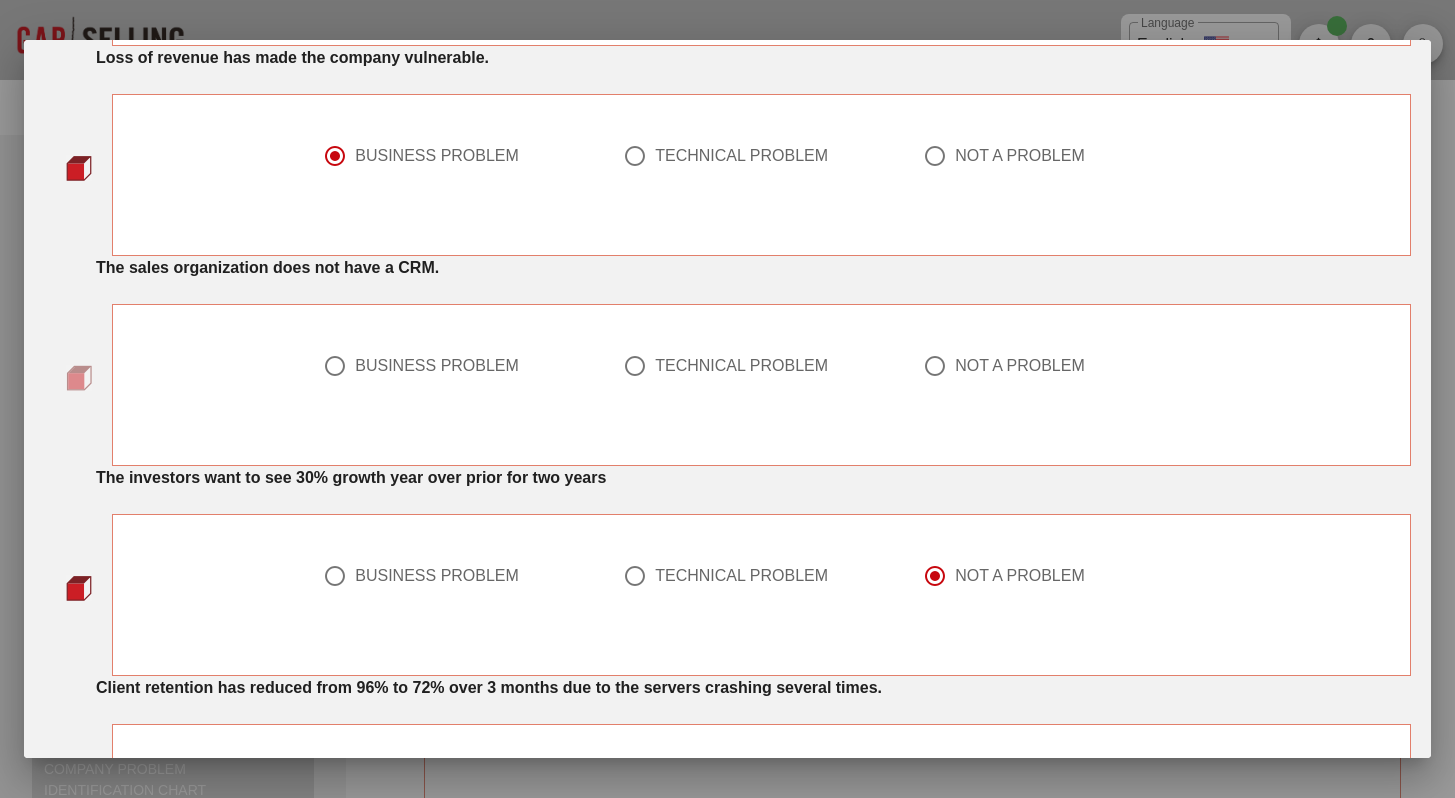 scroll, scrollTop: 733, scrollLeft: 0, axis: vertical 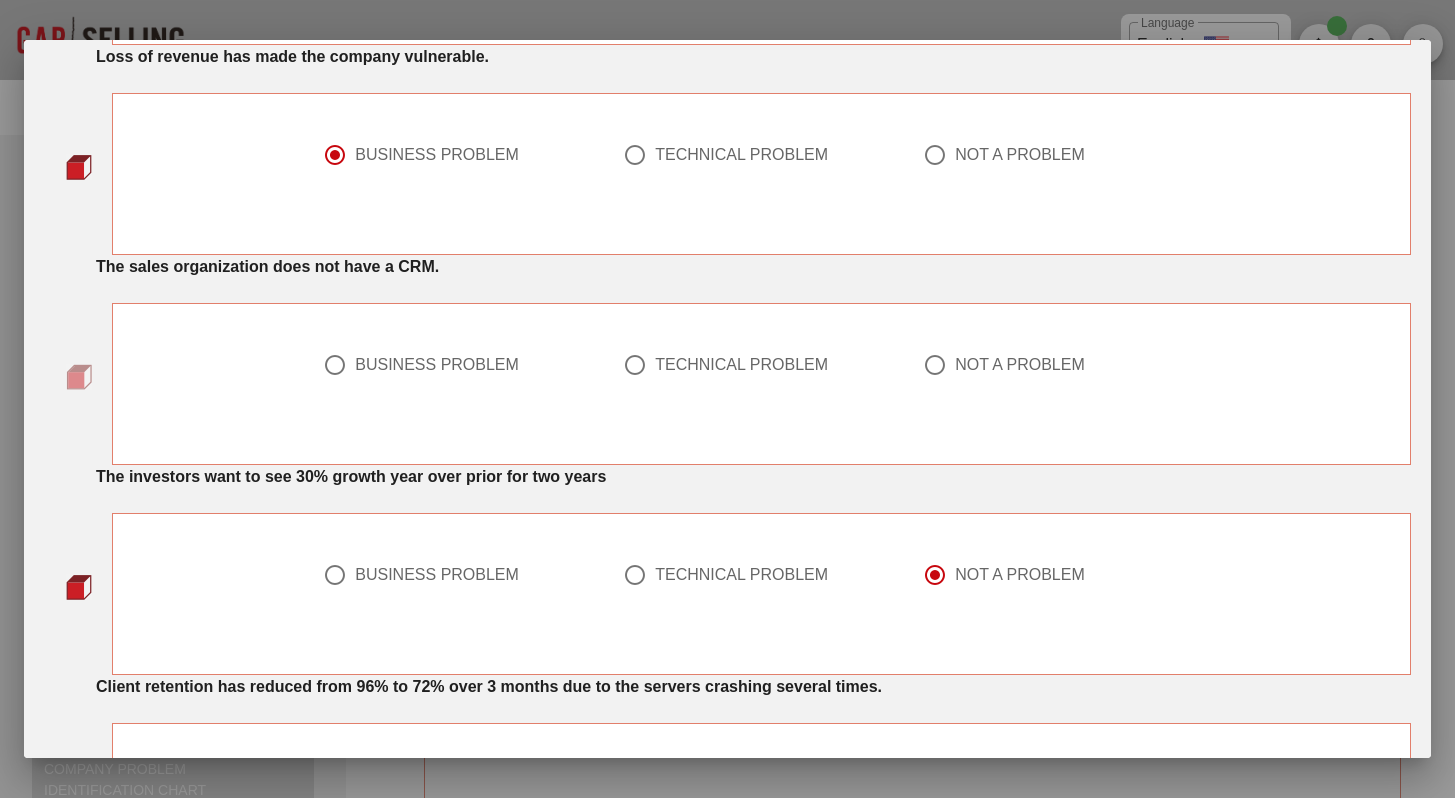 click on "NOT A PROBLEM" at bounding box center (1020, 365) 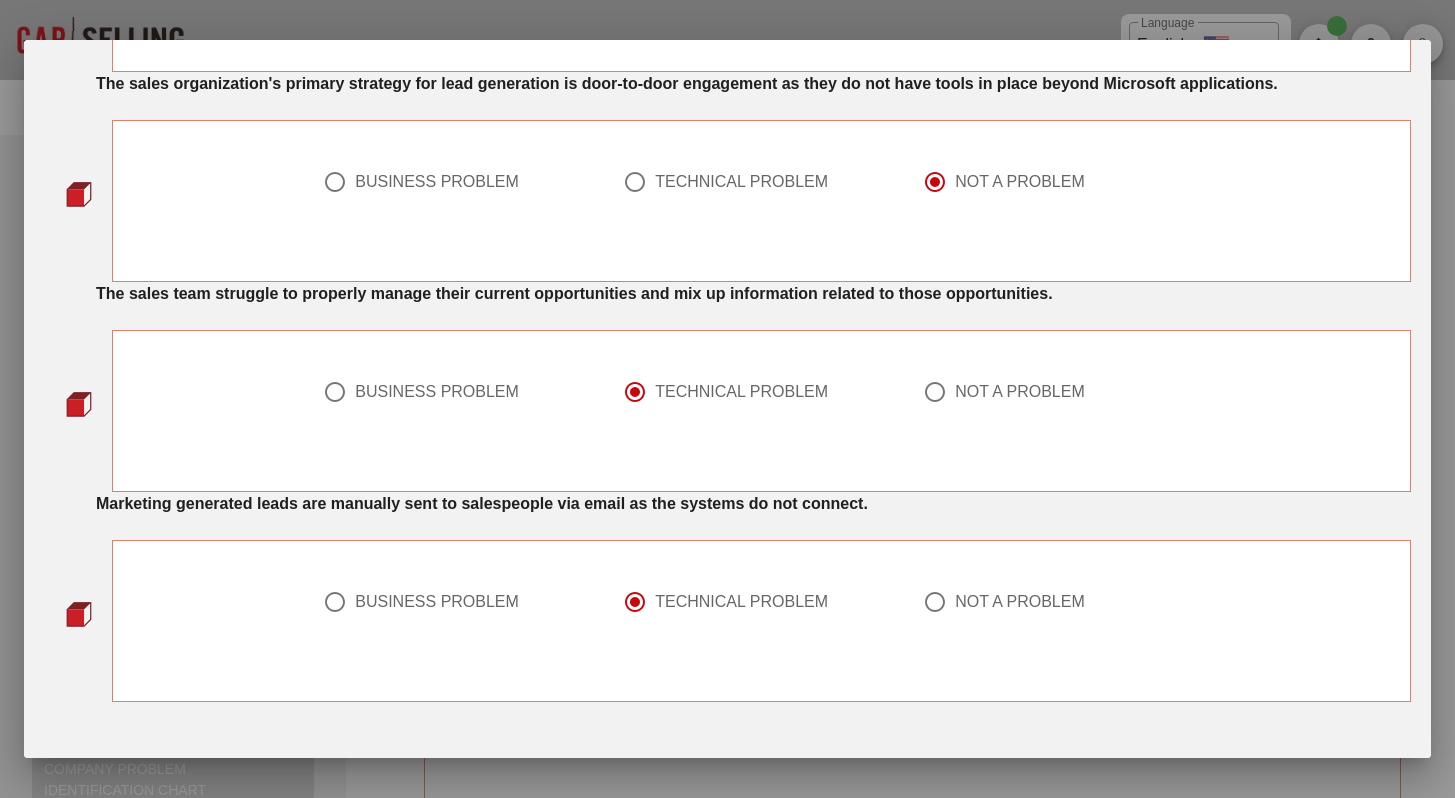 scroll, scrollTop: 1614, scrollLeft: 0, axis: vertical 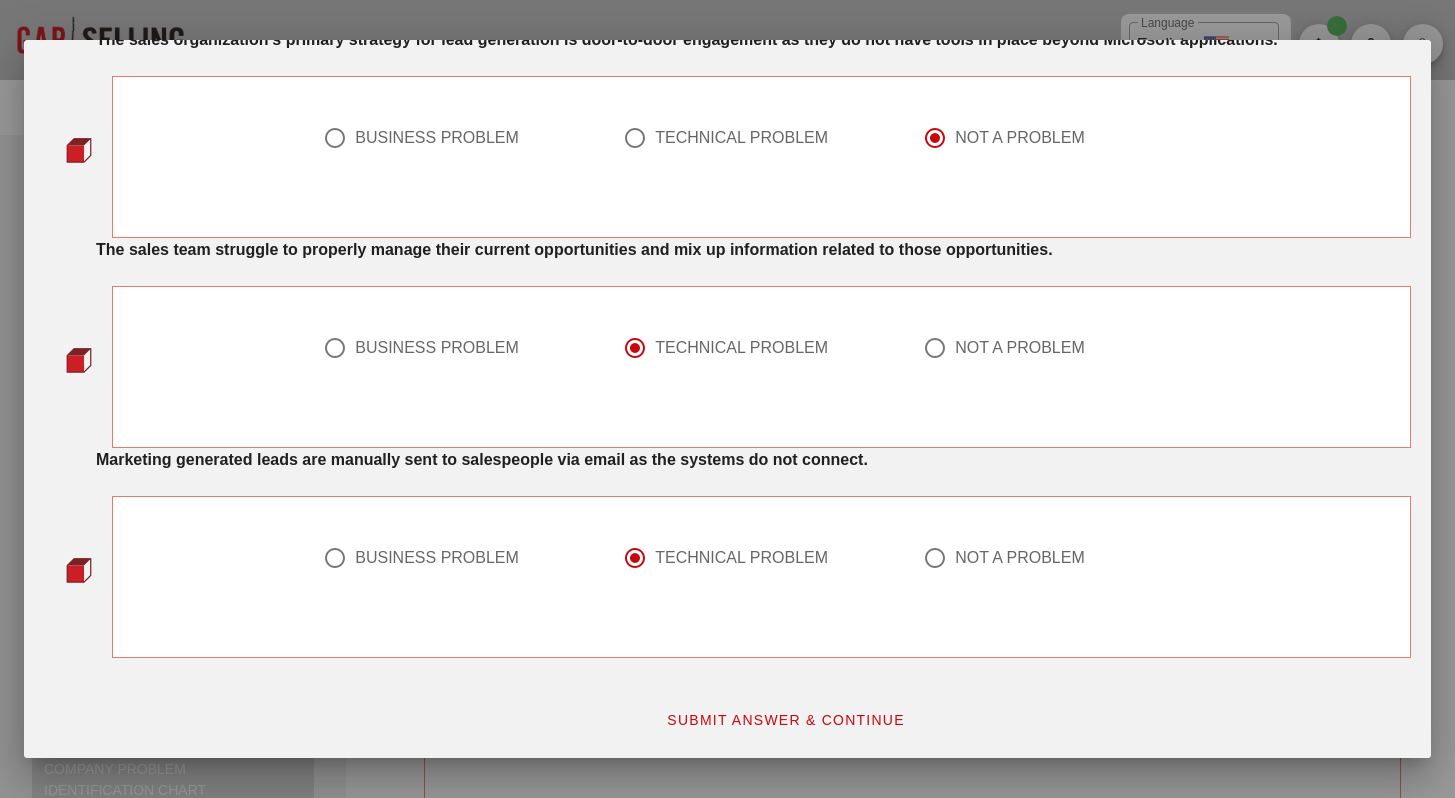 click on "SUBMIT ANSWER & CONTINUE" at bounding box center [785, 720] 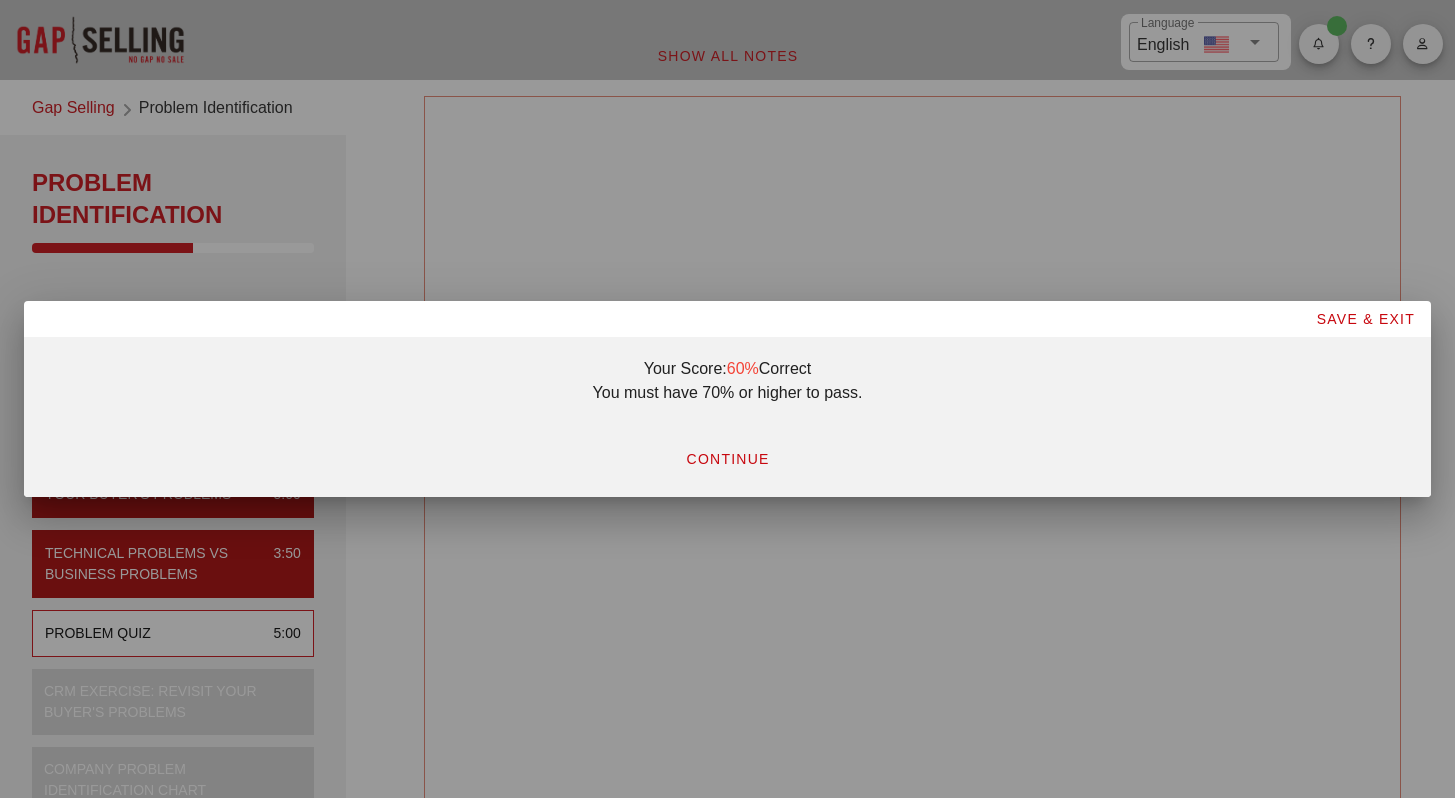 click on "CONTINUE" at bounding box center (727, 459) 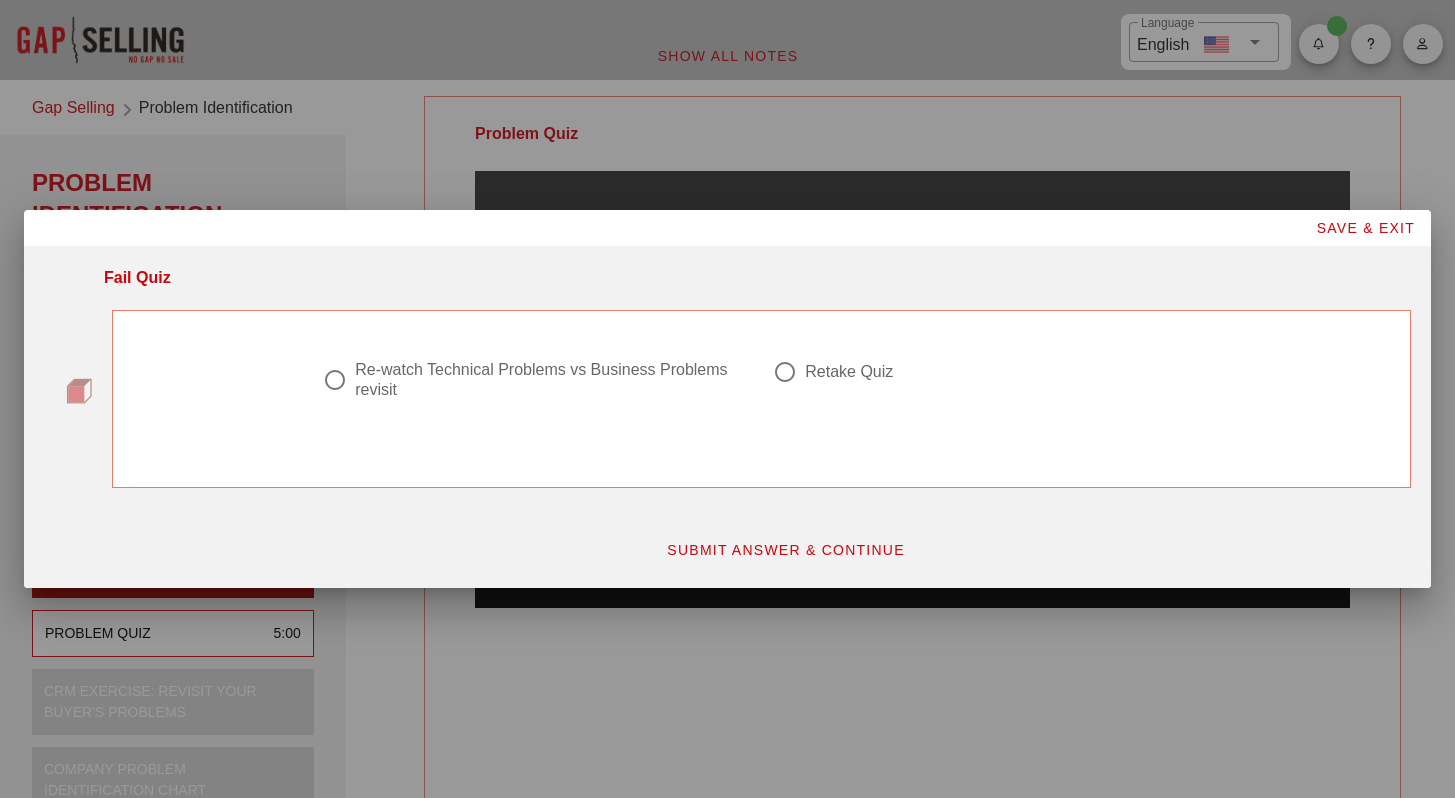 click at bounding box center (335, 380) 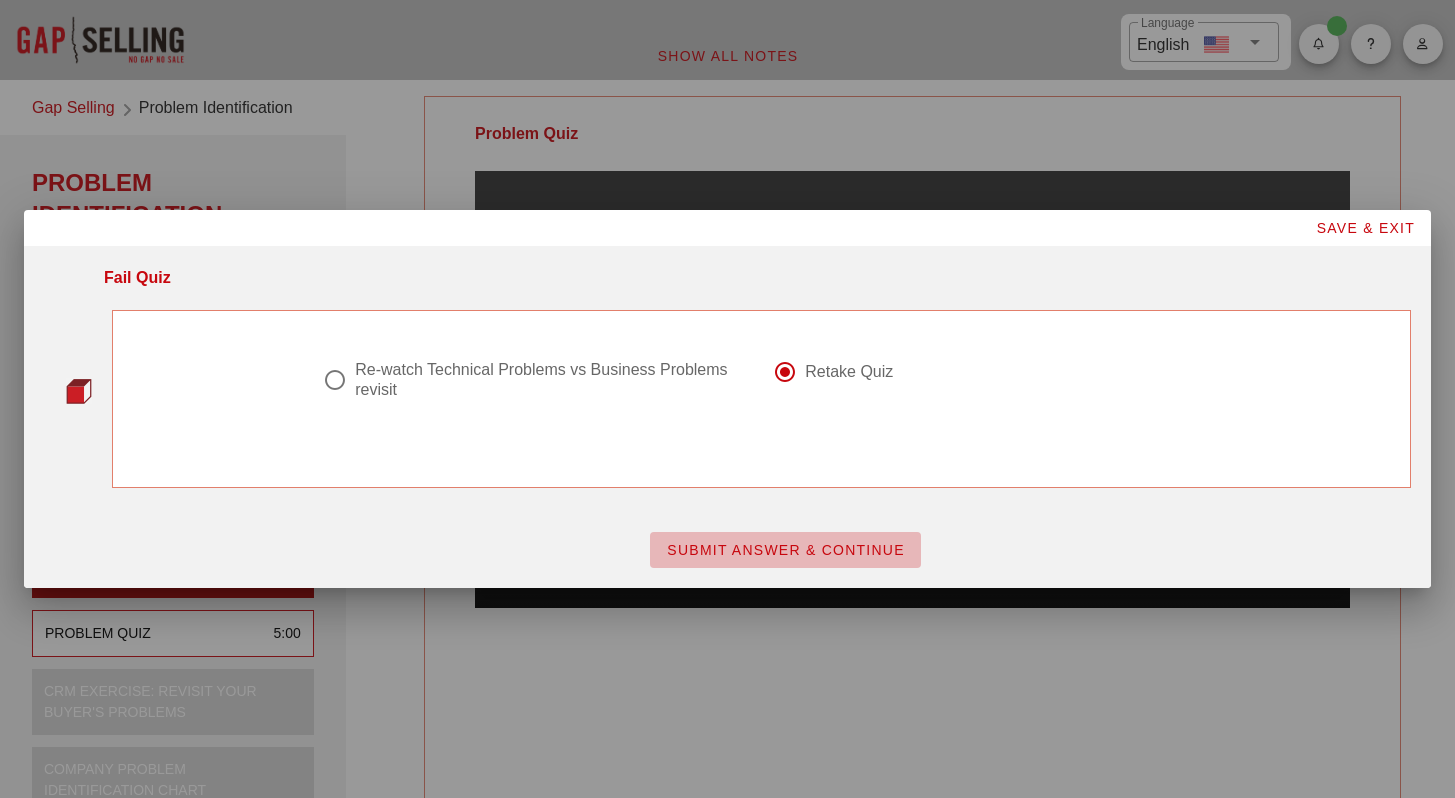 click on "SUBMIT ANSWER & CONTINUE" at bounding box center (785, 550) 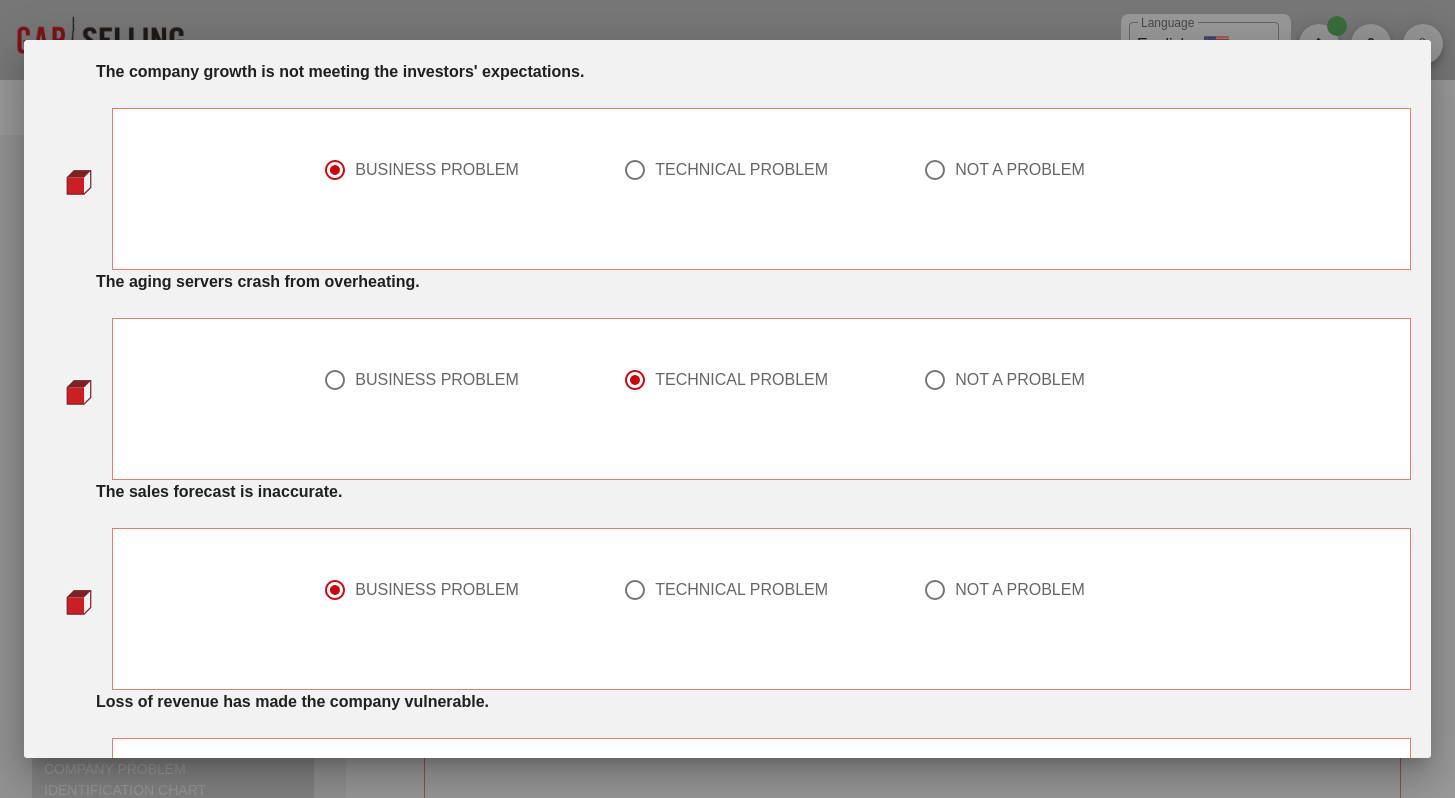 scroll, scrollTop: 120, scrollLeft: 0, axis: vertical 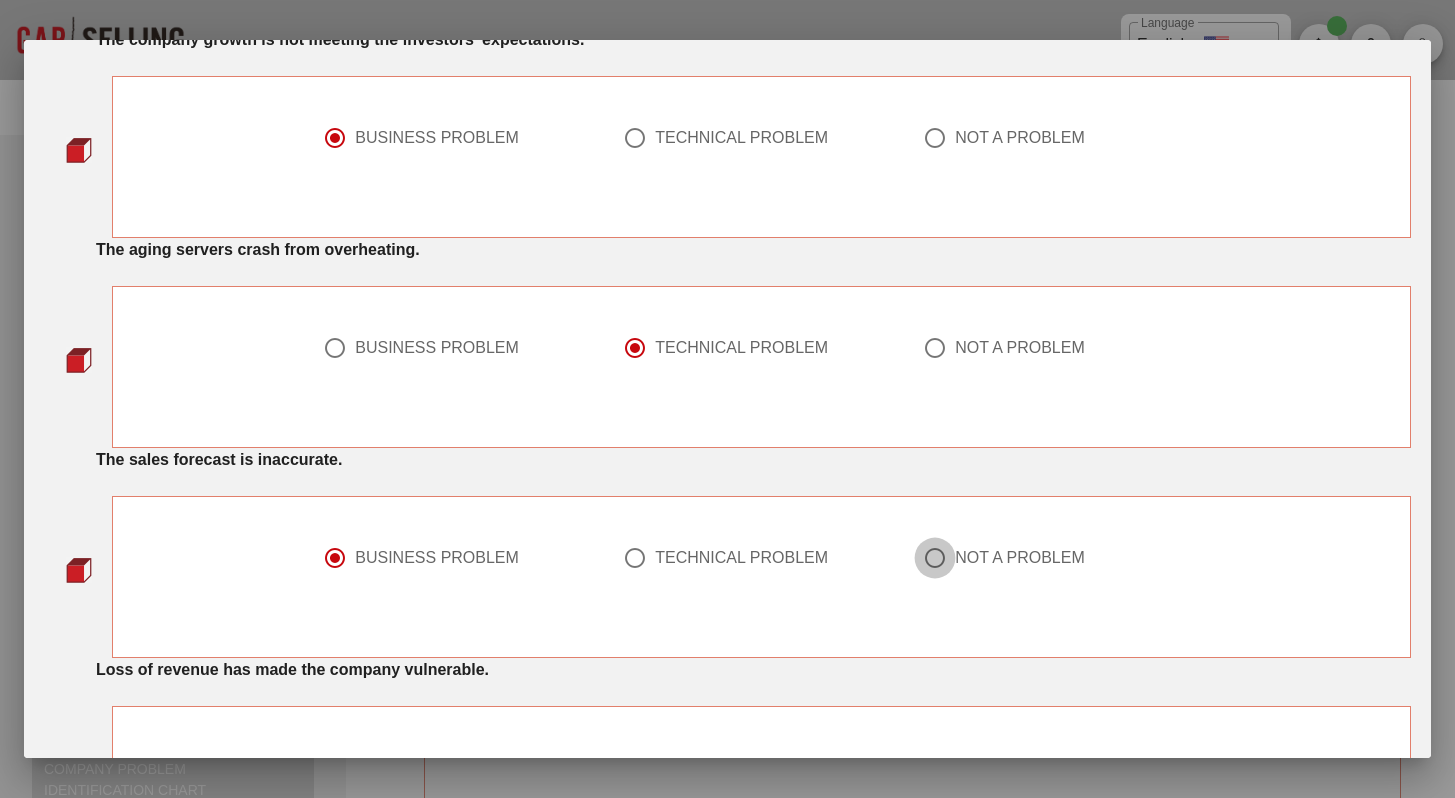 click at bounding box center (335, 558) 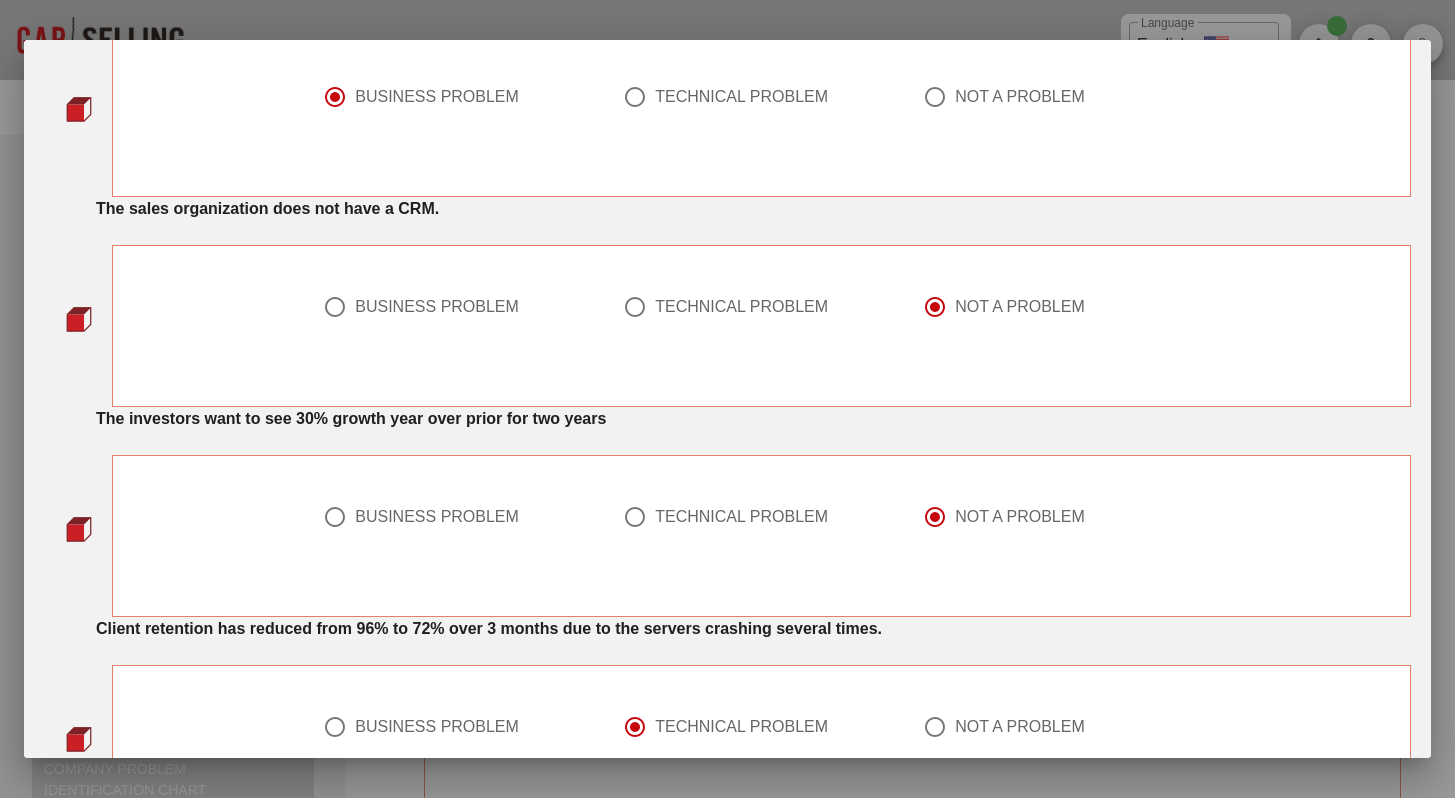 scroll, scrollTop: 792, scrollLeft: 0, axis: vertical 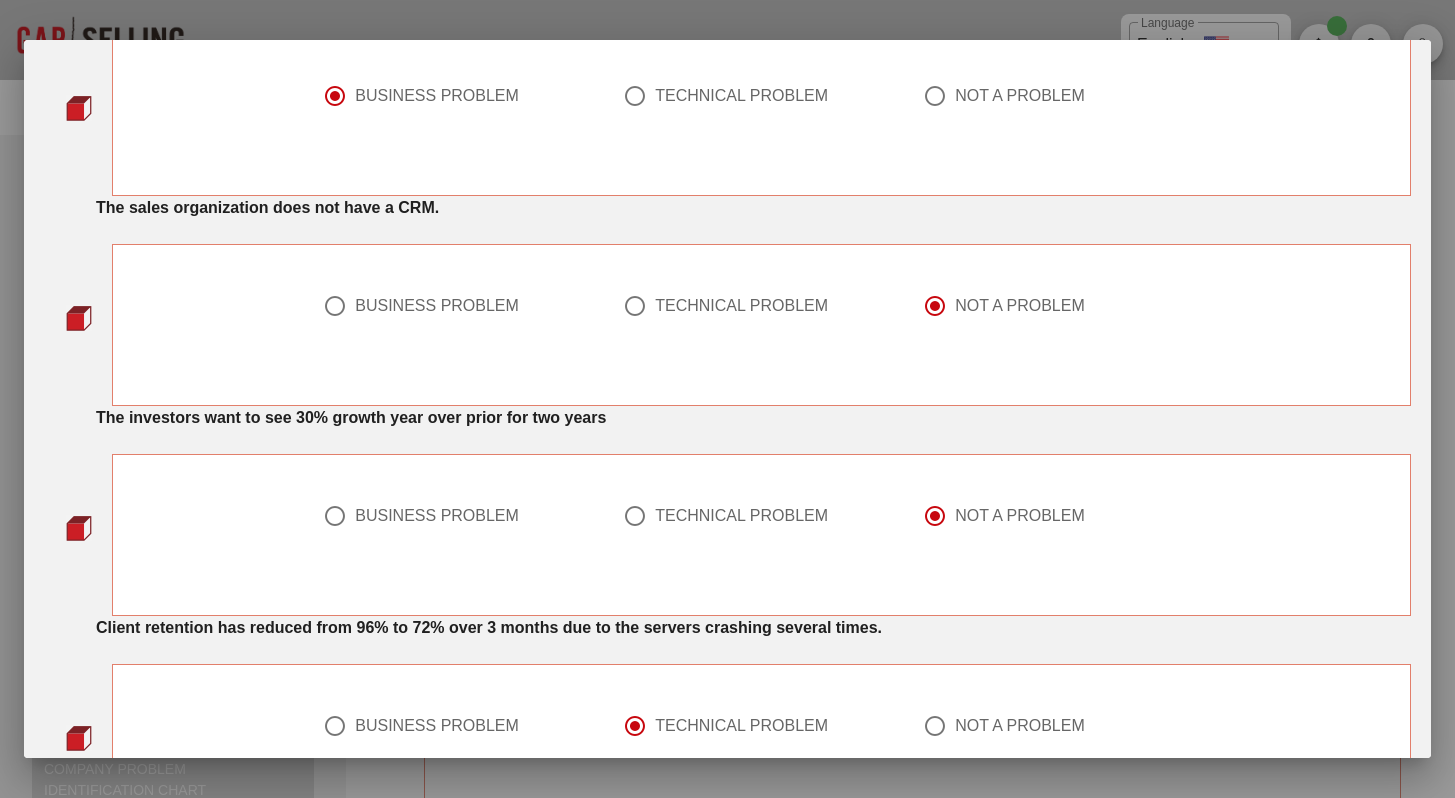 click on "BUSINESS PROBLEM" at bounding box center (437, 516) 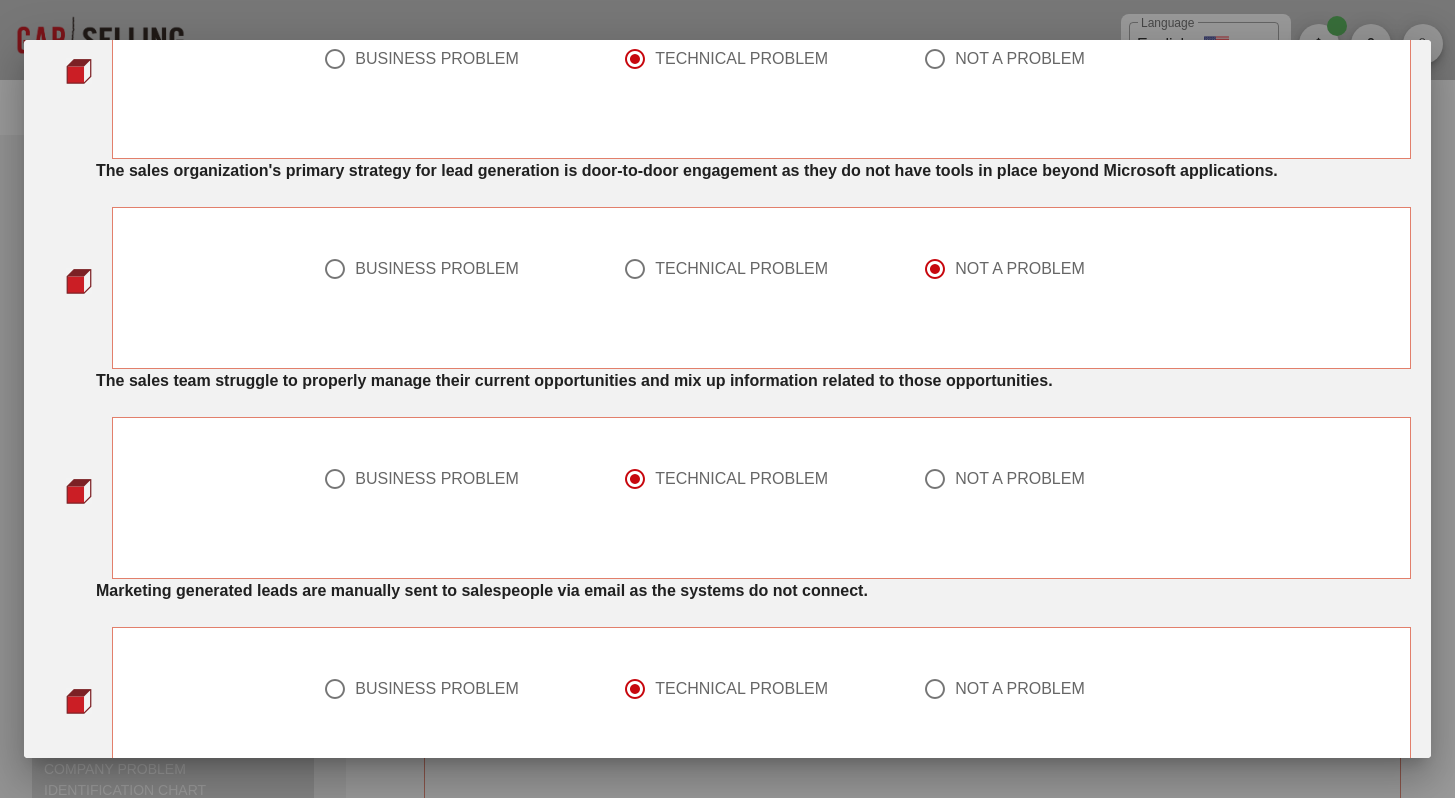 scroll, scrollTop: 1463, scrollLeft: 0, axis: vertical 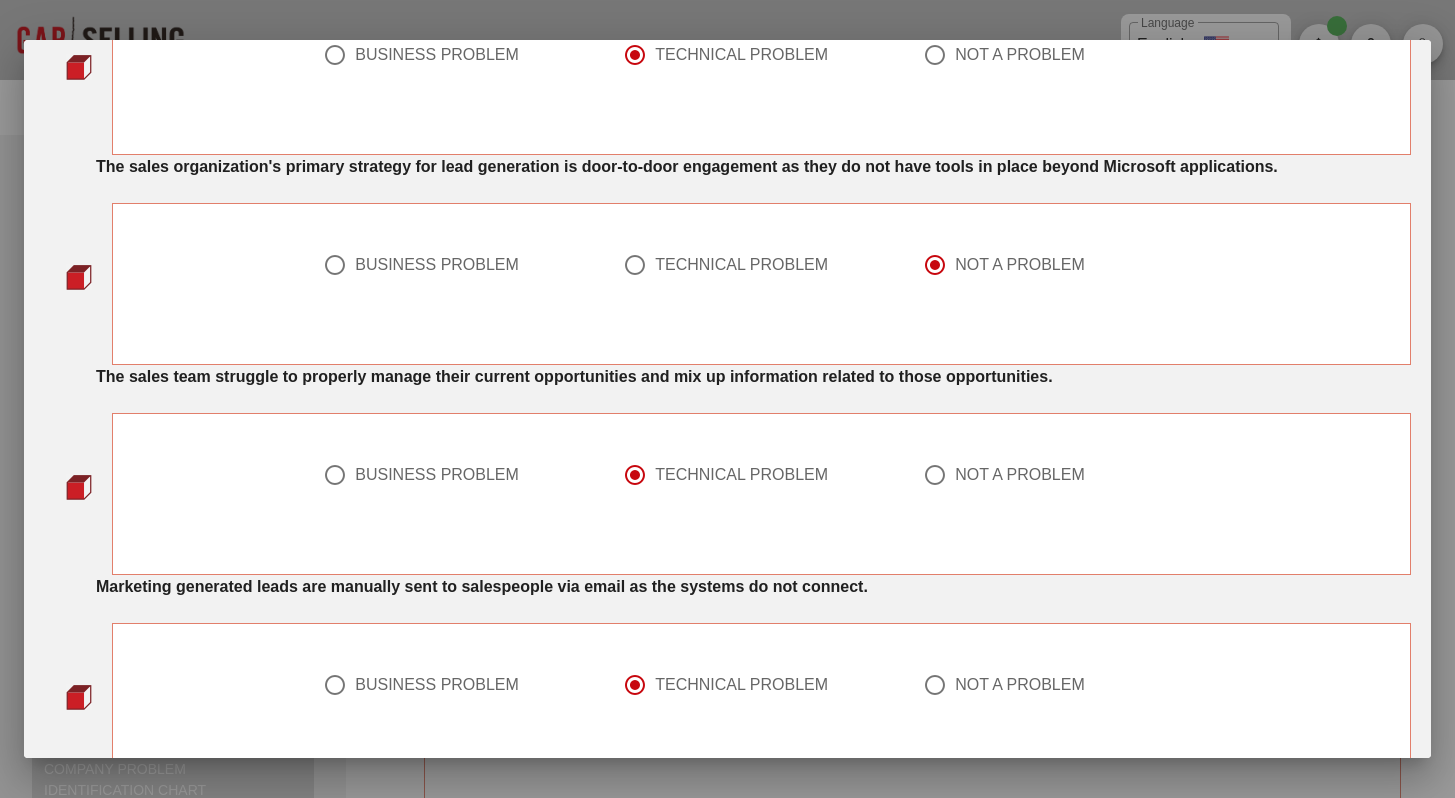 click on "BUSINESS PROBLEM" at bounding box center (437, 475) 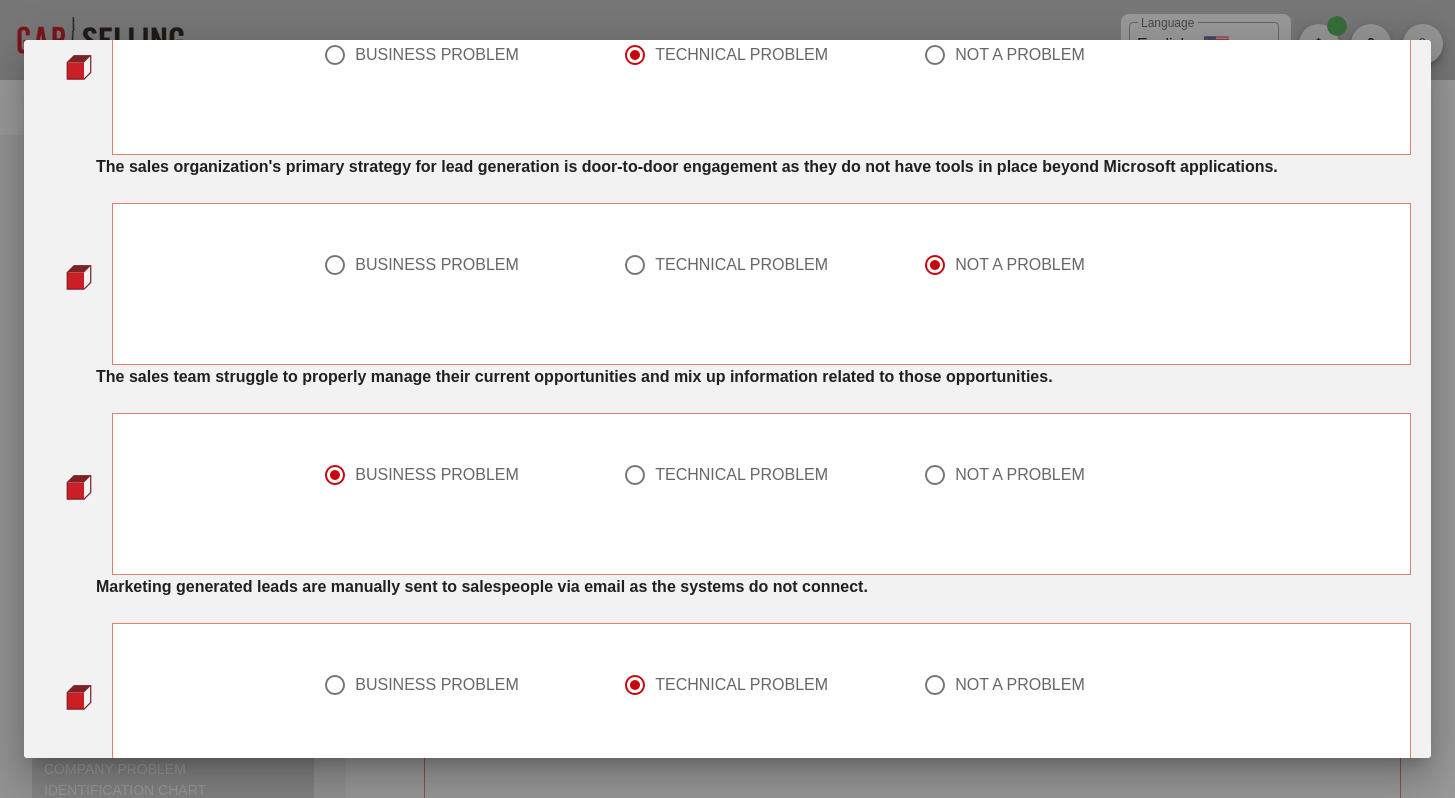 scroll, scrollTop: 1614, scrollLeft: 0, axis: vertical 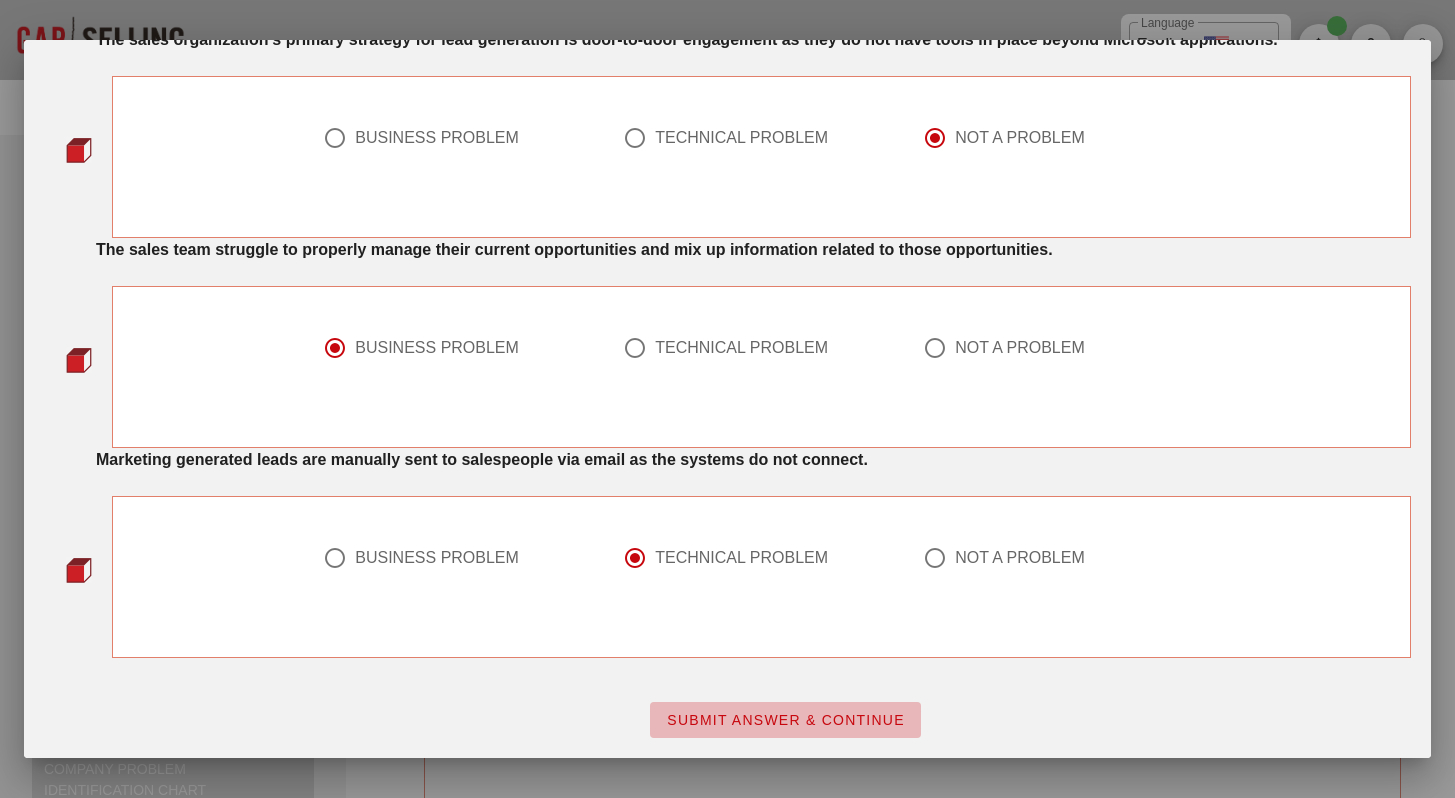 click on "SUBMIT ANSWER & CONTINUE" at bounding box center (785, 720) 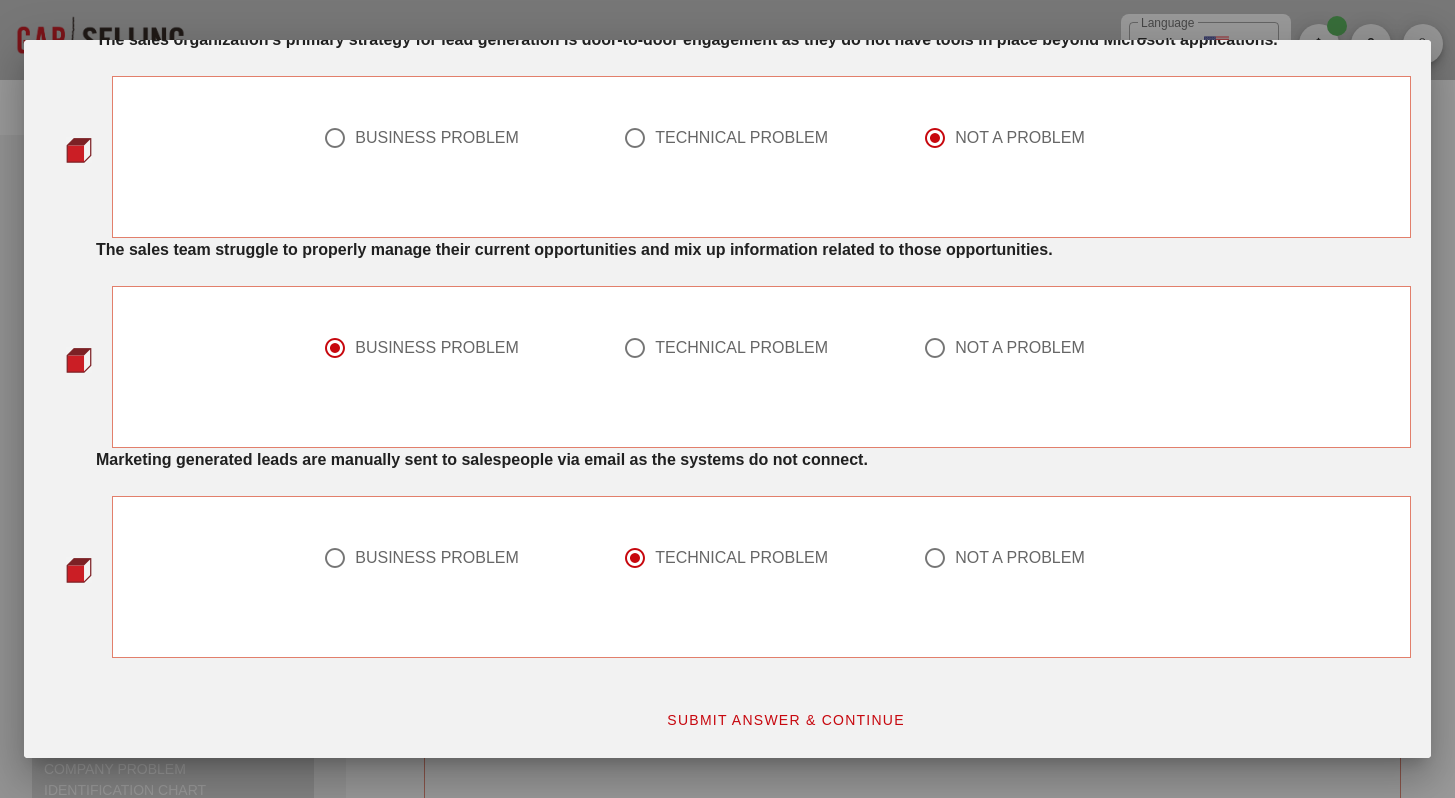 scroll, scrollTop: 0, scrollLeft: 0, axis: both 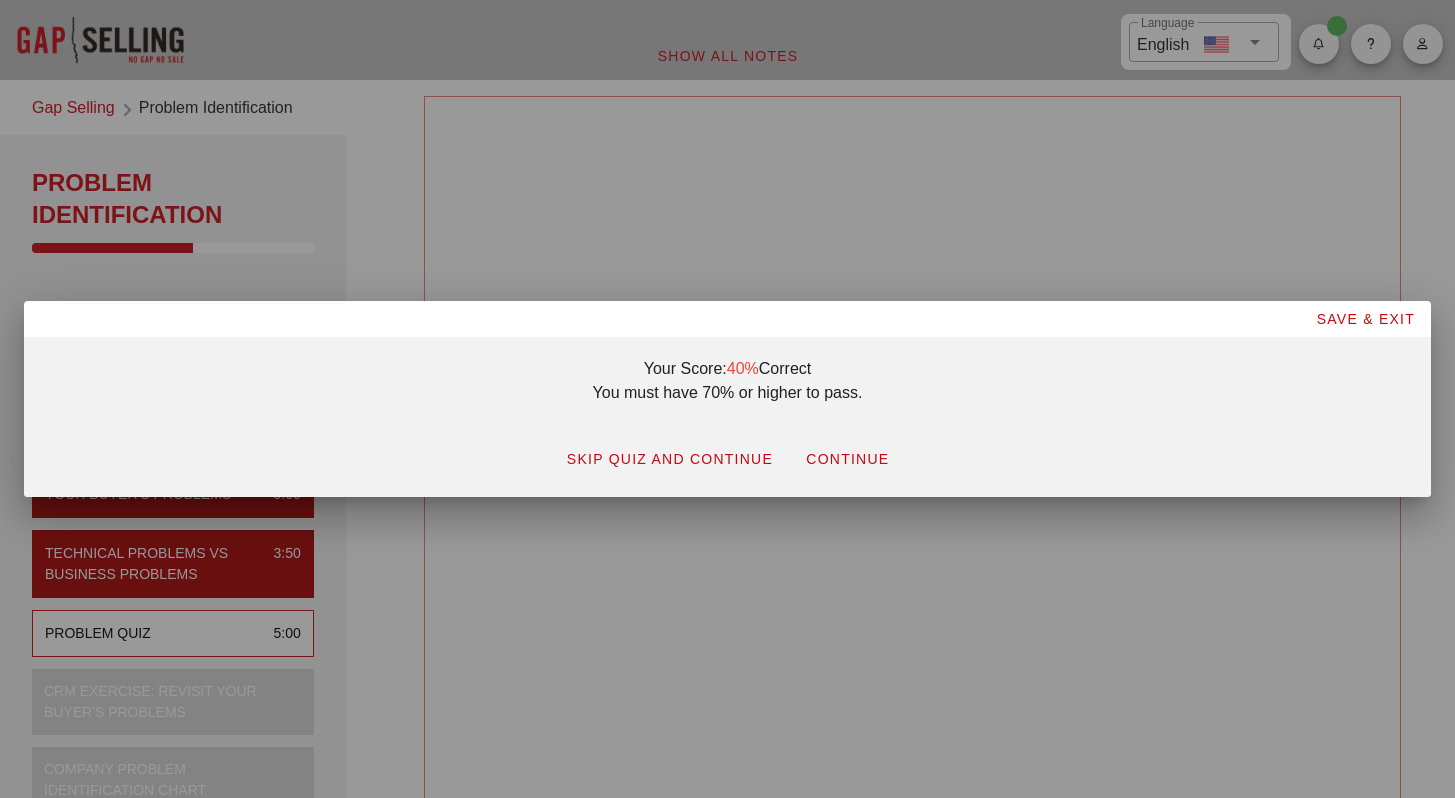 click on "CONTINUE" at bounding box center [669, 459] 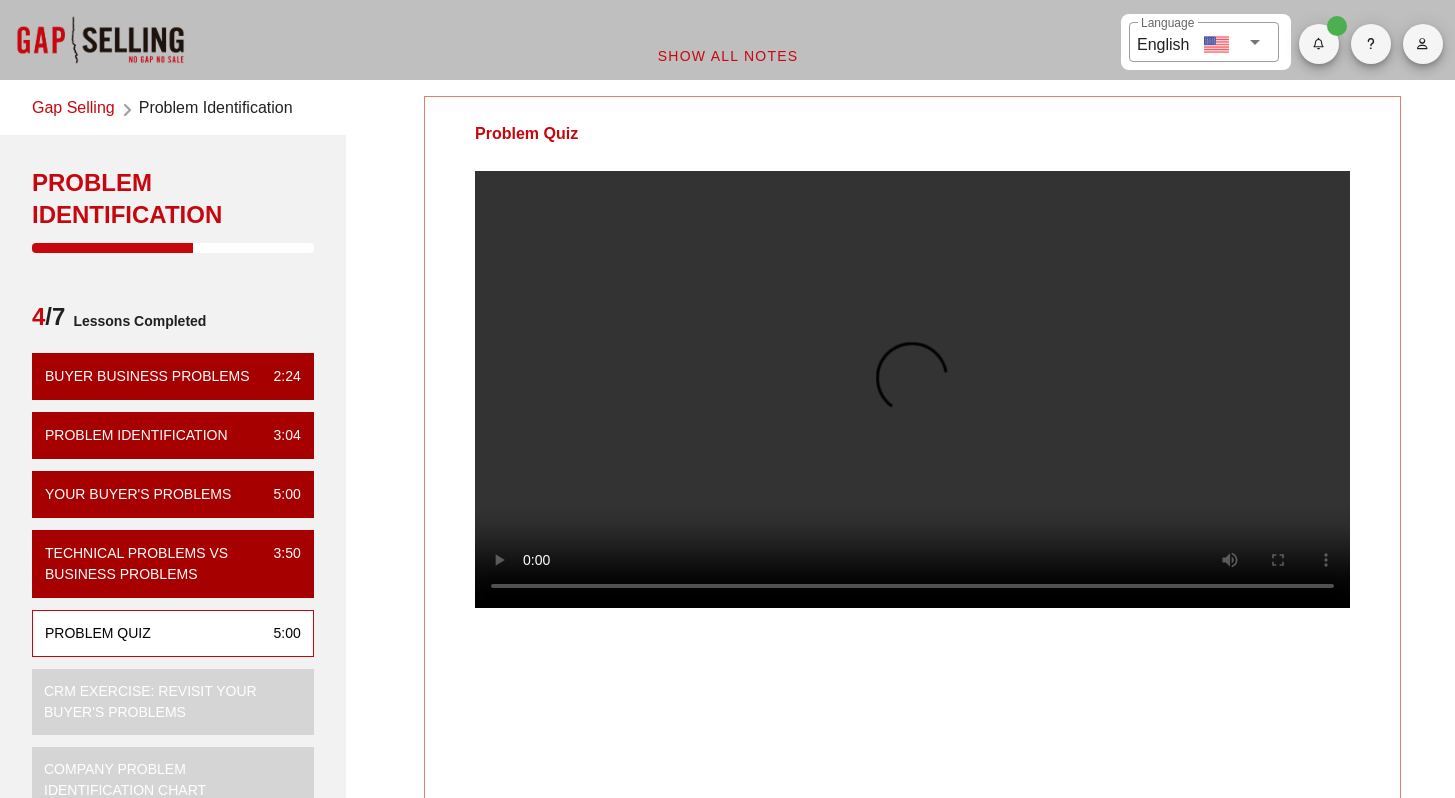 click at bounding box center [912, 389] 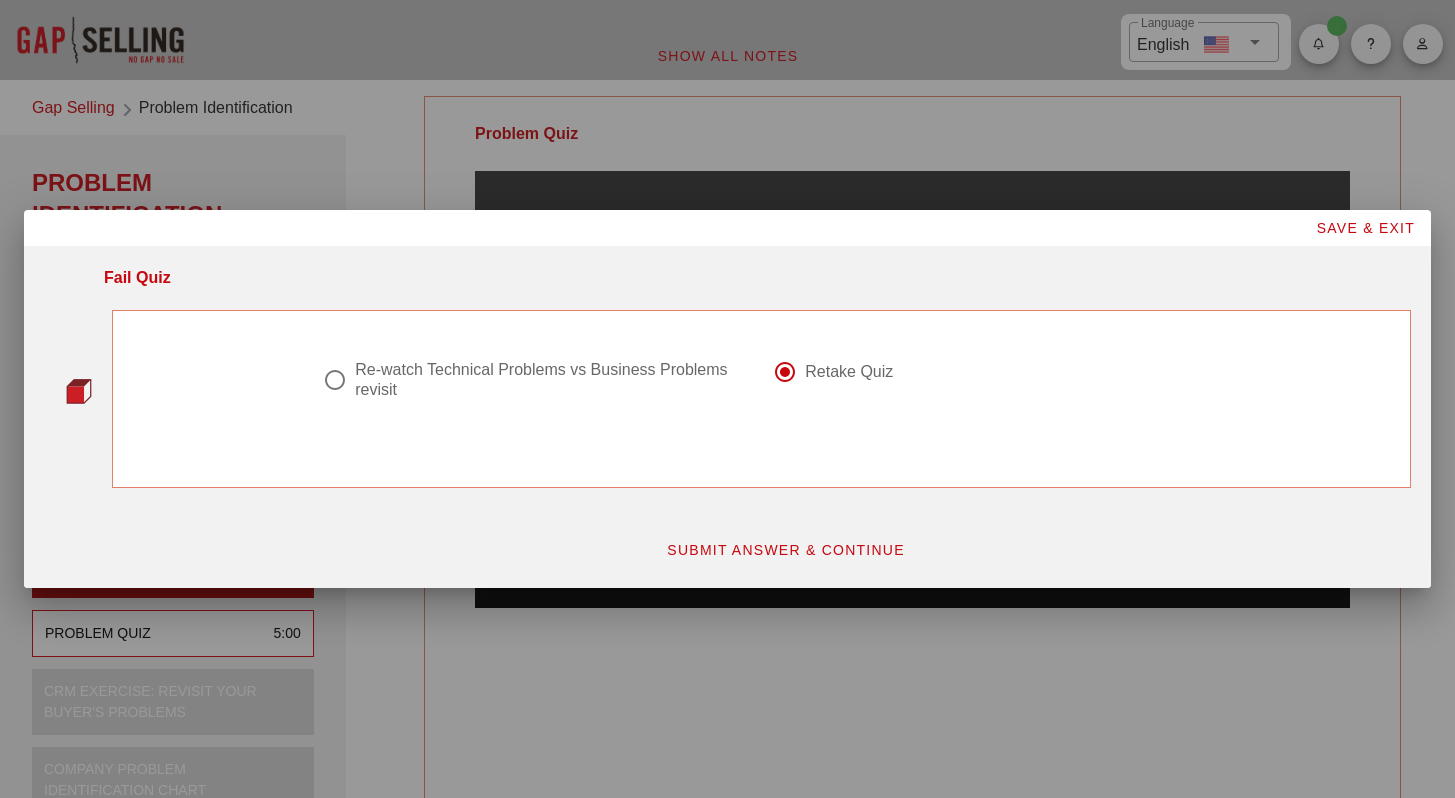click on "Re-watch Technical Problems vs Business Problems revisit" at bounding box center [544, 380] 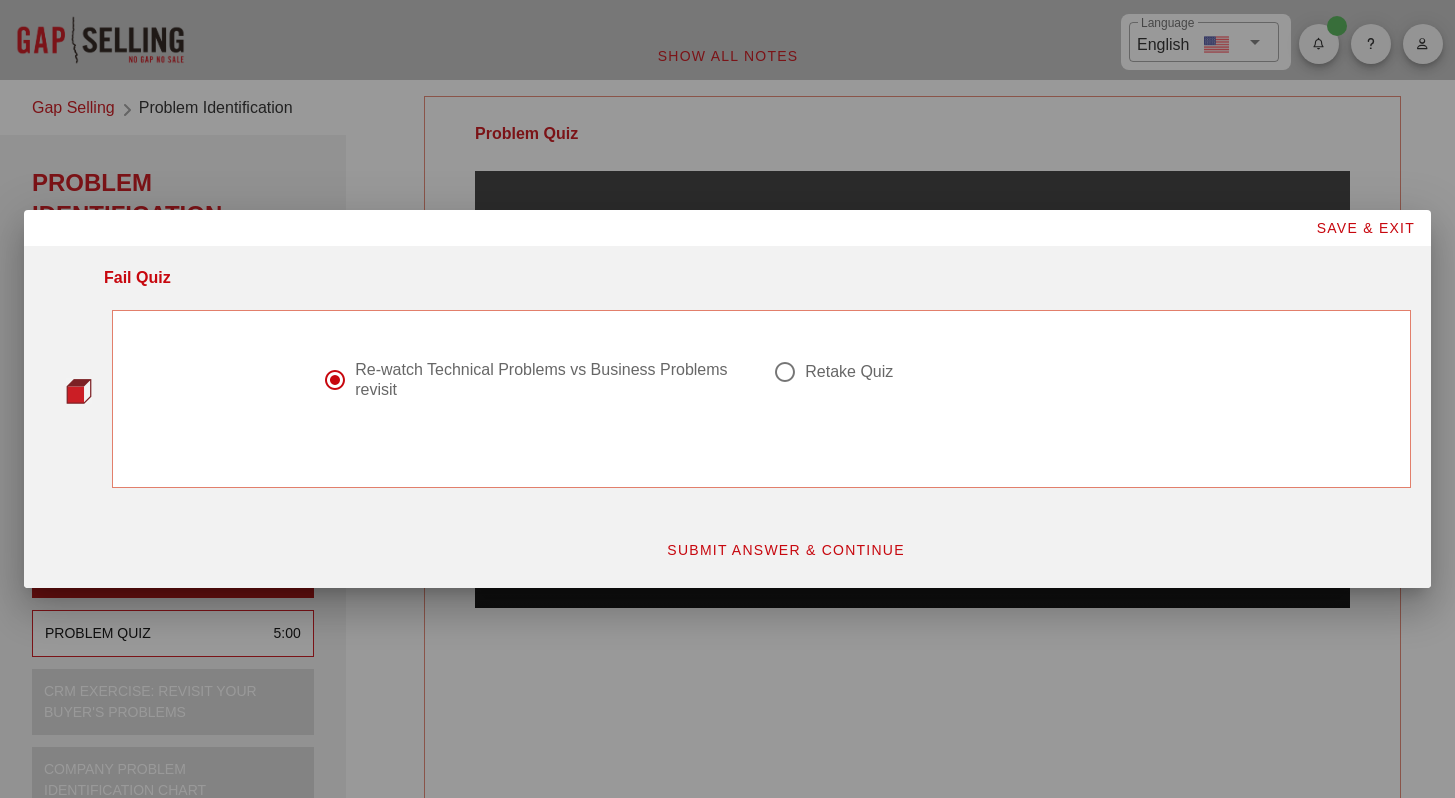 click on "SUBMIT ANSWER & CONTINUE" at bounding box center [785, 550] 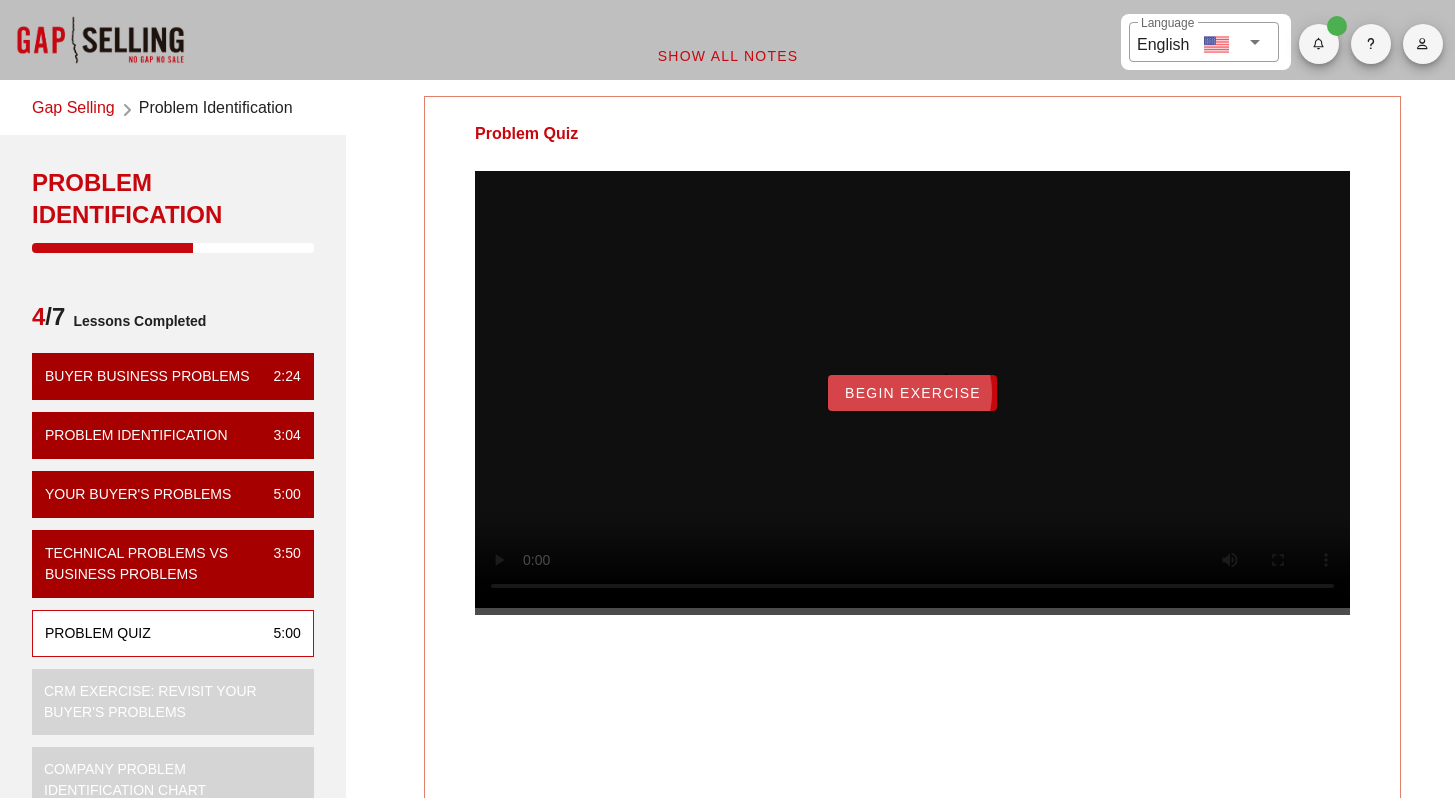 click on "Begin Exercise" at bounding box center [912, 393] 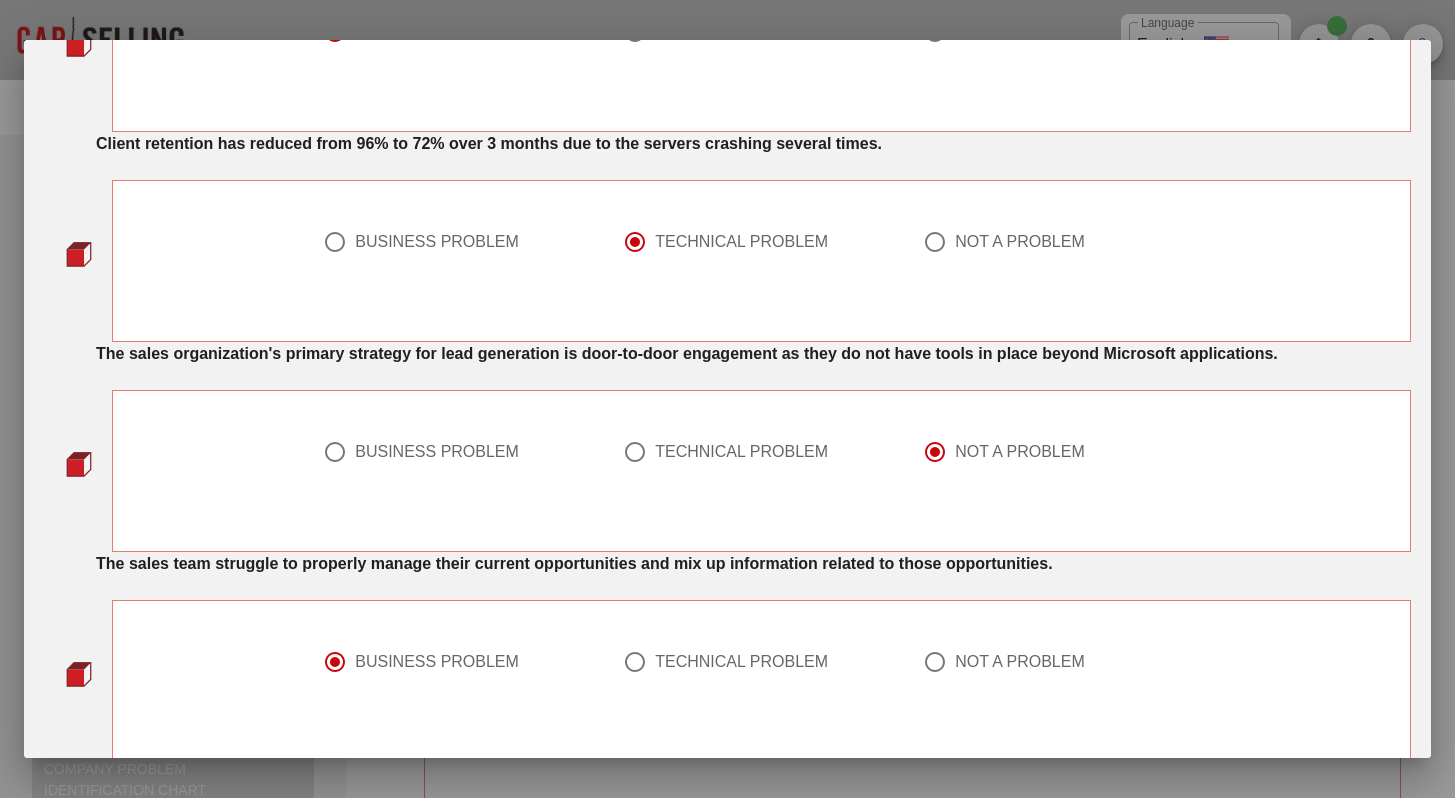 scroll, scrollTop: 1614, scrollLeft: 0, axis: vertical 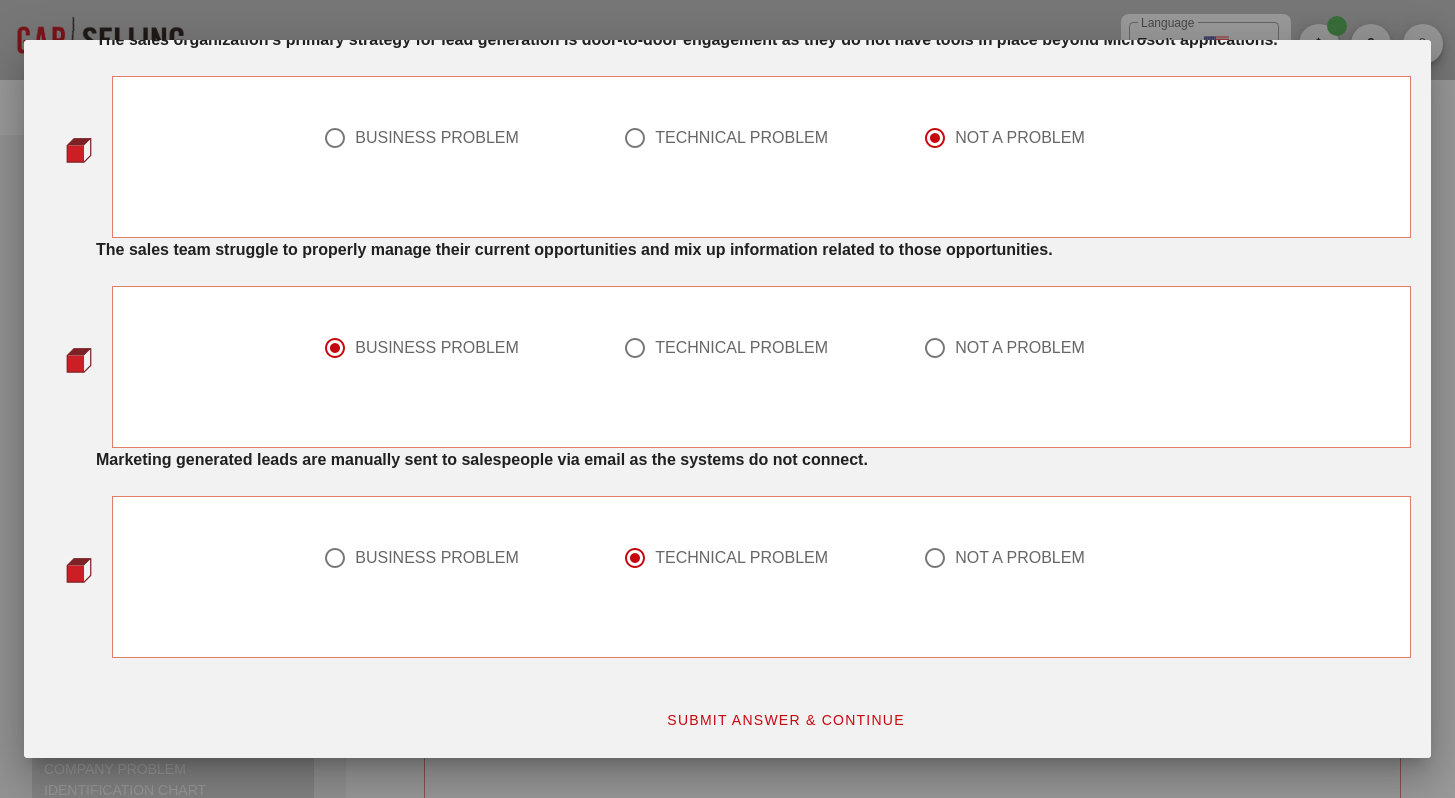 click on "NOT A PROBLEM" at bounding box center [1020, 558] 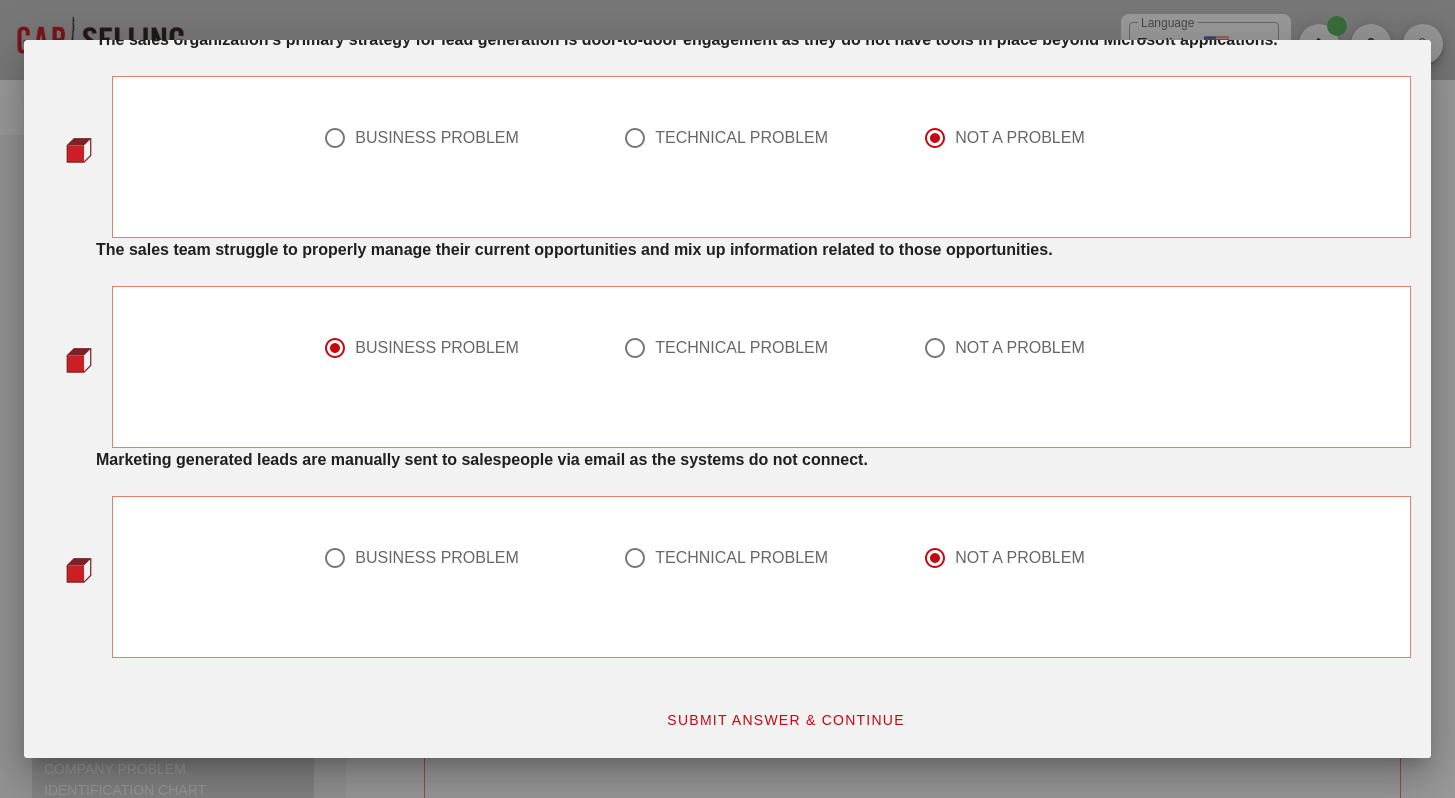 click at bounding box center (335, 348) 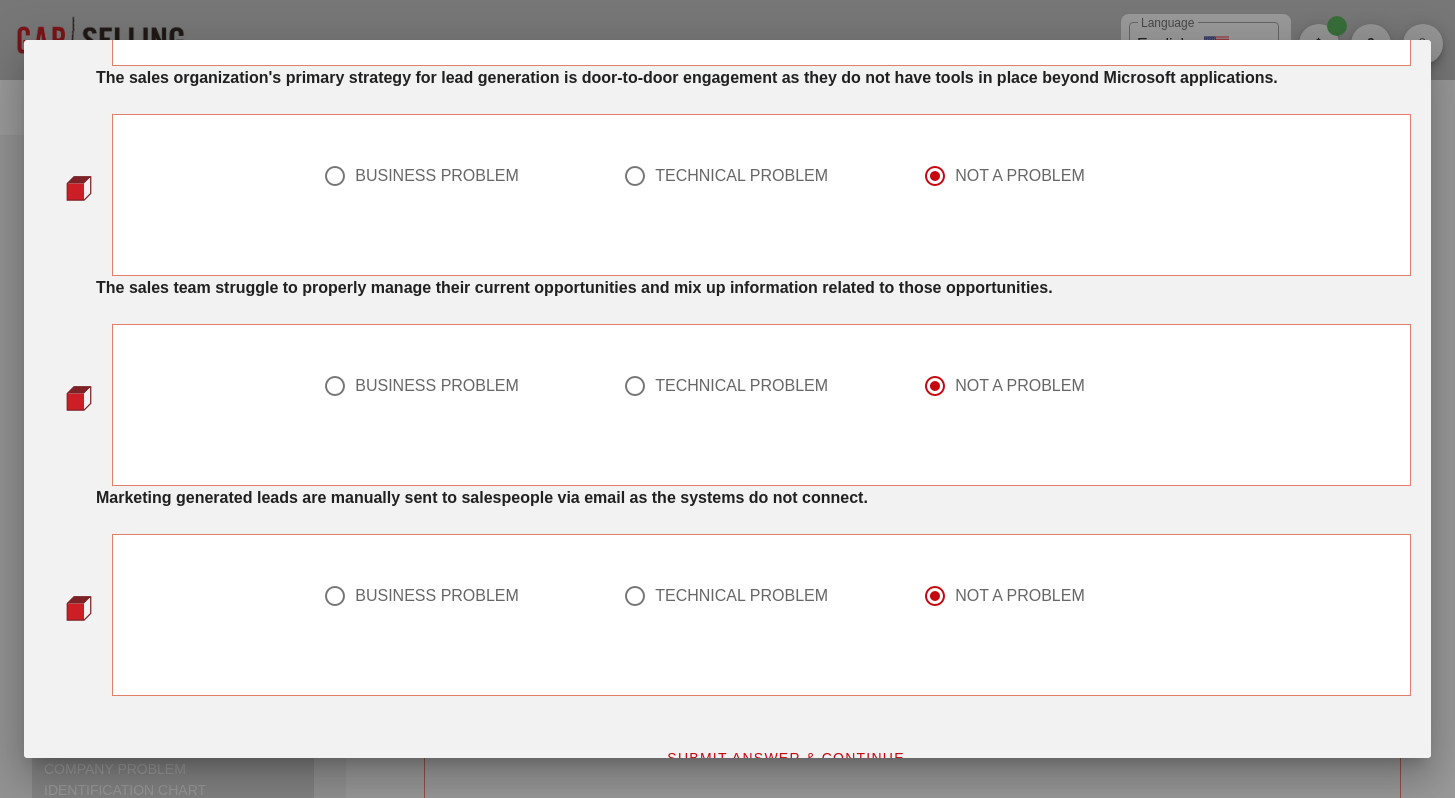 scroll, scrollTop: 1402, scrollLeft: 0, axis: vertical 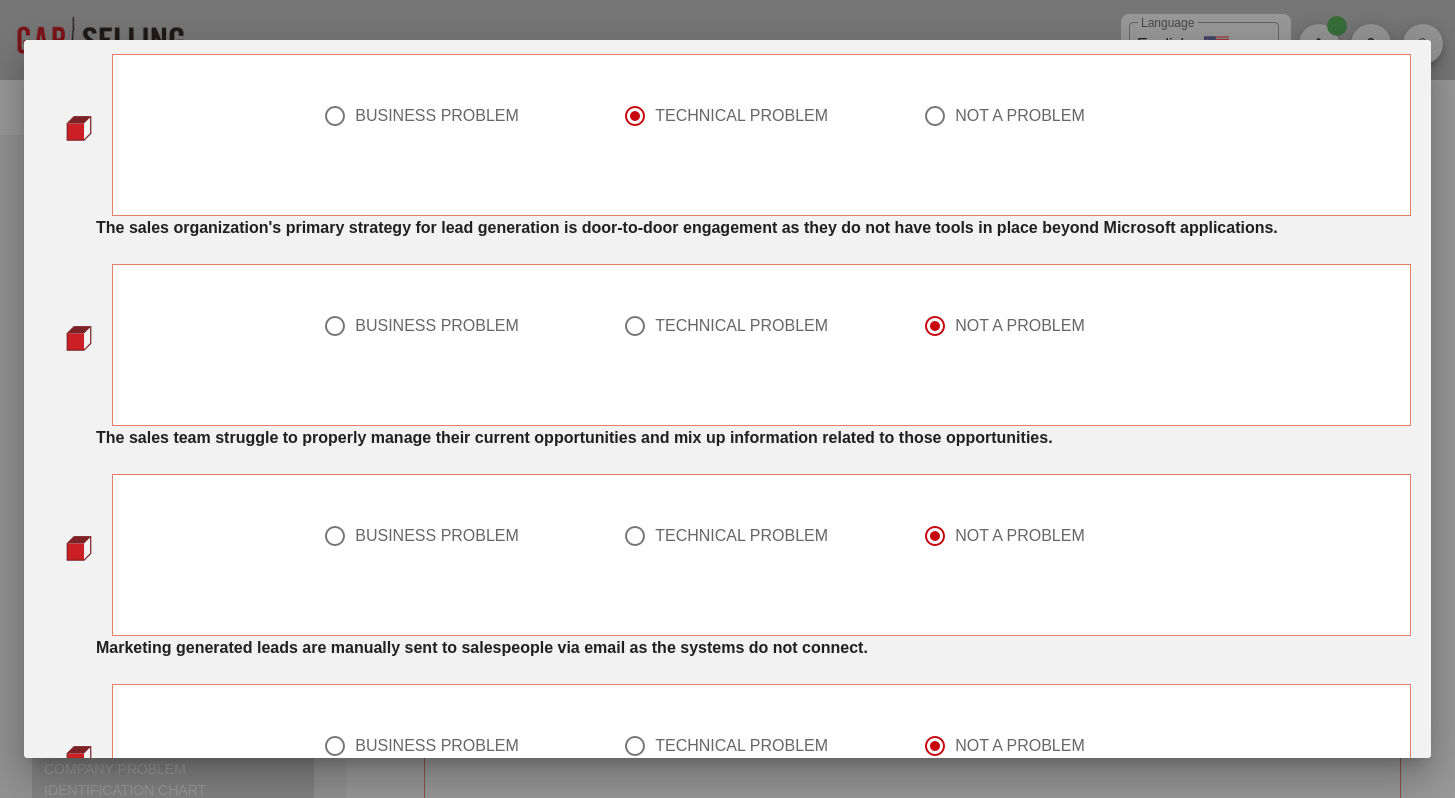 click at bounding box center (335, 326) 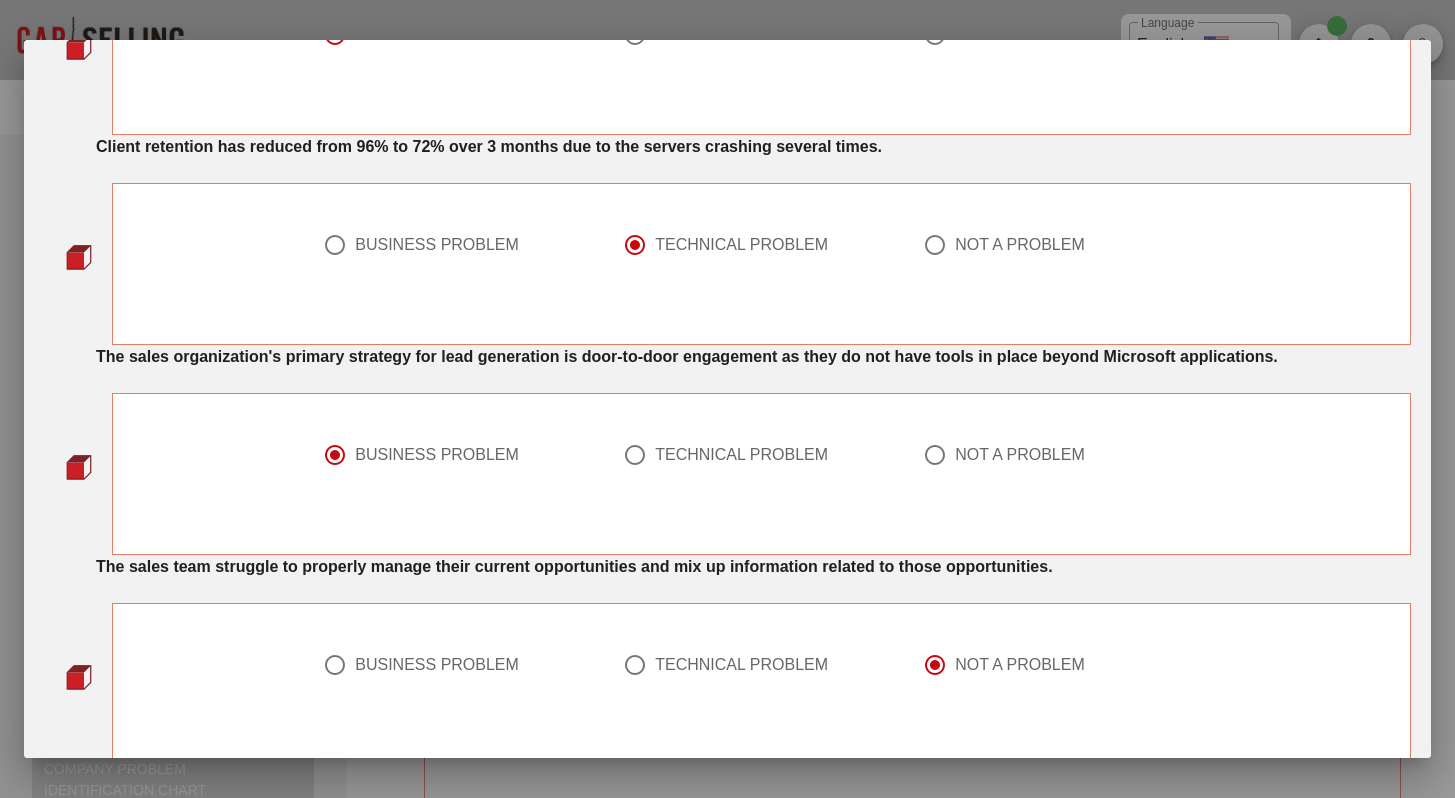 scroll, scrollTop: 1269, scrollLeft: 0, axis: vertical 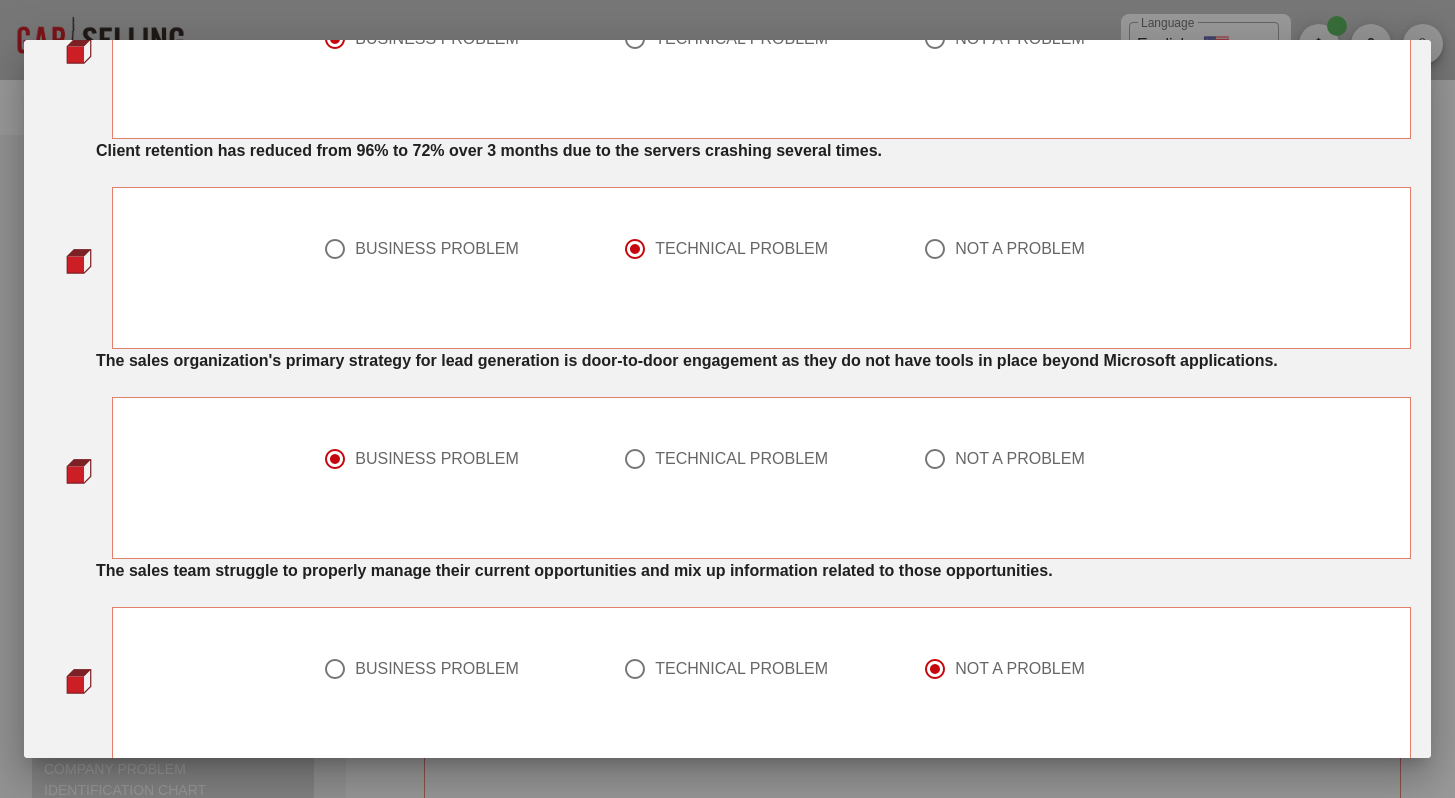 click at bounding box center [461, 483] 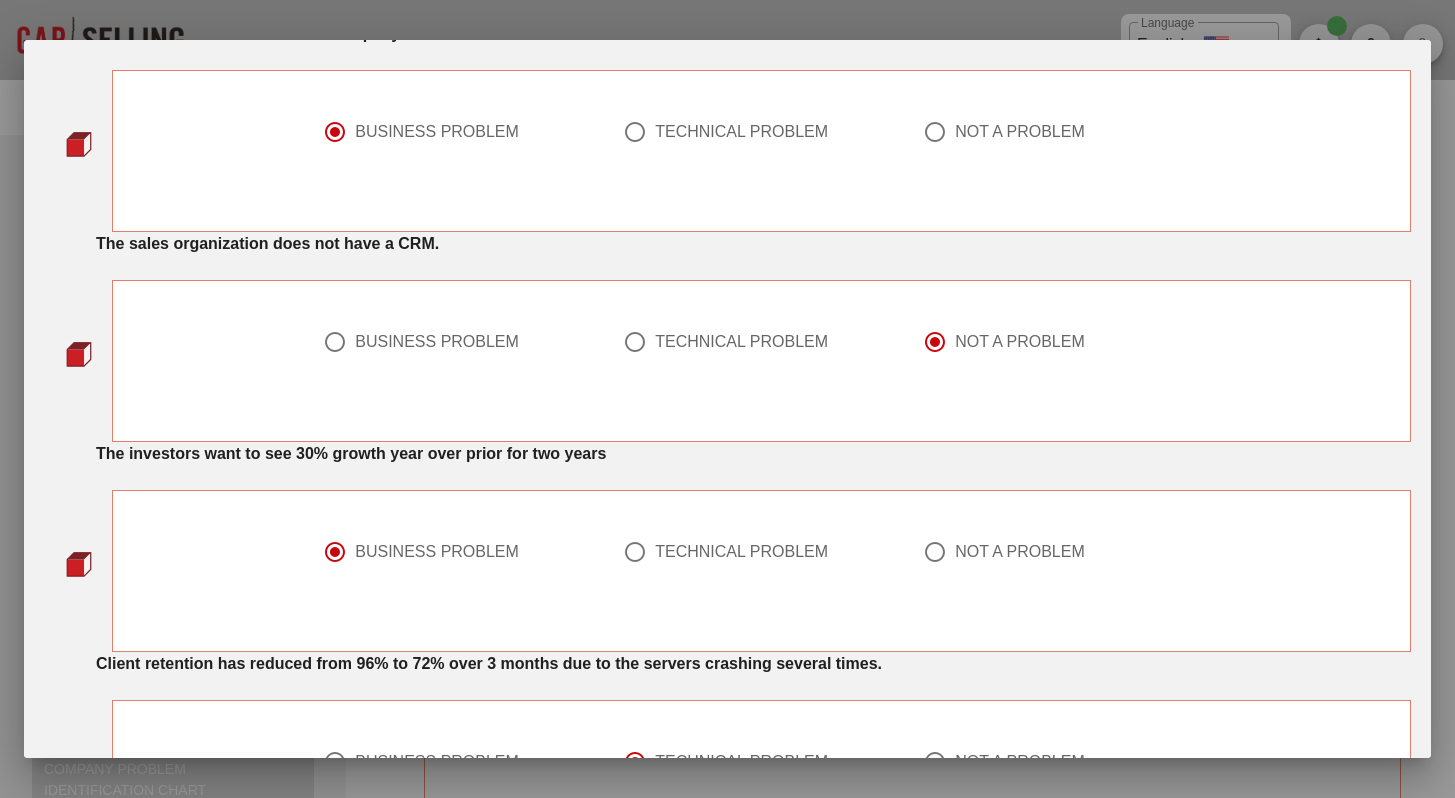 scroll, scrollTop: 755, scrollLeft: 0, axis: vertical 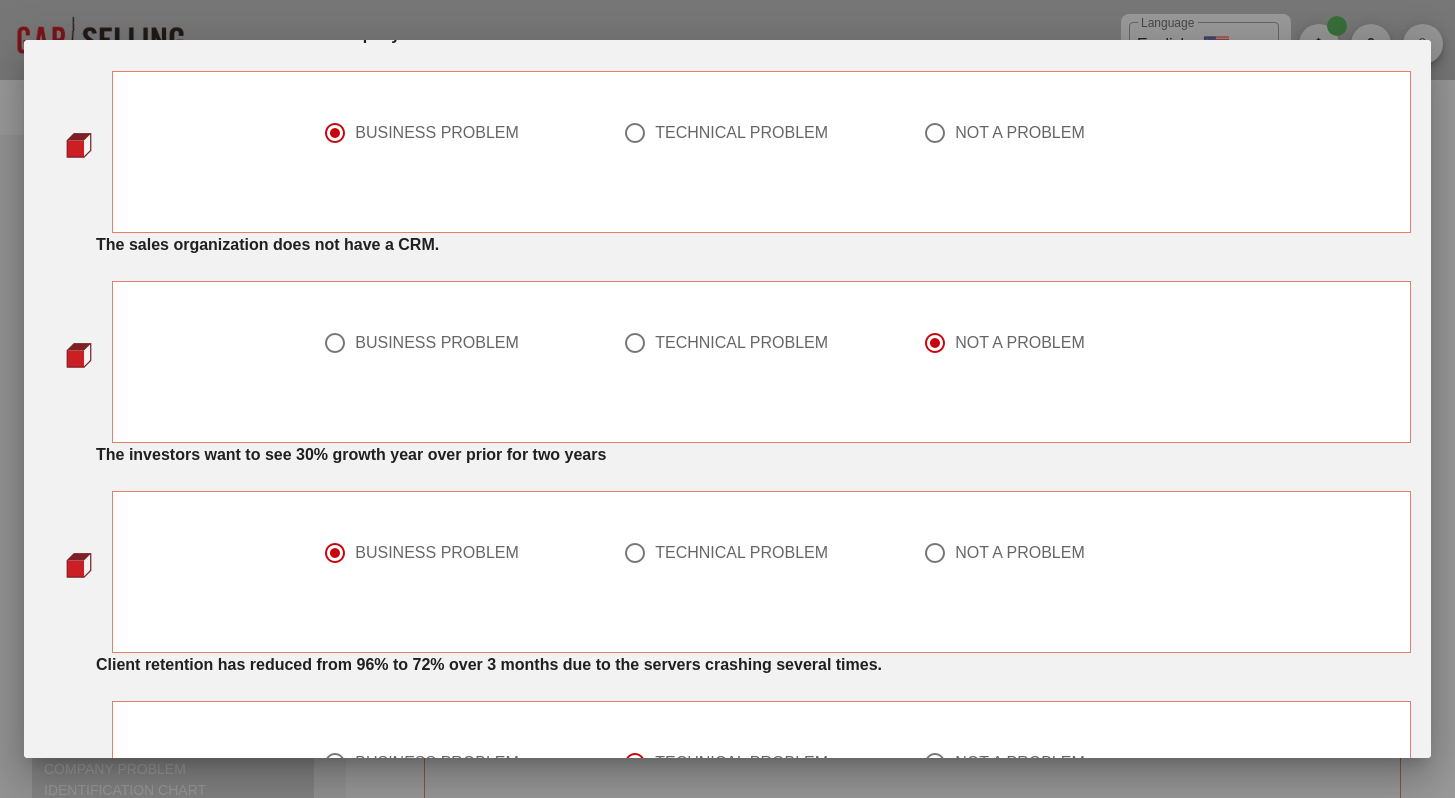 click on "TECHNICAL PROBLEM" at bounding box center (741, 343) 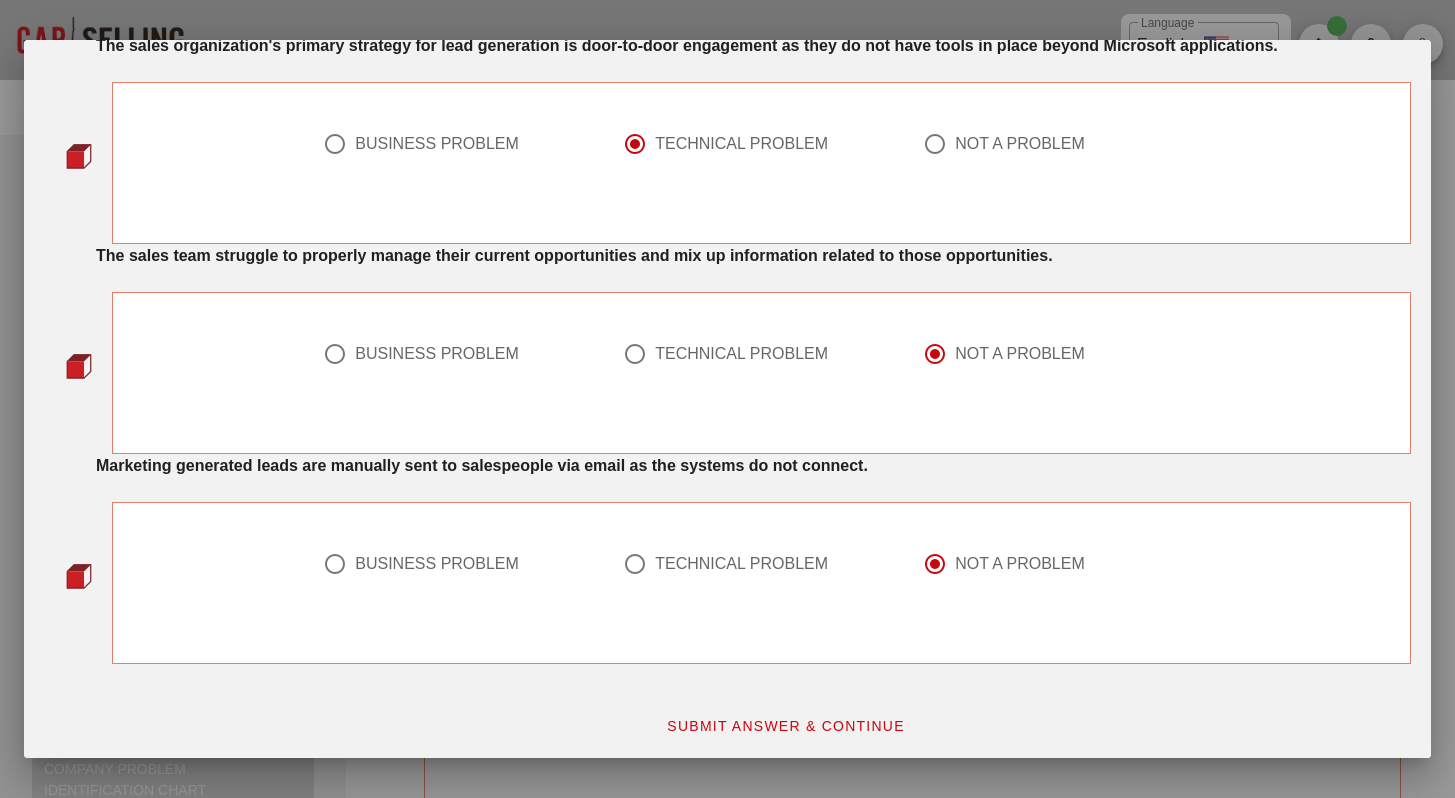 scroll, scrollTop: 1614, scrollLeft: 0, axis: vertical 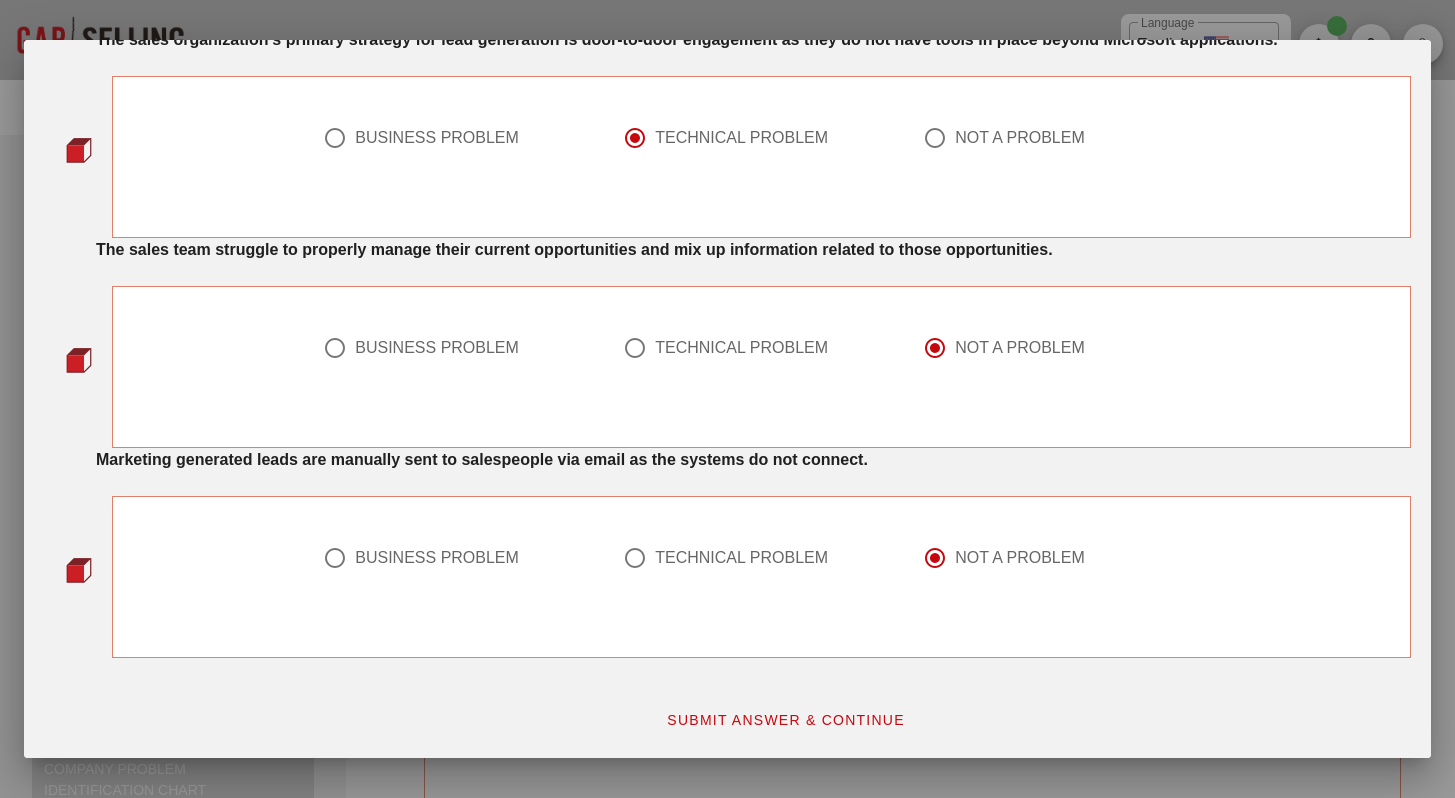 click on "SUBMIT ANSWER & CONTINUE" at bounding box center (785, 720) 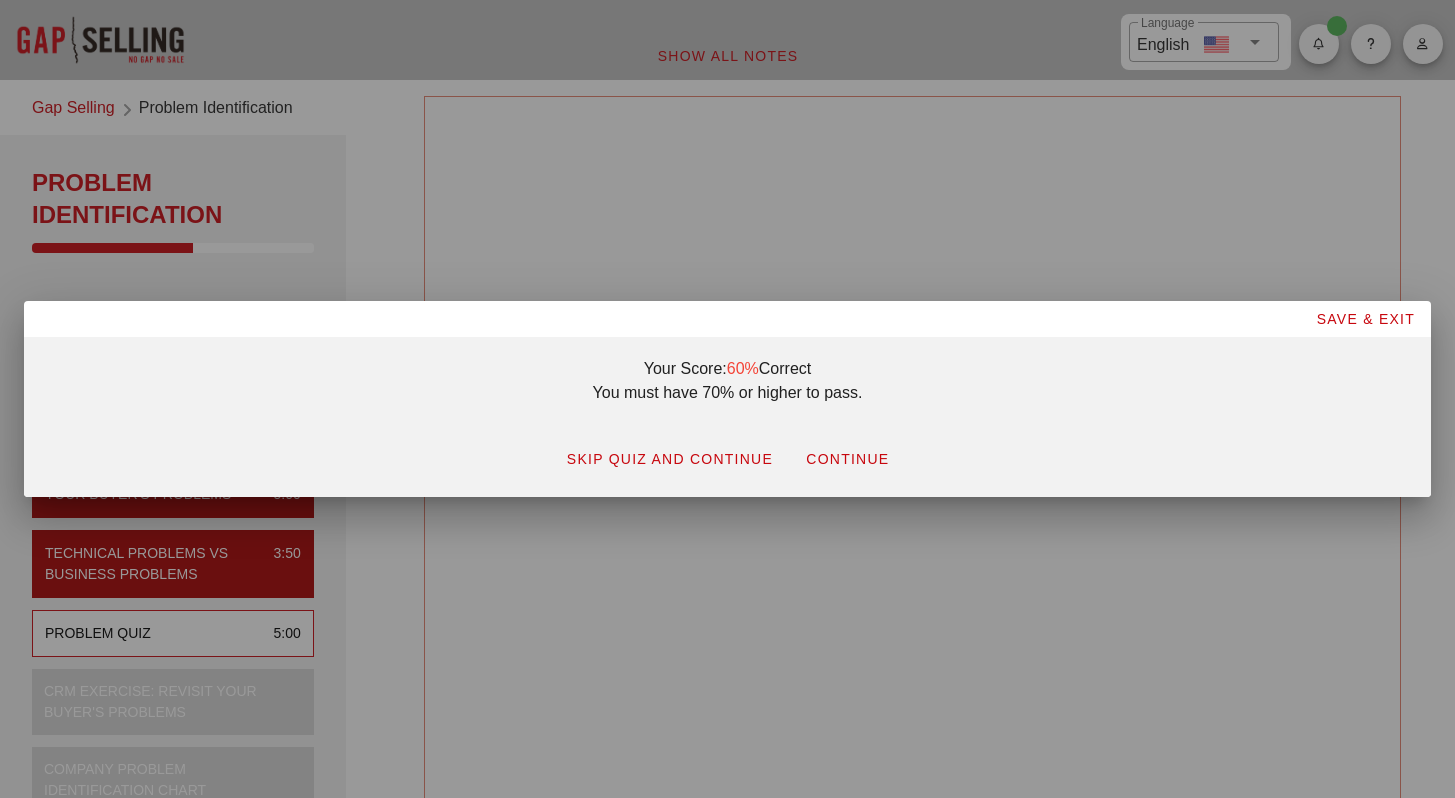click on "CONTINUE" at bounding box center [669, 459] 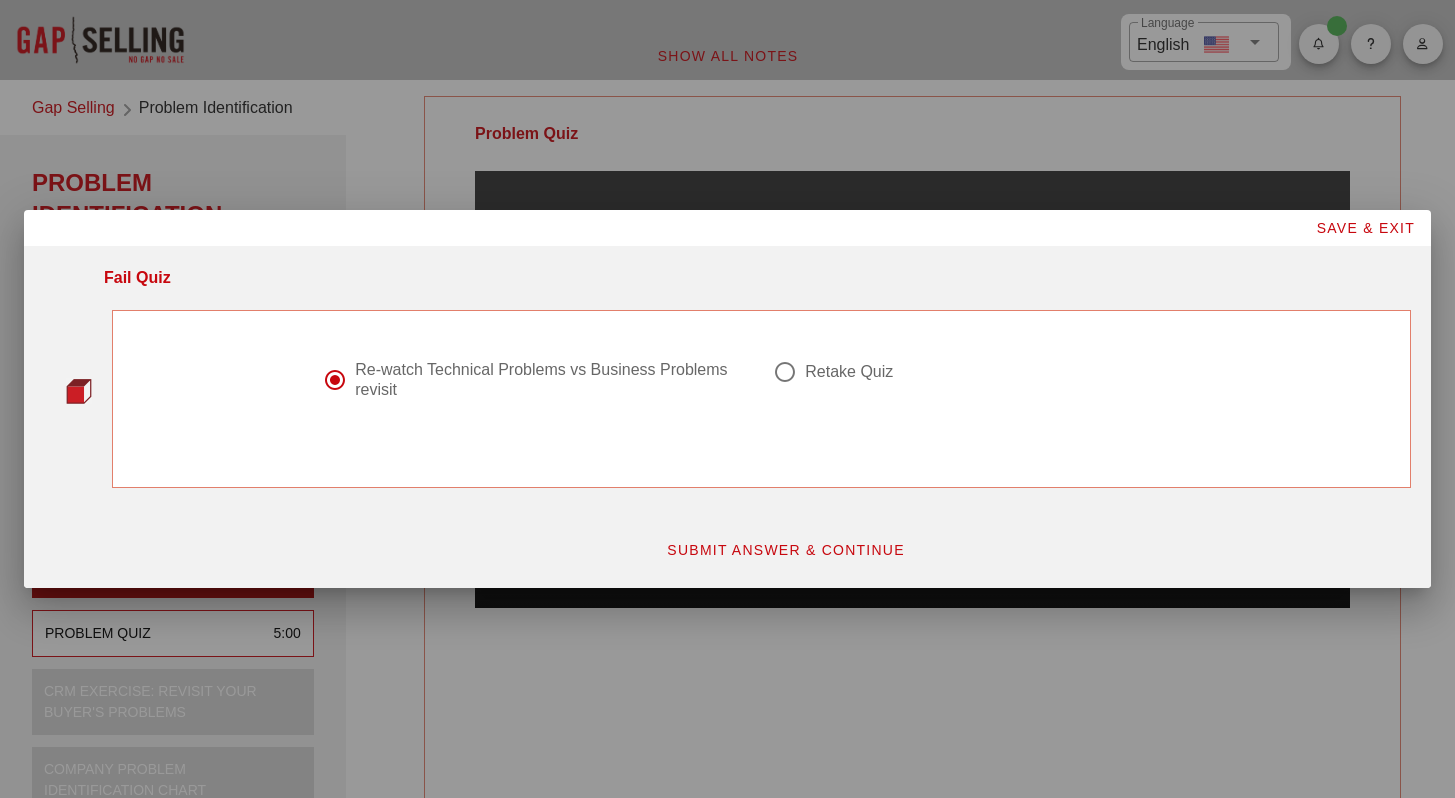 click on "Retake Quiz" at bounding box center (849, 372) 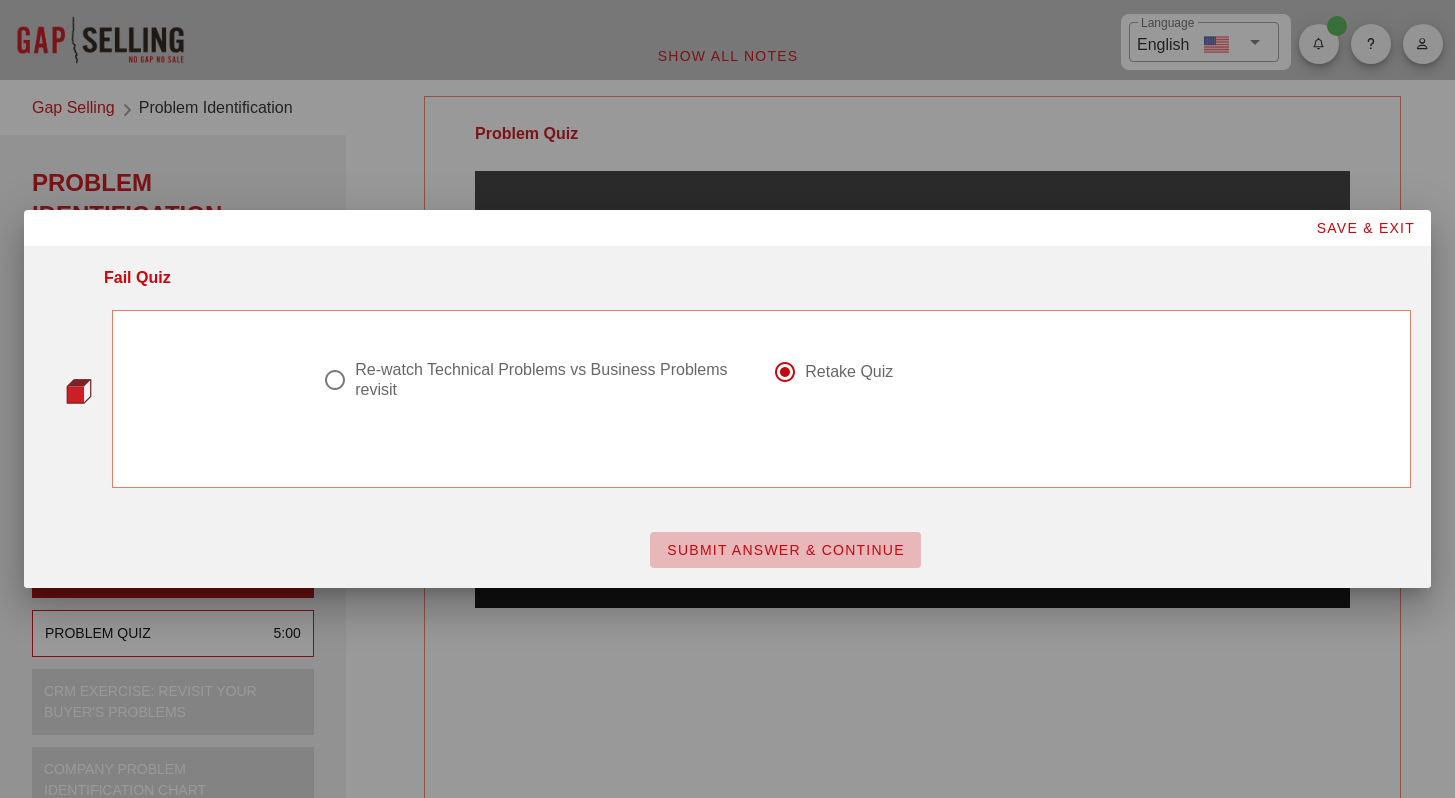 click on "SUBMIT ANSWER & CONTINUE" at bounding box center [785, 550] 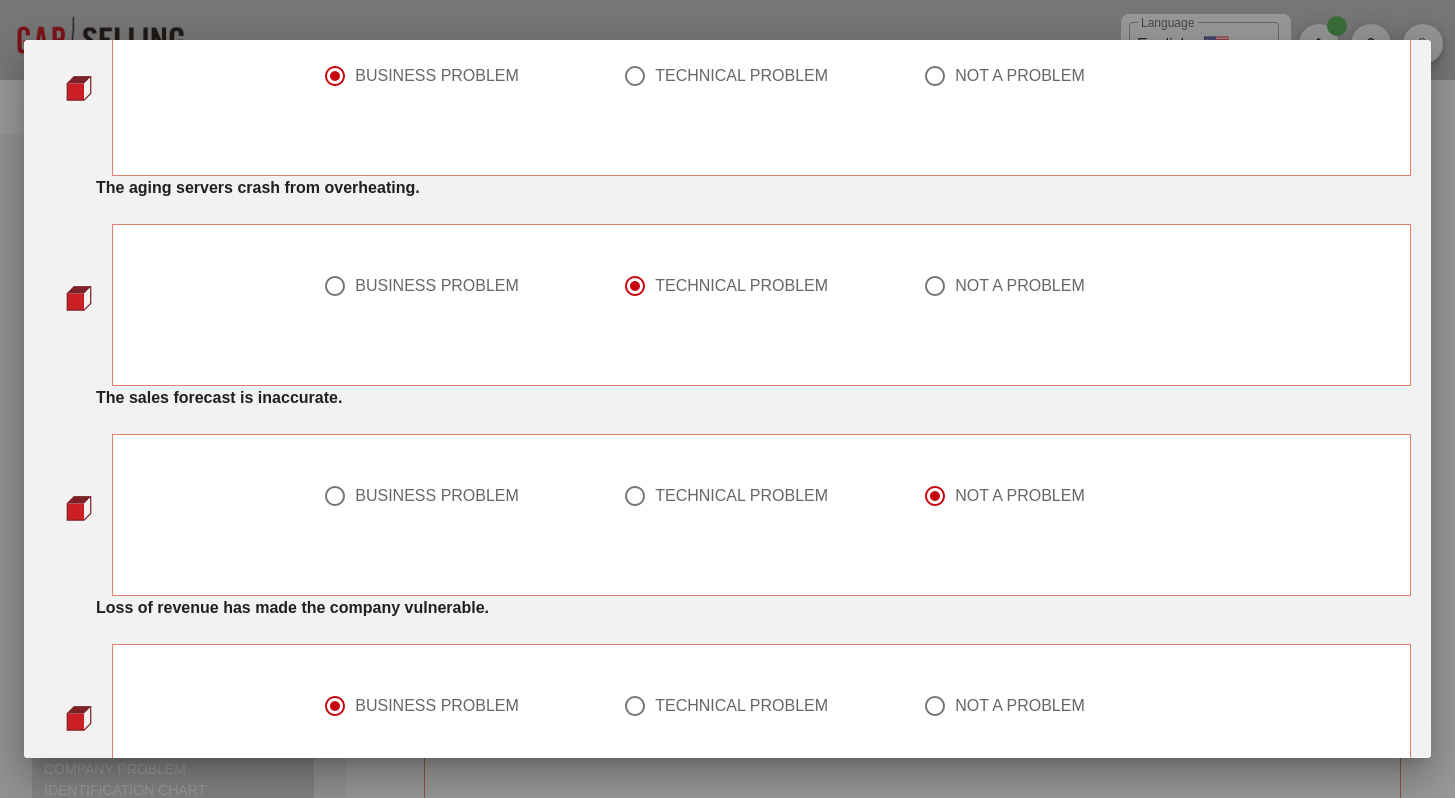 scroll, scrollTop: 186, scrollLeft: 0, axis: vertical 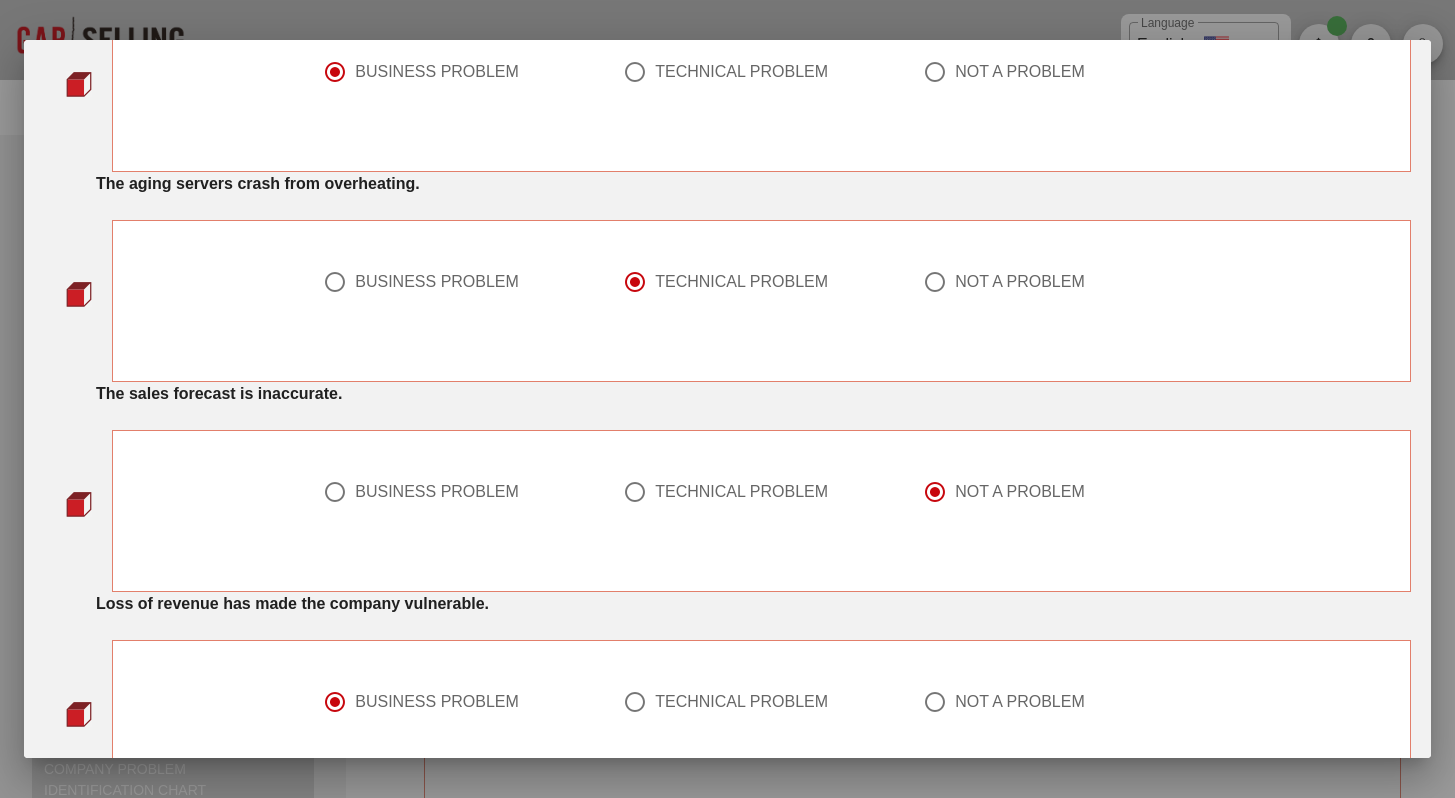 click at bounding box center [461, 516] 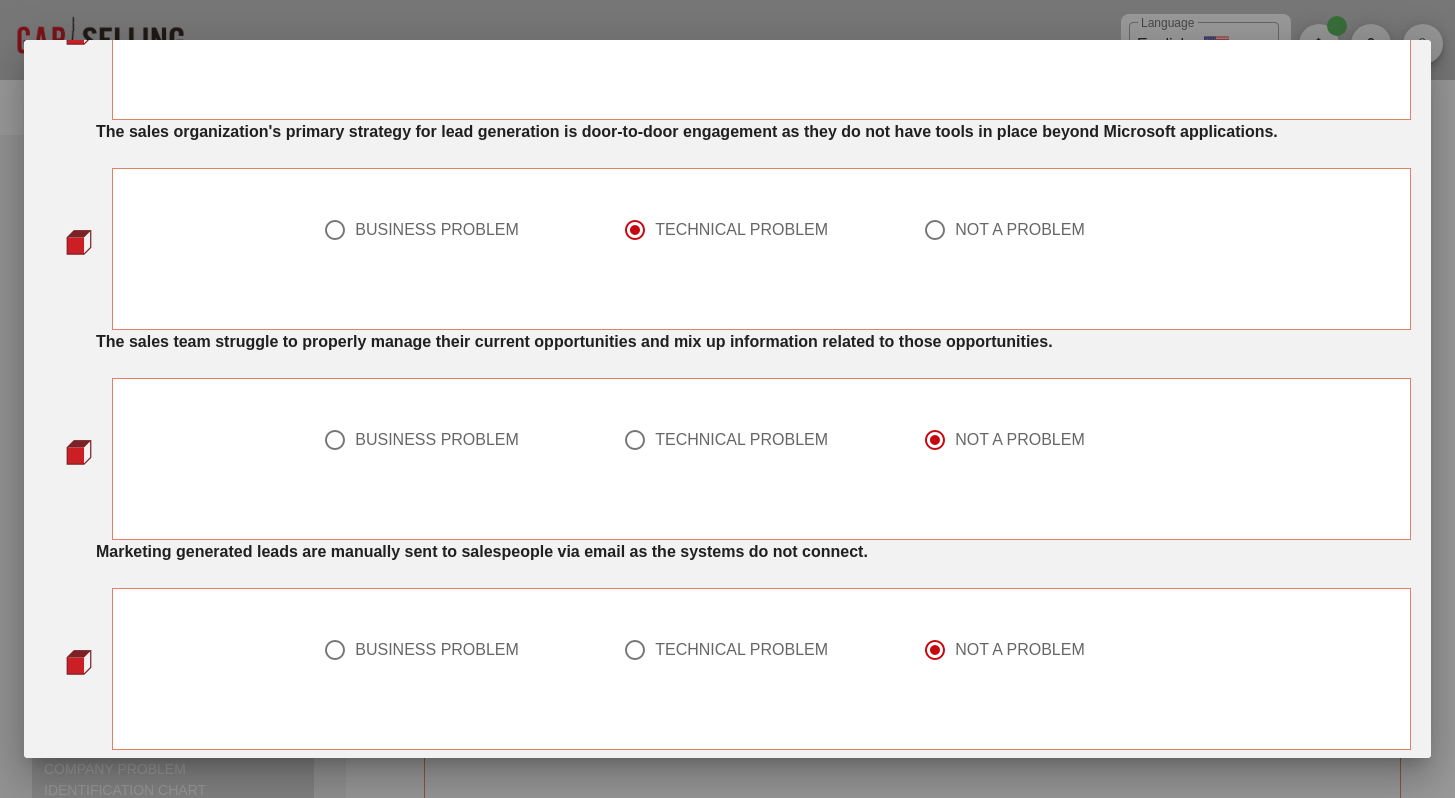 scroll, scrollTop: 1614, scrollLeft: 0, axis: vertical 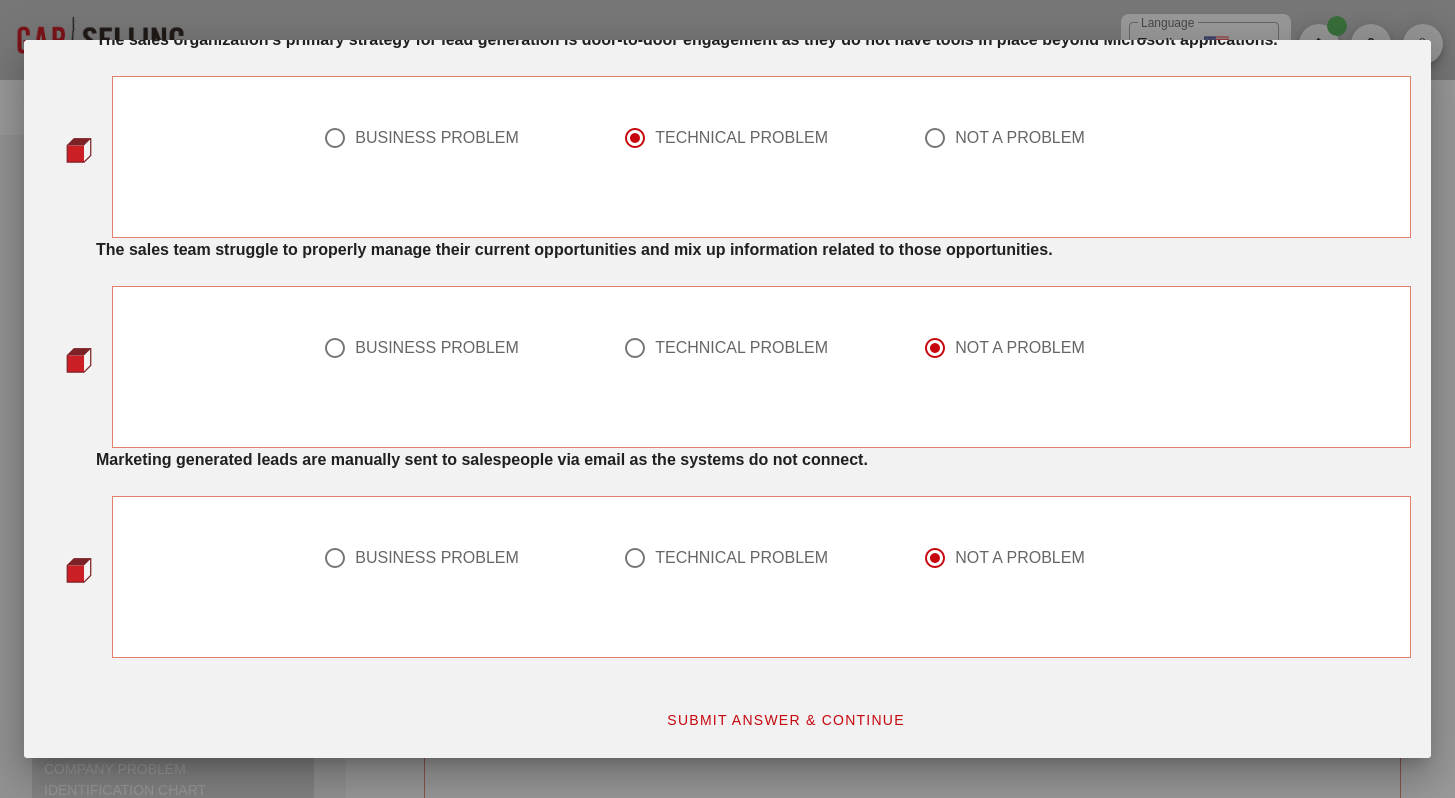 click on "SUBMIT ANSWER & CONTINUE" at bounding box center [785, 720] 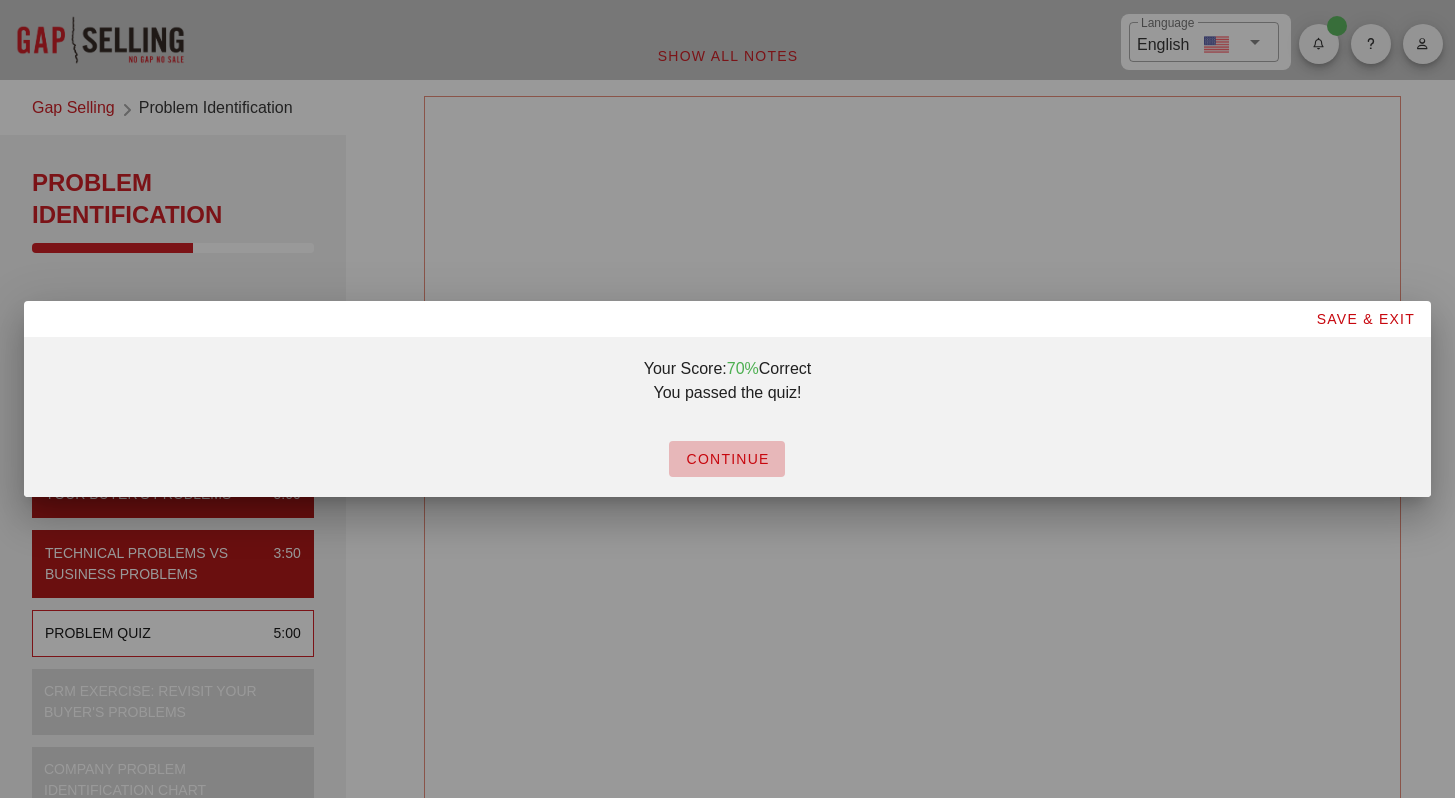 click on "CONTINUE" at bounding box center [727, 459] 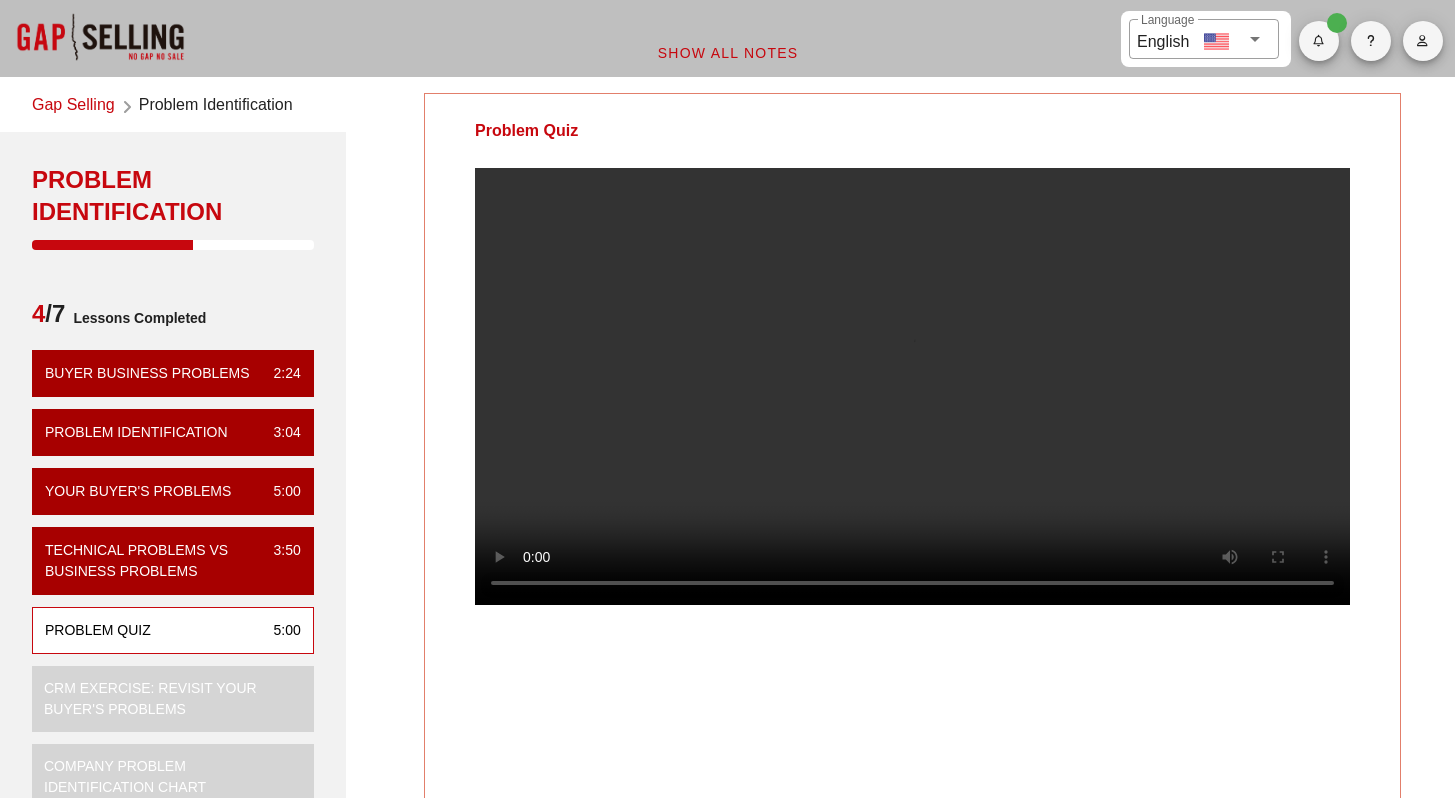 scroll, scrollTop: 4, scrollLeft: 0, axis: vertical 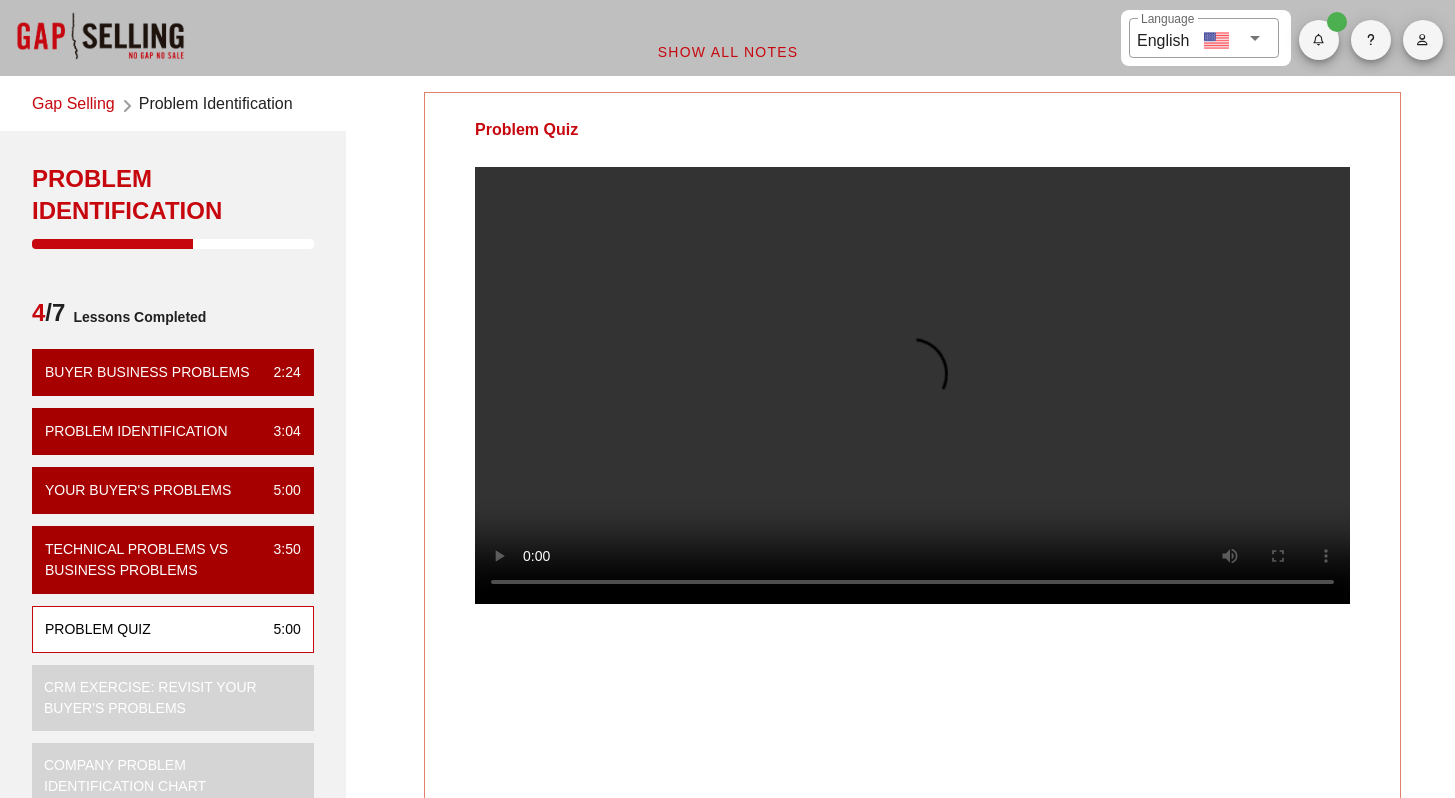 click at bounding box center [912, 385] 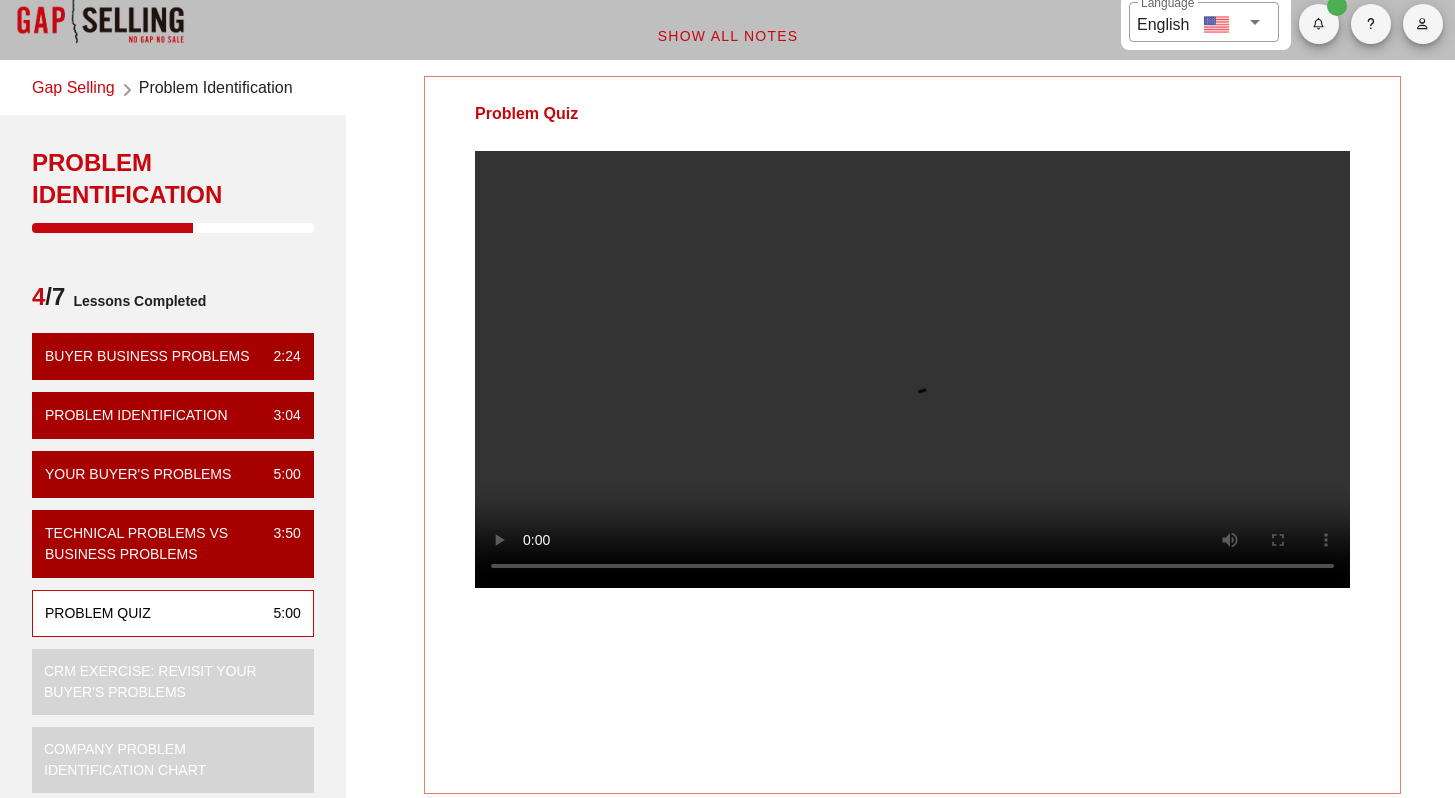 scroll, scrollTop: 37, scrollLeft: 0, axis: vertical 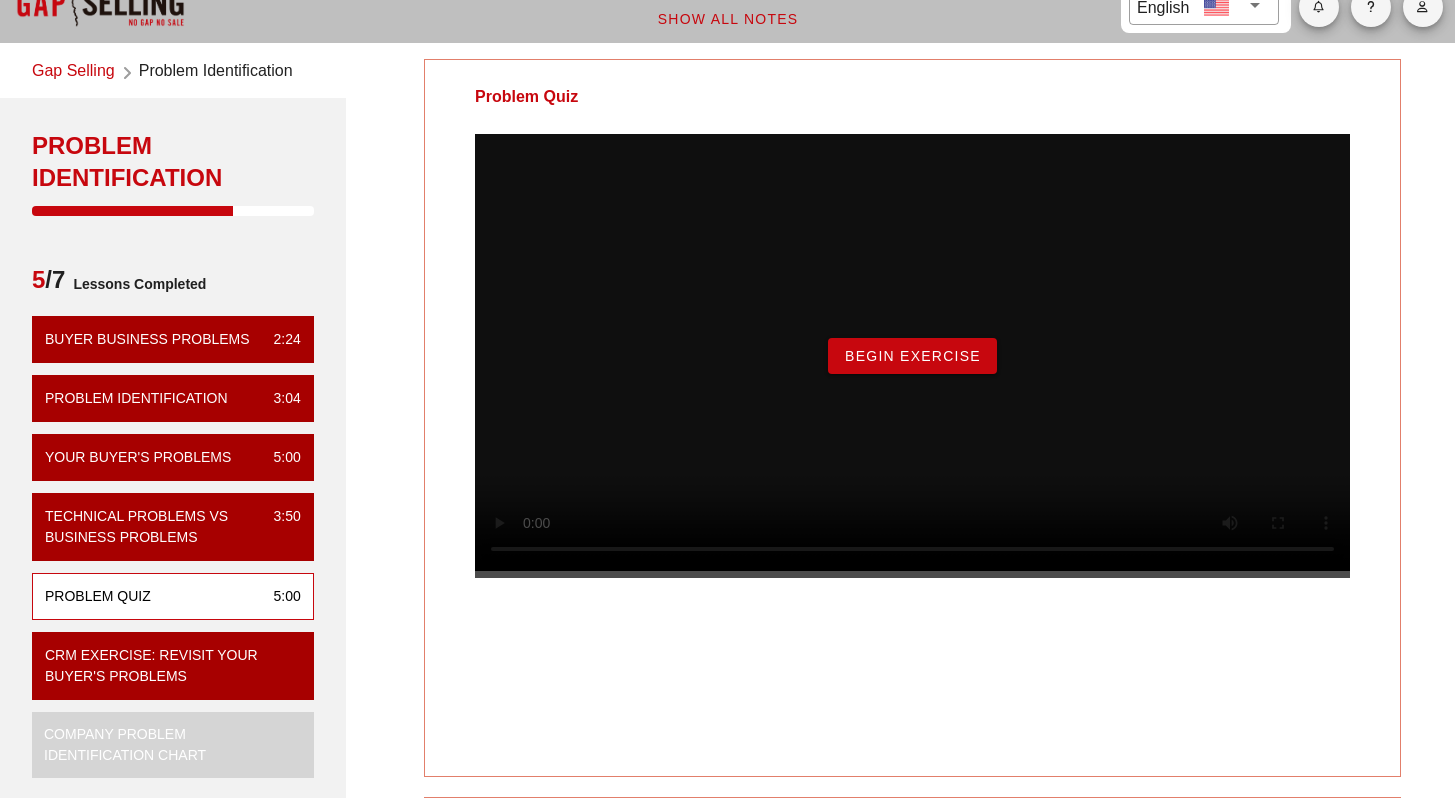 click on "Begin Exercise" at bounding box center (912, 356) 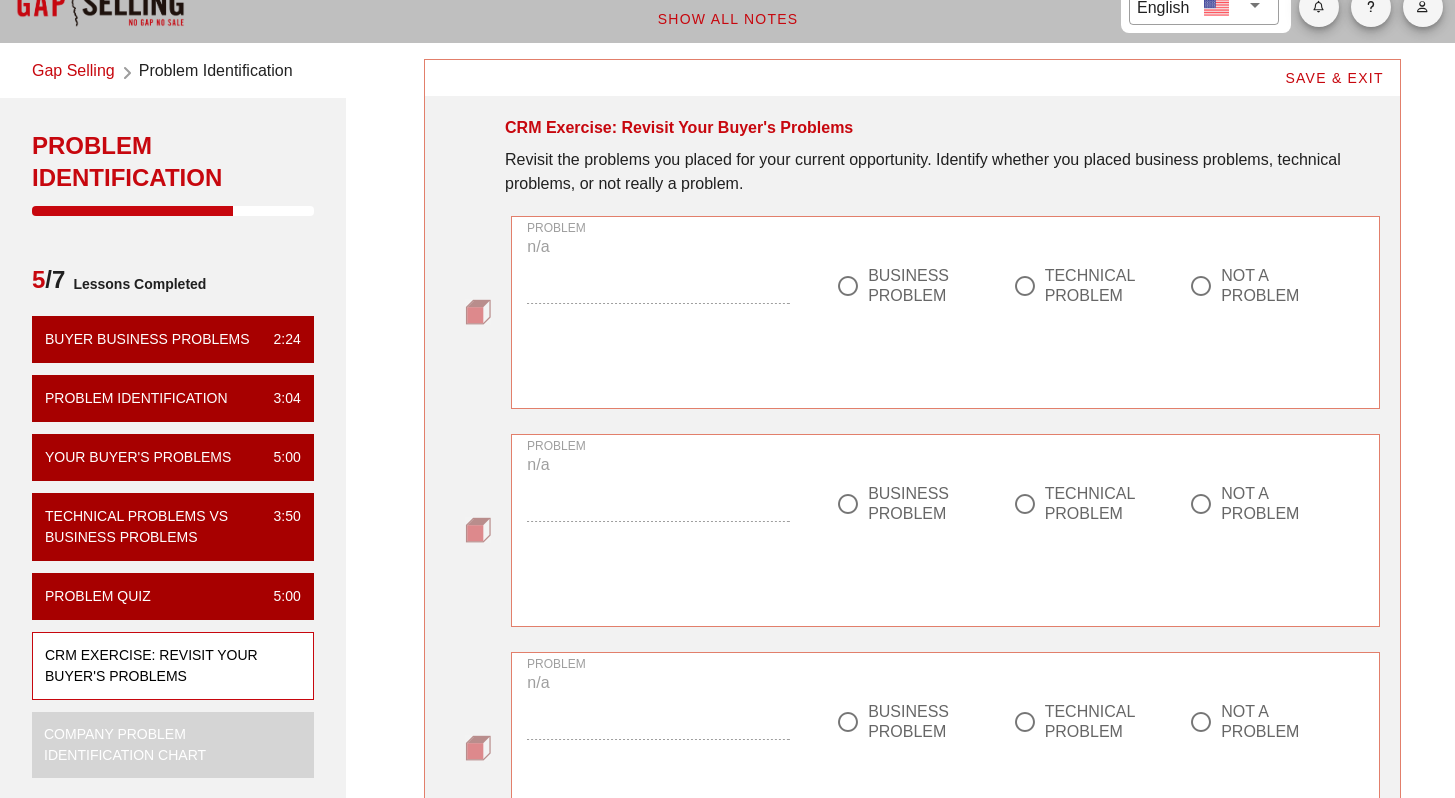 scroll, scrollTop: 0, scrollLeft: 0, axis: both 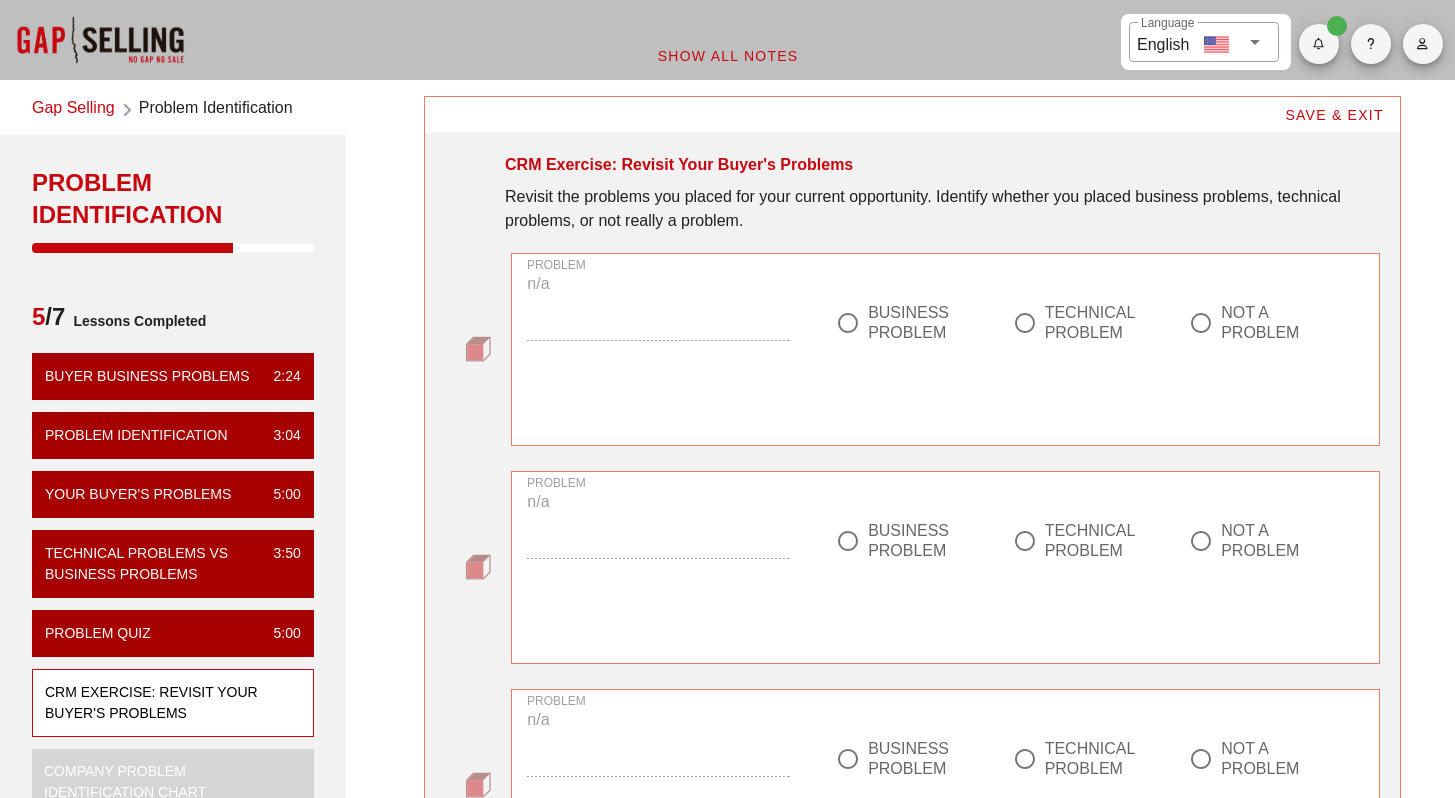 click on "BUSINESS PROBLEM" at bounding box center (920, 323) 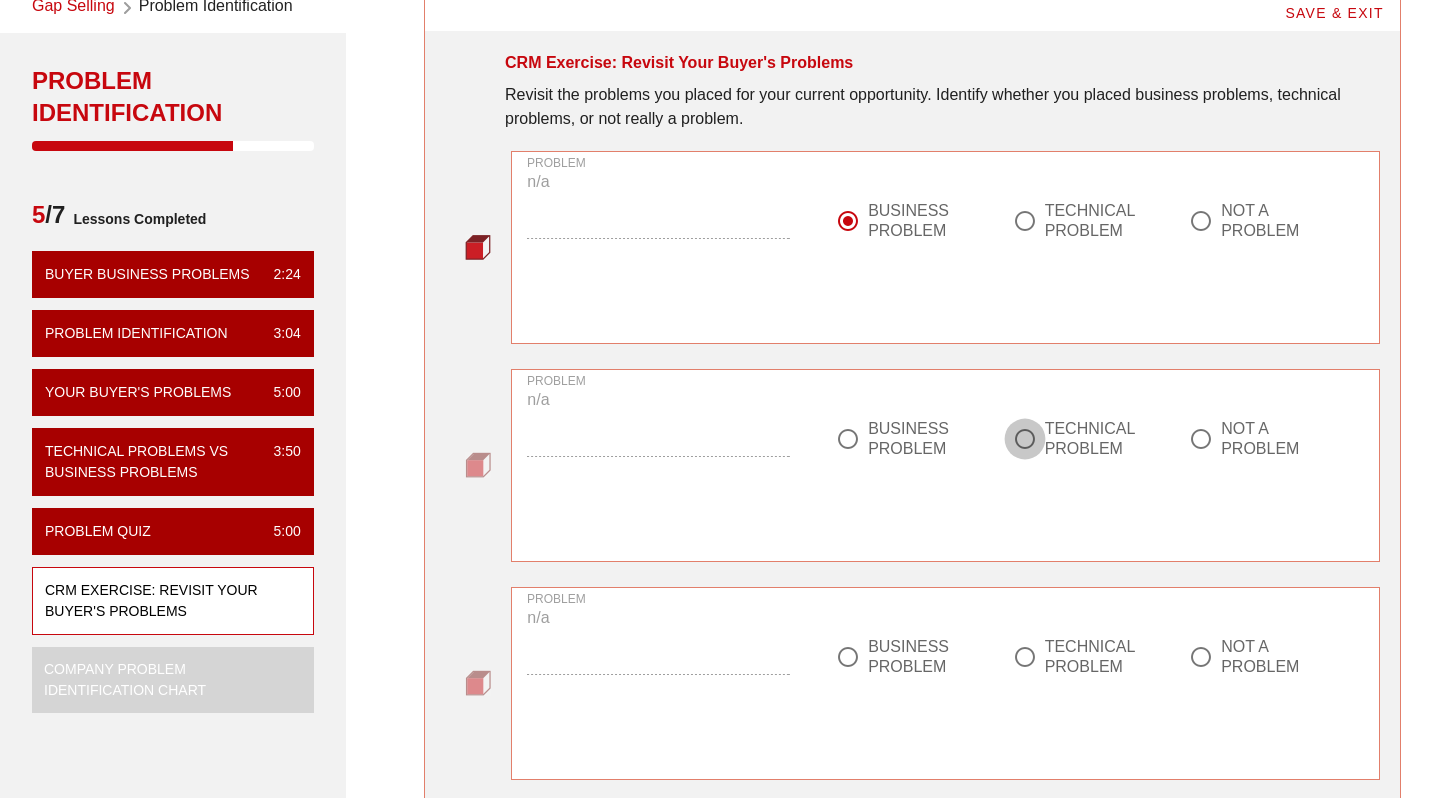 click at bounding box center [848, 439] 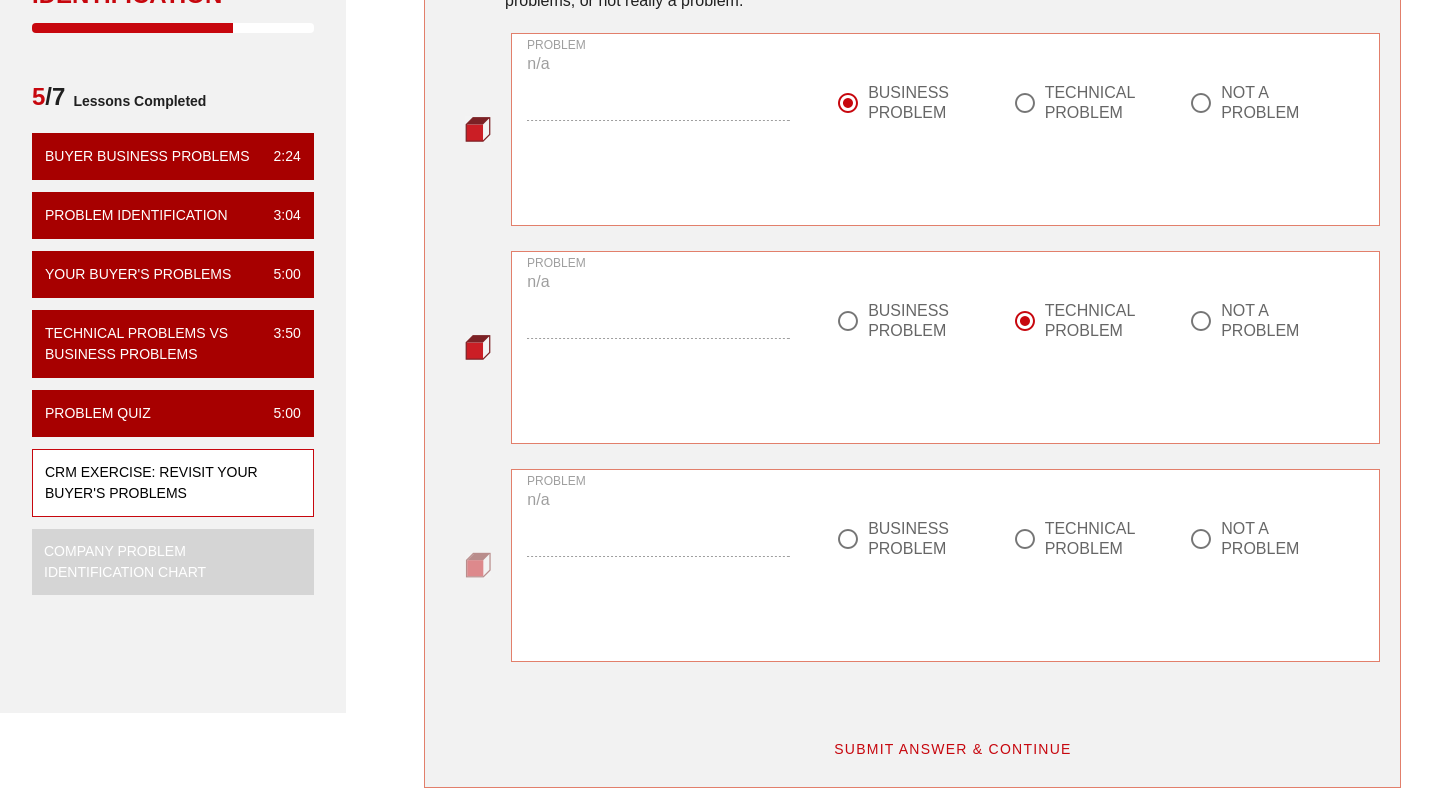 scroll, scrollTop: 271, scrollLeft: 0, axis: vertical 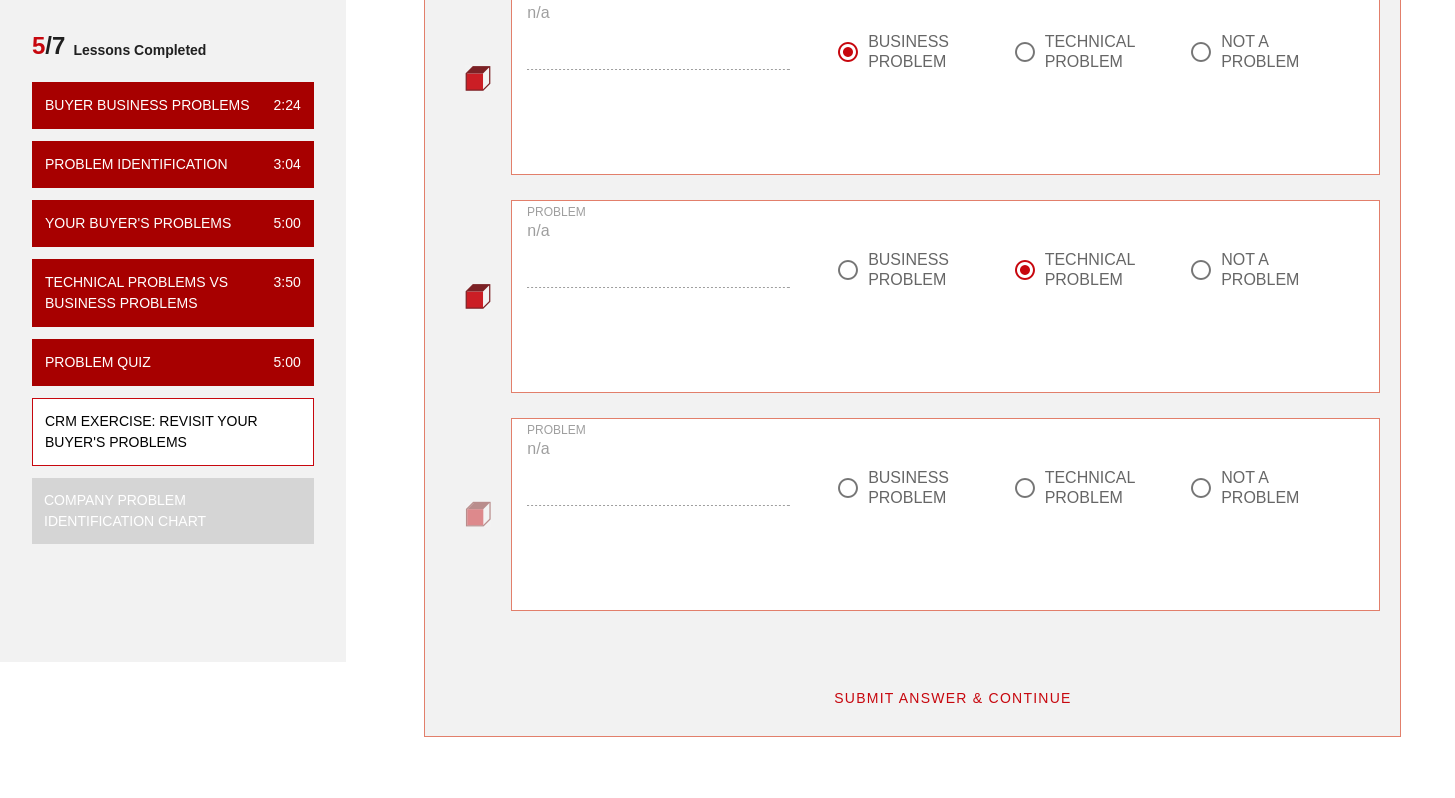 click on "BUSINESS PROBLEM" at bounding box center [920, 488] 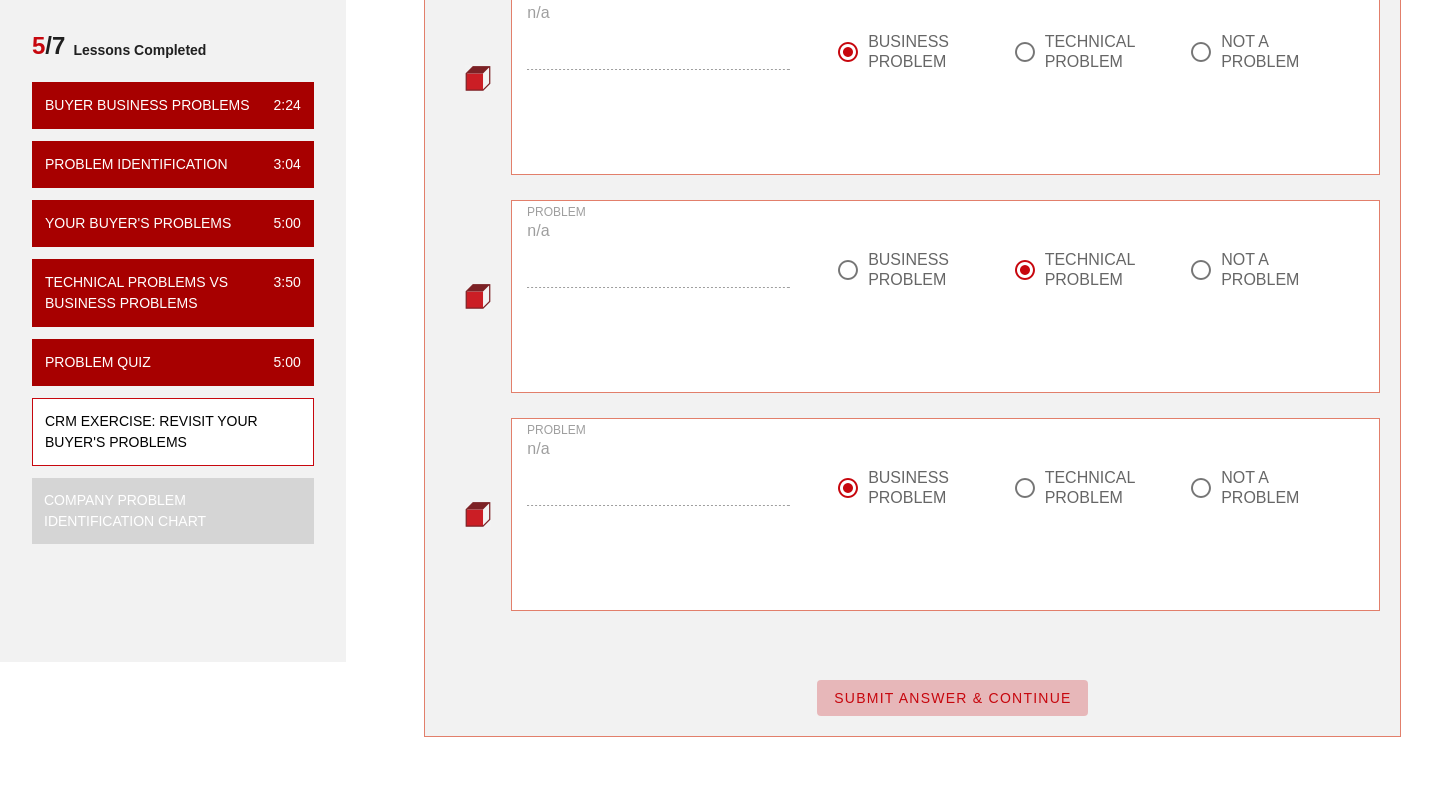 click on "SUBMIT ANSWER & CONTINUE" at bounding box center [952, 698] 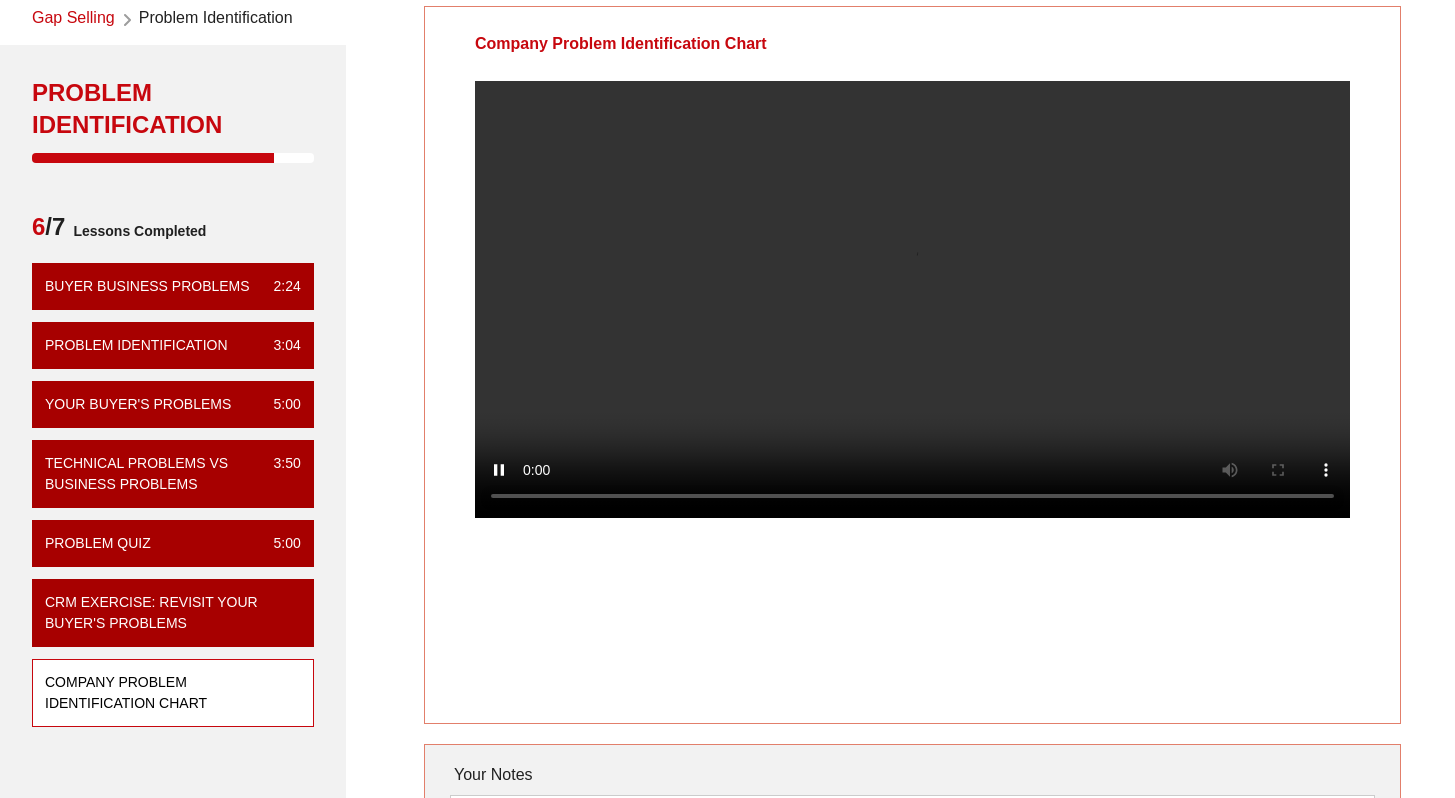 scroll, scrollTop: 68, scrollLeft: 0, axis: vertical 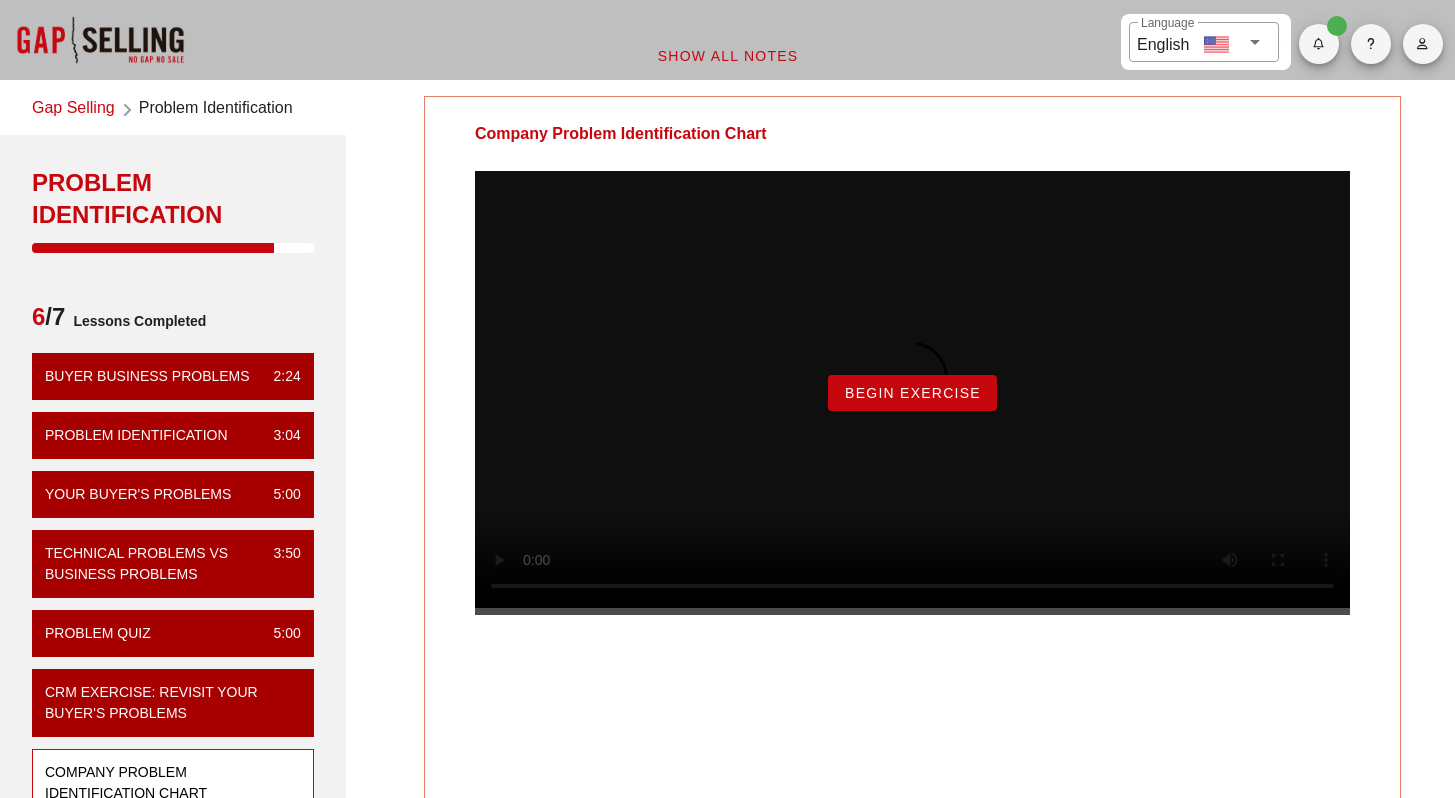 click on "Begin Exercise" at bounding box center [912, 393] 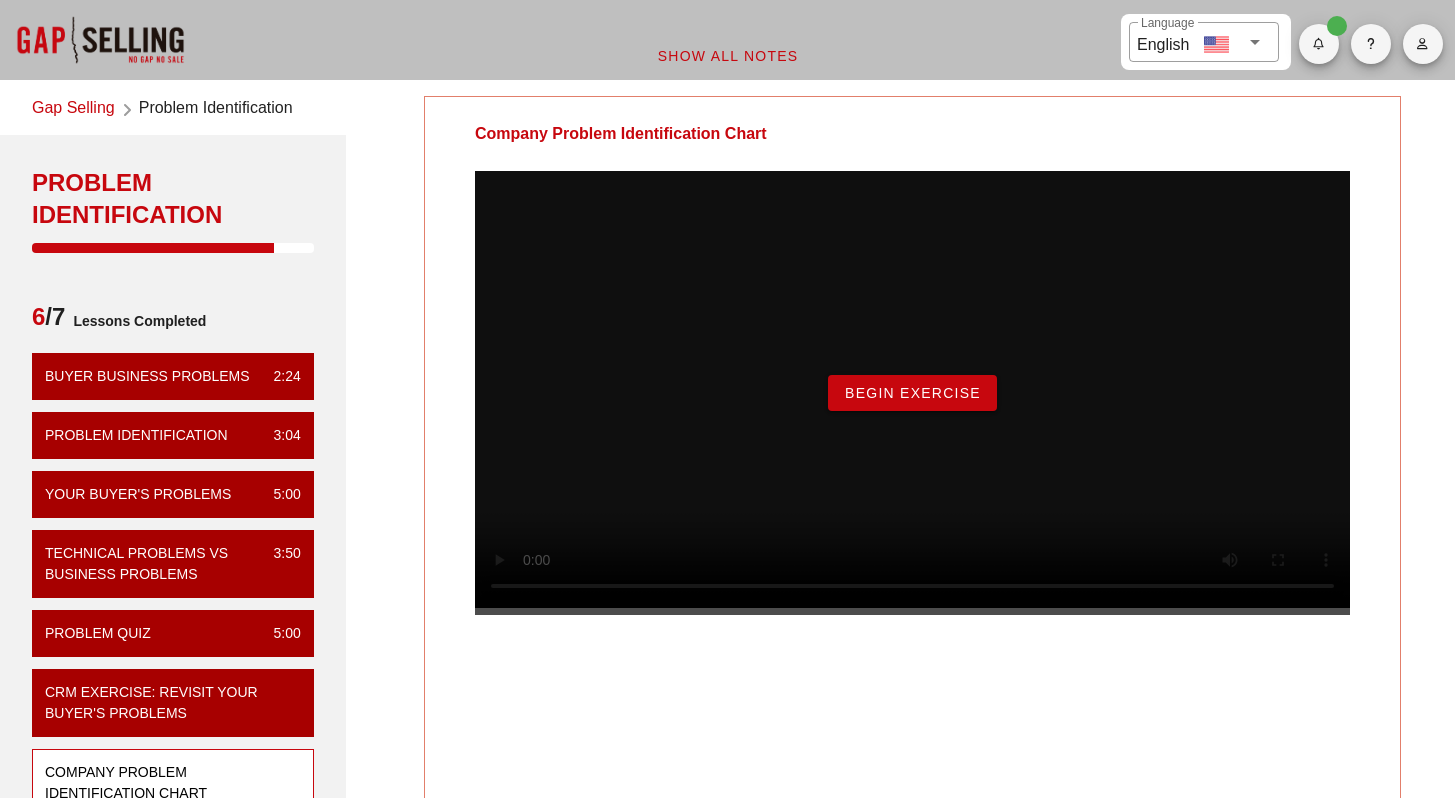 click on "Begin Exercise" at bounding box center [912, 393] 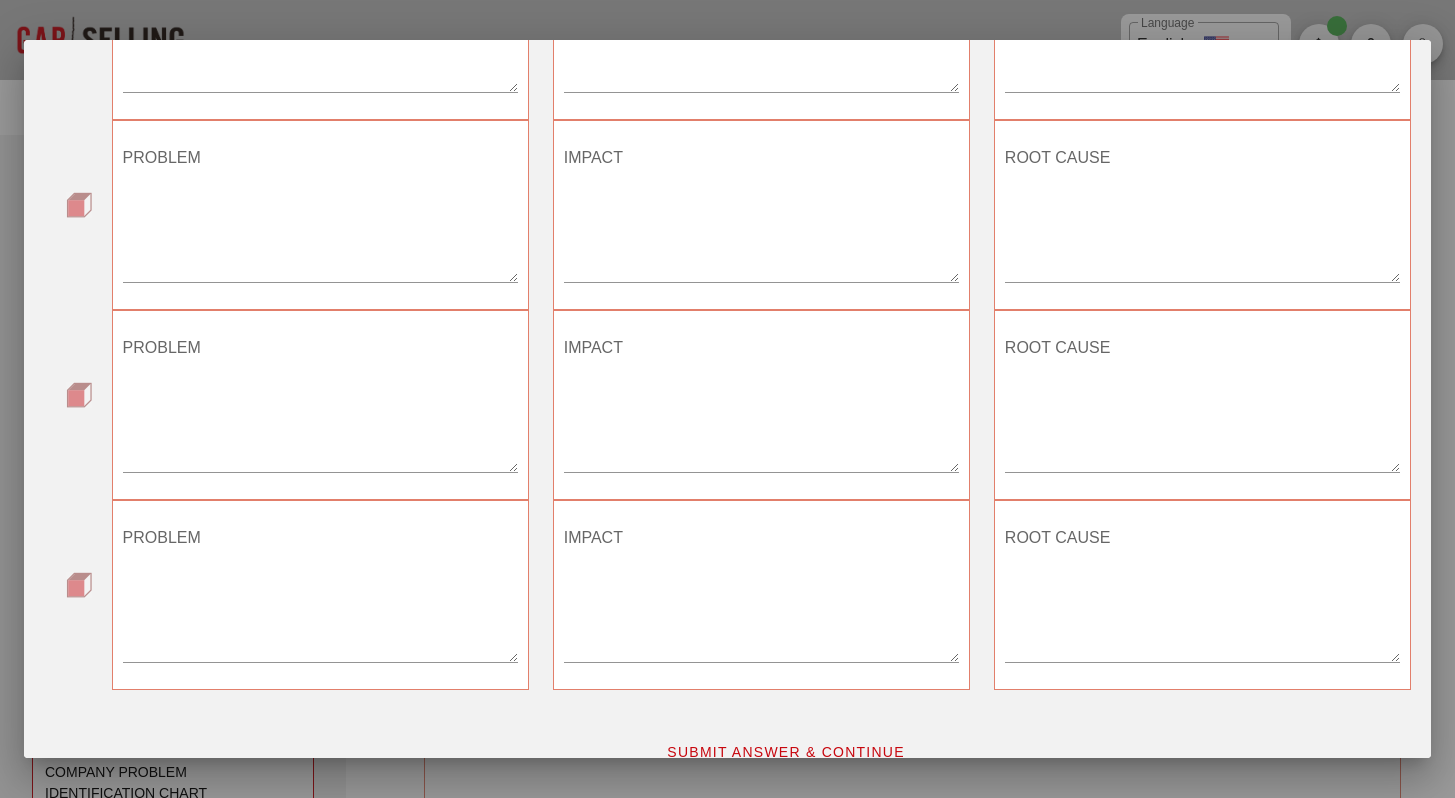 scroll, scrollTop: 548, scrollLeft: 0, axis: vertical 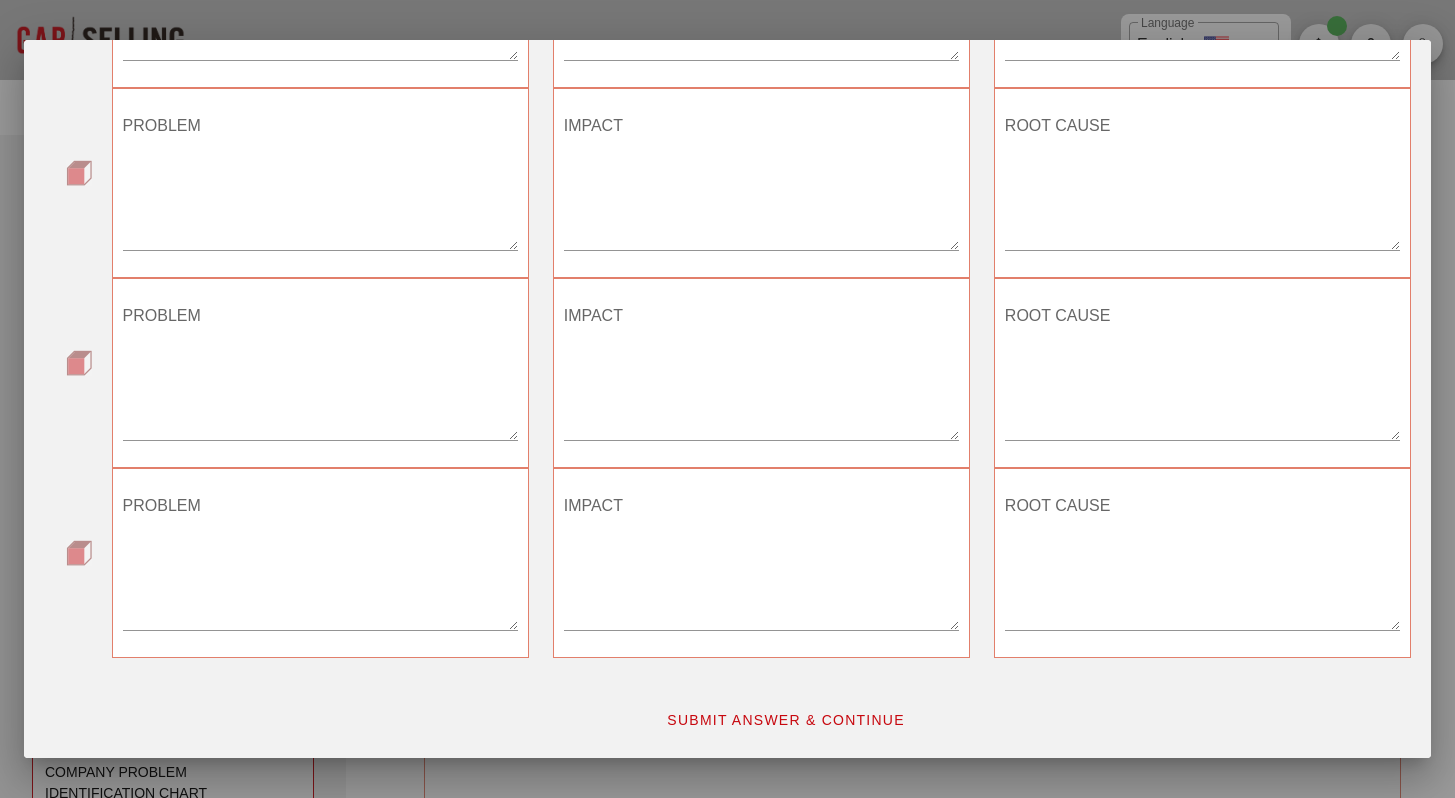 click on "SUBMIT ANSWER & CONTINUE" at bounding box center [785, 720] 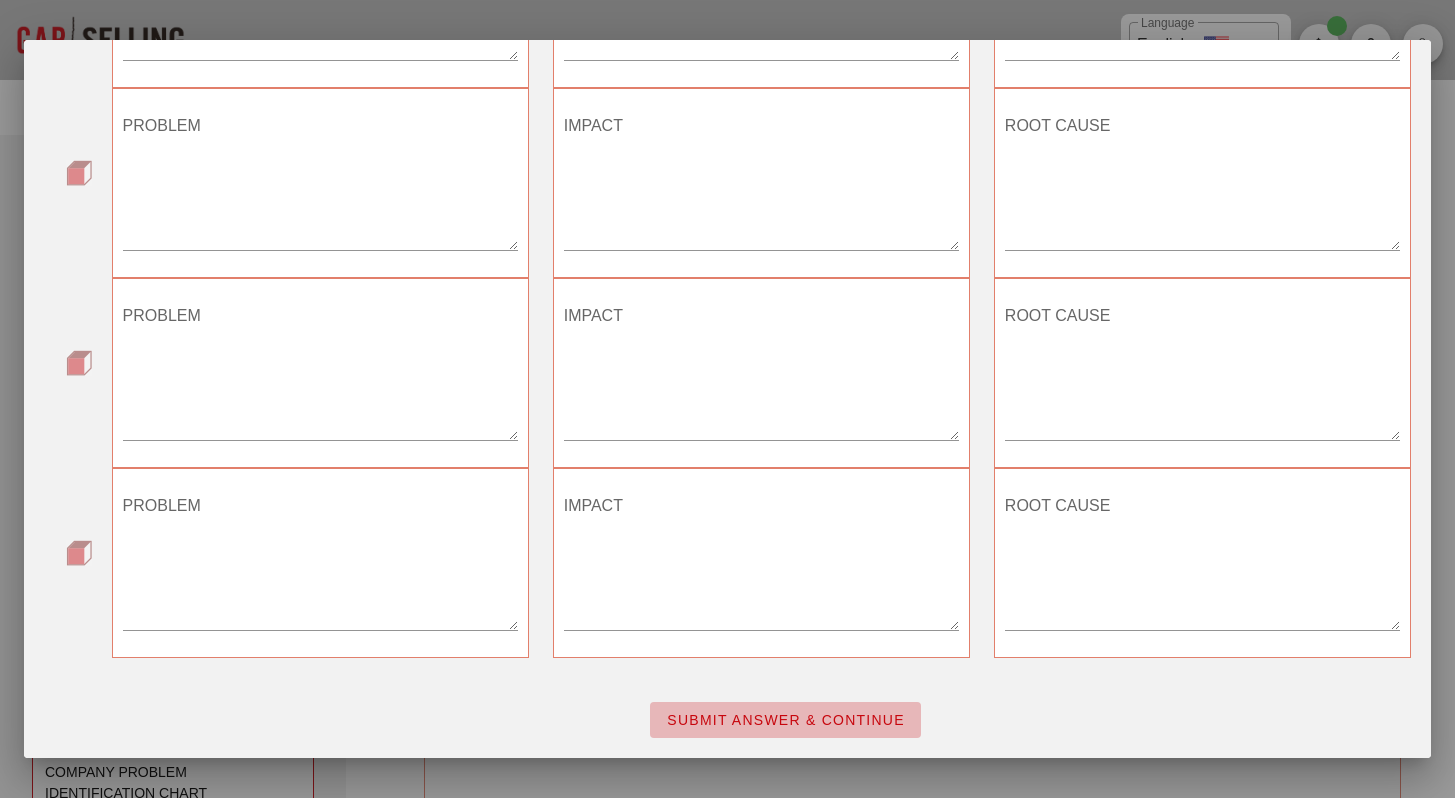 click on "SUBMIT ANSWER & CONTINUE" at bounding box center [785, 720] 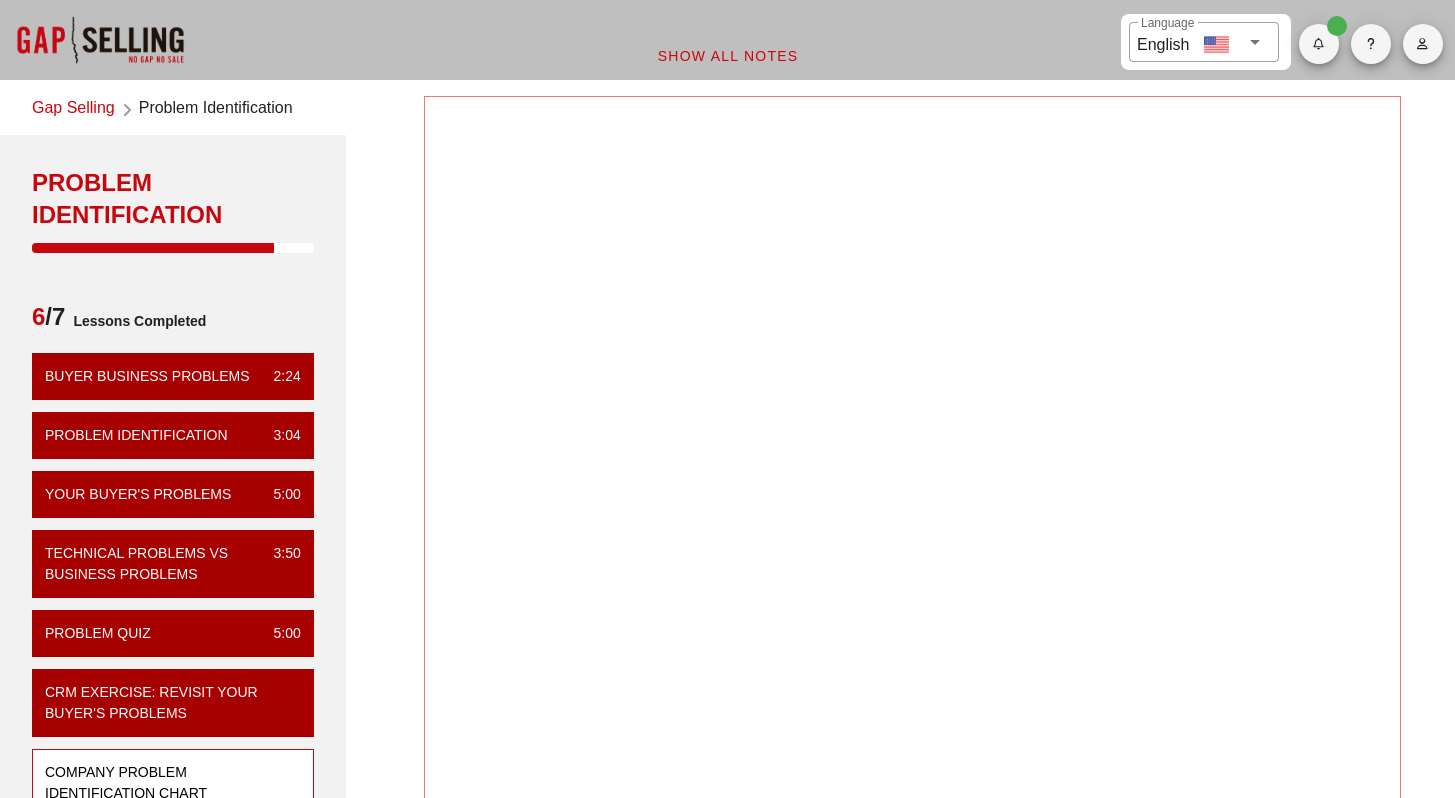 scroll, scrollTop: 0, scrollLeft: 0, axis: both 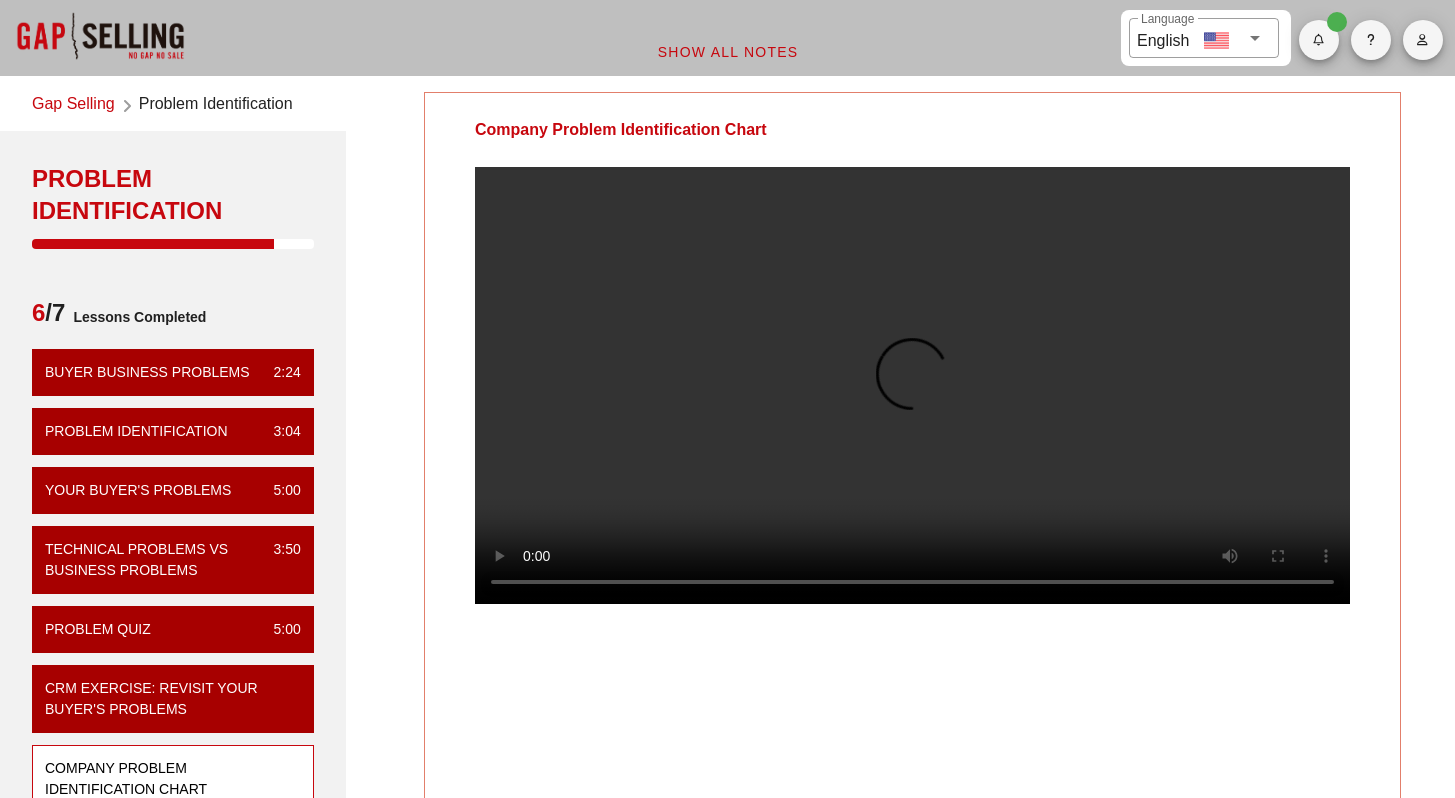 click at bounding box center (912, 385) 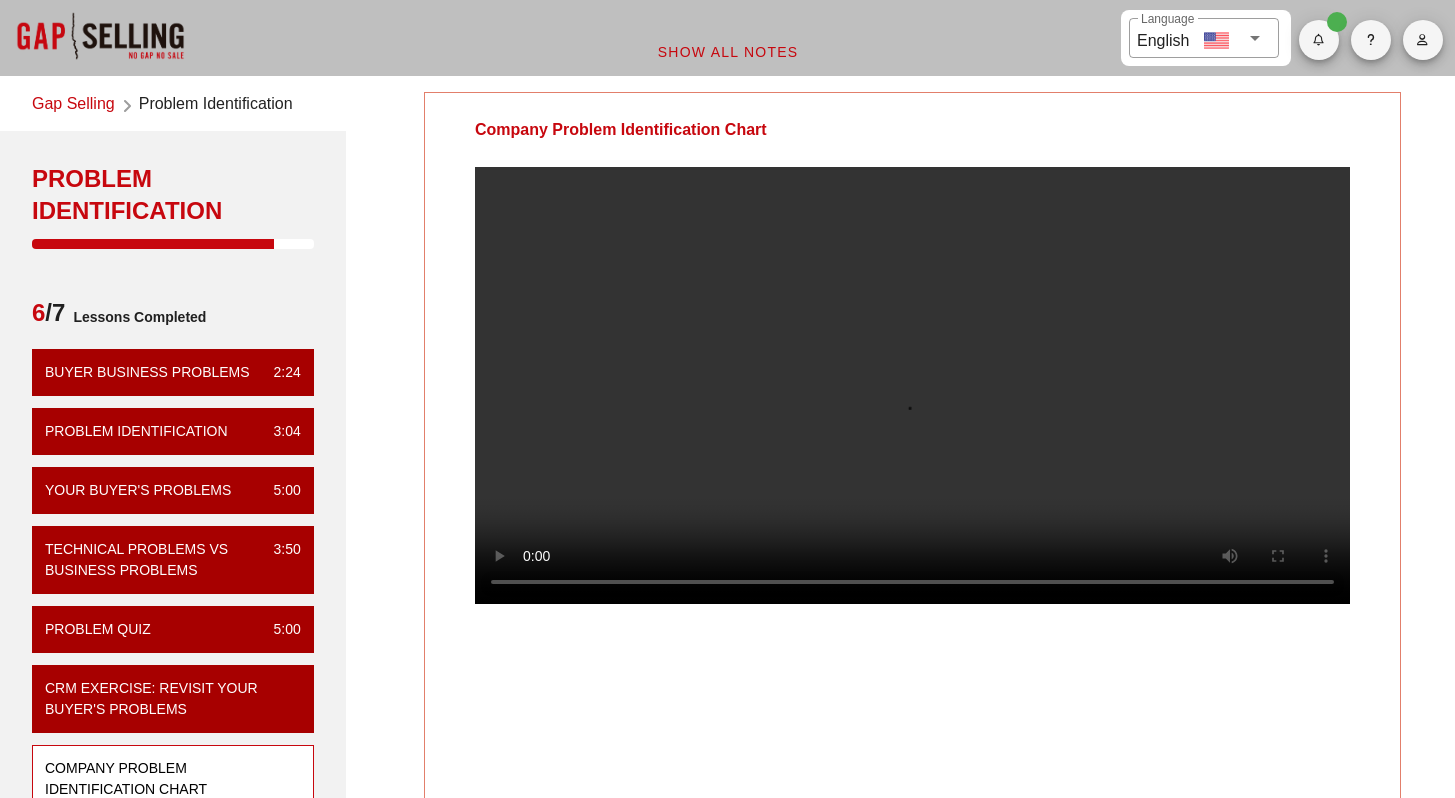 click at bounding box center (912, 385) 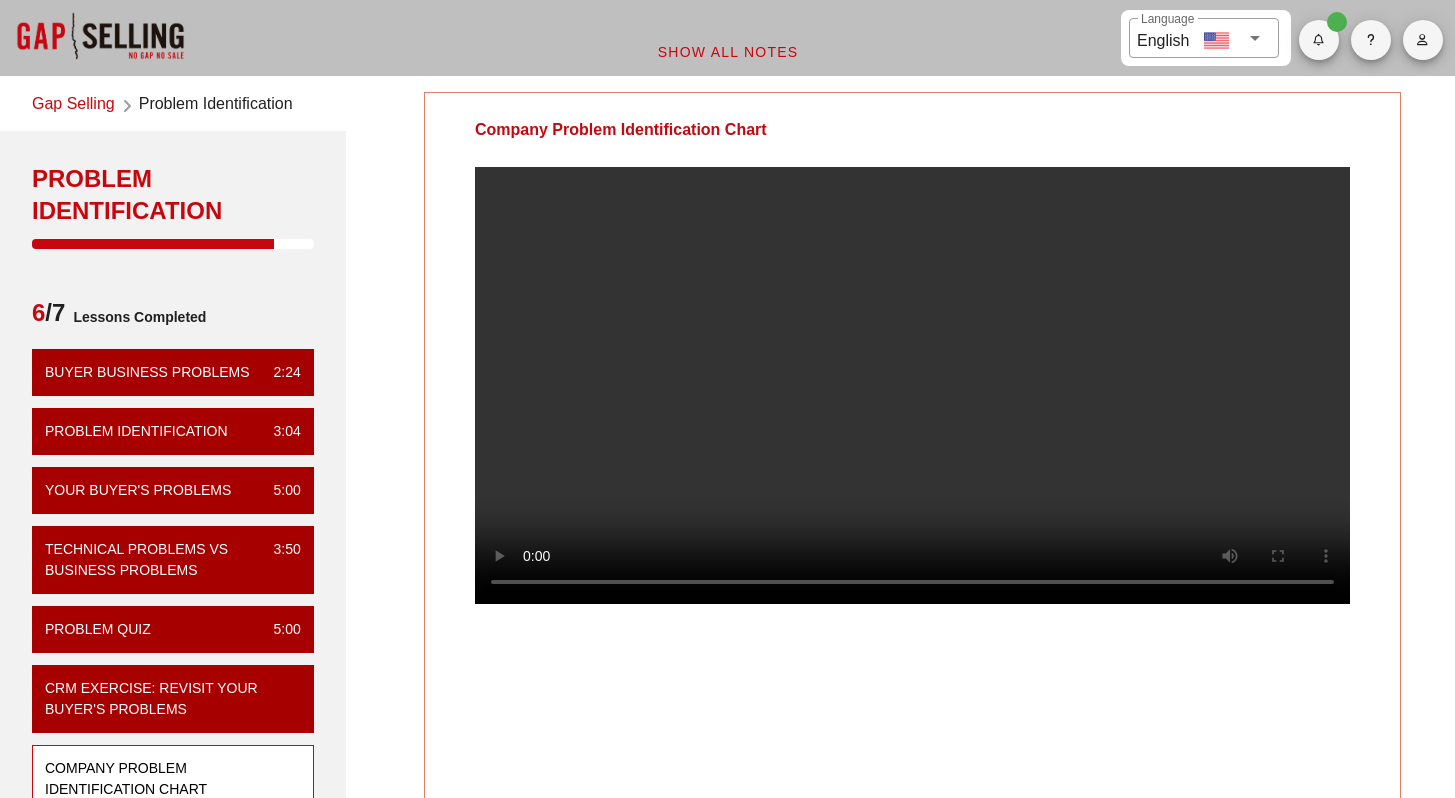 click at bounding box center [912, 385] 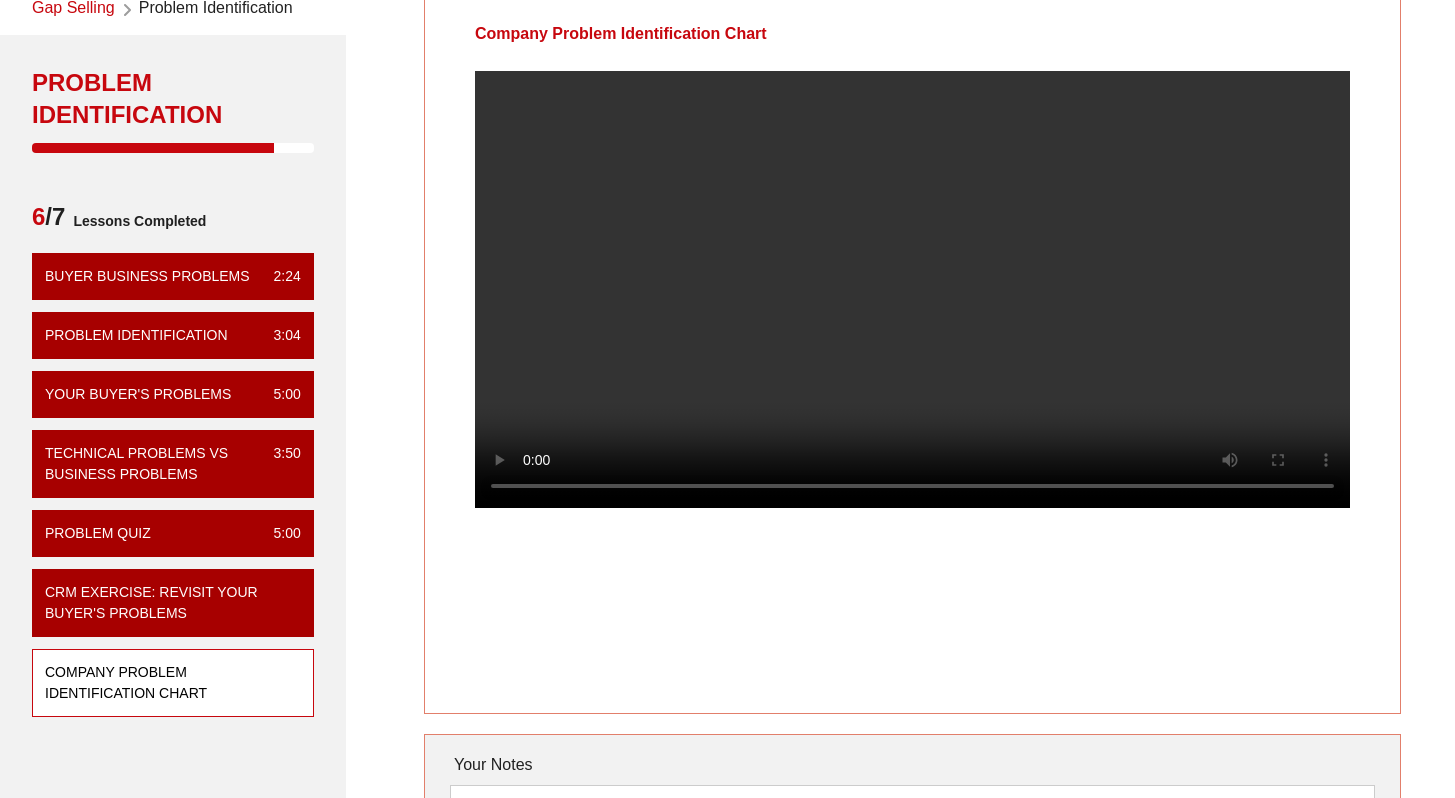 scroll, scrollTop: 80, scrollLeft: 0, axis: vertical 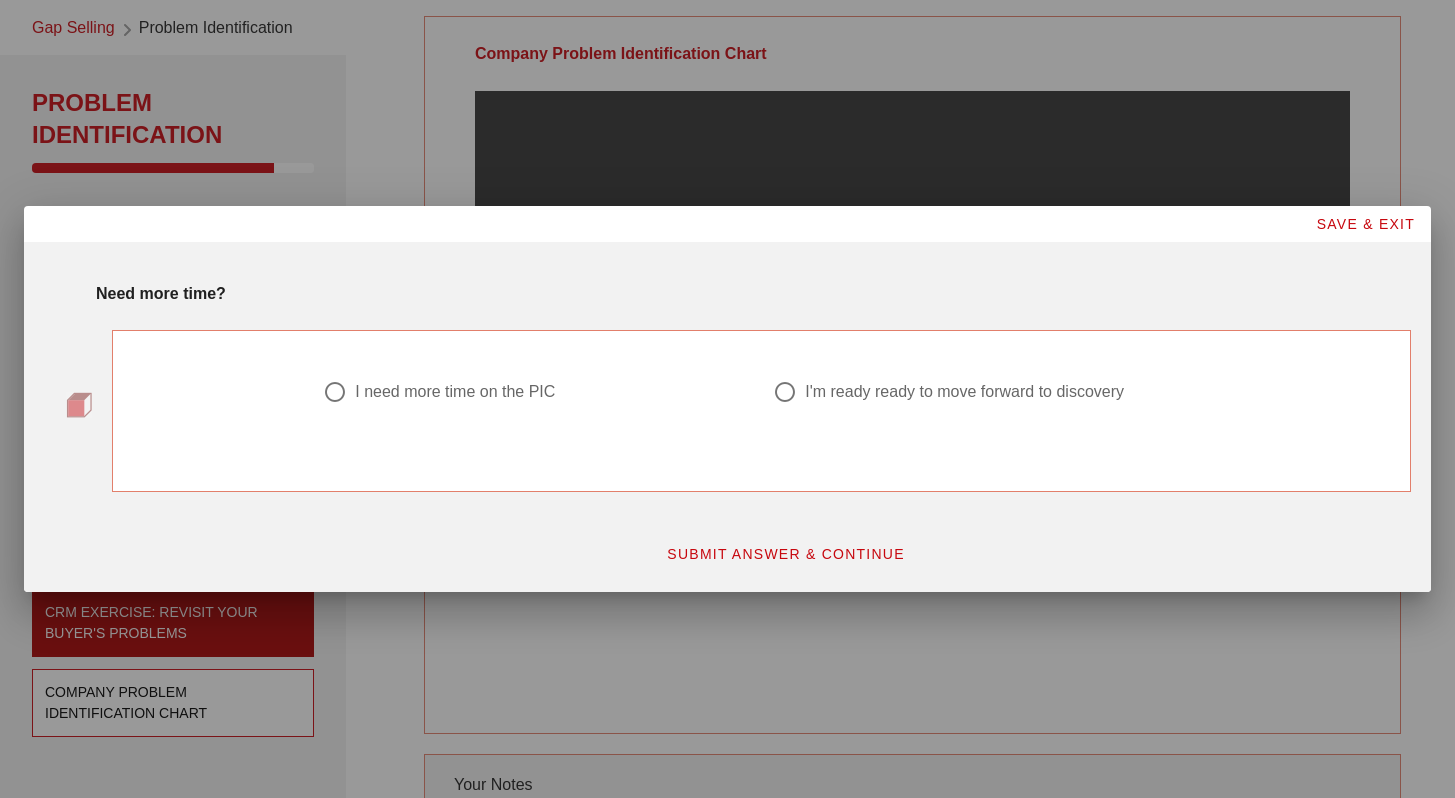 click at bounding box center (335, 392) 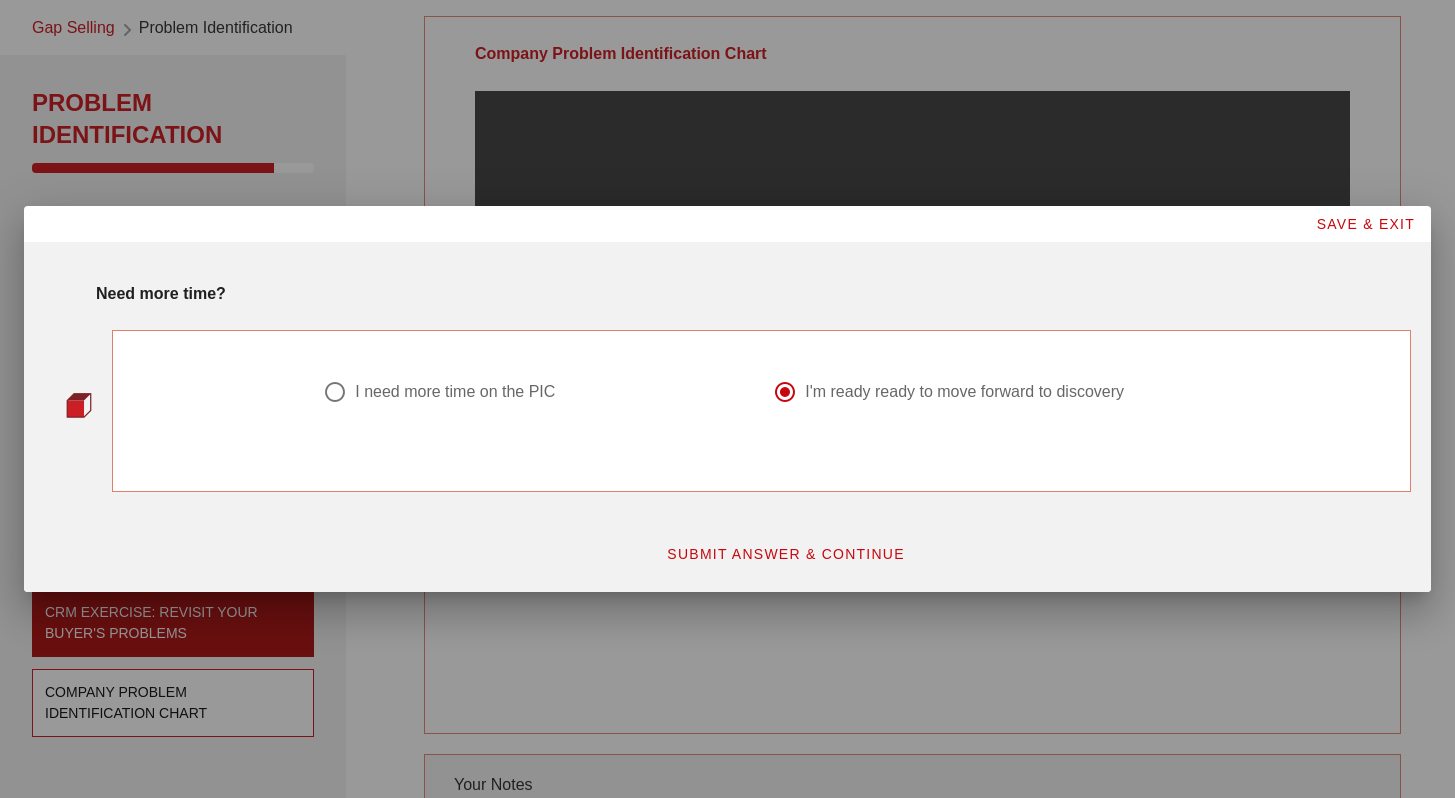 click on "SUBMIT ANSWER & CONTINUE" at bounding box center (785, 554) 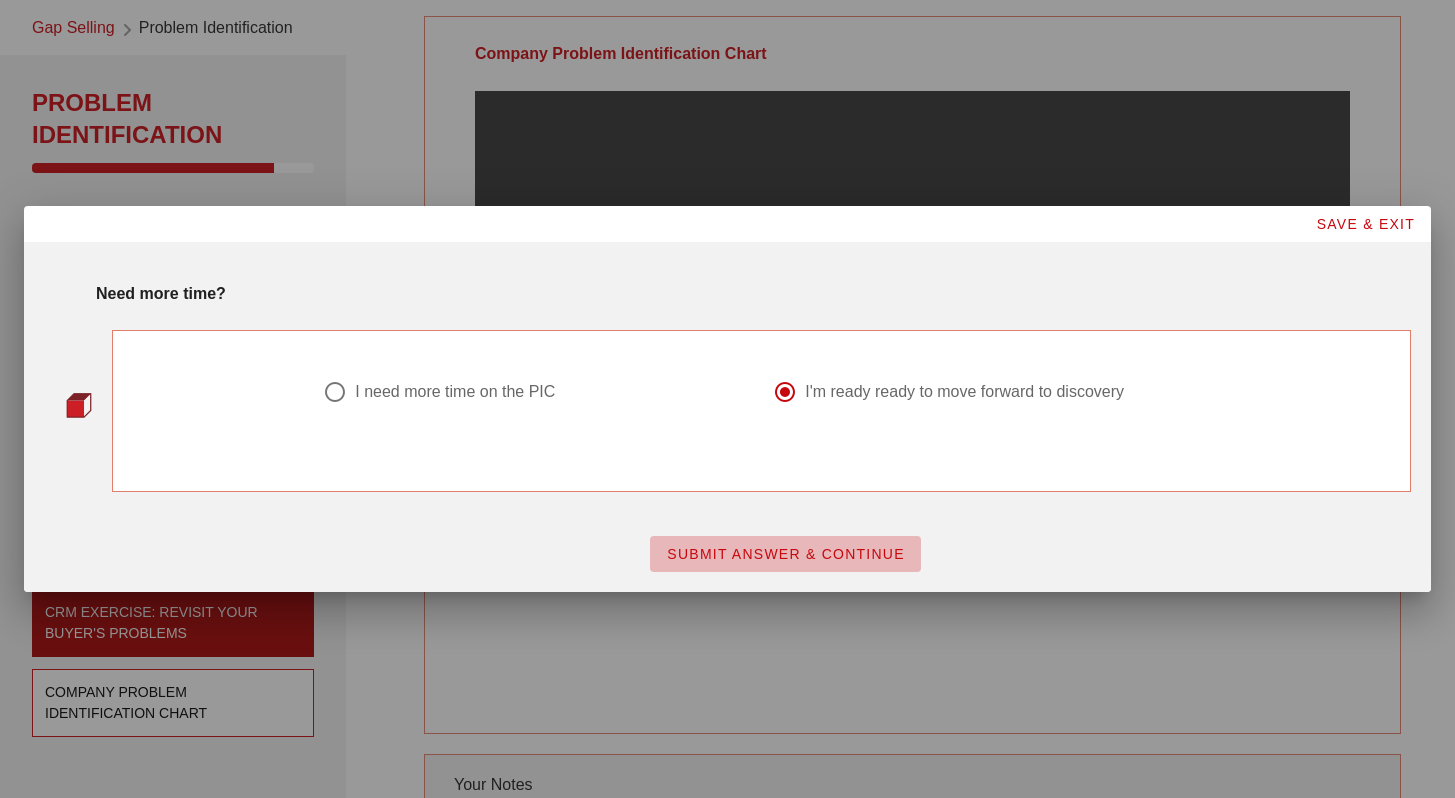 scroll, scrollTop: 0, scrollLeft: 0, axis: both 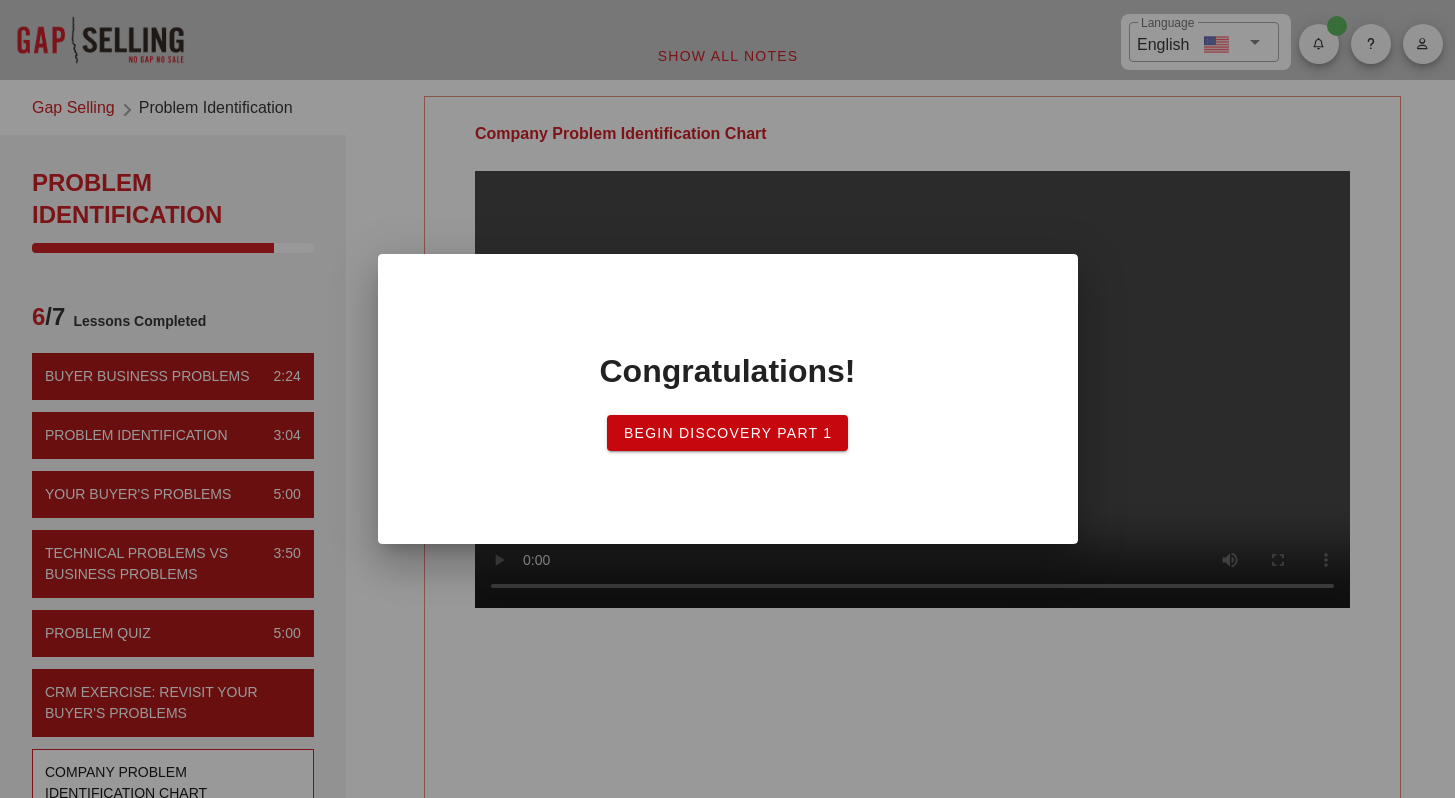 click on "Begin Discovery PART 1" at bounding box center (728, 433) 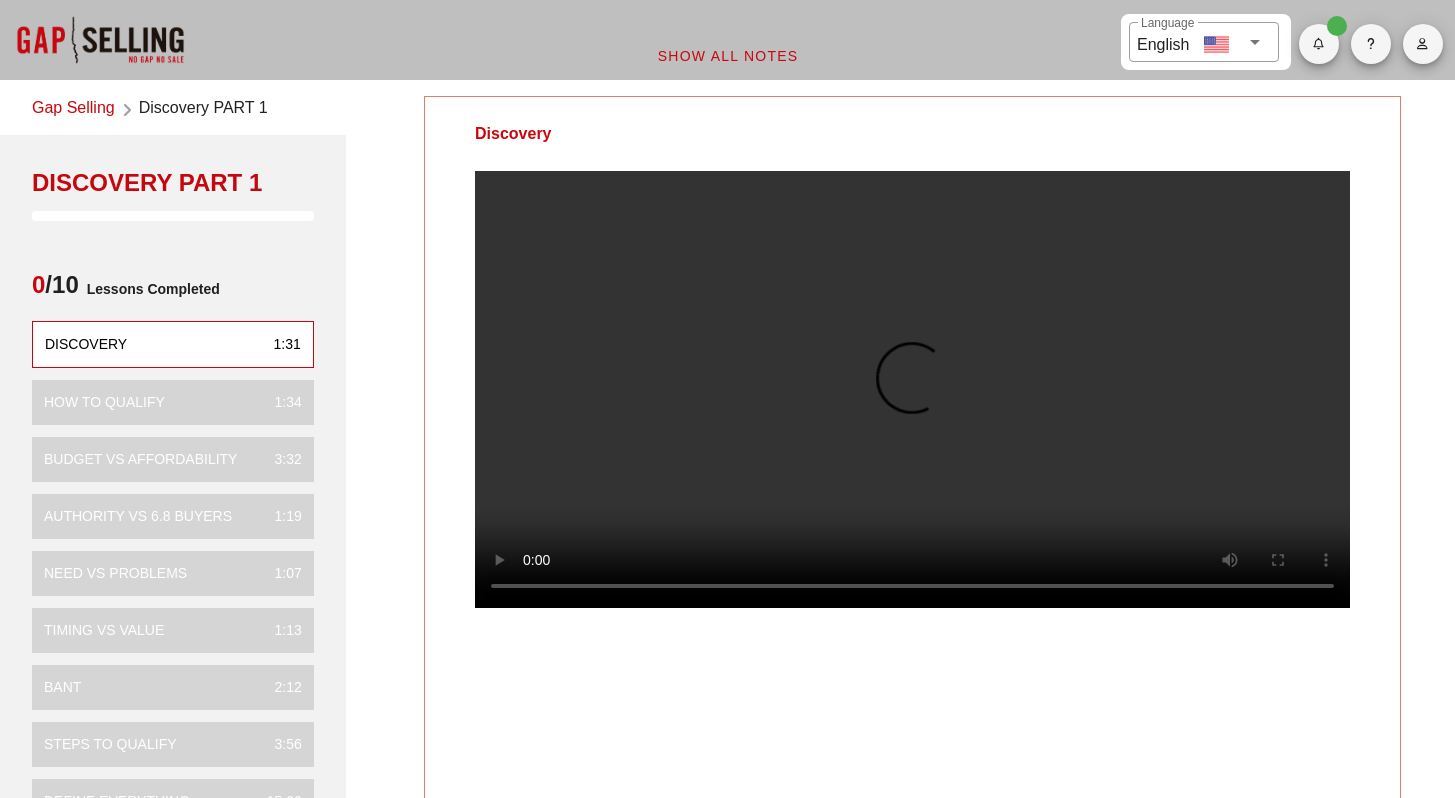 scroll, scrollTop: 0, scrollLeft: 0, axis: both 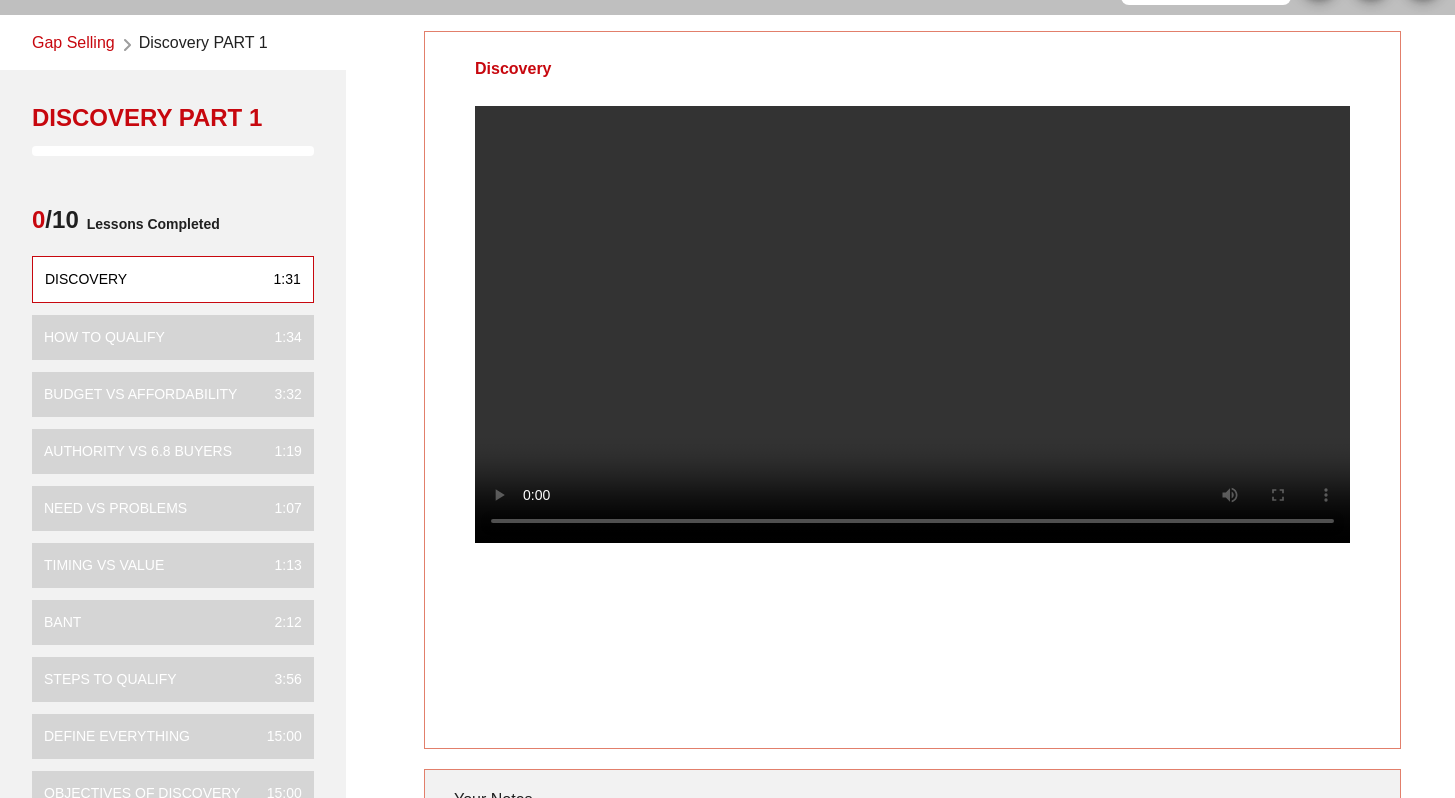 click at bounding box center (912, 324) 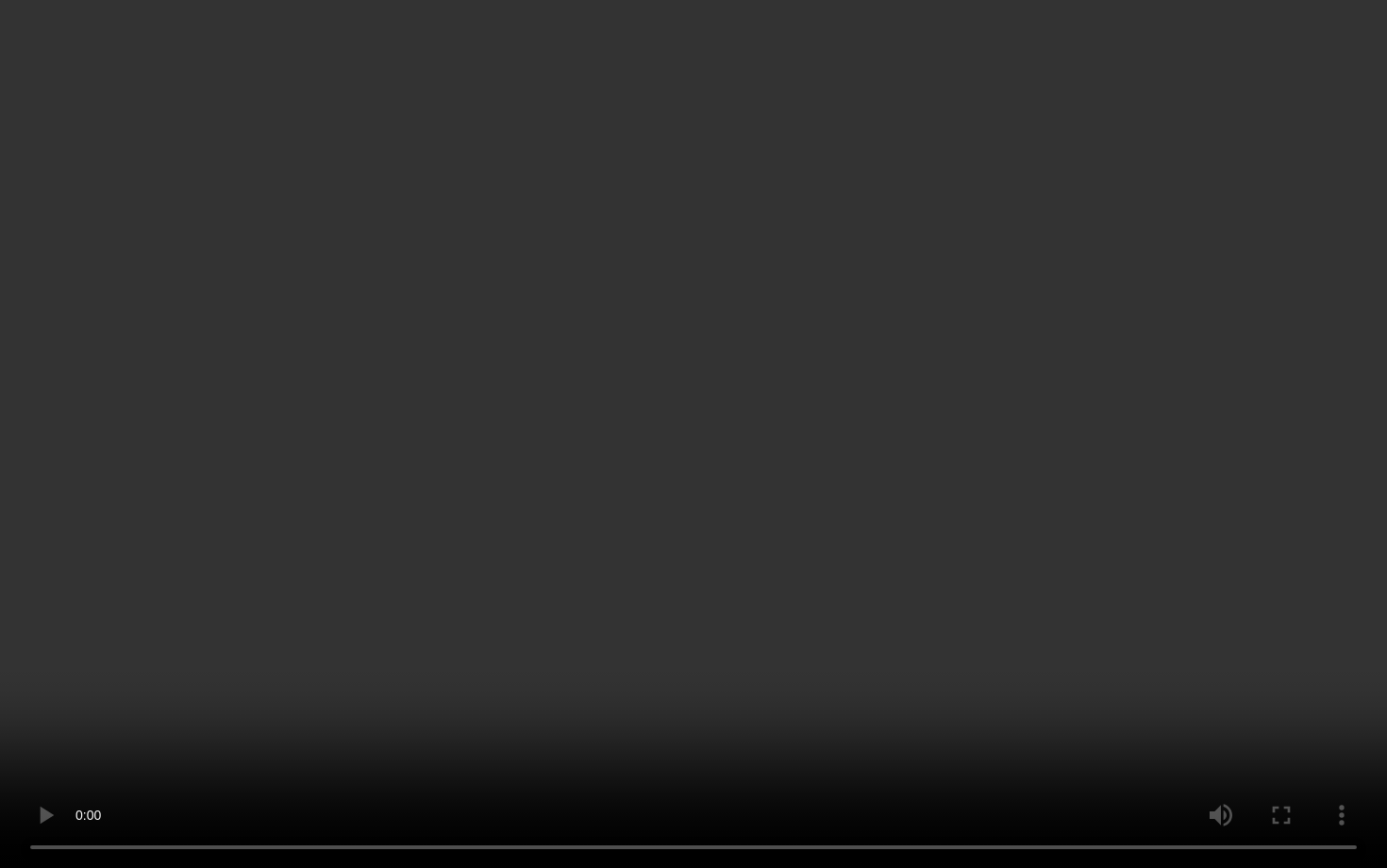 click at bounding box center (694, 434) 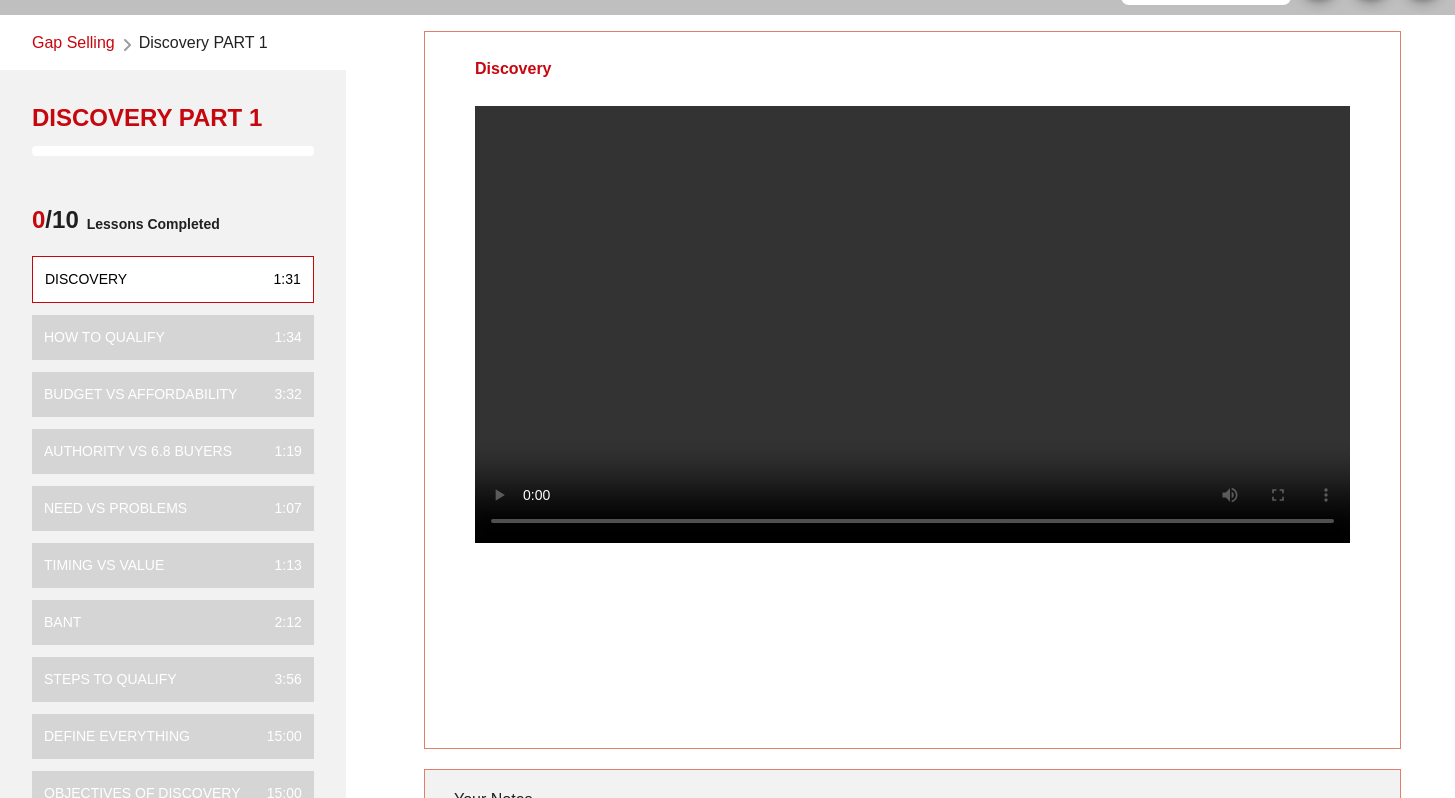 click at bounding box center [912, 324] 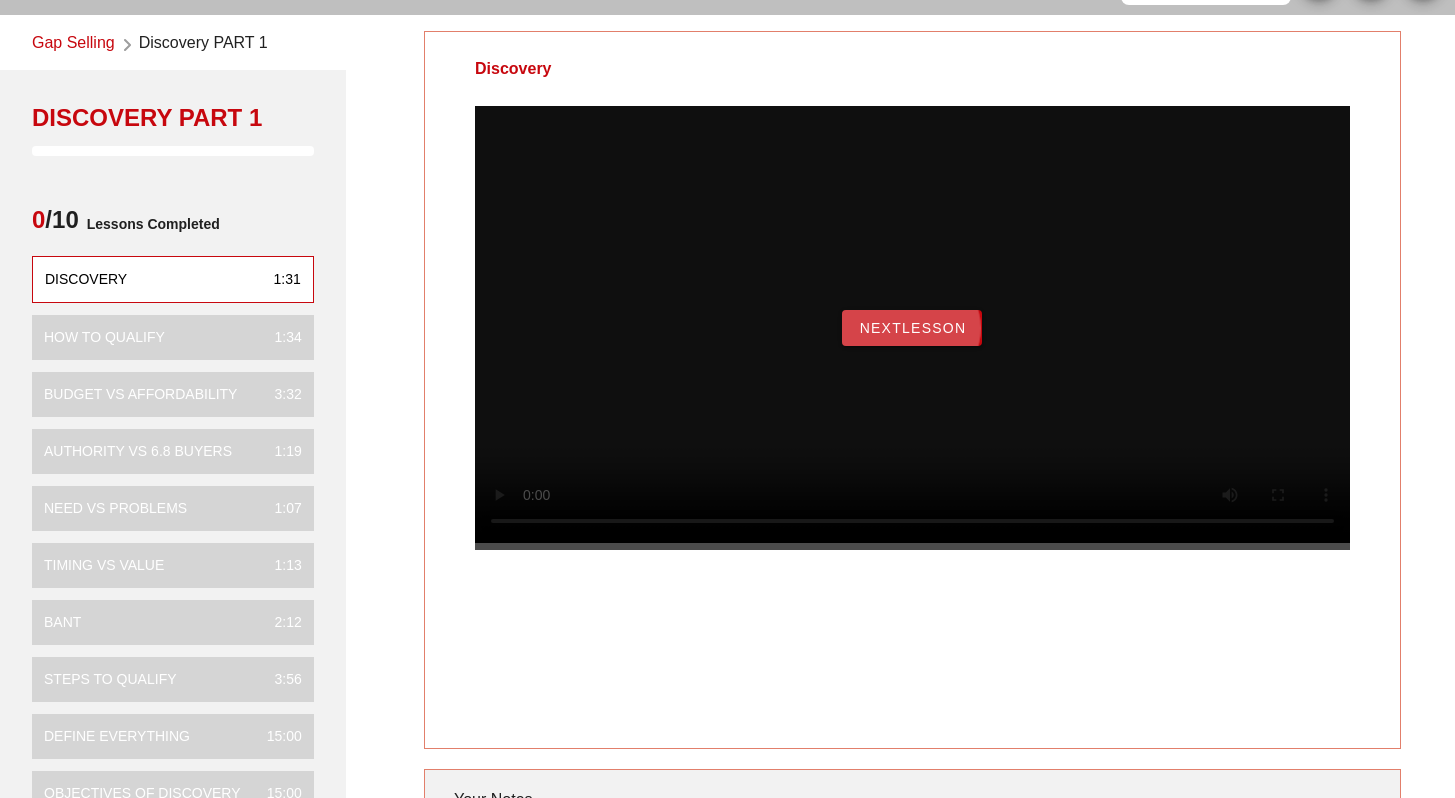 click on "NextLesson" at bounding box center [912, 328] 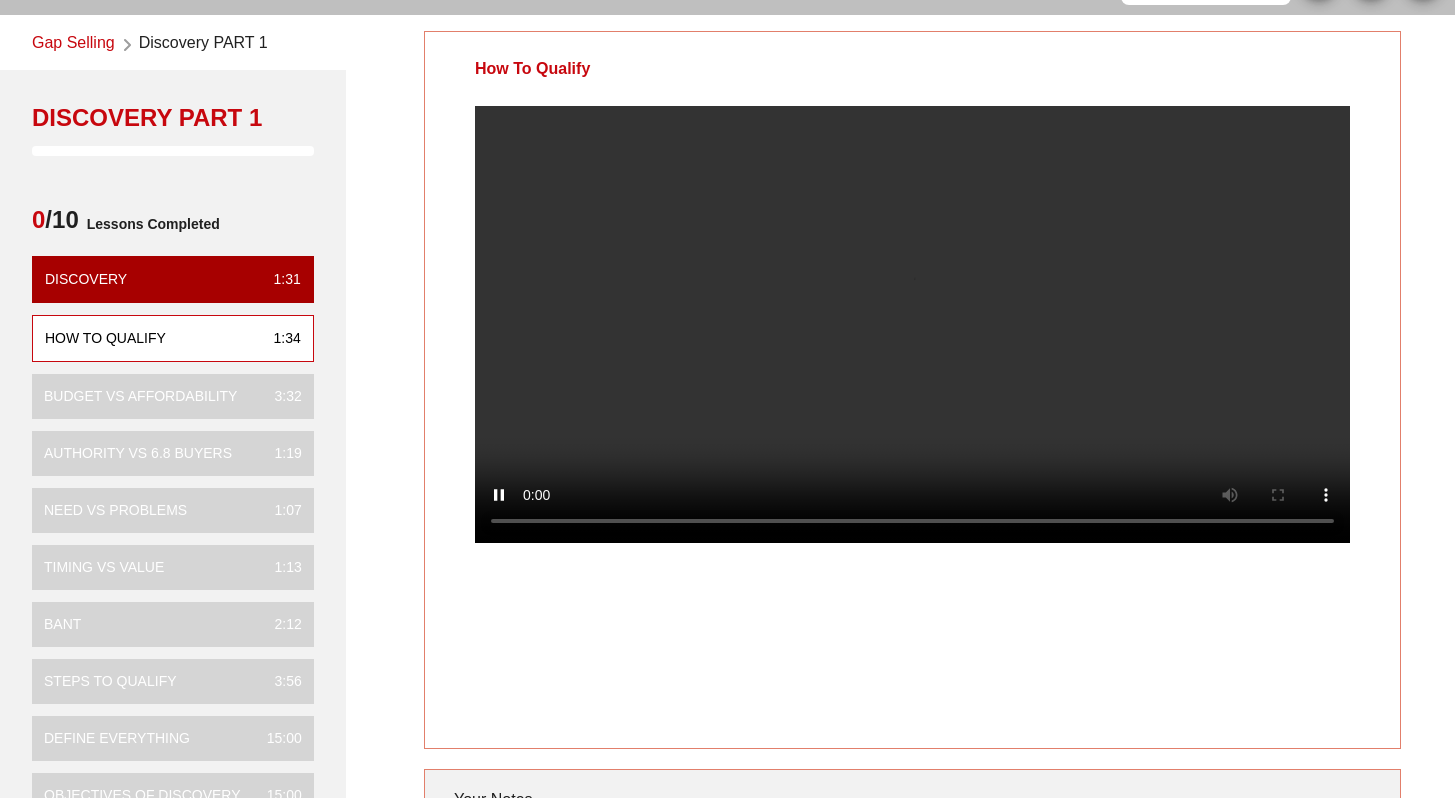 scroll, scrollTop: 0, scrollLeft: 0, axis: both 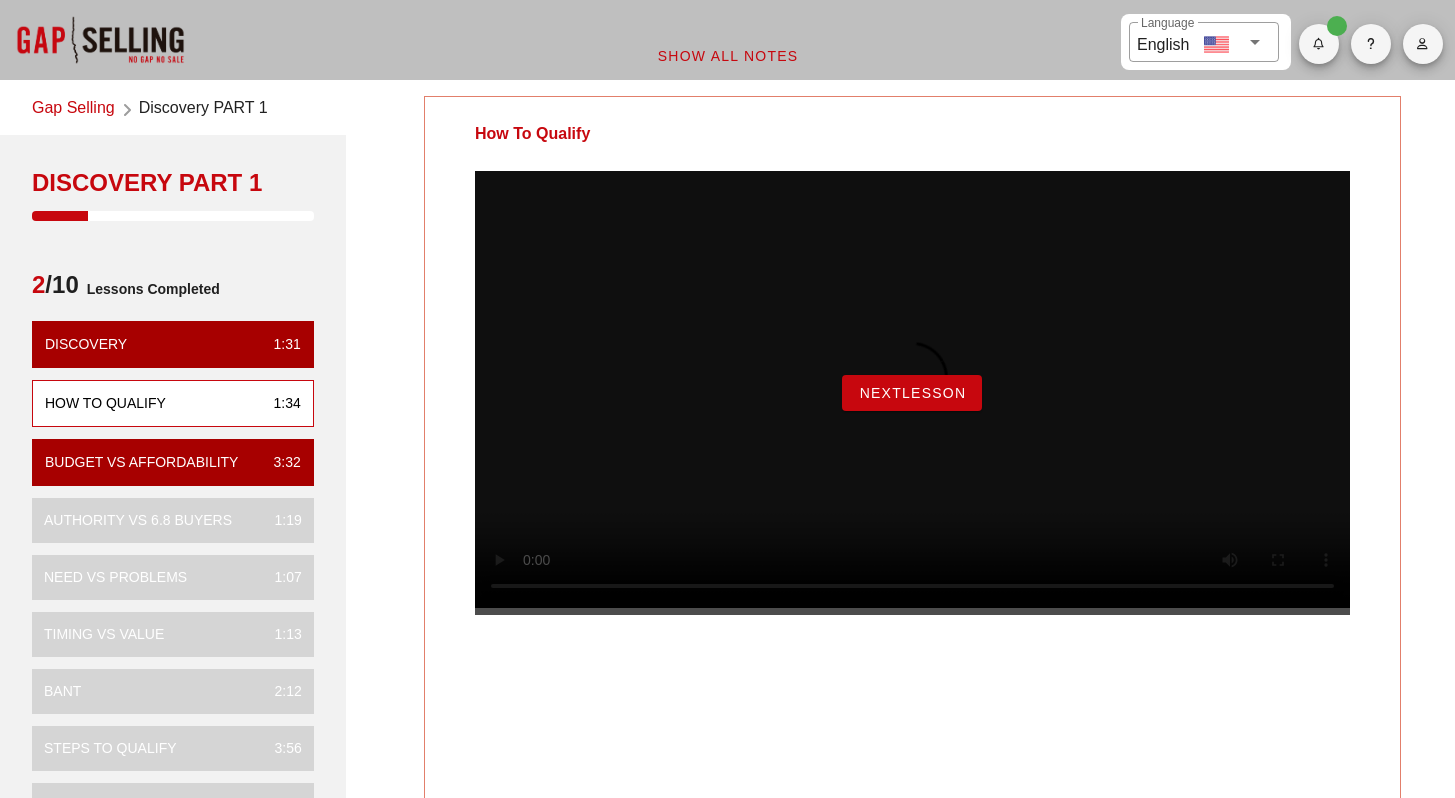 click on "NextLesson" at bounding box center (912, 393) 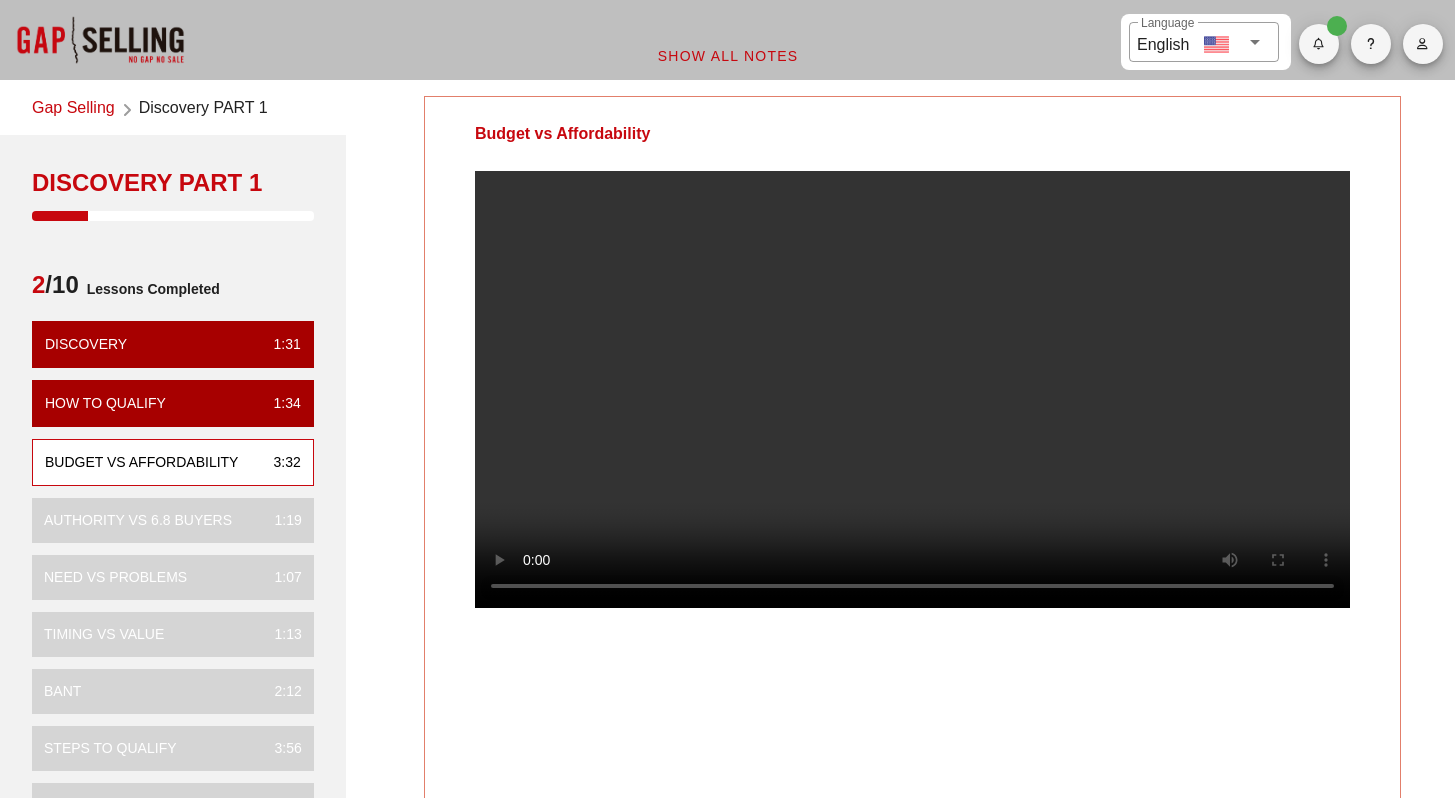 click at bounding box center (912, 389) 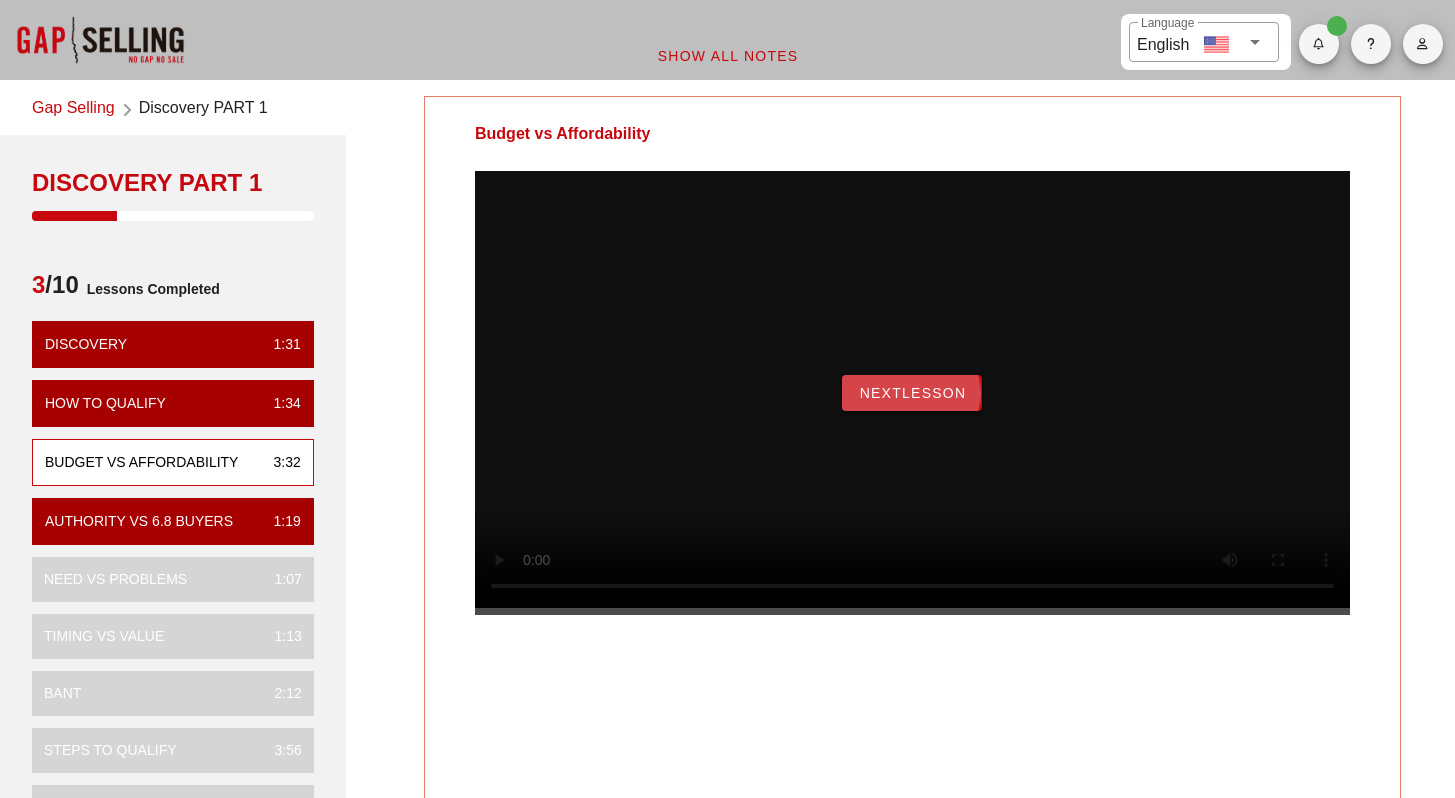 click on "NextLesson" at bounding box center (912, 393) 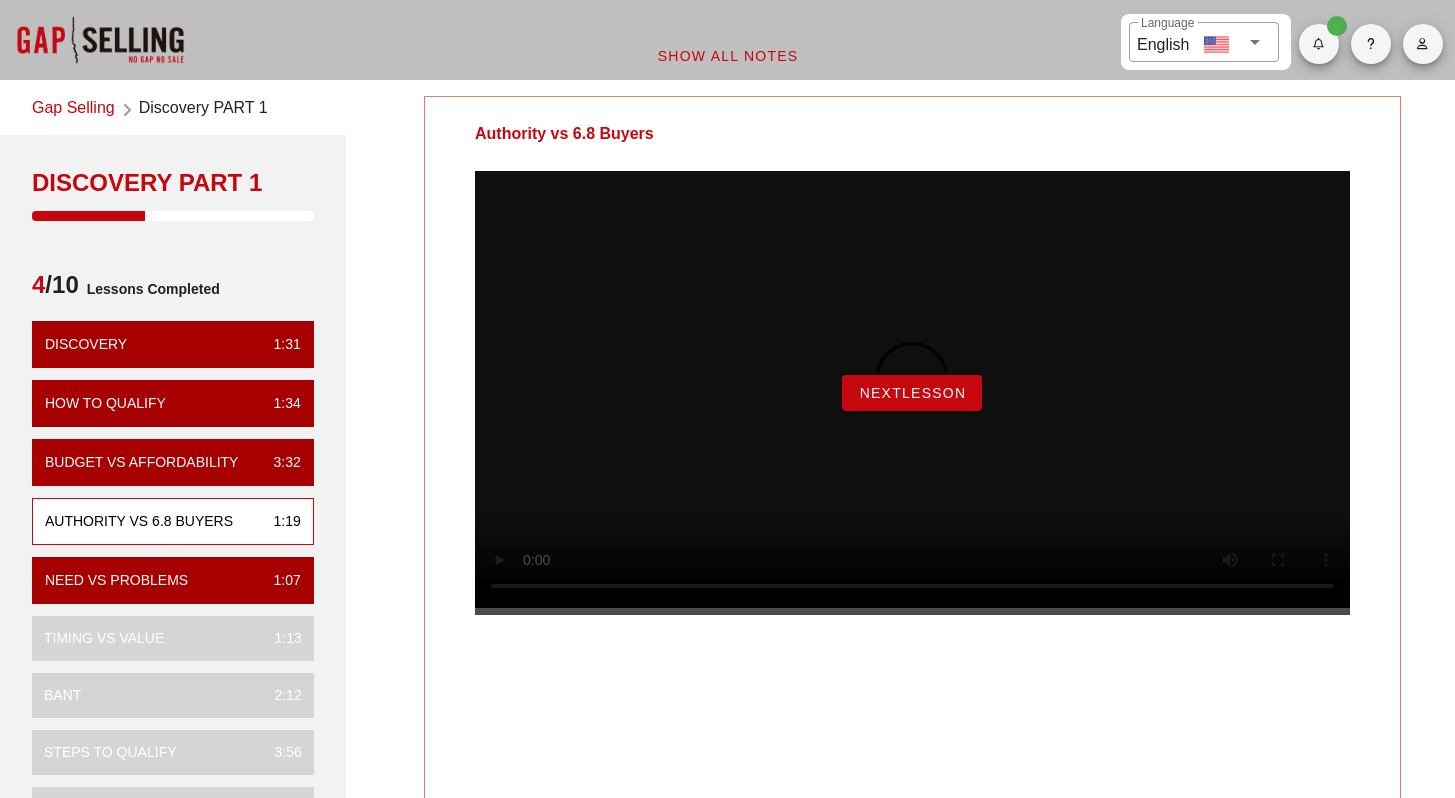 click on "NextLesson" at bounding box center (912, 393) 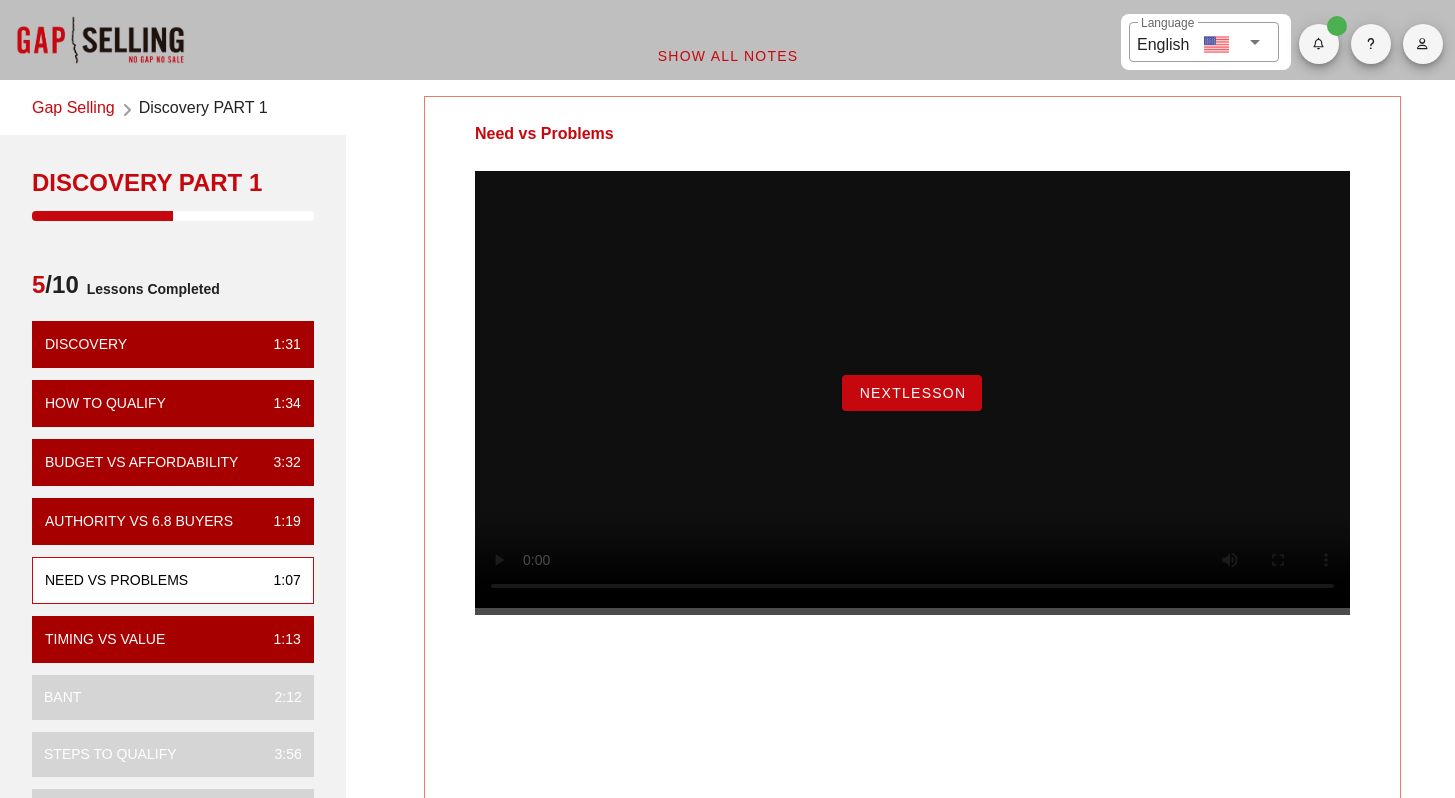 click on "NextLesson" at bounding box center [912, 393] 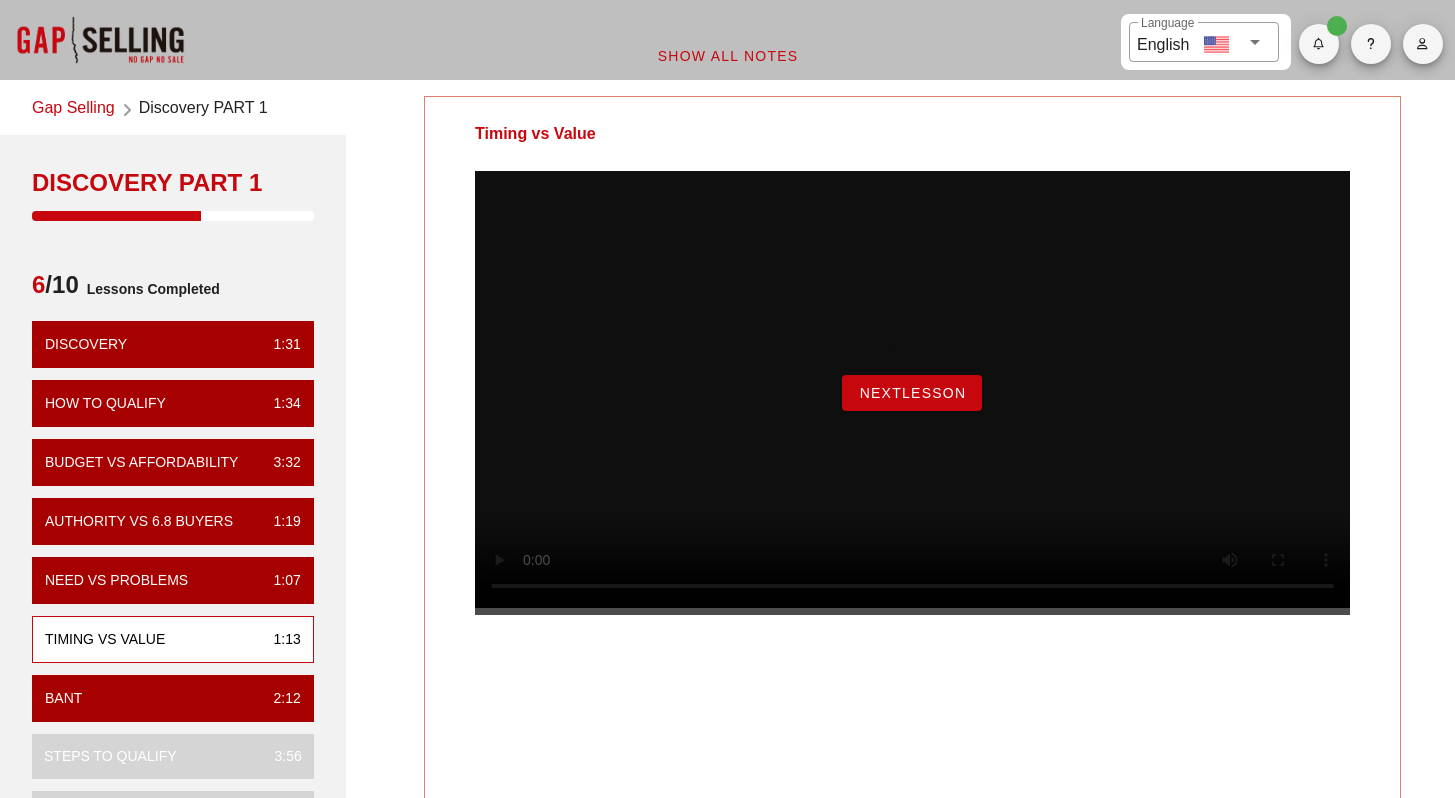 click on "NextLesson" at bounding box center (912, 393) 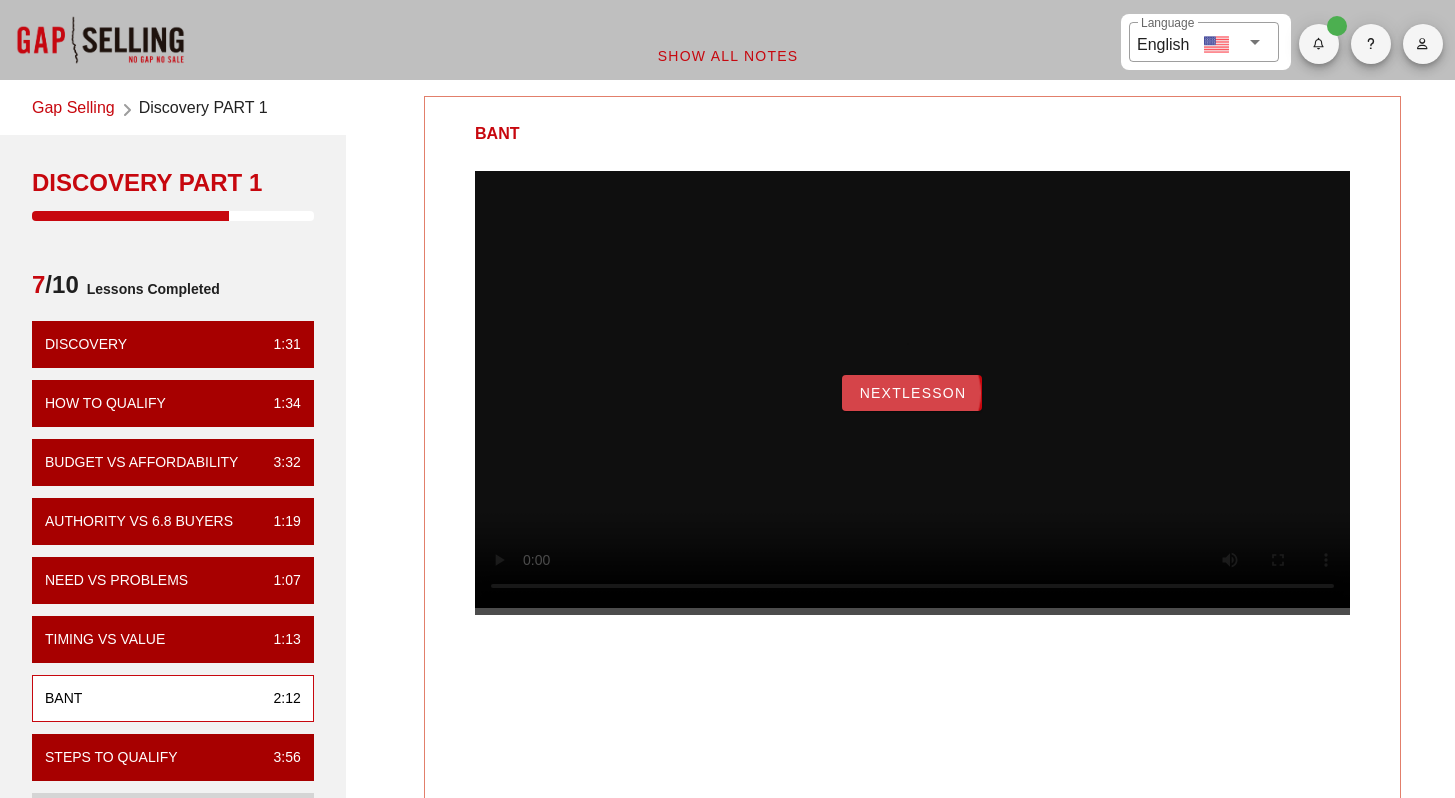 click on "NextLesson" at bounding box center [912, 393] 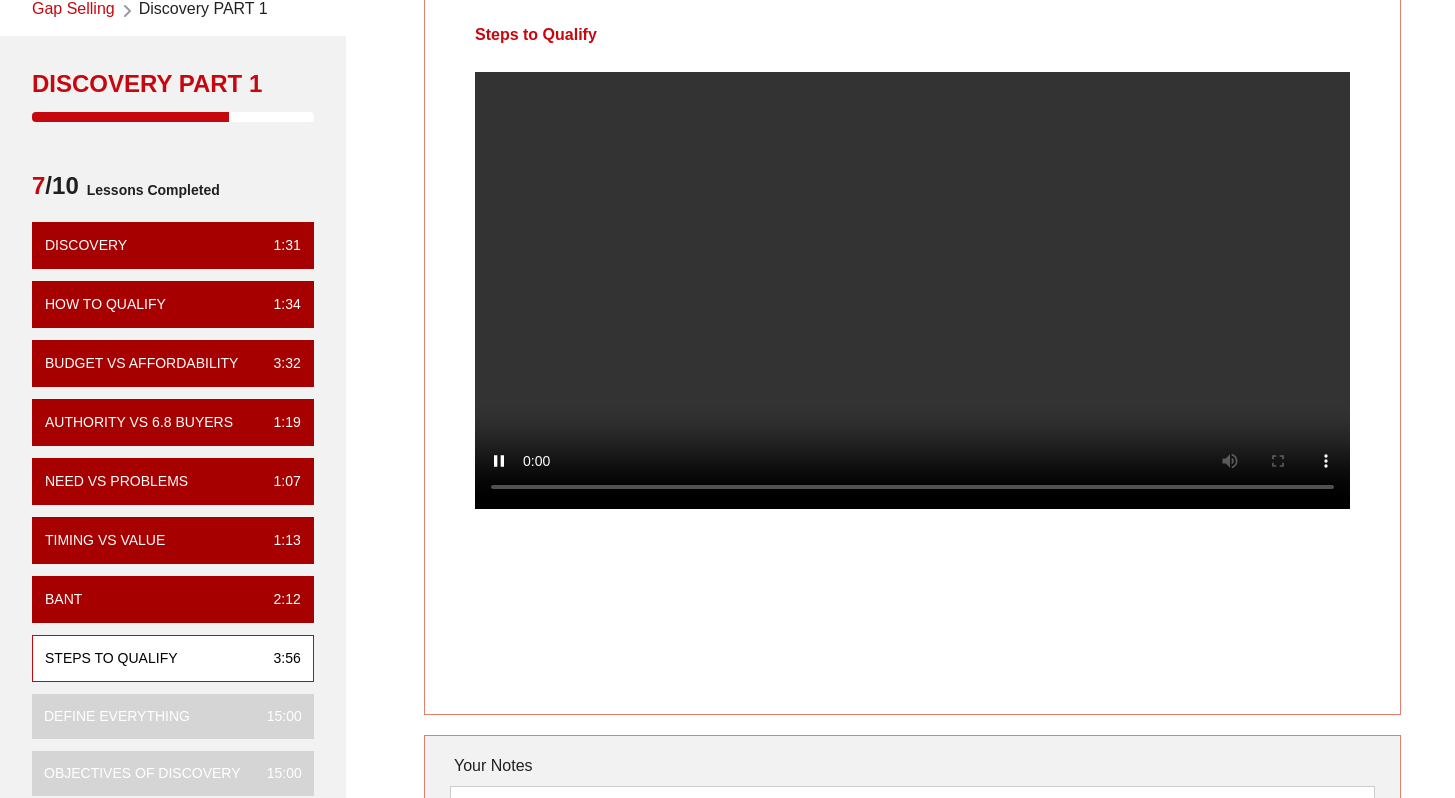 scroll, scrollTop: 98, scrollLeft: 0, axis: vertical 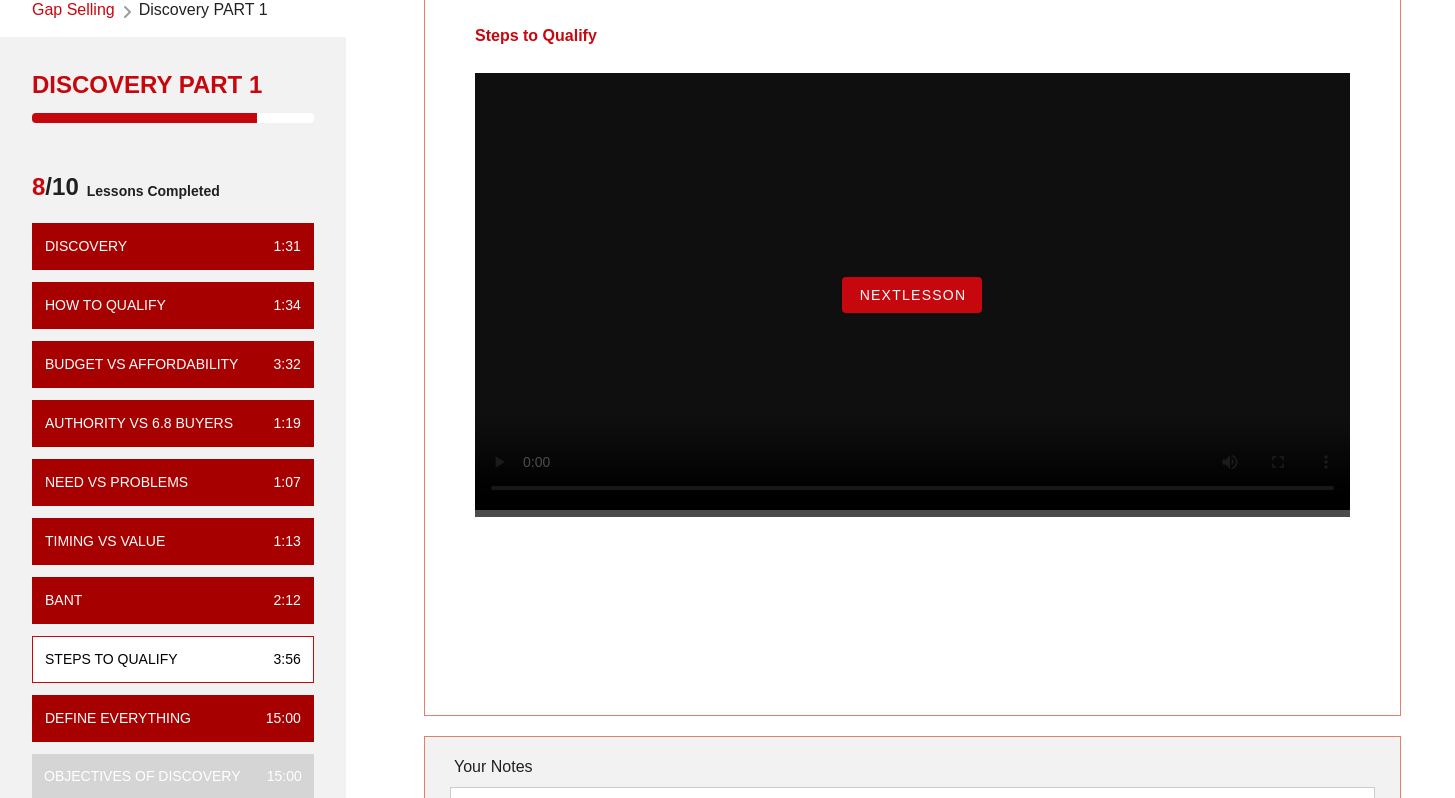 click on "NextLesson" at bounding box center [912, 295] 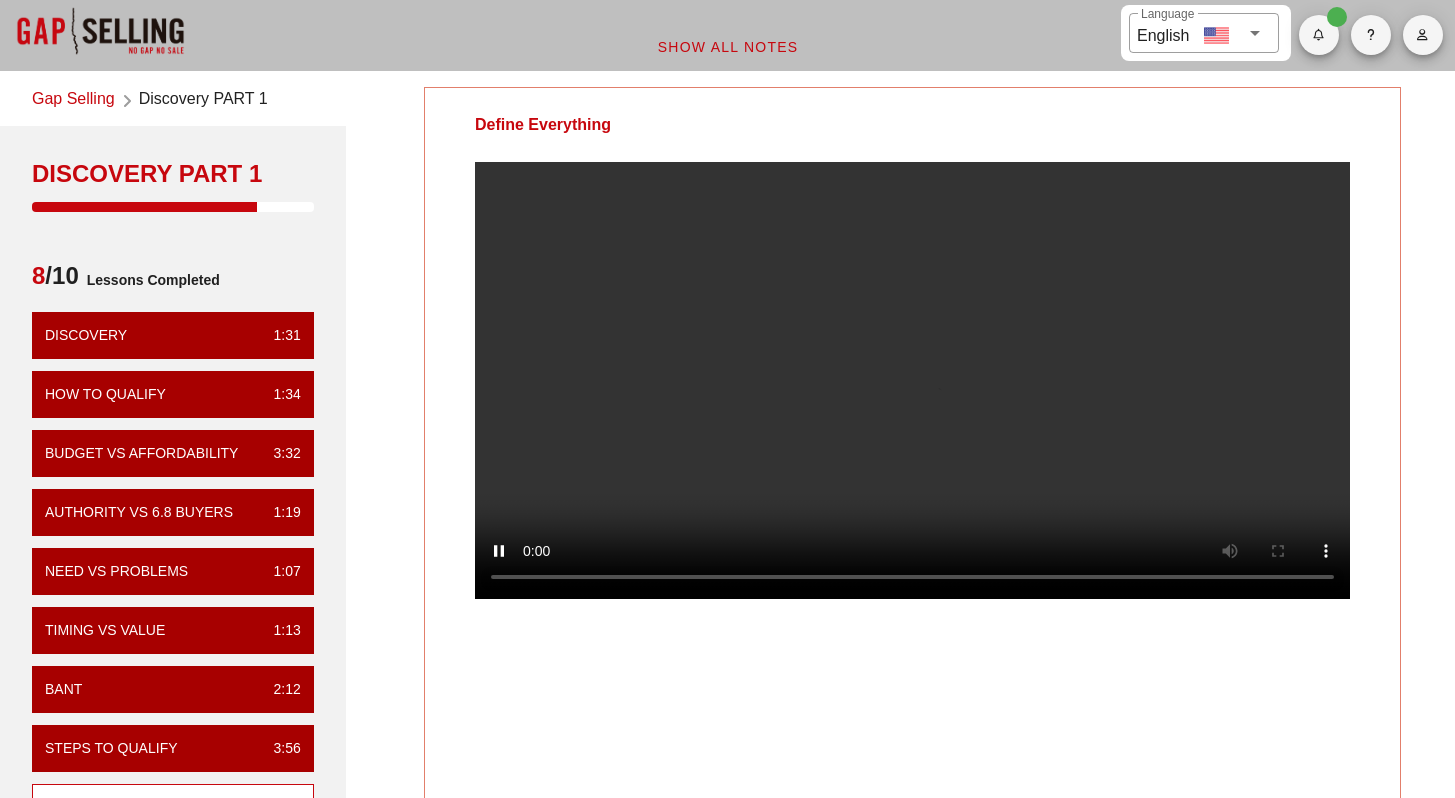 scroll, scrollTop: 12, scrollLeft: 0, axis: vertical 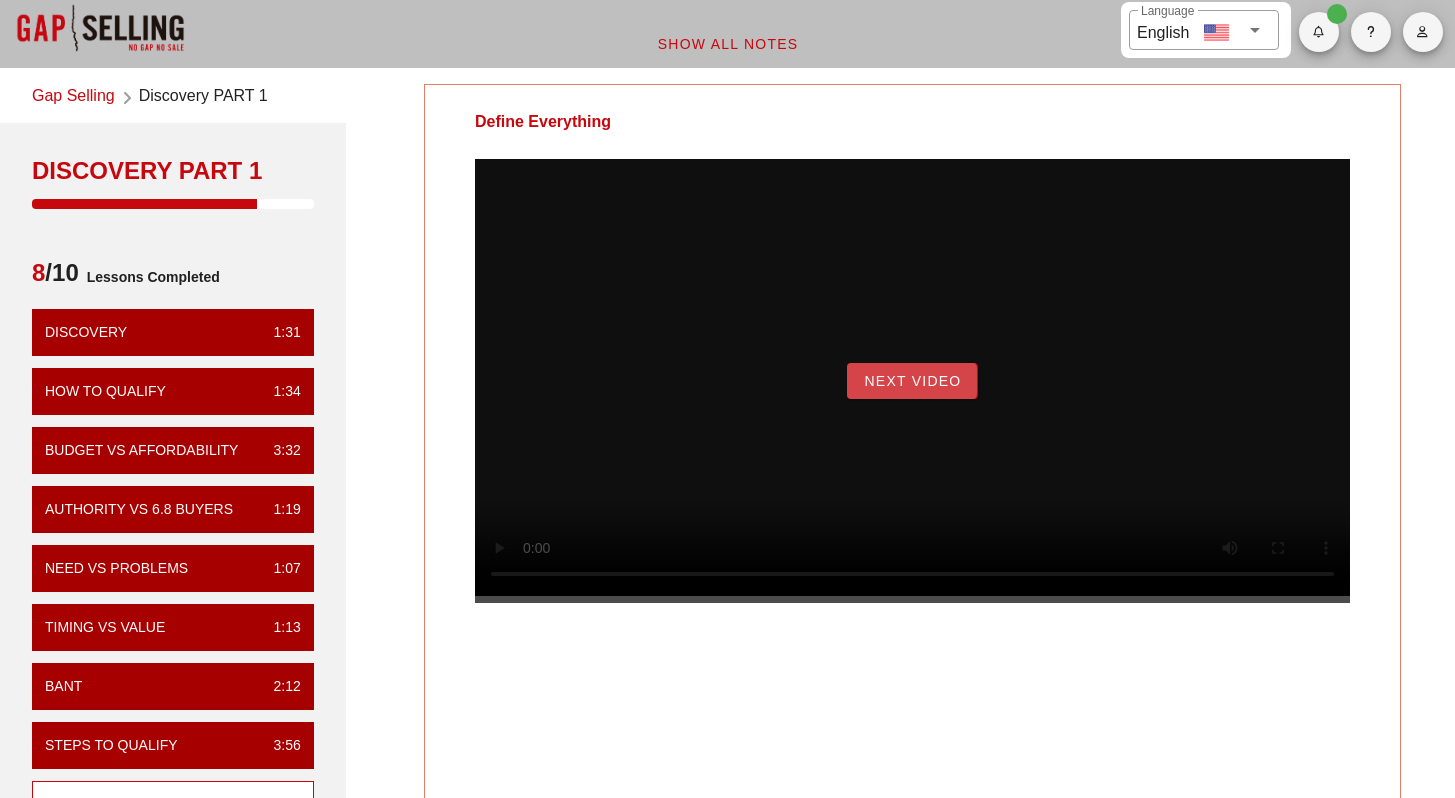 click on "Next Video" at bounding box center [912, 381] 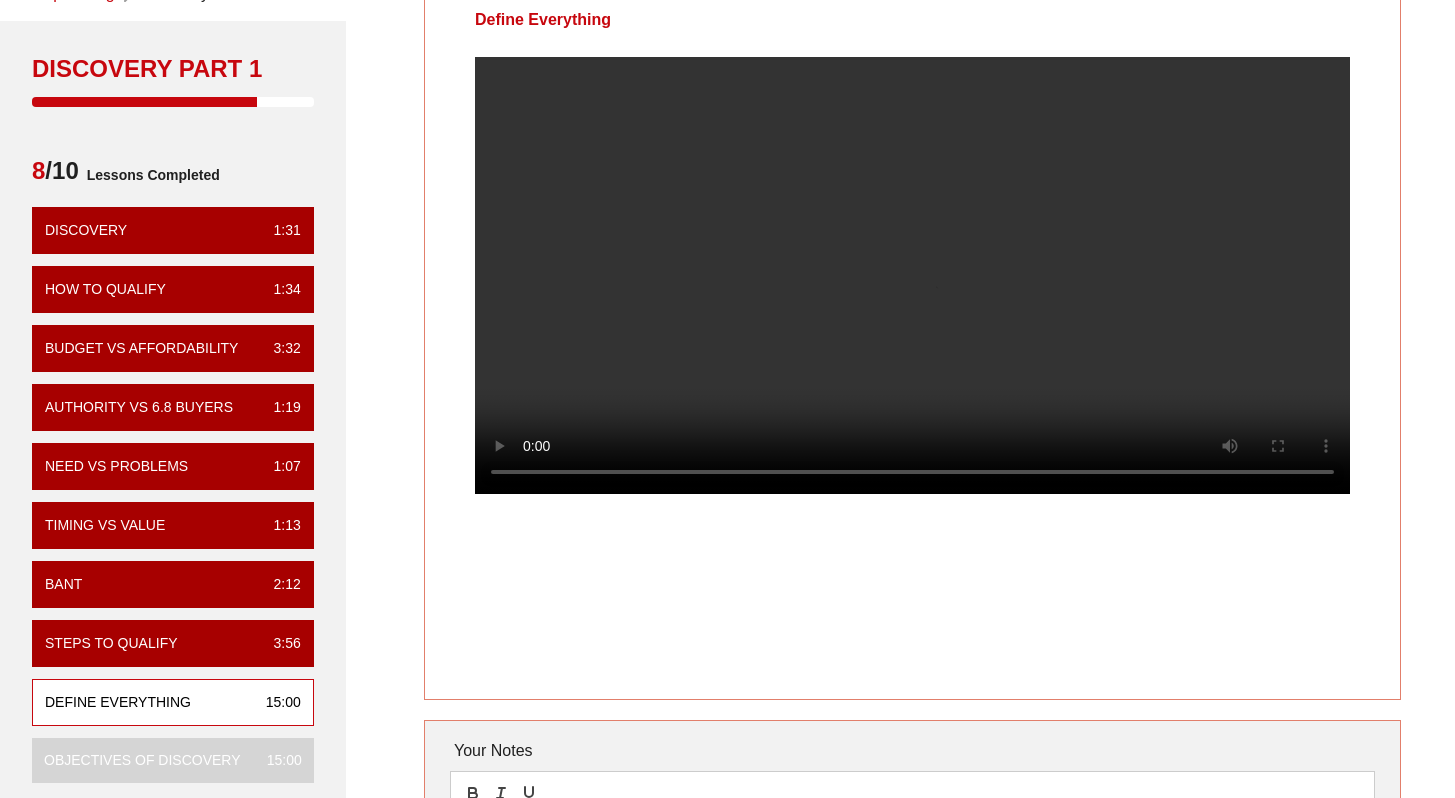 scroll, scrollTop: 81, scrollLeft: 0, axis: vertical 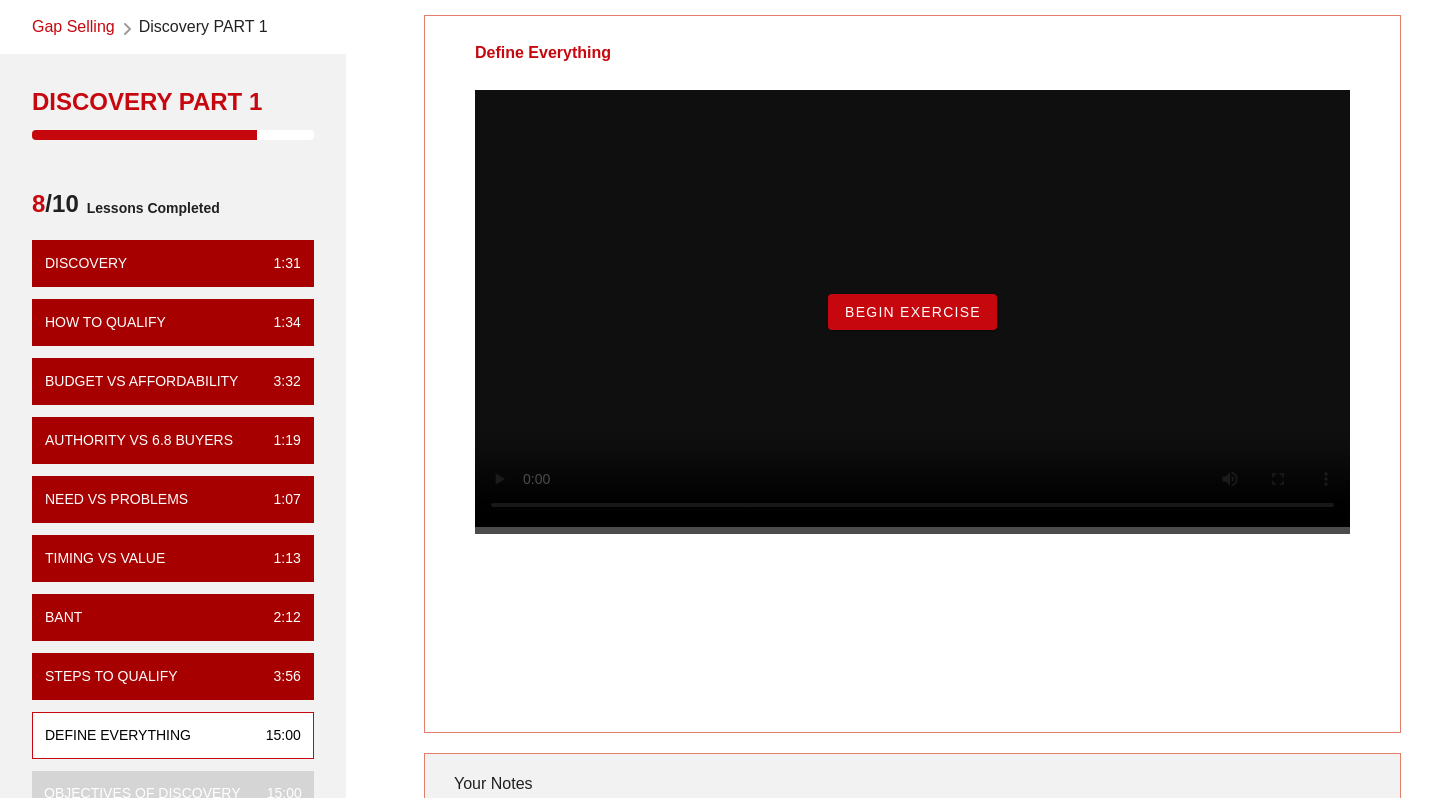 click on "Begin Exercise" at bounding box center (912, 312) 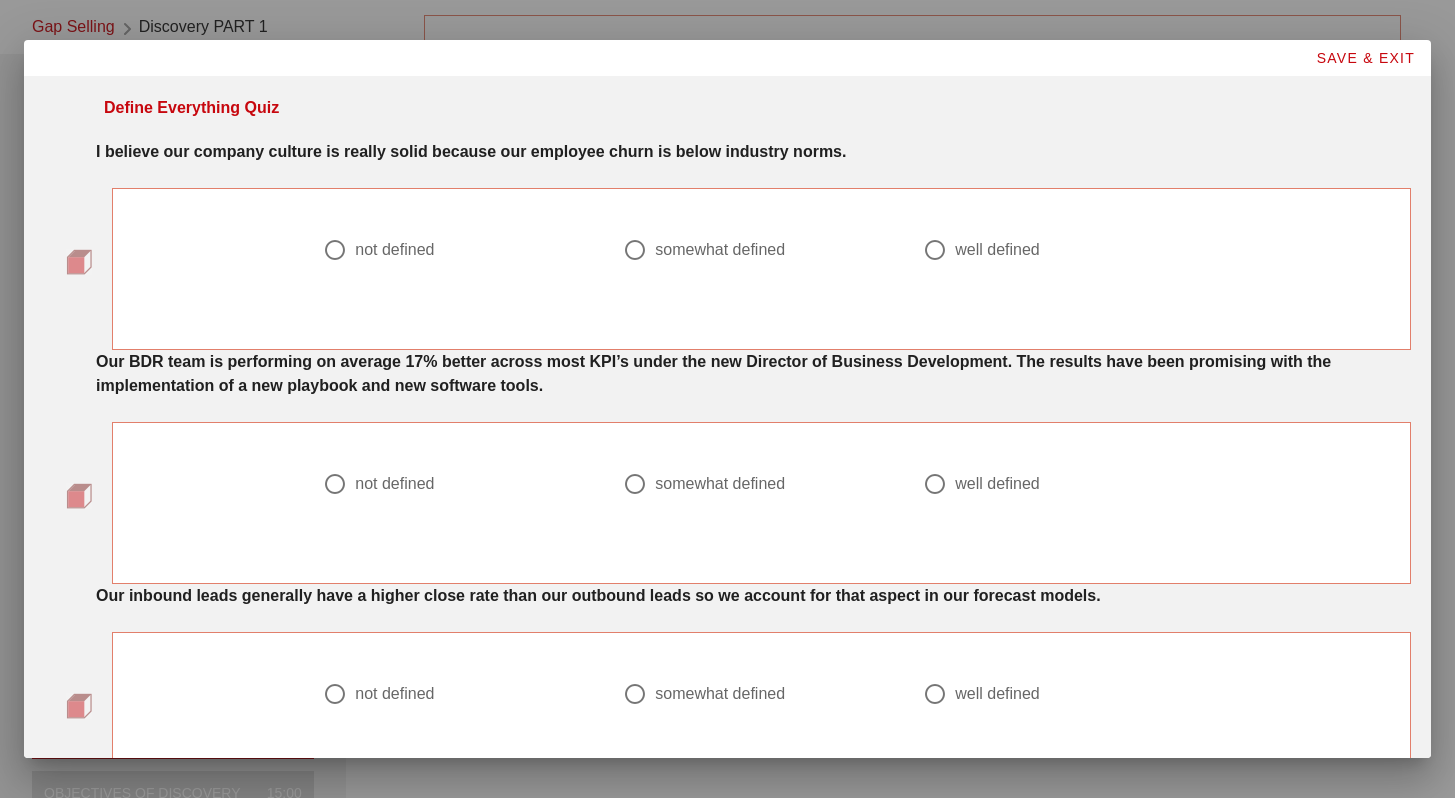 scroll, scrollTop: 0, scrollLeft: 0, axis: both 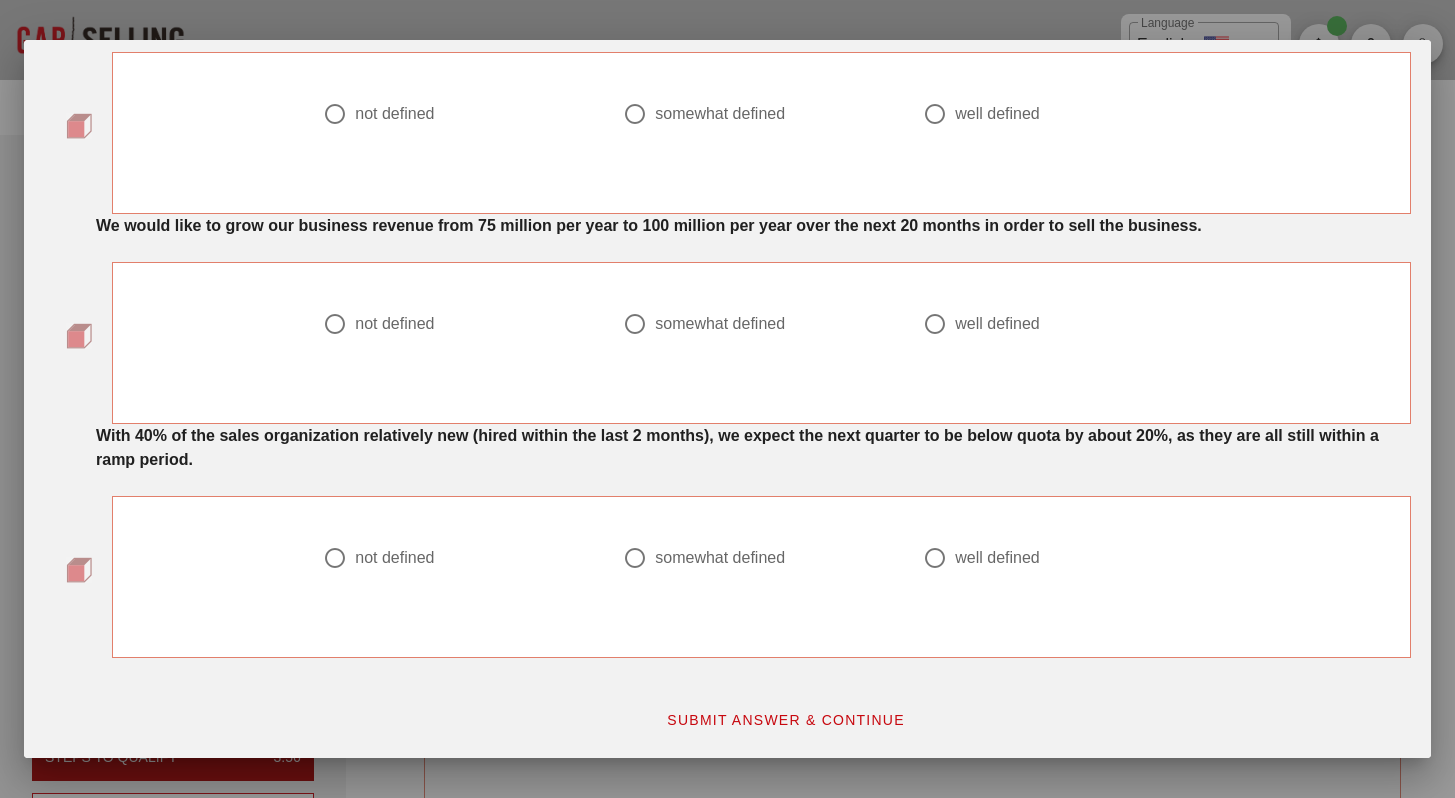 click on "somewhat defined" at bounding box center [720, 558] 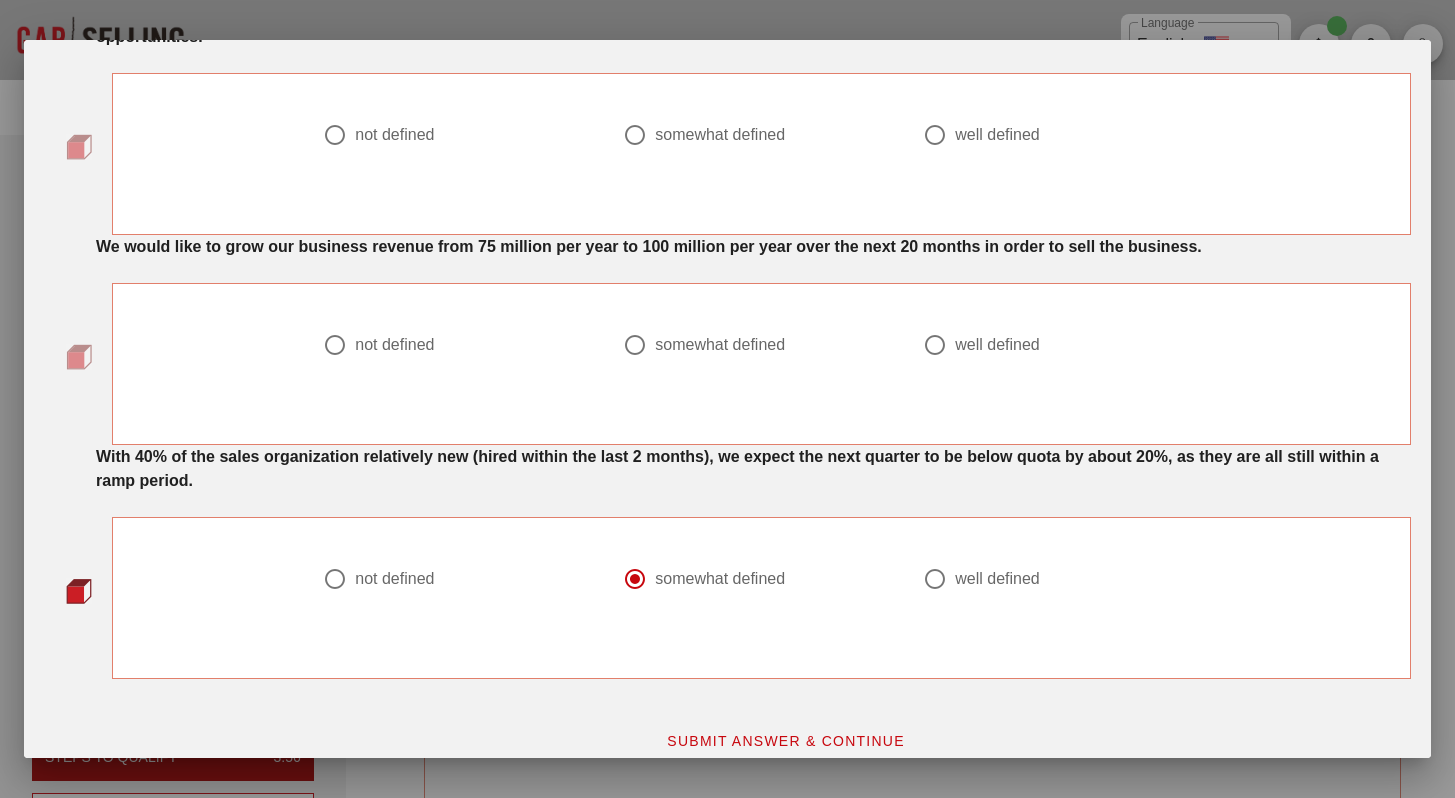 scroll, scrollTop: 1632, scrollLeft: 0, axis: vertical 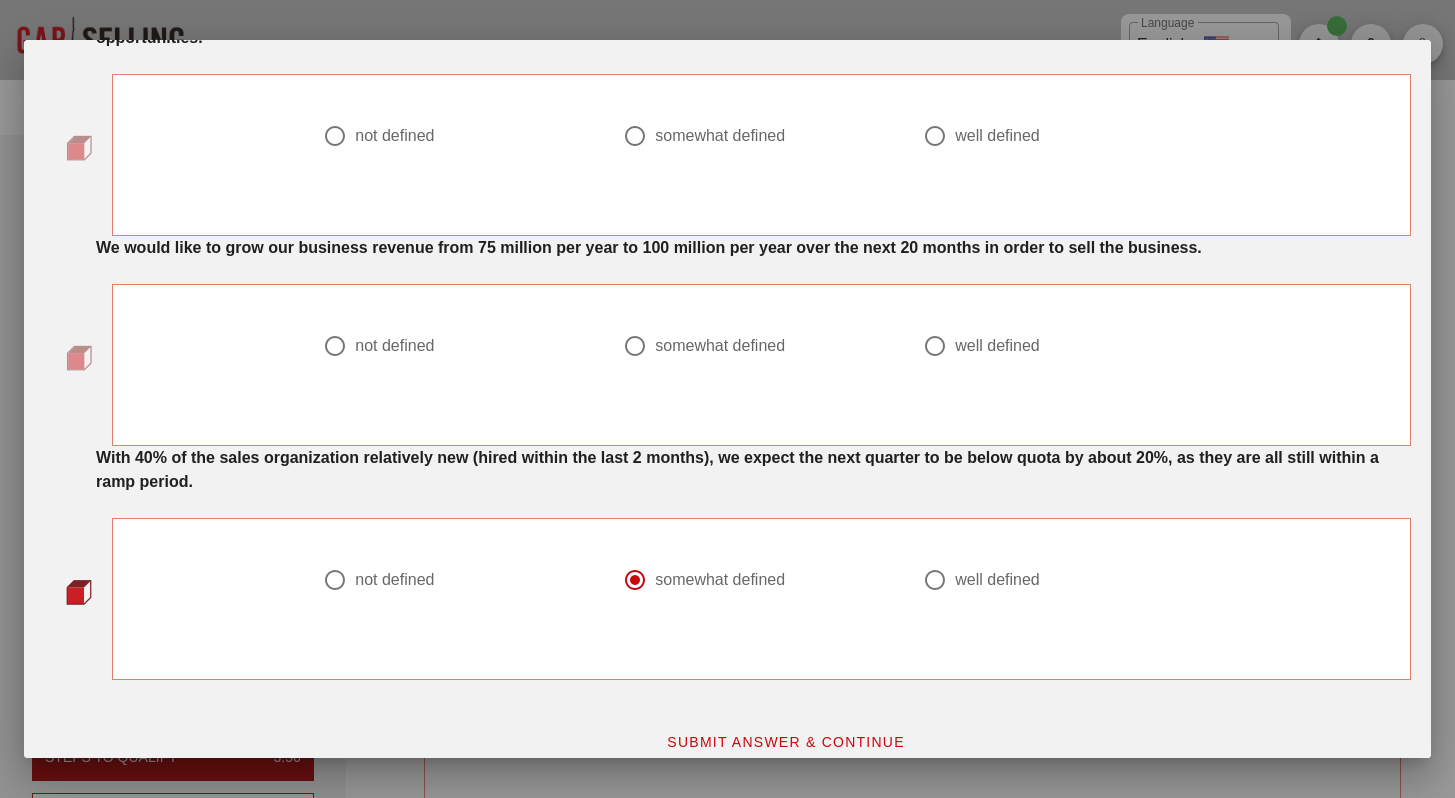 click on "well defined" at bounding box center (997, 346) 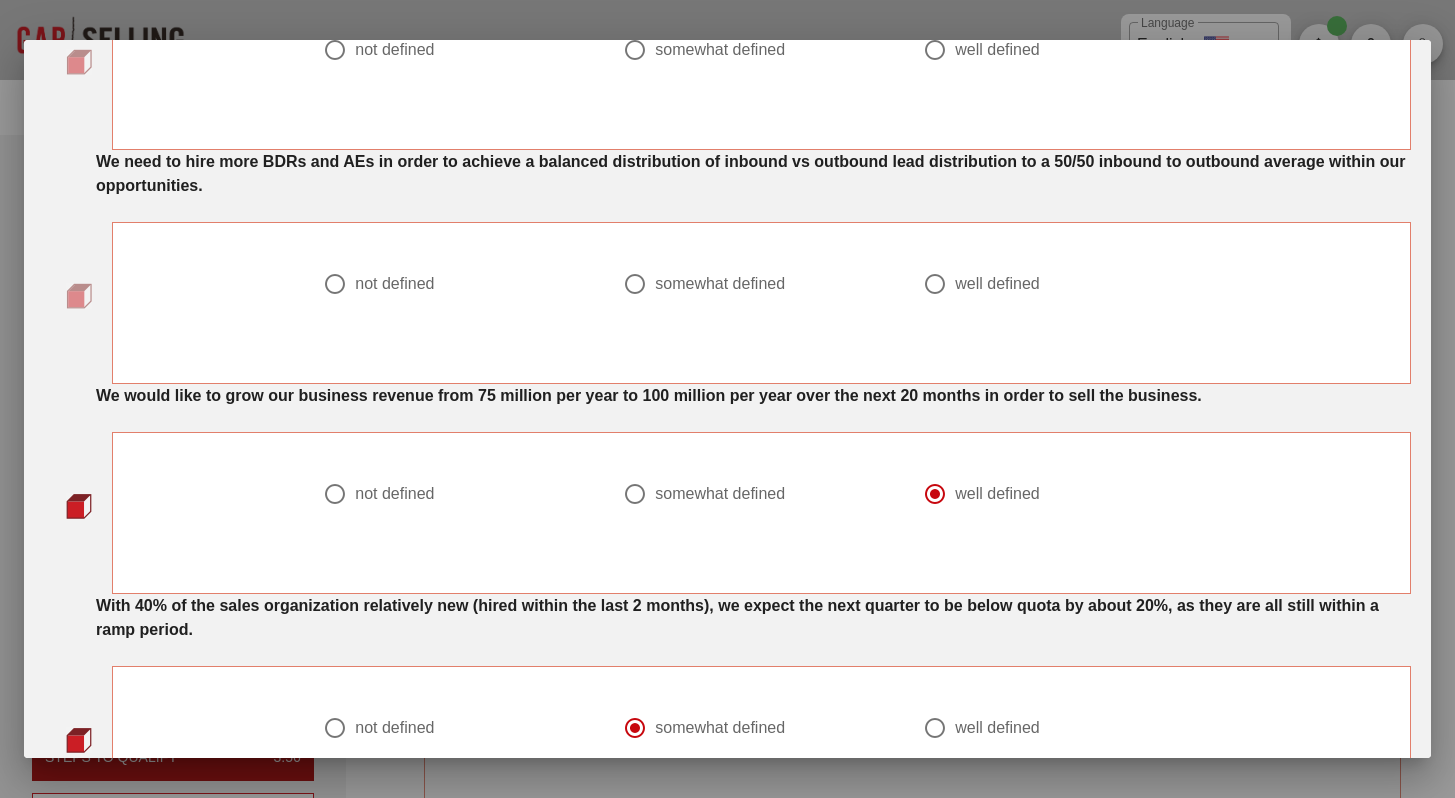 scroll, scrollTop: 1480, scrollLeft: 0, axis: vertical 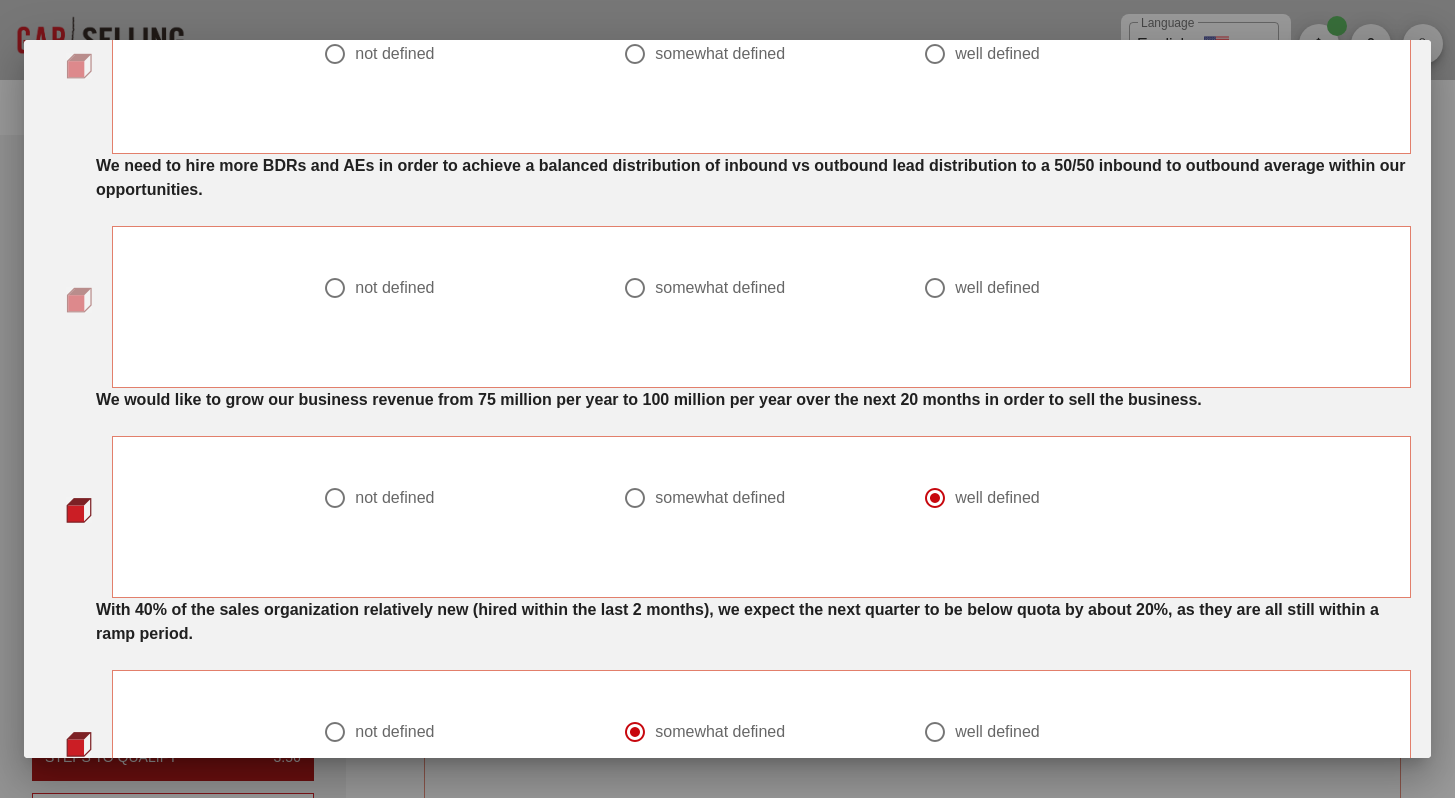 click at bounding box center [461, 312] 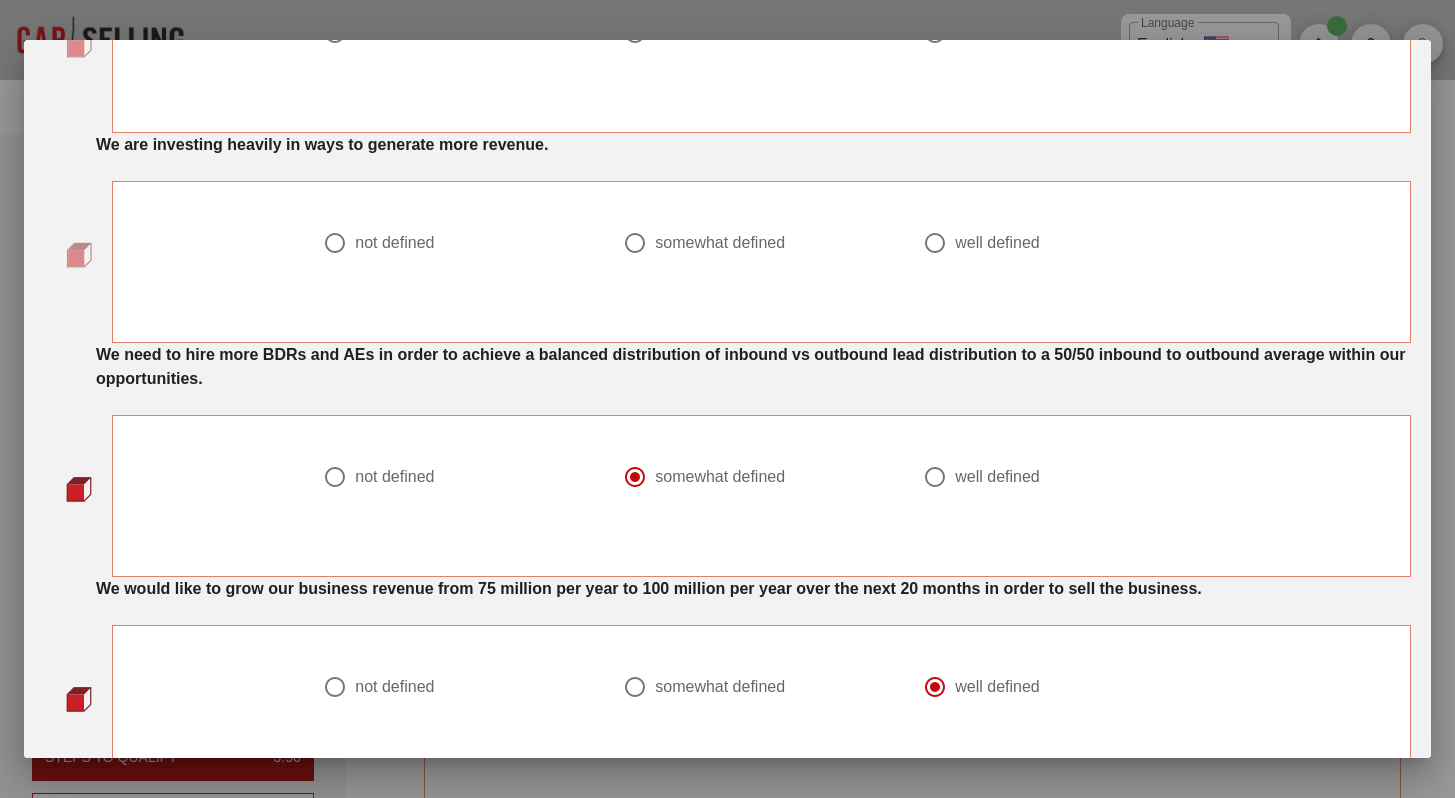 scroll, scrollTop: 1269, scrollLeft: 0, axis: vertical 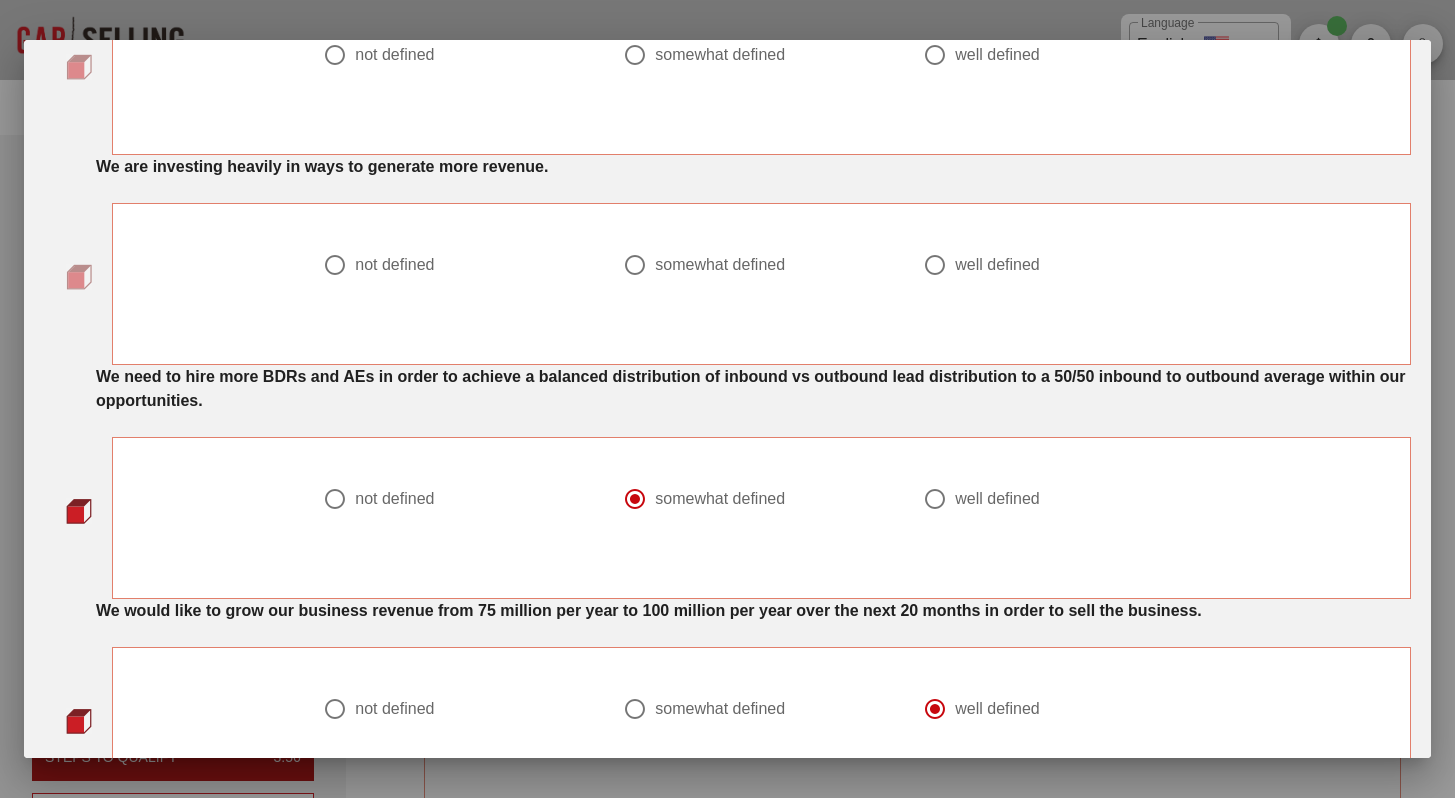 click on "not defined" at bounding box center (453, 265) 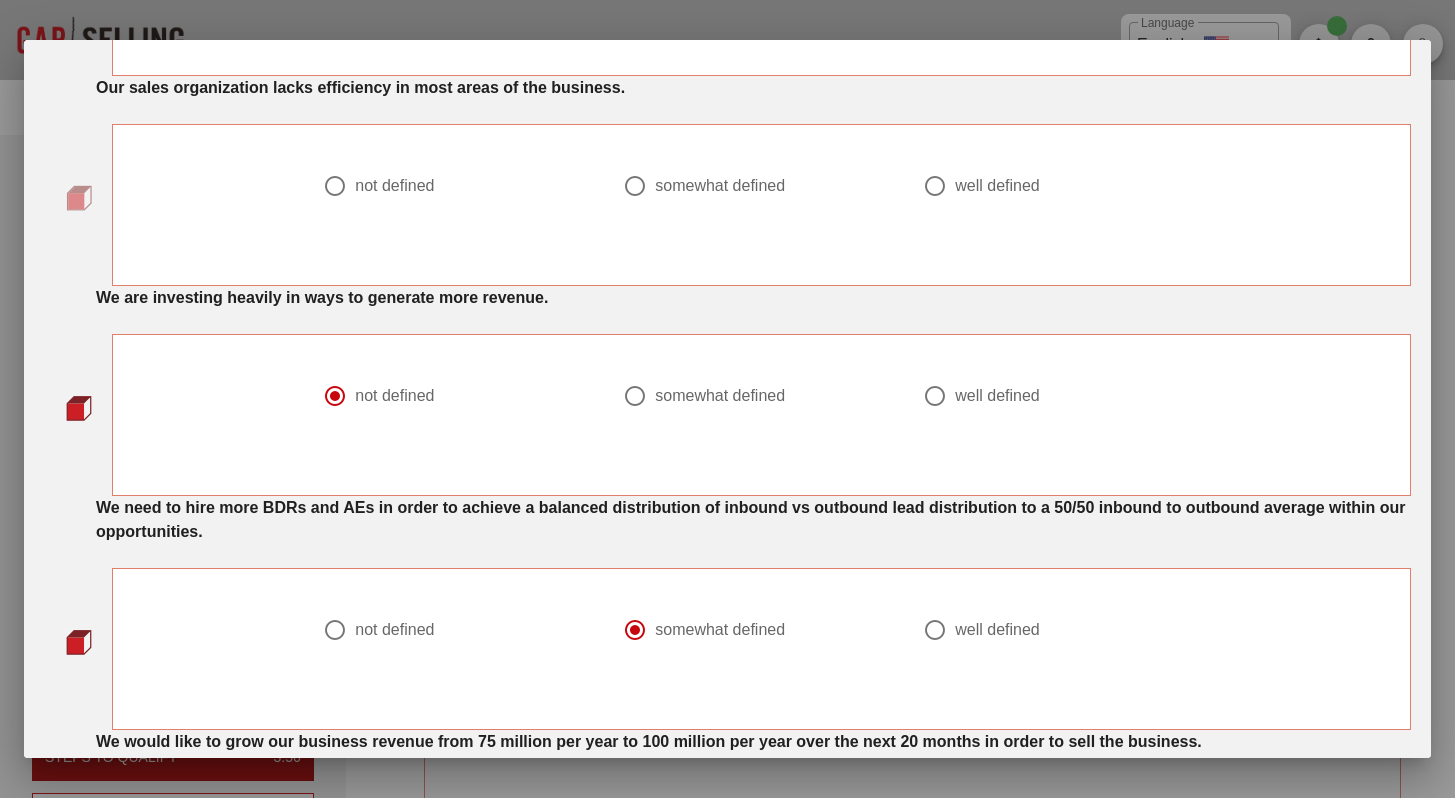 scroll, scrollTop: 1137, scrollLeft: 0, axis: vertical 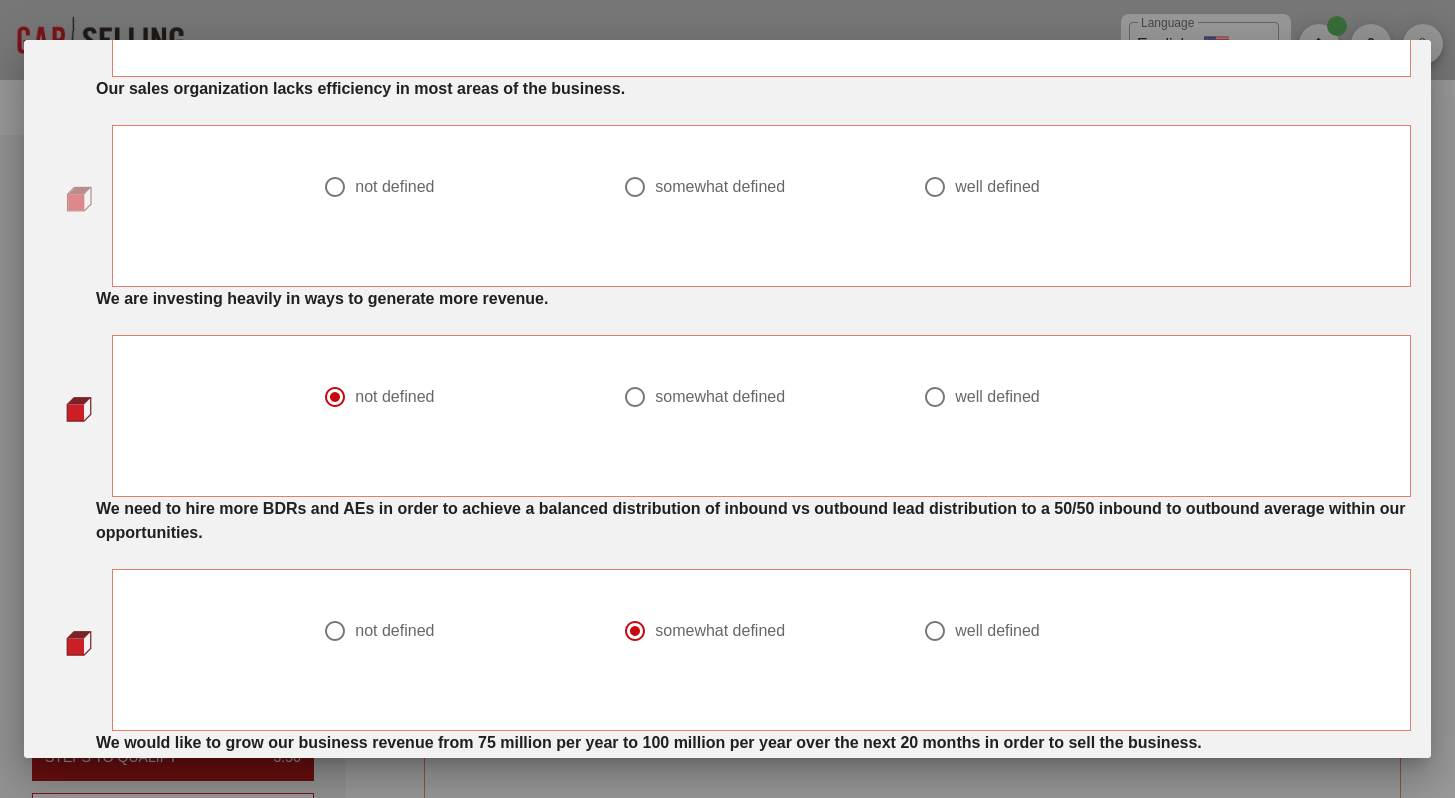 drag, startPoint x: 381, startPoint y: 199, endPoint x: 376, endPoint y: 223, distance: 24.5153 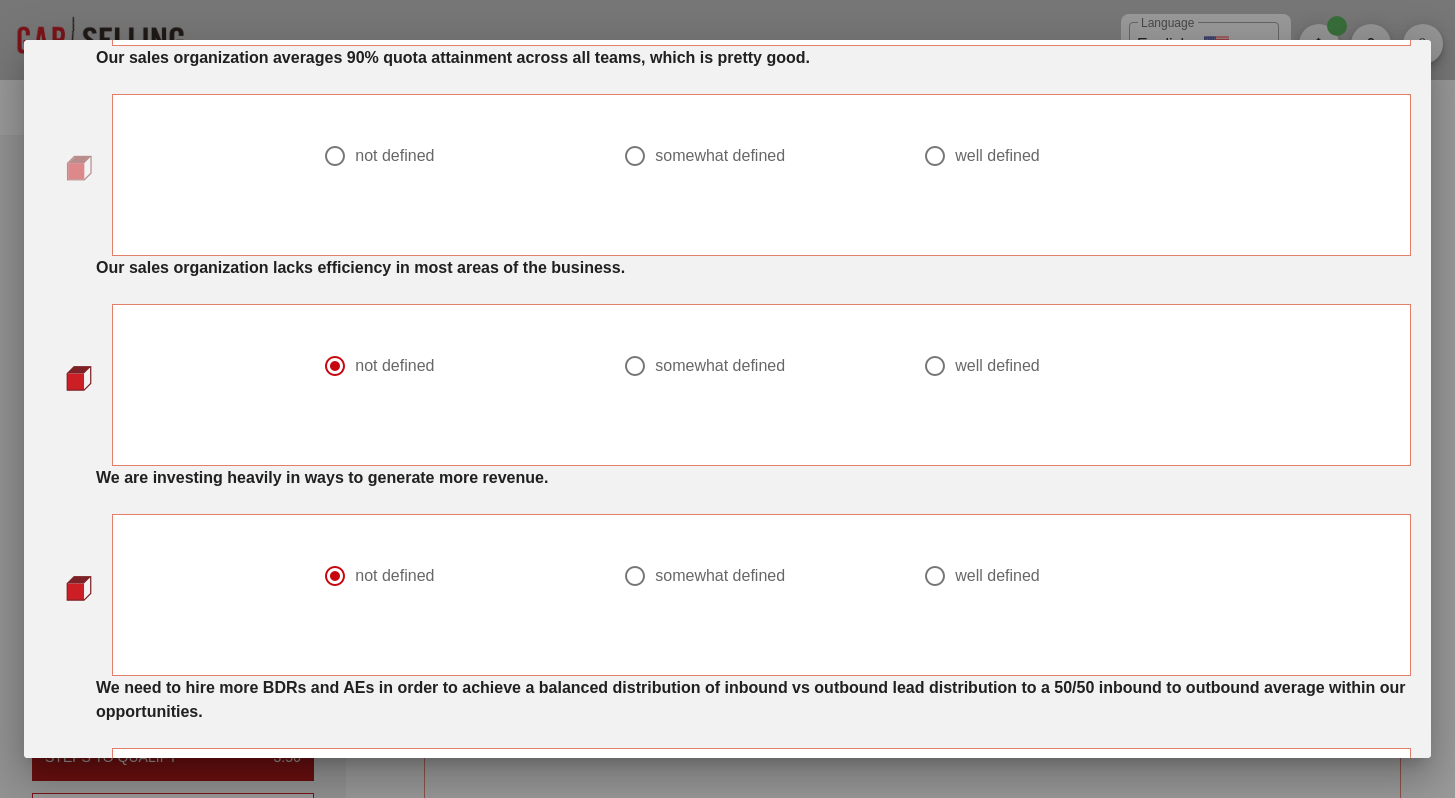 scroll, scrollTop: 925, scrollLeft: 0, axis: vertical 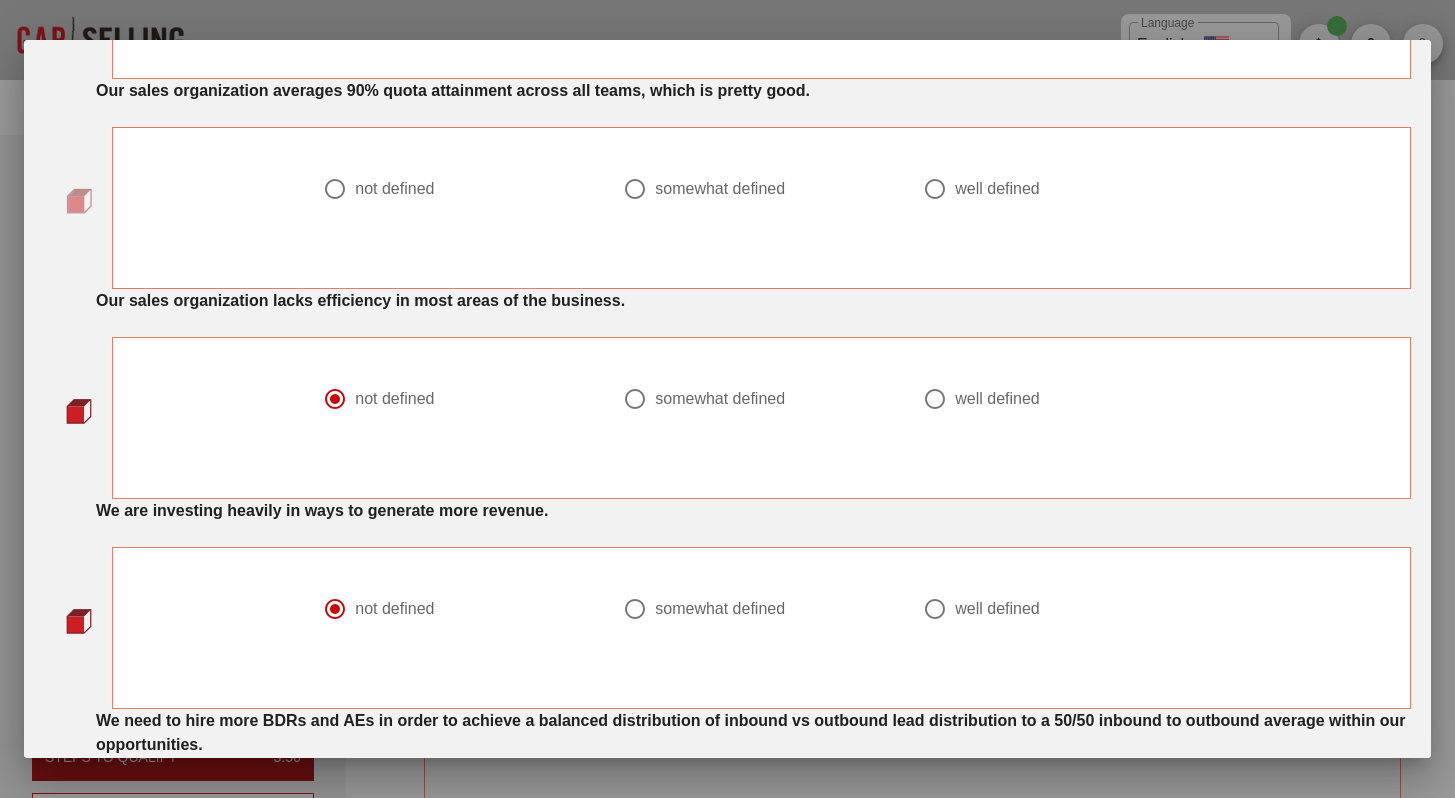 click on "somewhat defined" at bounding box center [720, 189] 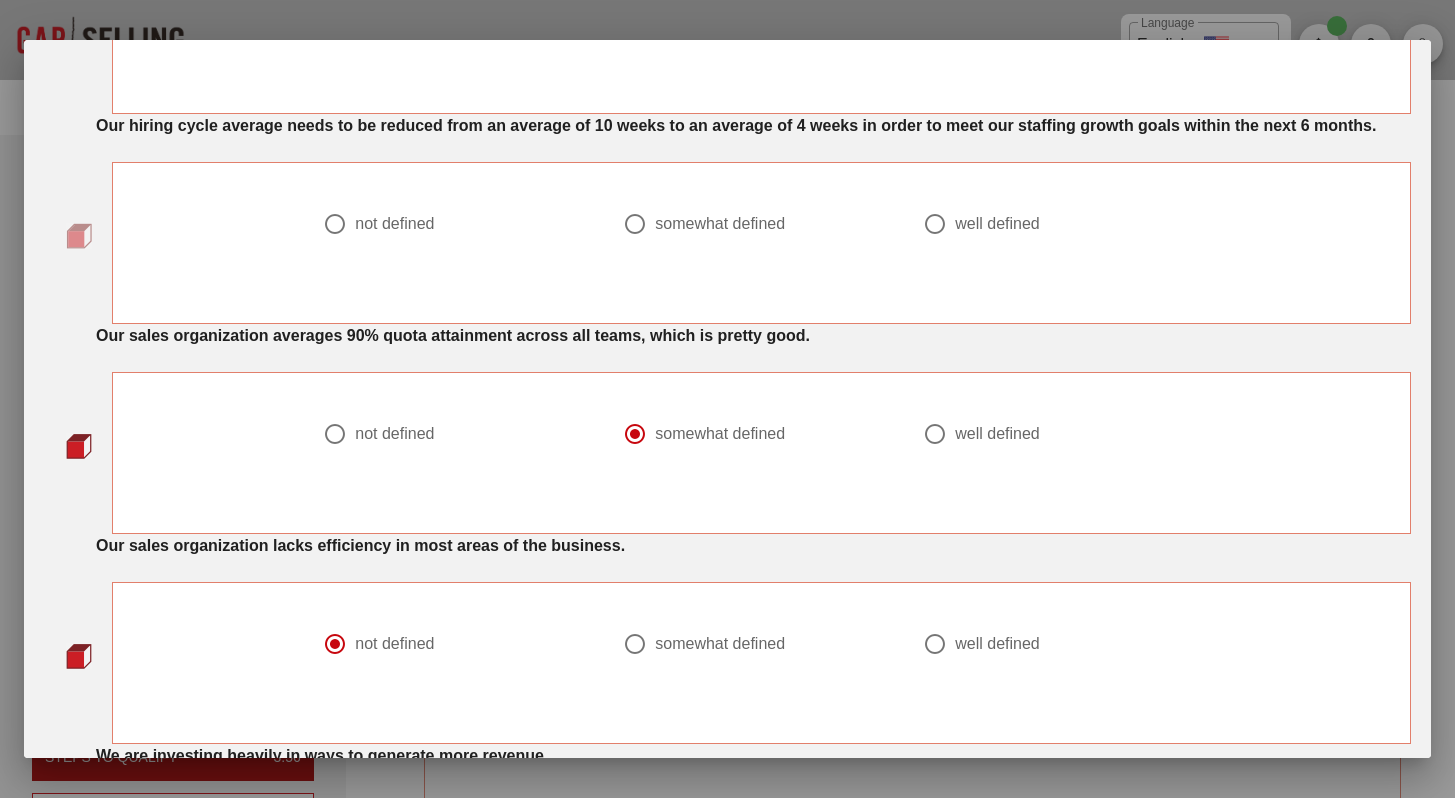 scroll, scrollTop: 659, scrollLeft: 0, axis: vertical 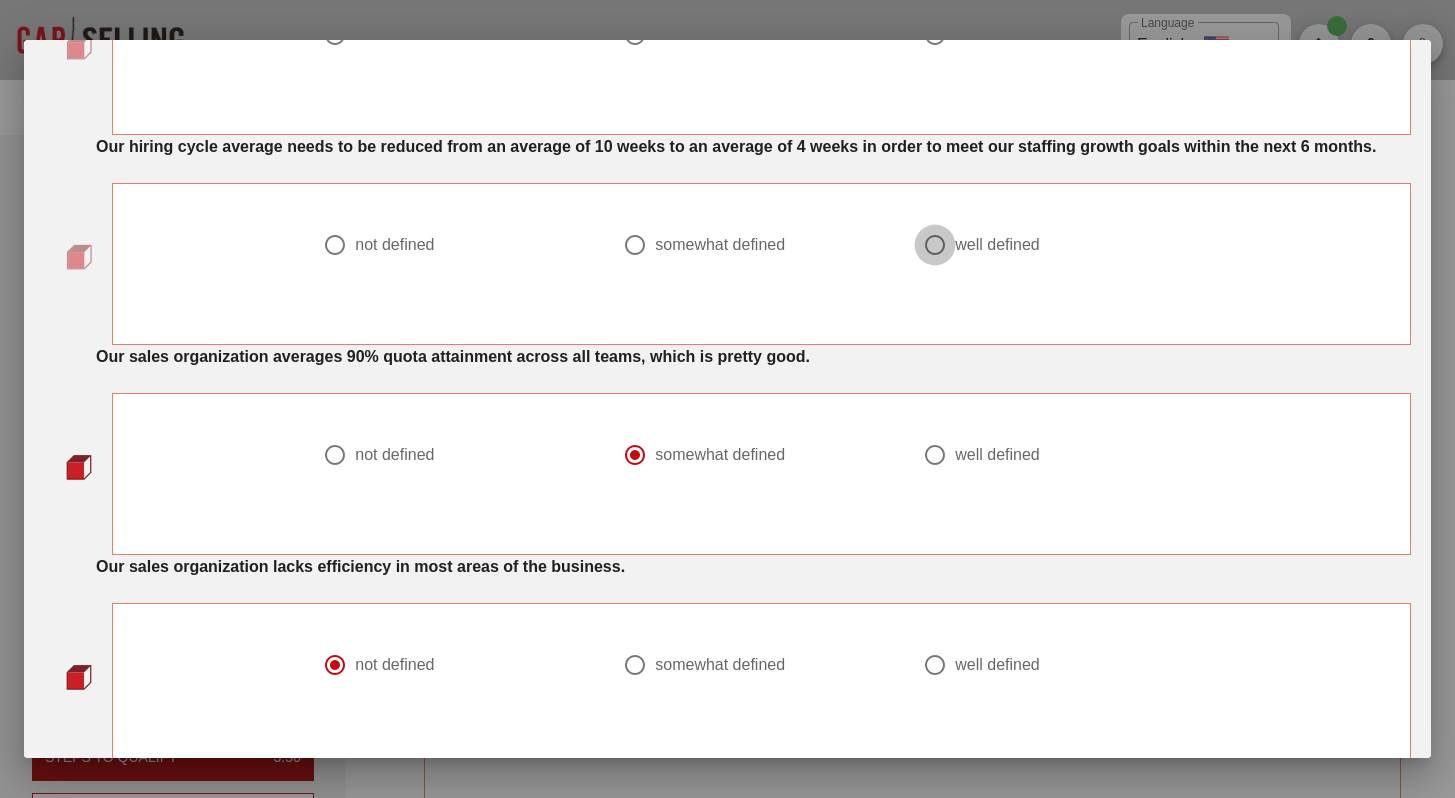 click at bounding box center (335, 245) 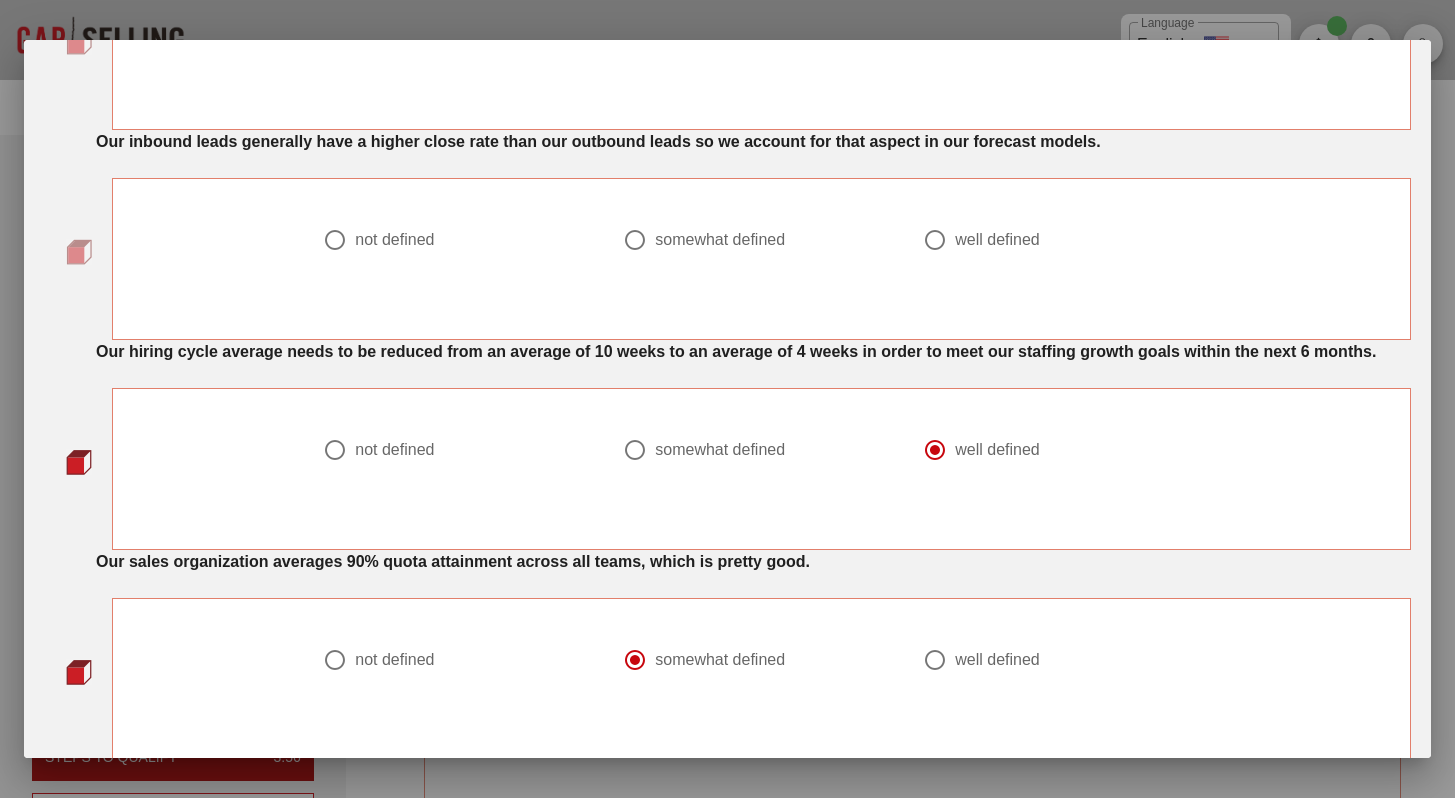 scroll, scrollTop: 453, scrollLeft: 0, axis: vertical 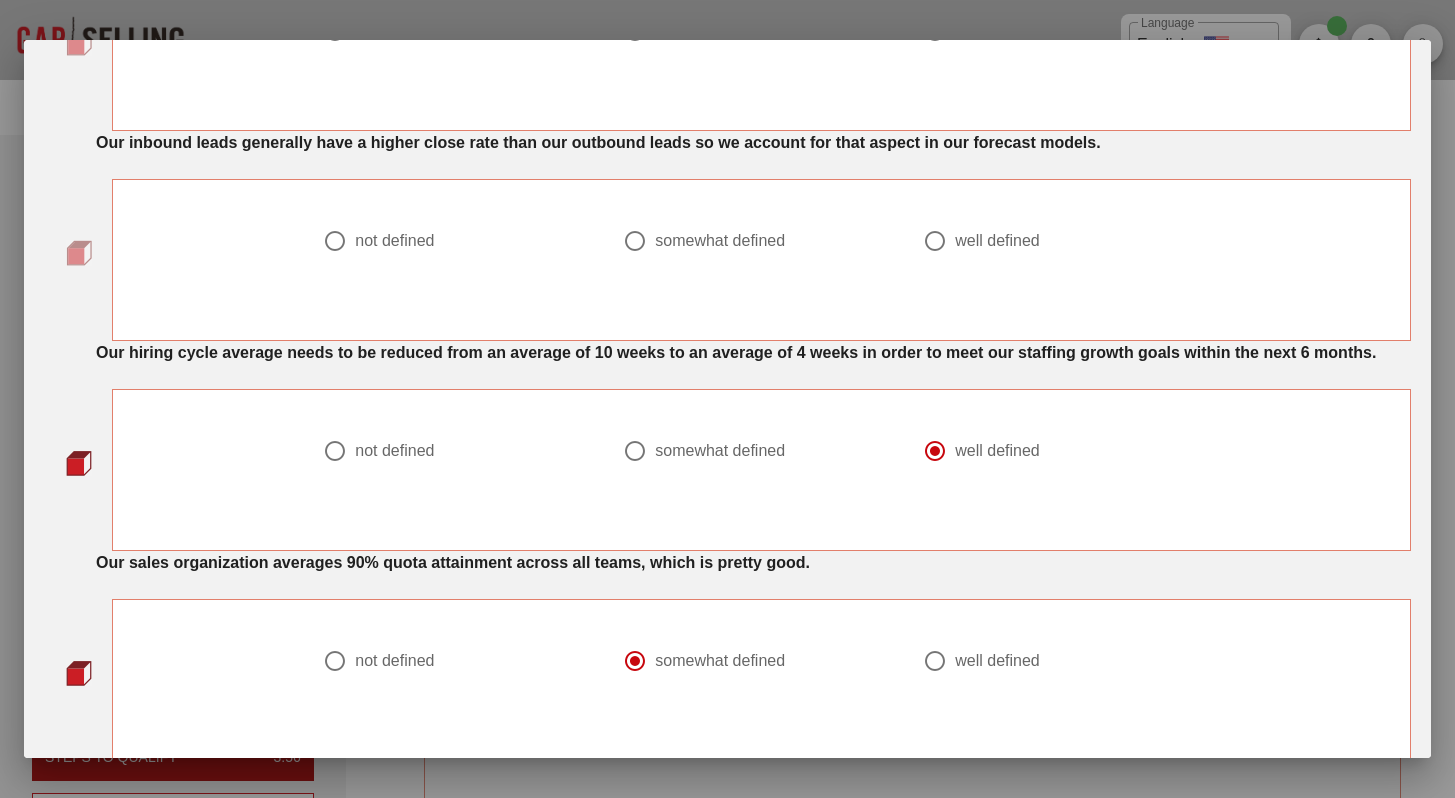 click on "not defined" at bounding box center (394, 241) 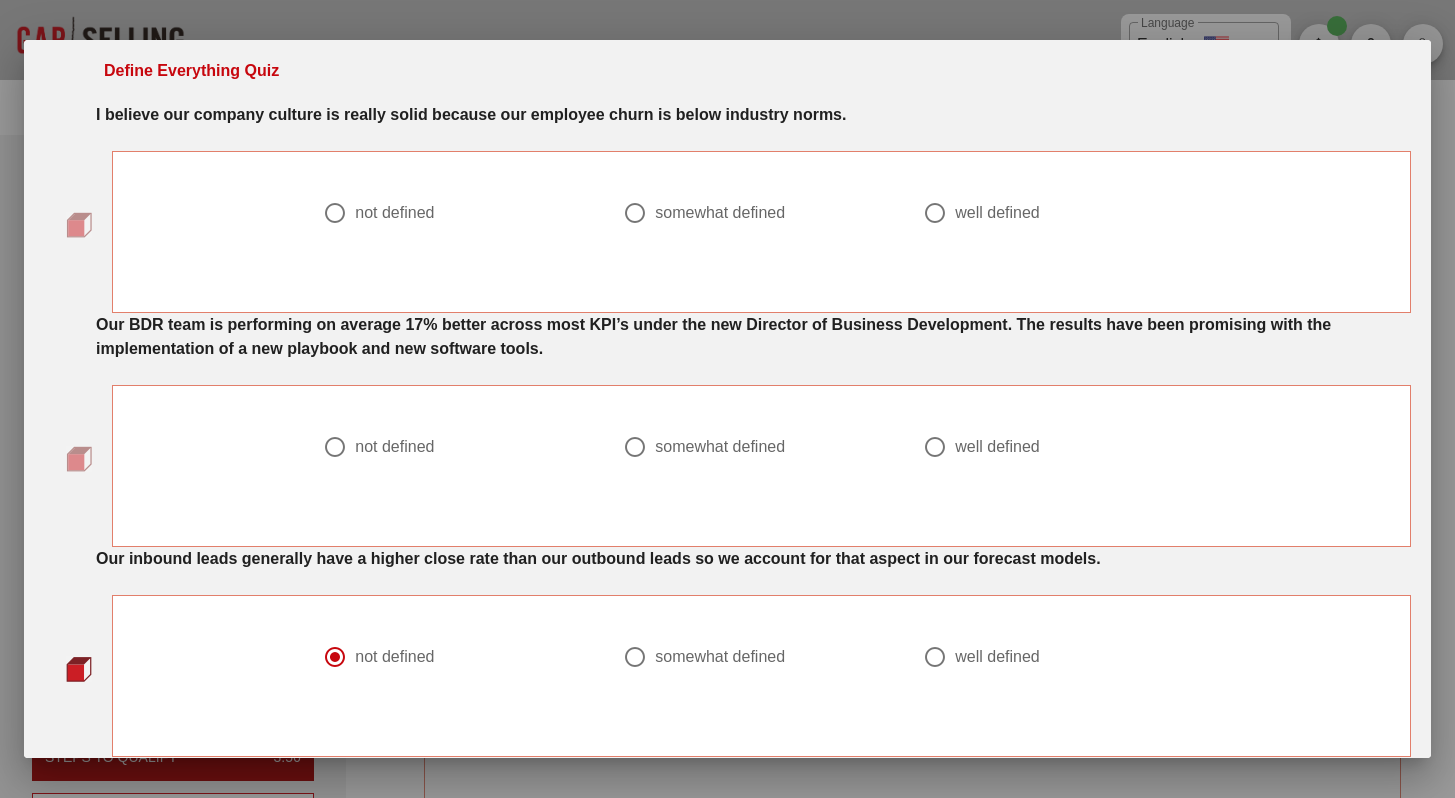 scroll, scrollTop: 0, scrollLeft: 0, axis: both 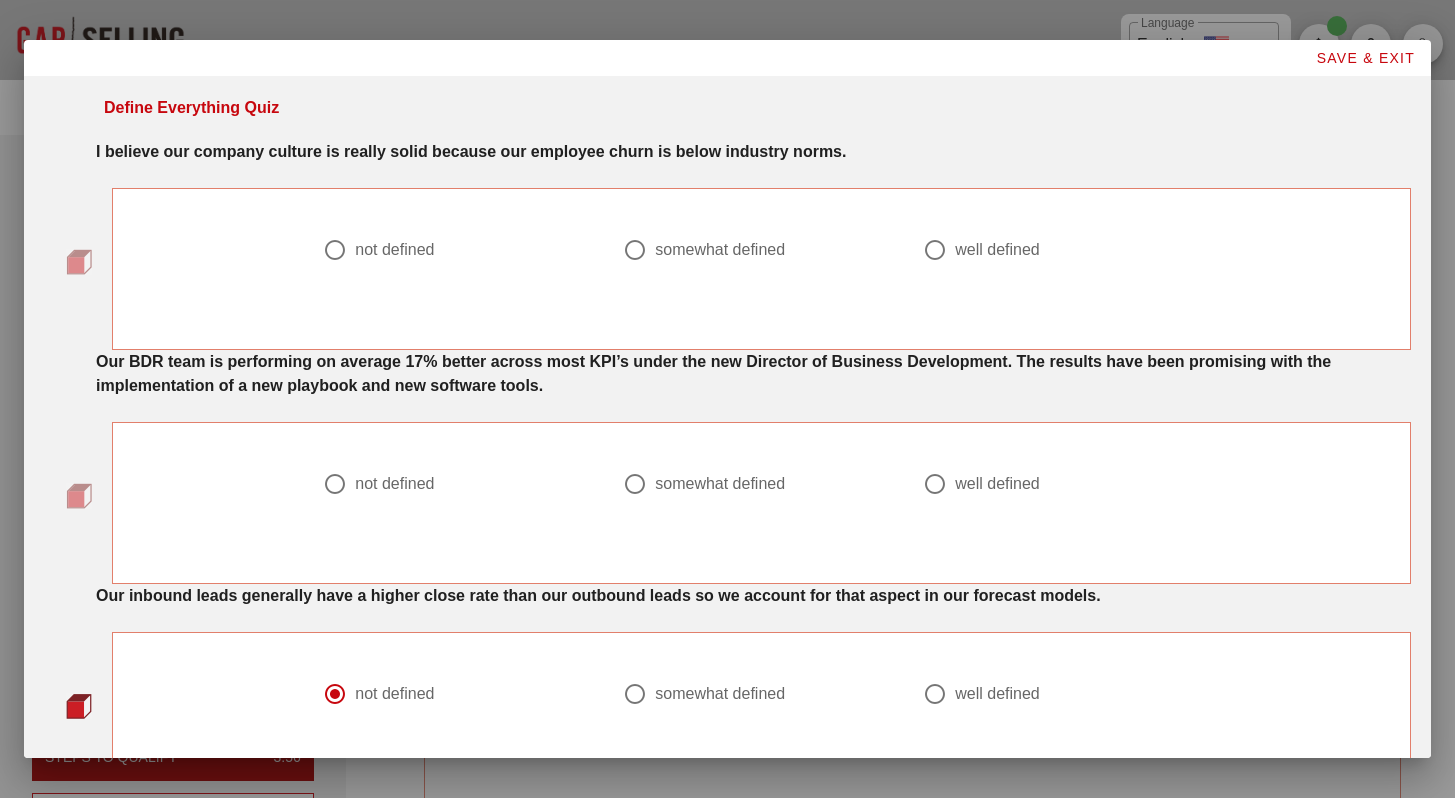 click on "well defined" at bounding box center (997, 484) 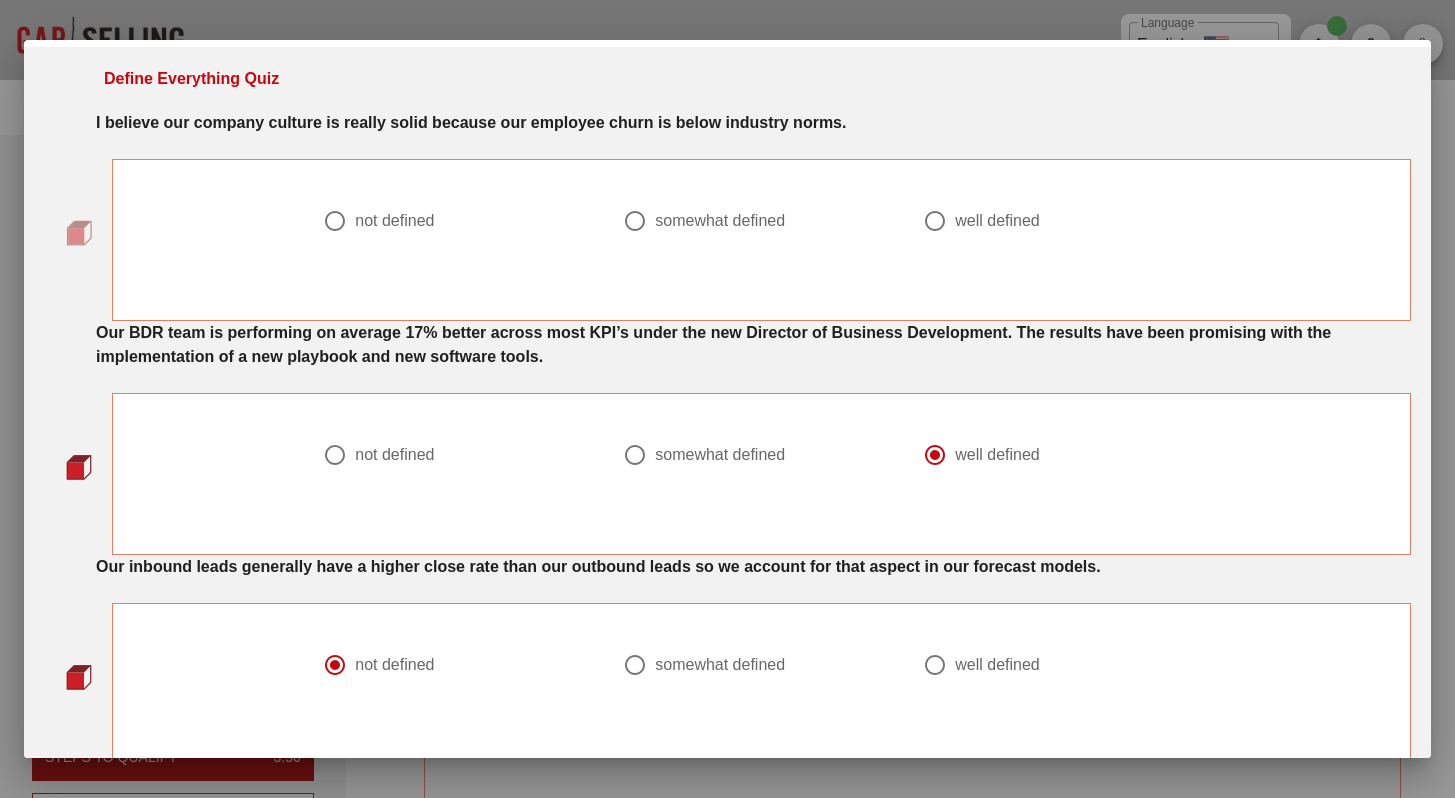 scroll, scrollTop: 0, scrollLeft: 0, axis: both 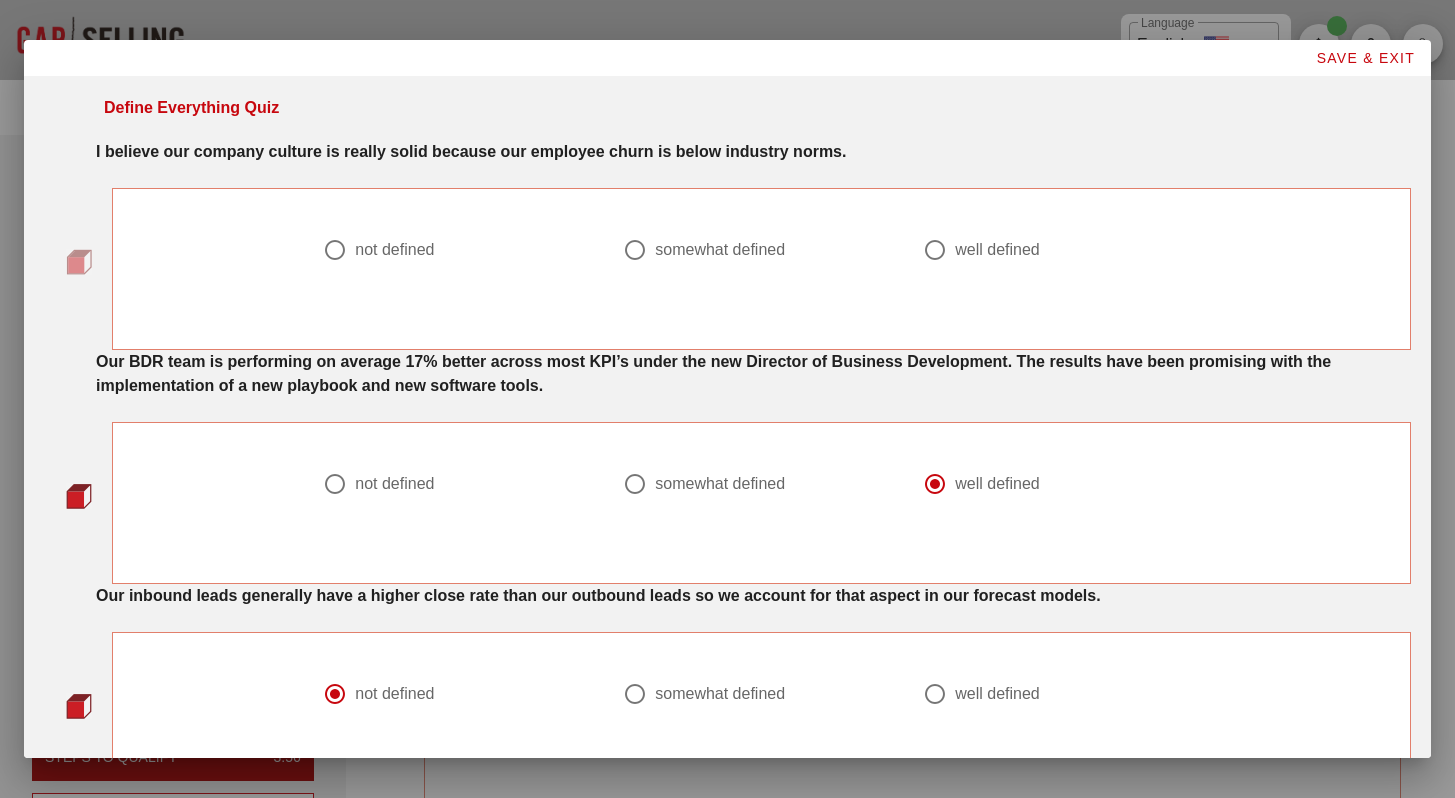 click on "not defined" at bounding box center (394, 250) 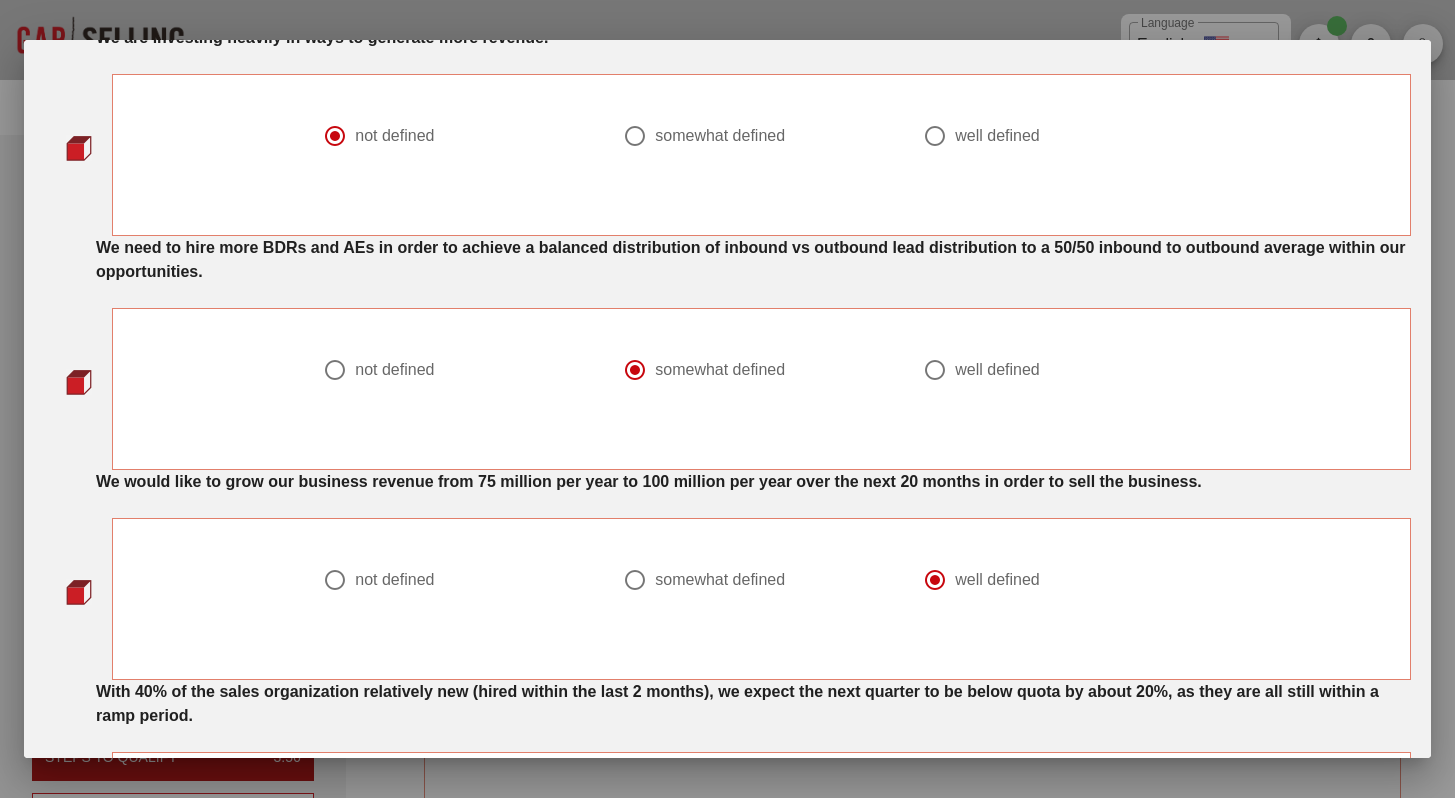 scroll, scrollTop: 1678, scrollLeft: 0, axis: vertical 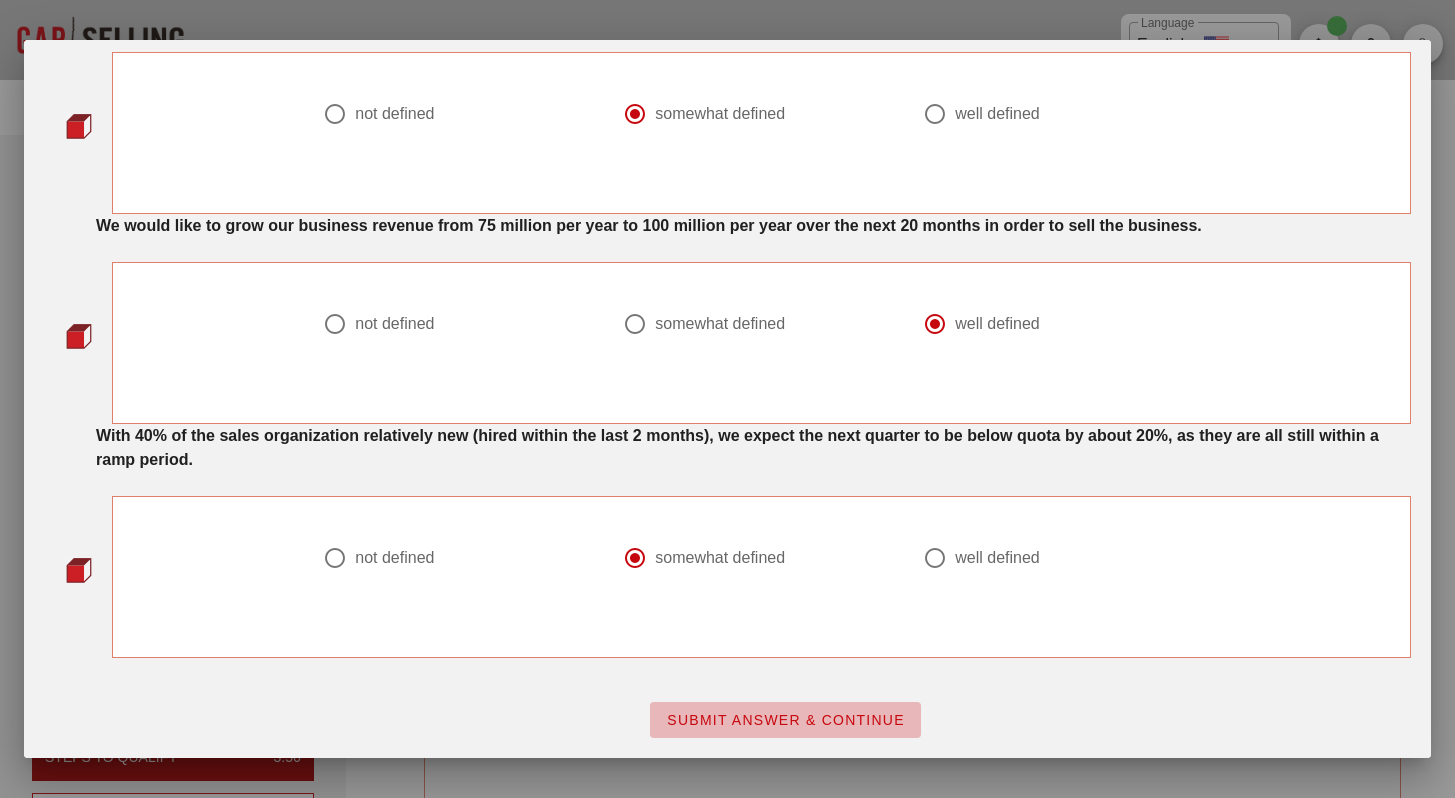 click on "SUBMIT ANSWER & CONTINUE" at bounding box center (785, 720) 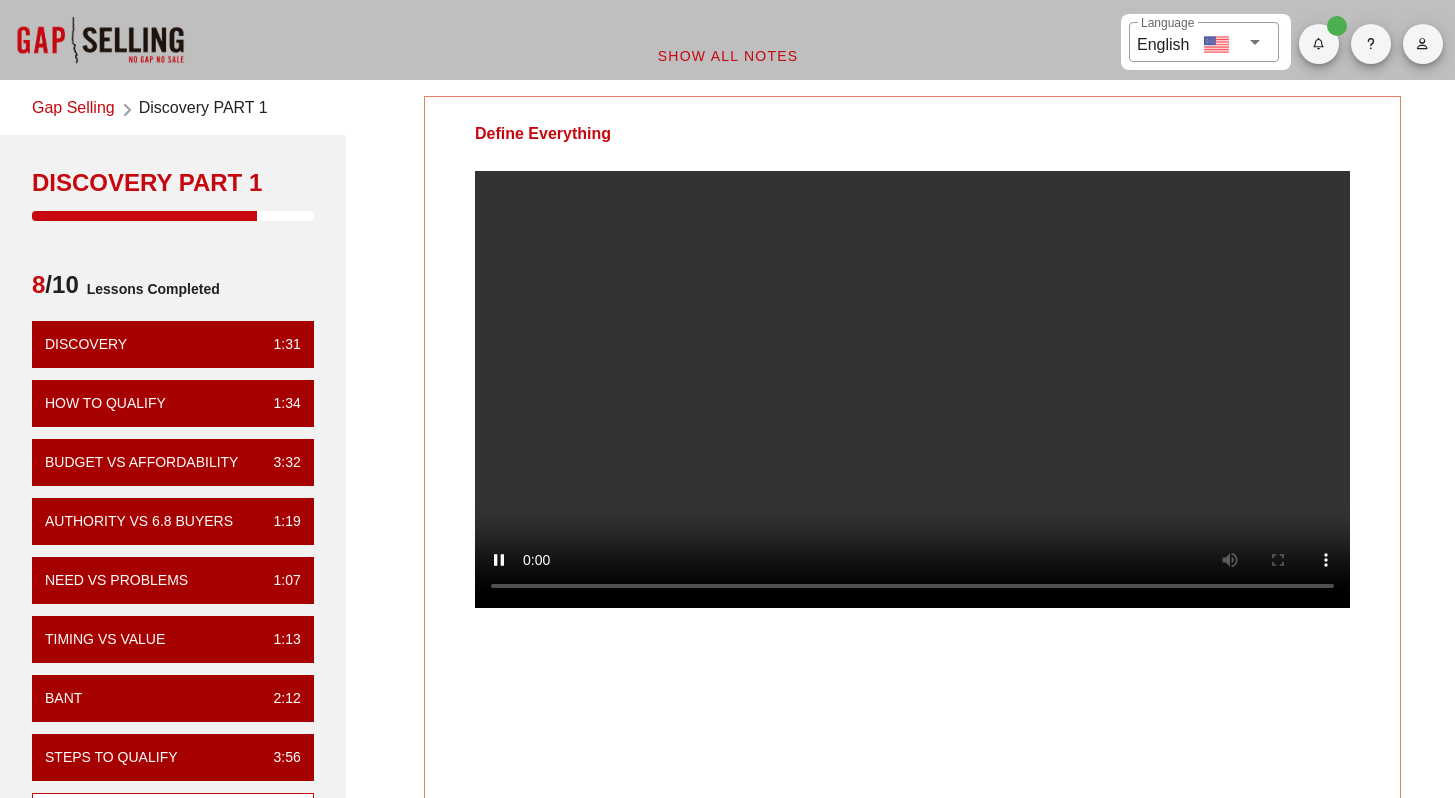 scroll, scrollTop: 0, scrollLeft: 0, axis: both 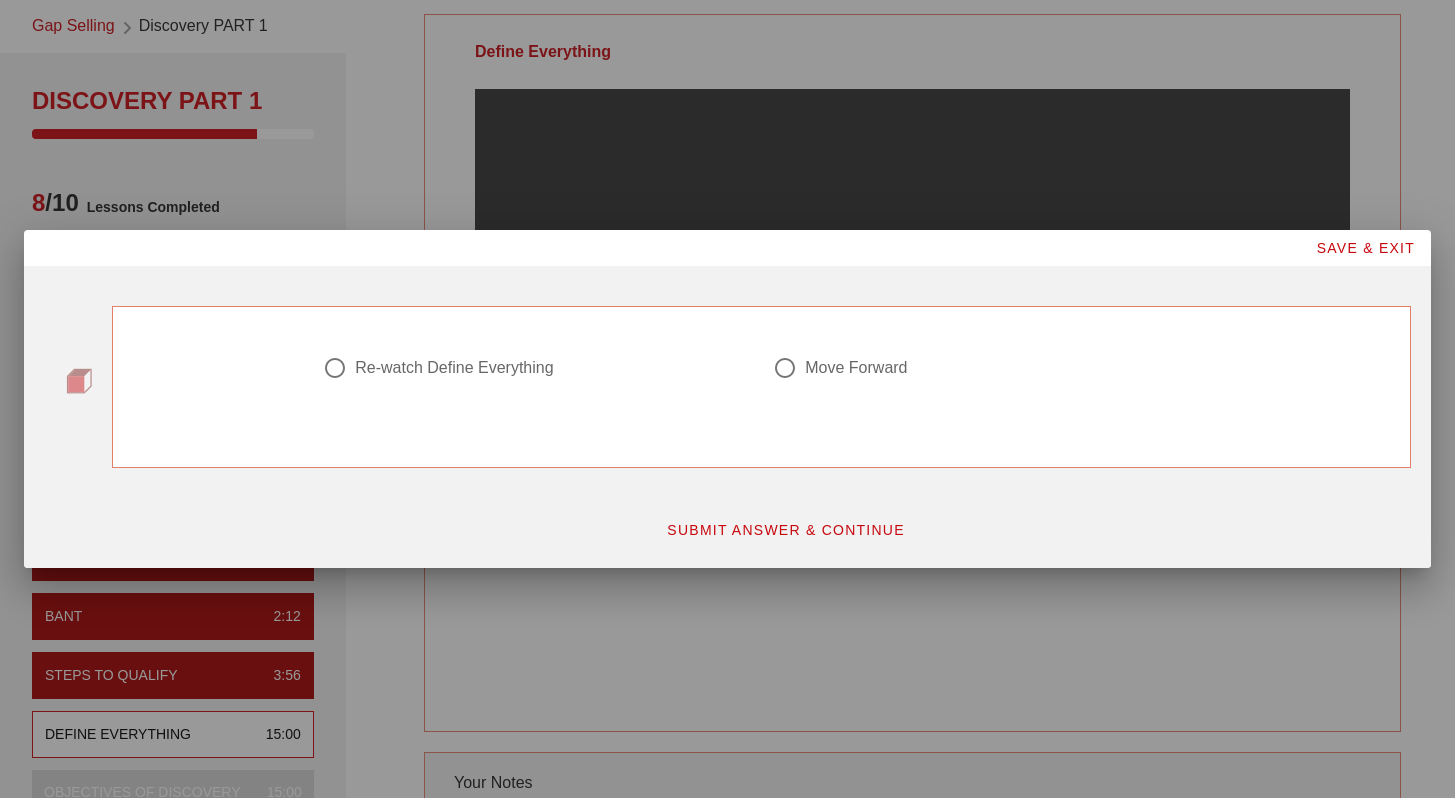 click on "Re-watch Define Everything" at bounding box center (454, 368) 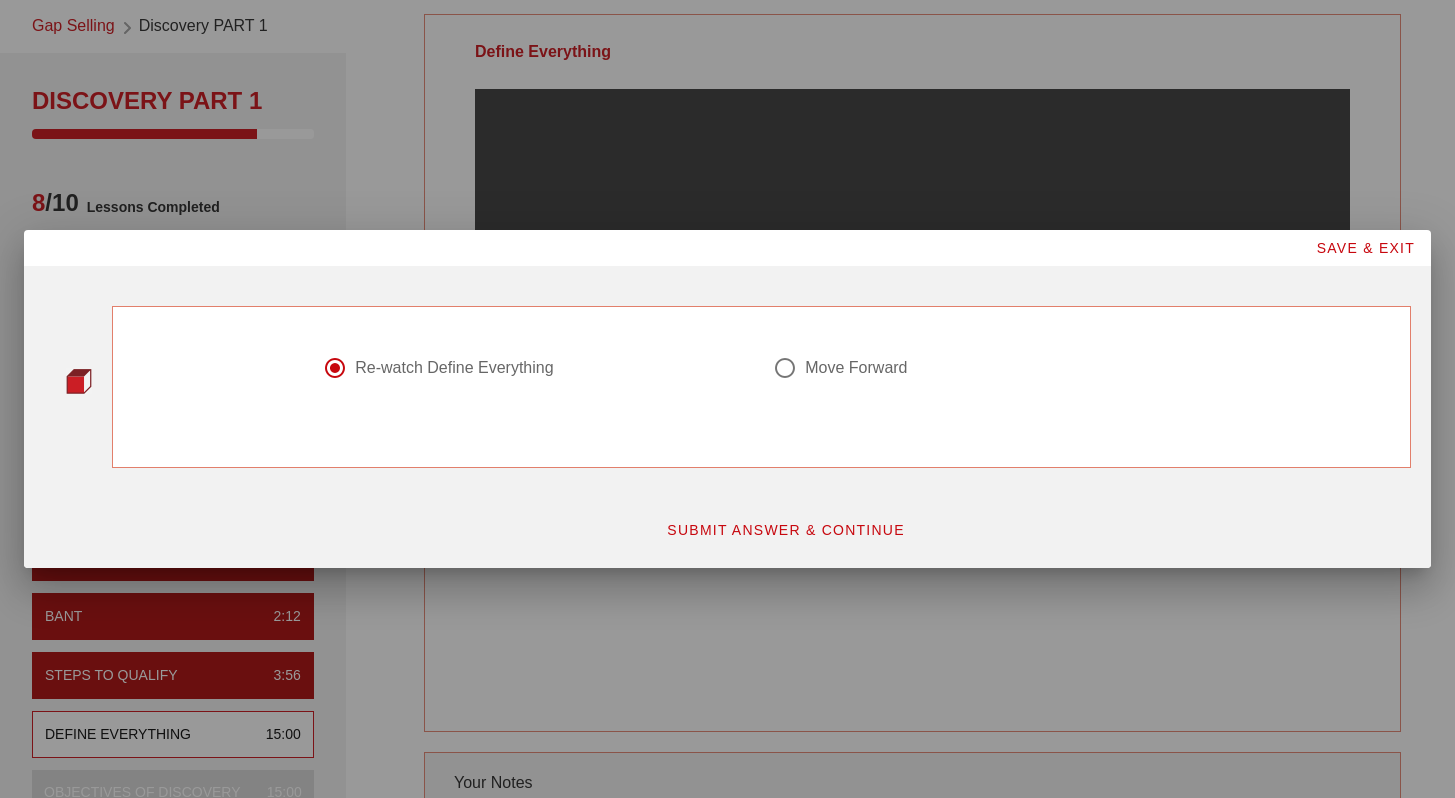 click on "SUBMIT ANSWER & CONTINUE" at bounding box center [785, 530] 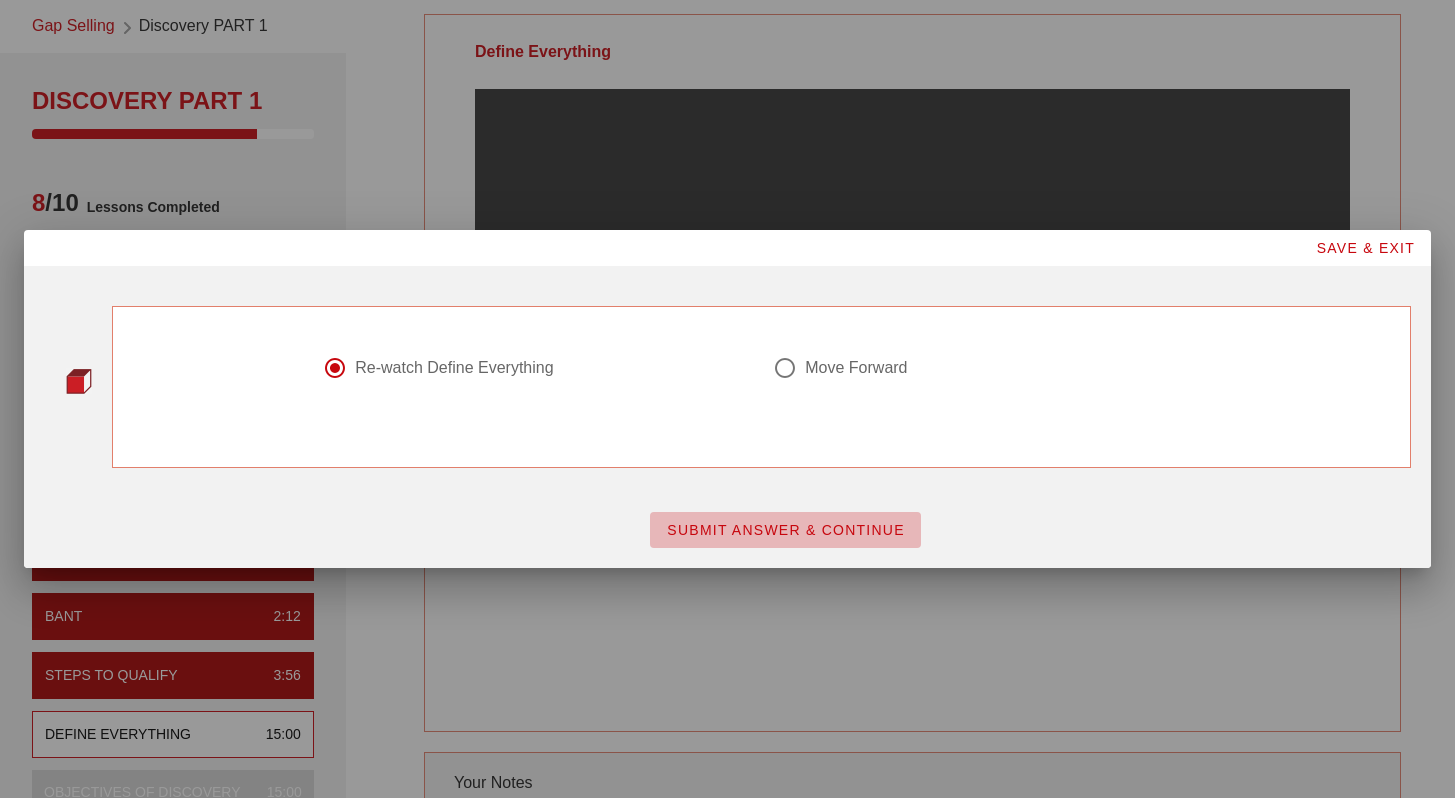 scroll, scrollTop: 0, scrollLeft: 0, axis: both 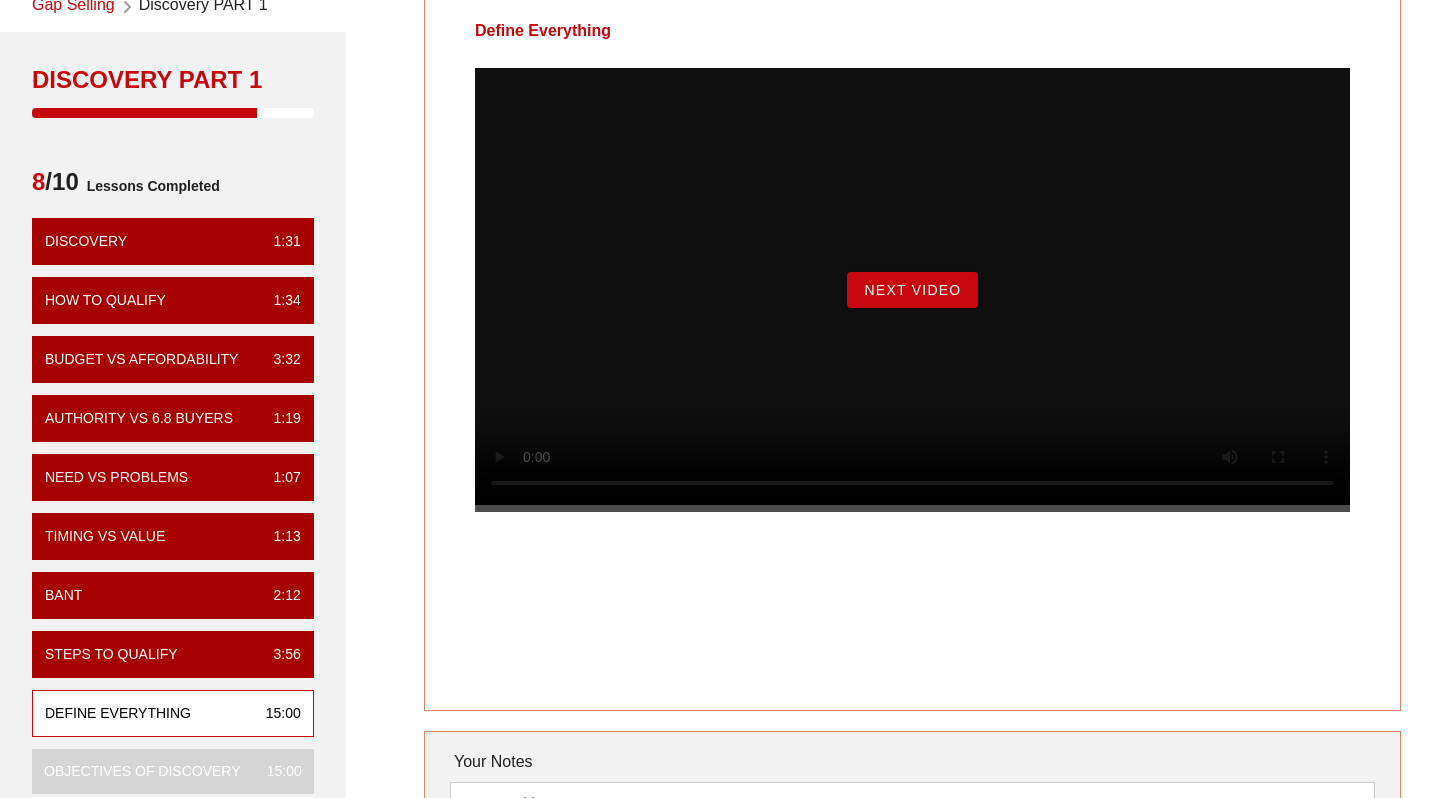 click on "Next Video" at bounding box center (912, 290) 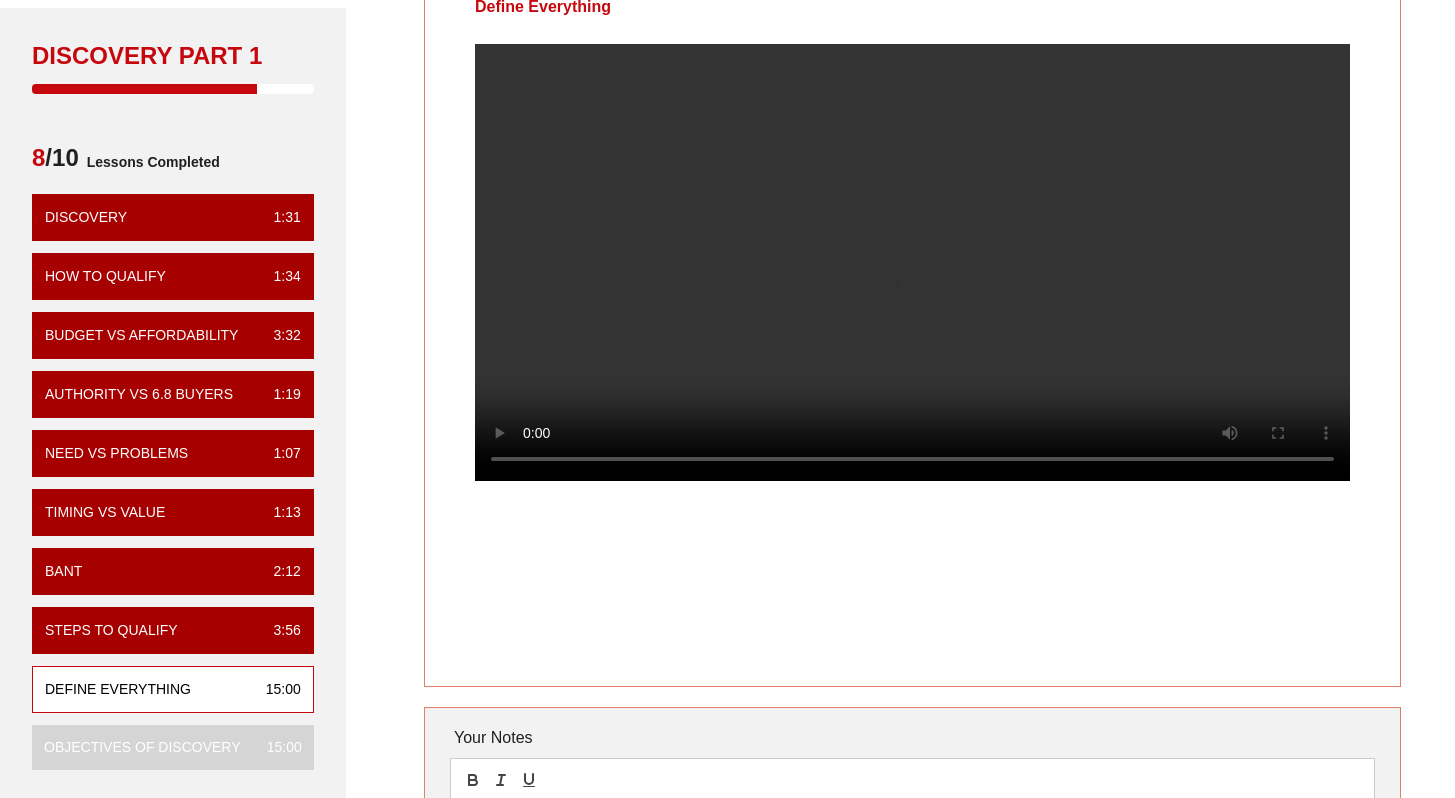 scroll, scrollTop: 130, scrollLeft: 0, axis: vertical 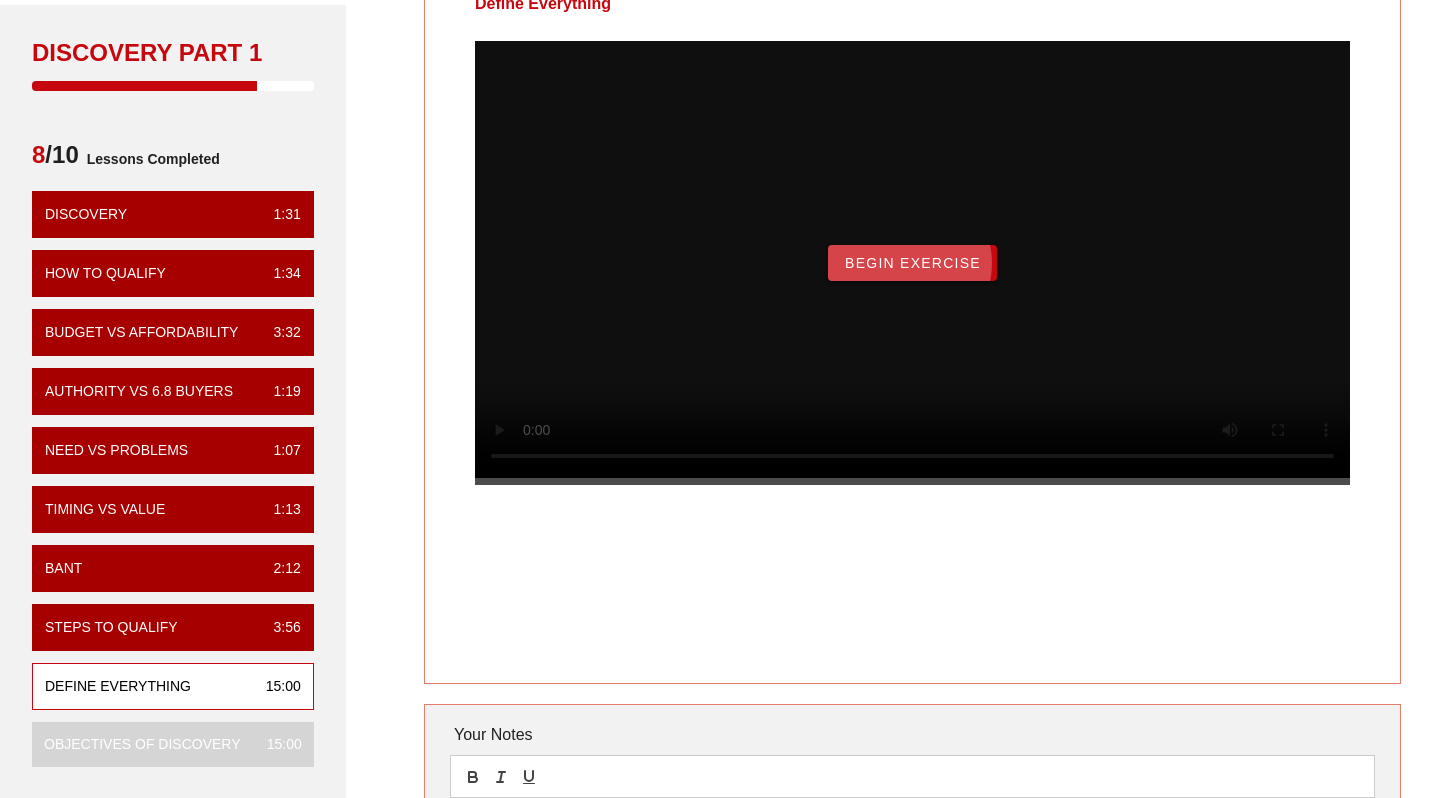 click on "Begin Exercise" at bounding box center (912, 263) 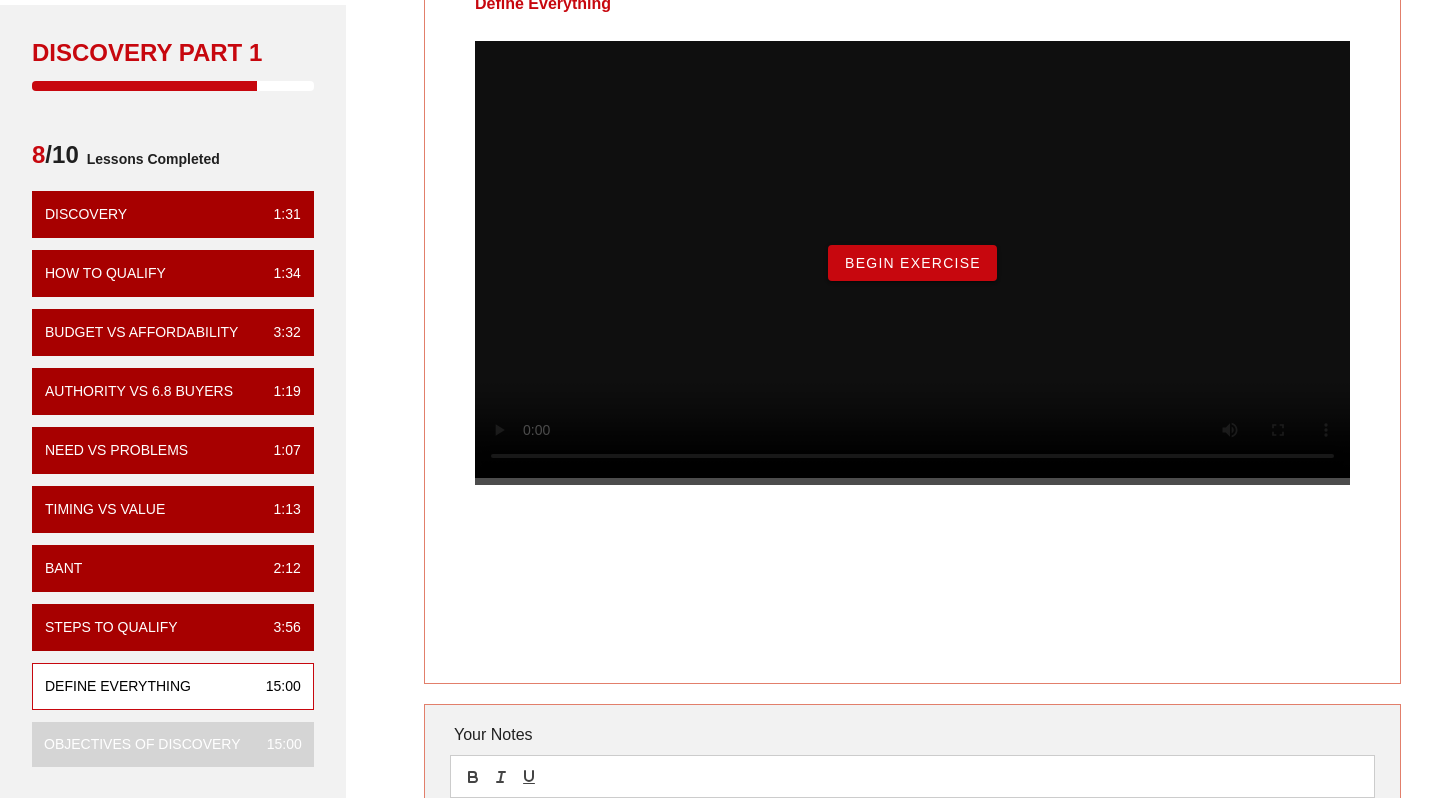 scroll, scrollTop: 0, scrollLeft: 0, axis: both 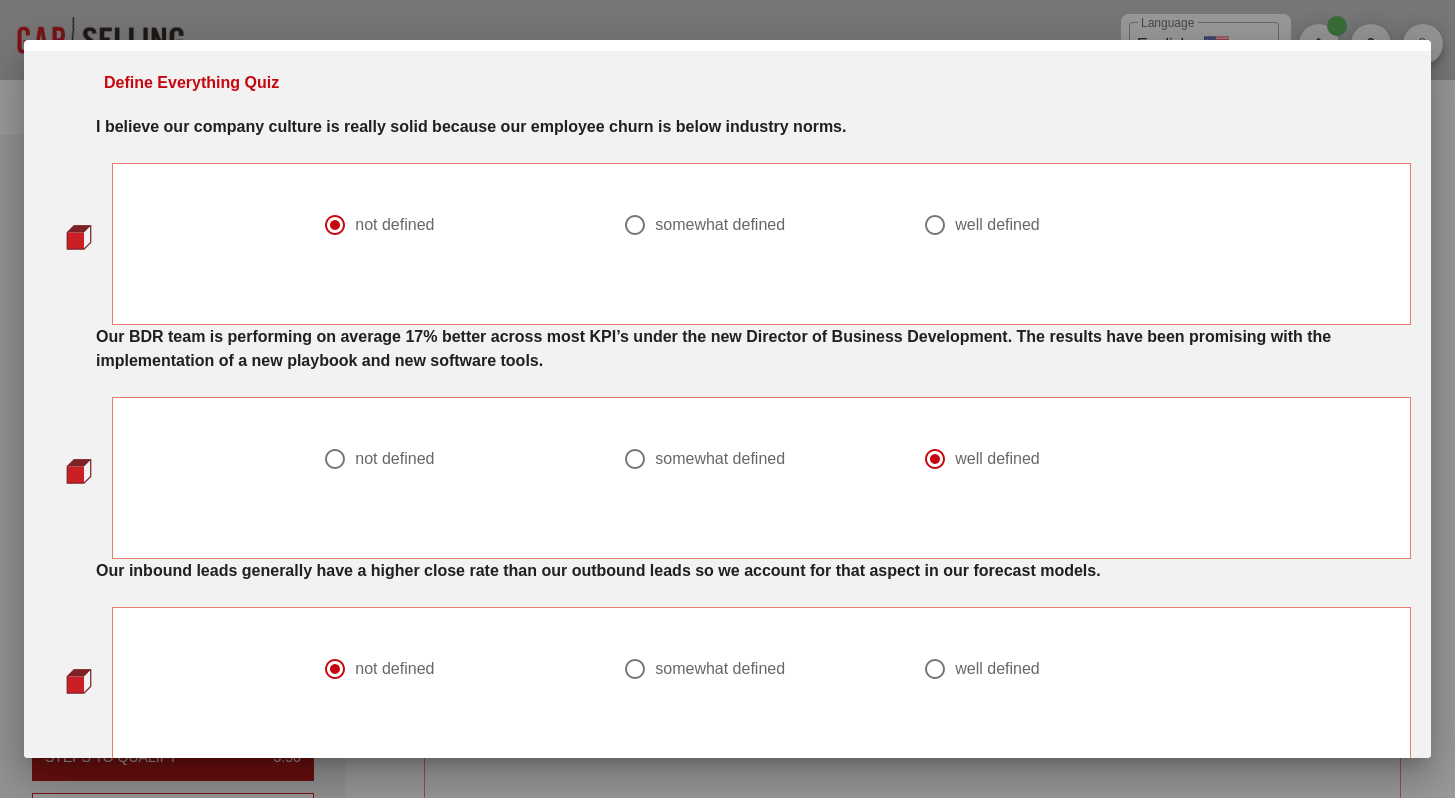 click on "somewhat defined" at bounding box center [720, 459] 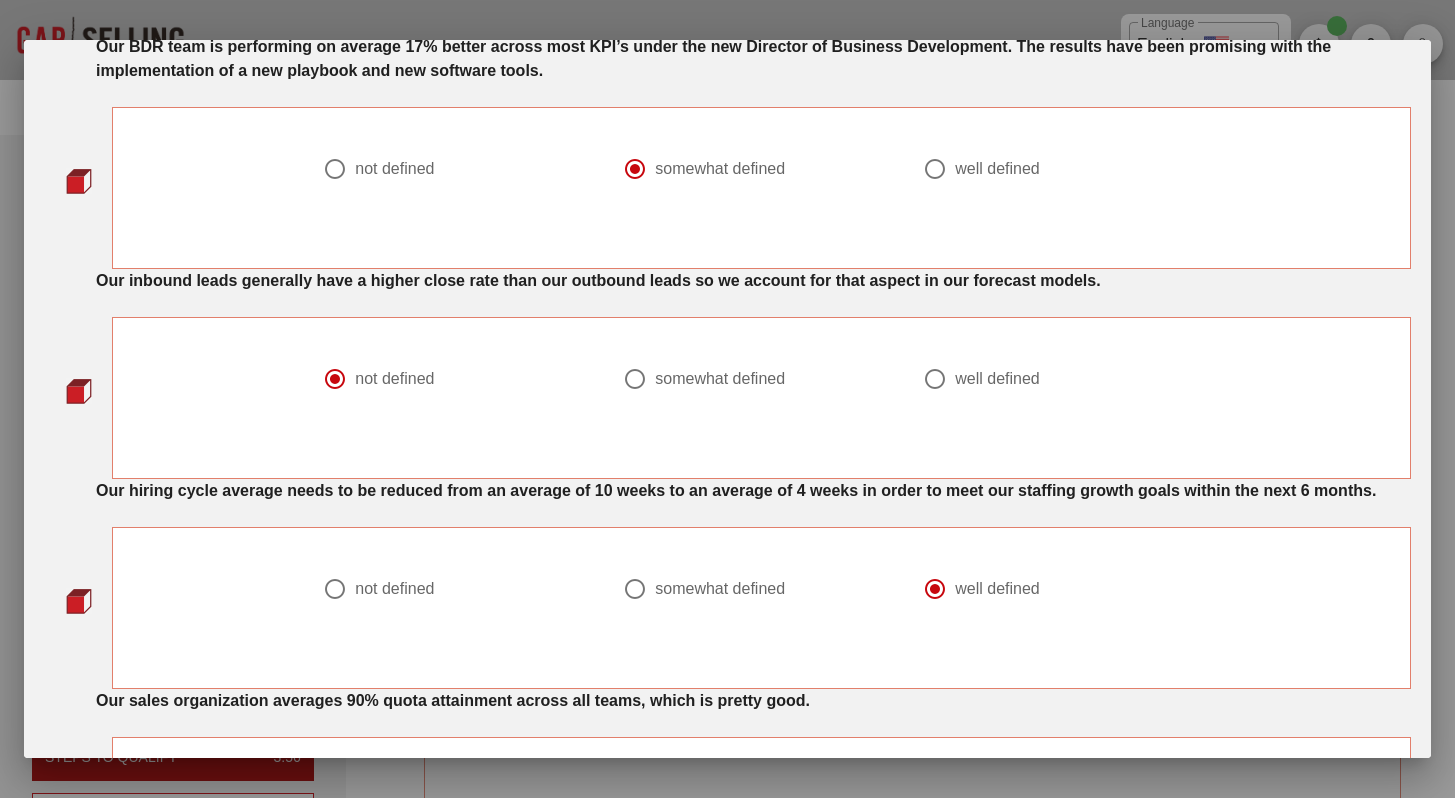scroll, scrollTop: 312, scrollLeft: 0, axis: vertical 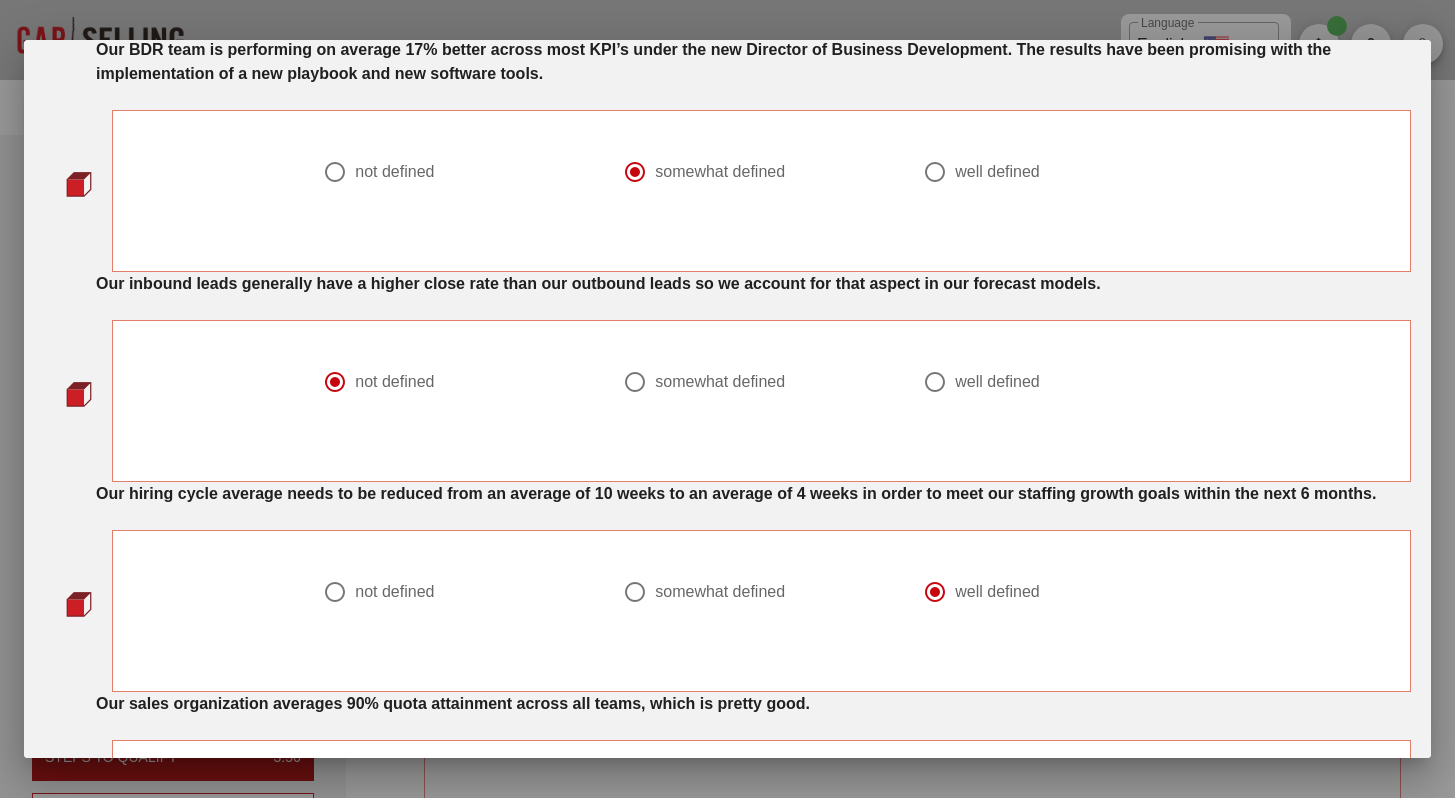 click at bounding box center (335, 592) 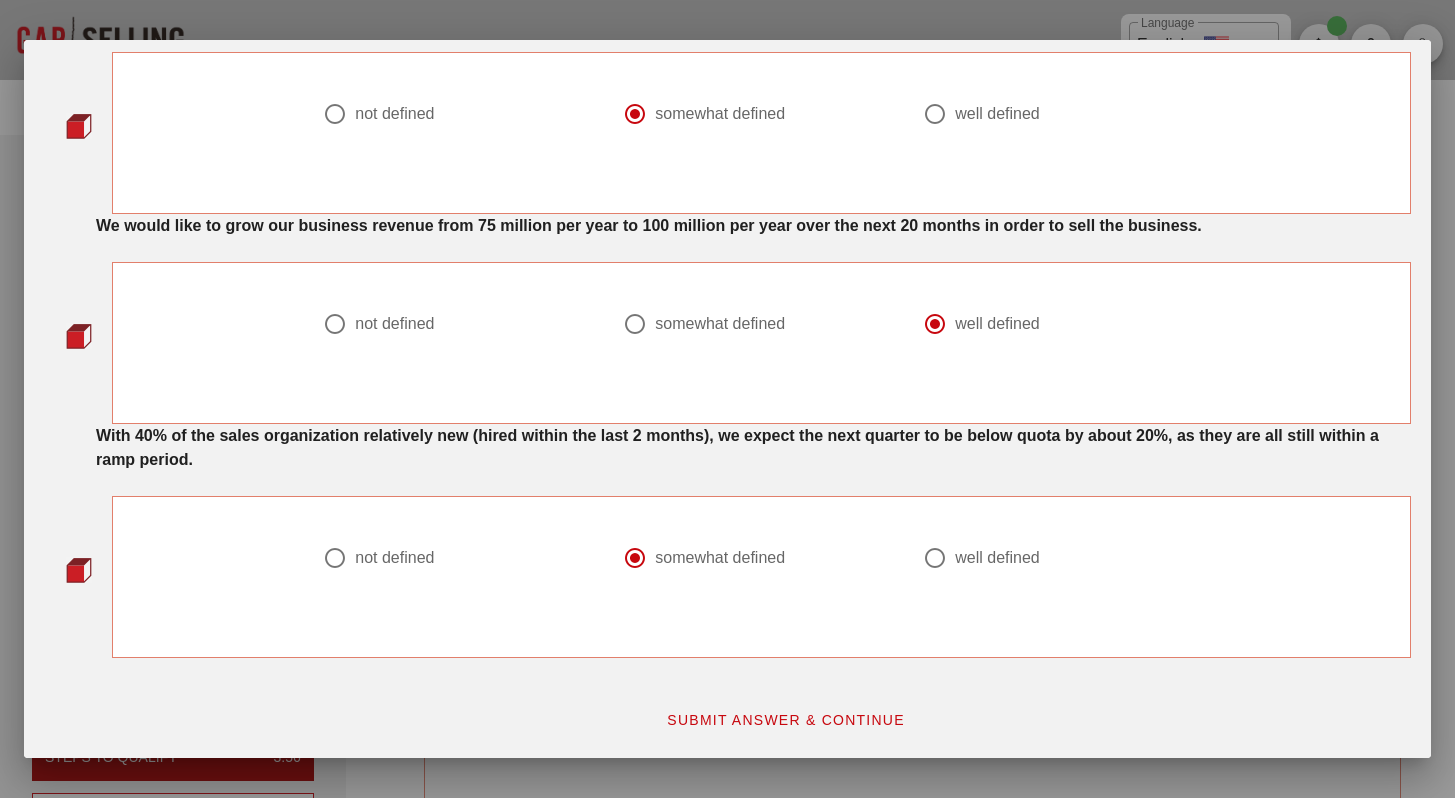 scroll, scrollTop: 1678, scrollLeft: 0, axis: vertical 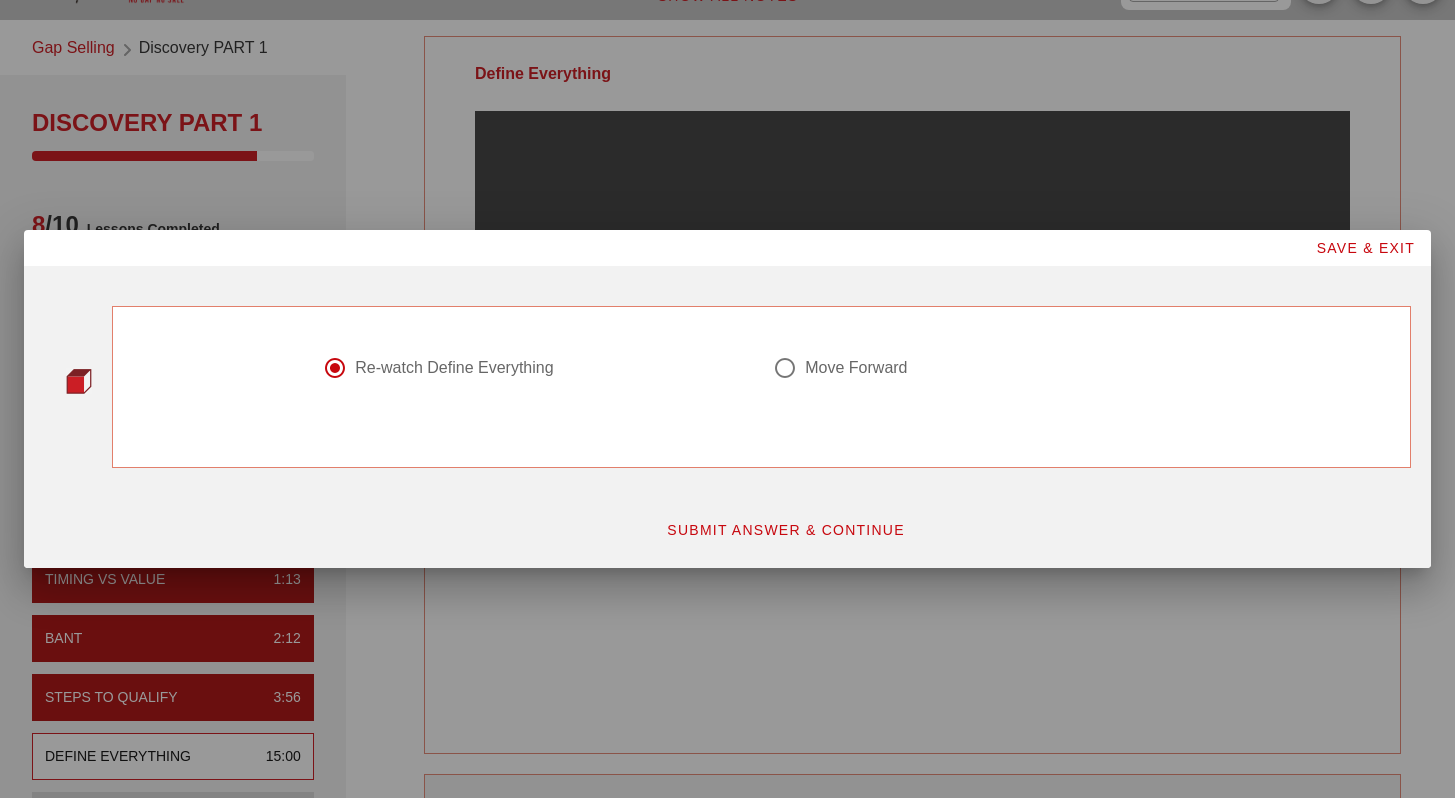 click on "Move Forward" at bounding box center [856, 368] 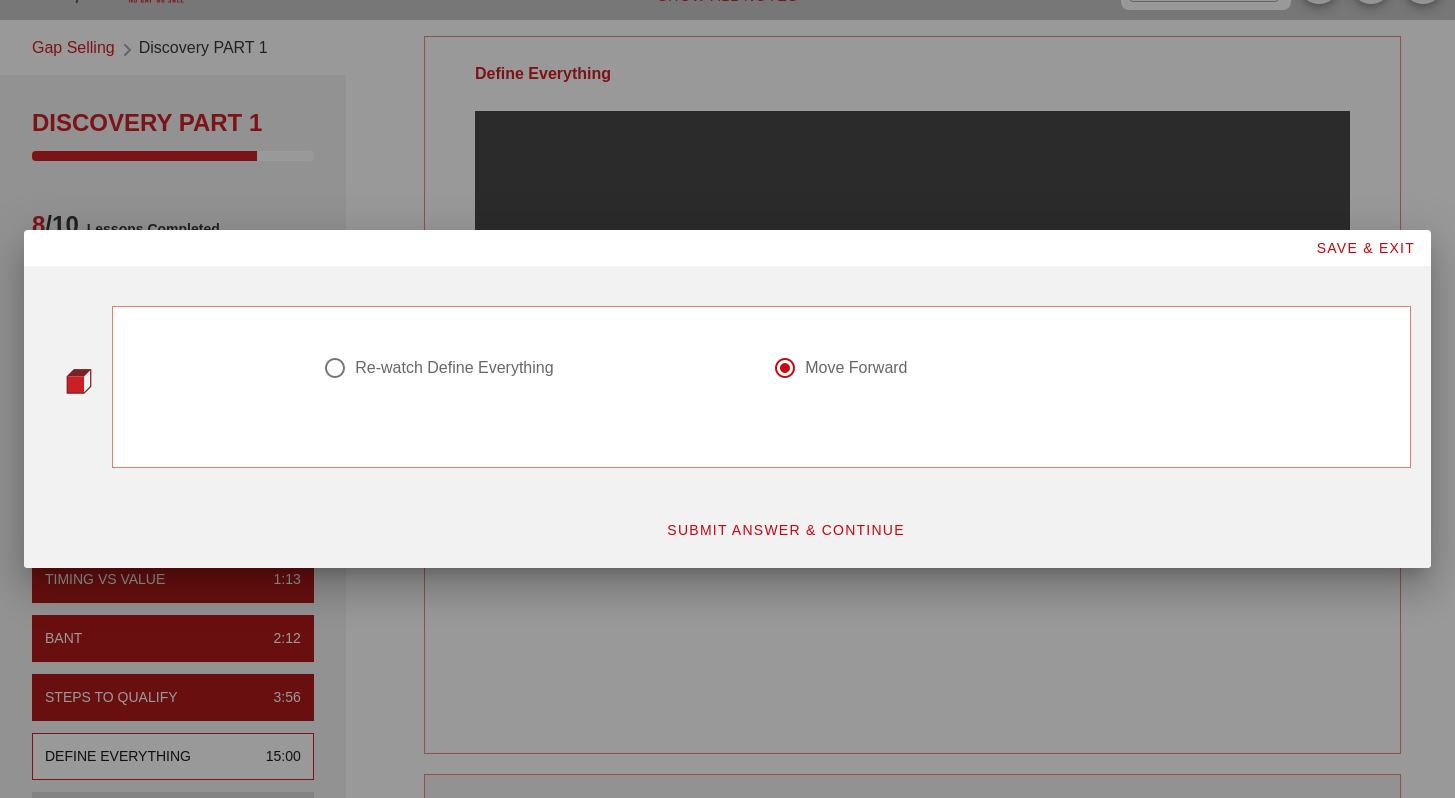 click on "SUBMIT ANSWER & CONTINUE" at bounding box center [785, 530] 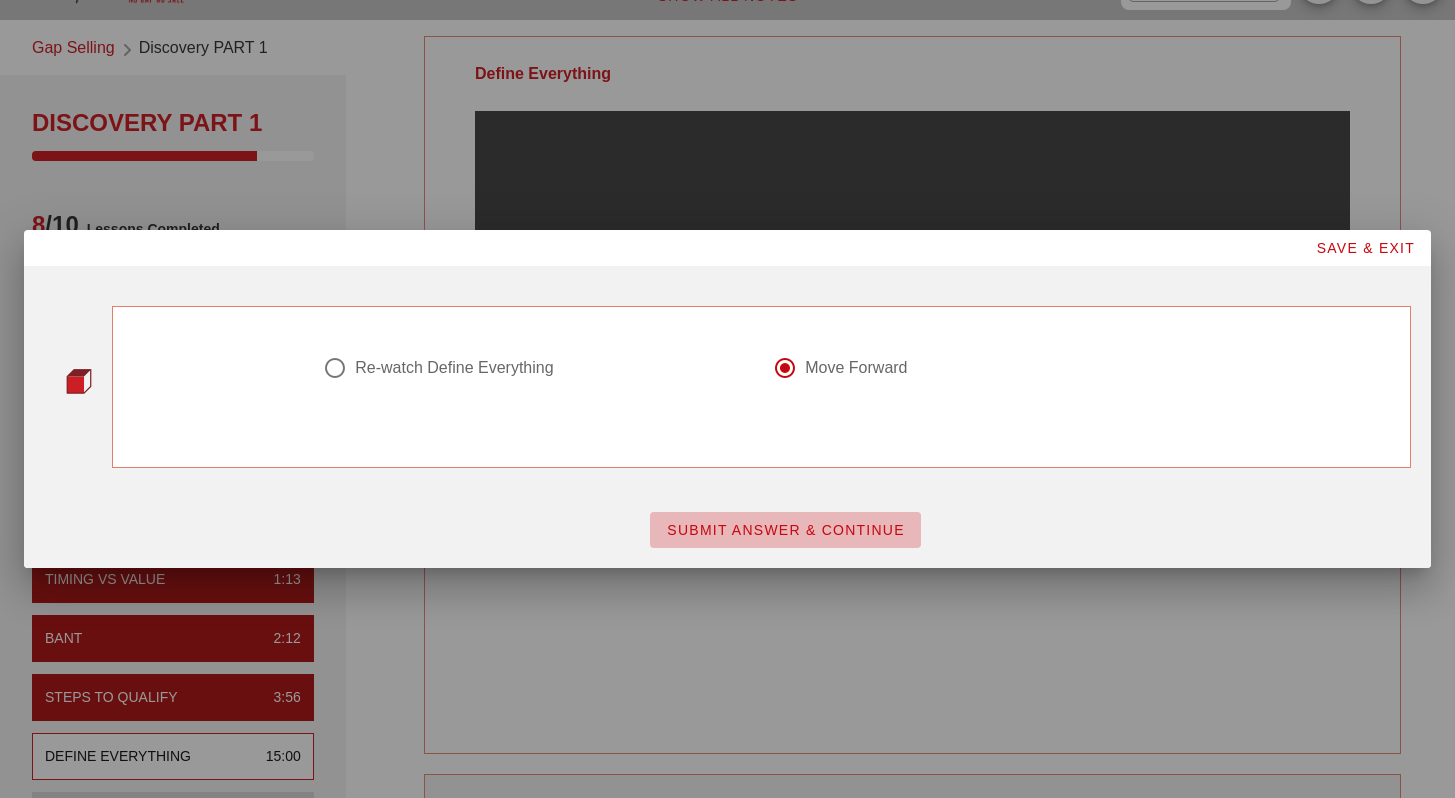 scroll, scrollTop: 0, scrollLeft: 0, axis: both 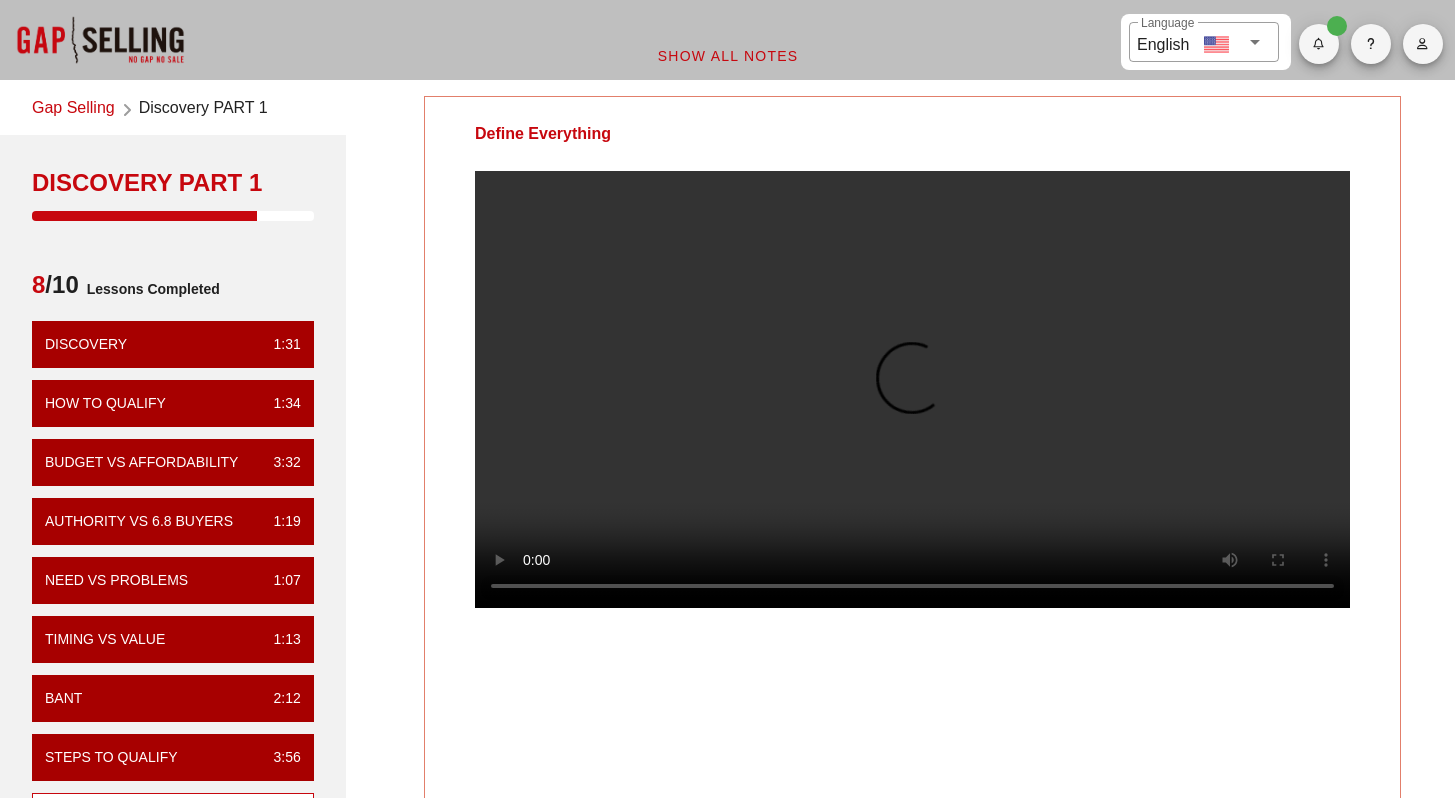 click at bounding box center (1319, 44) 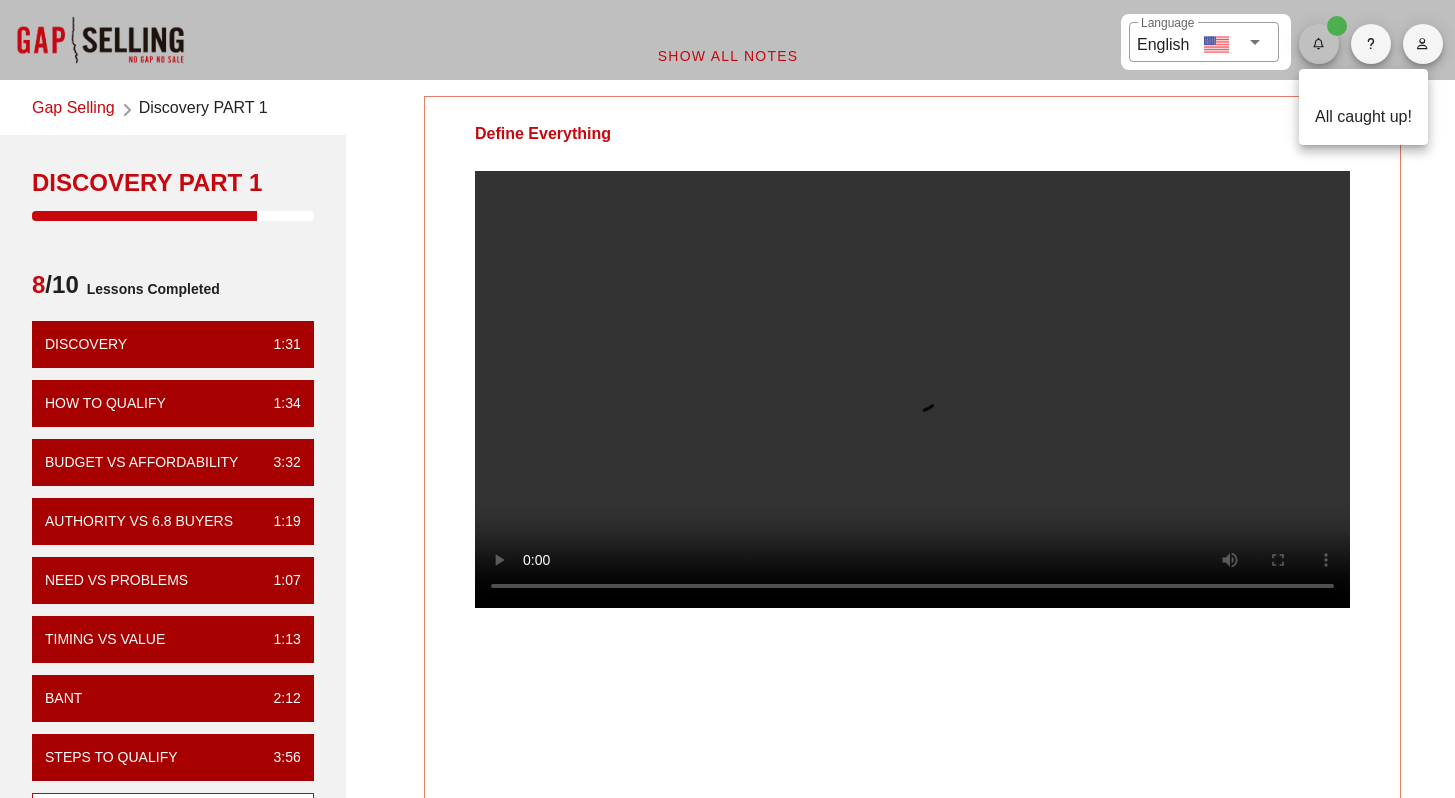 click at bounding box center [1319, 44] 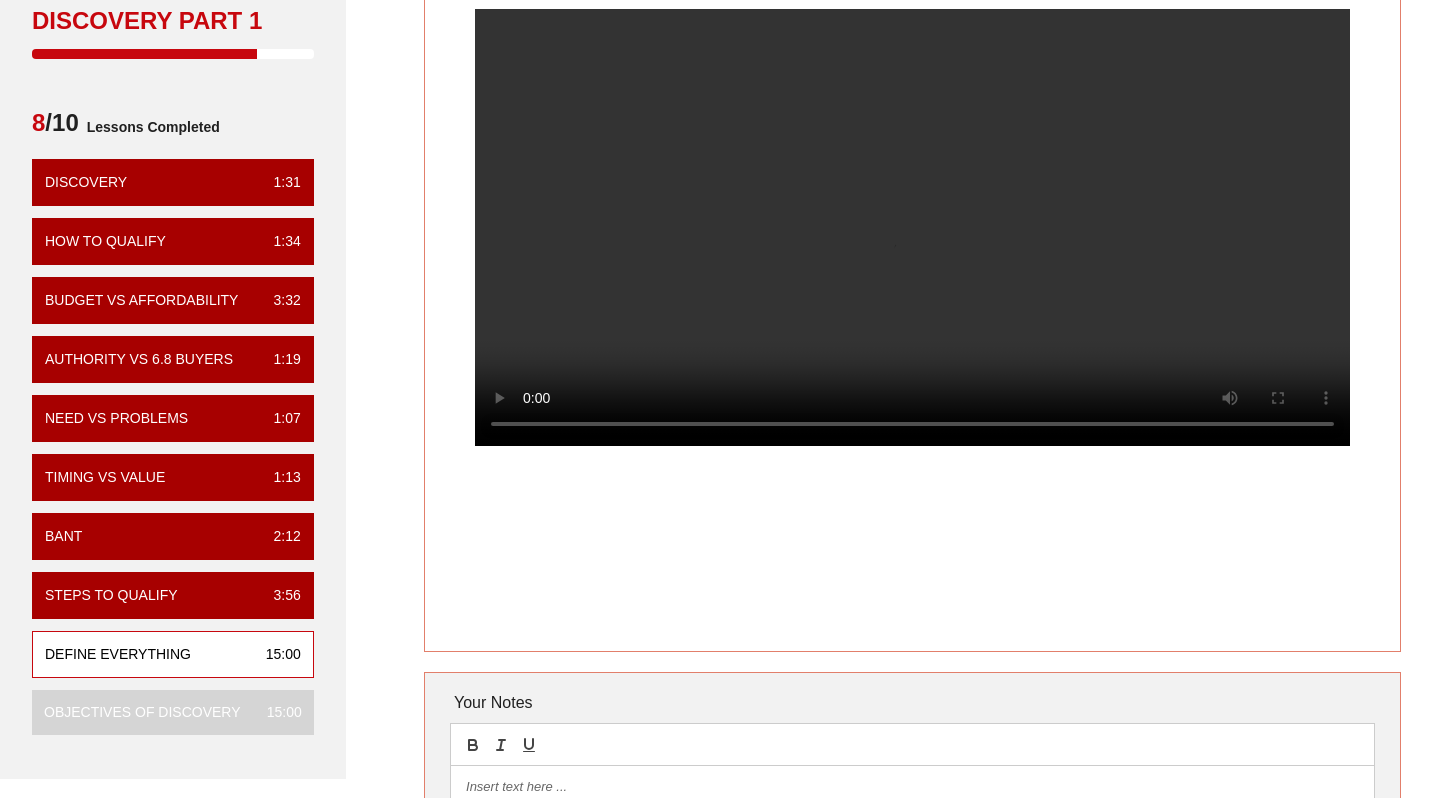 scroll, scrollTop: 0, scrollLeft: 0, axis: both 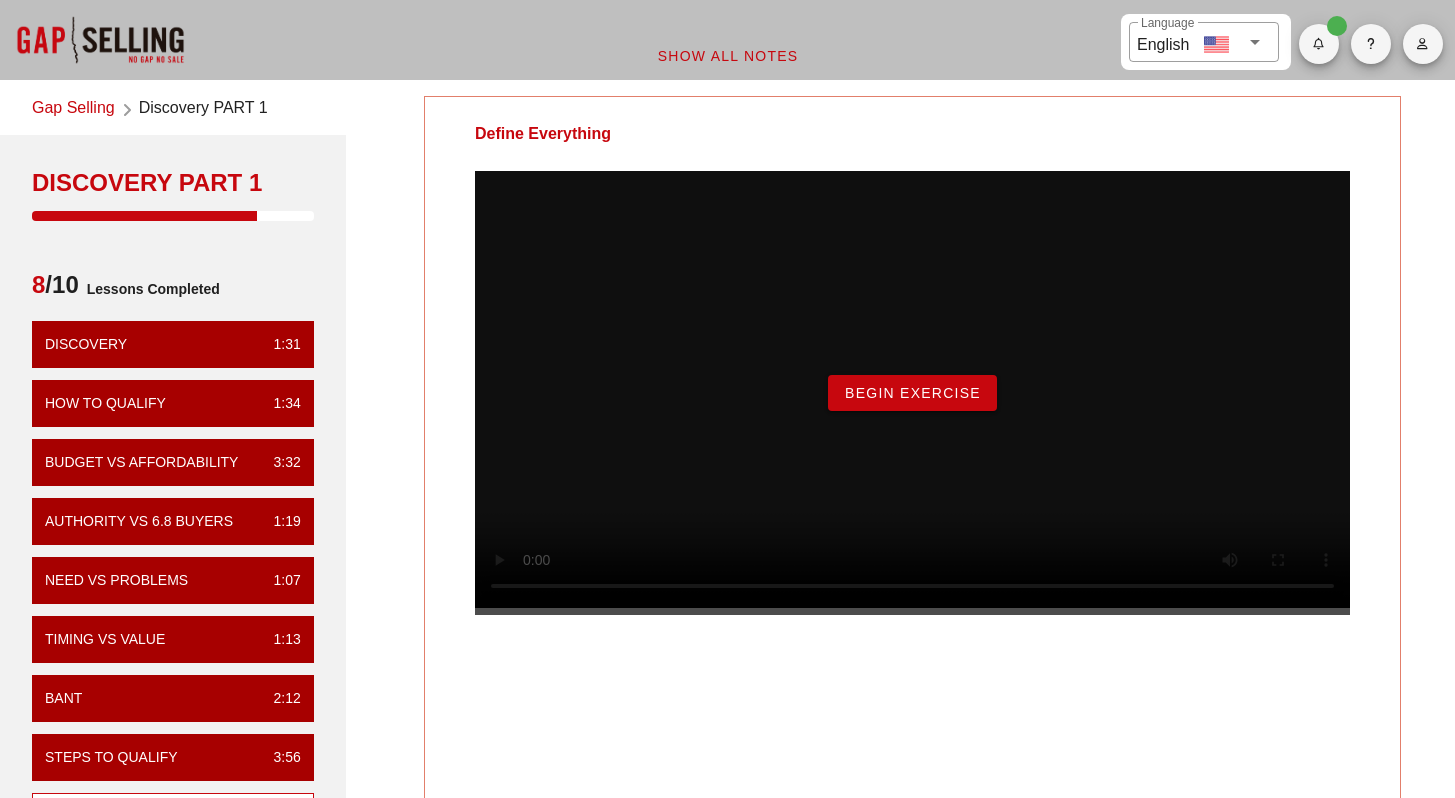 click on "Begin Exercise" at bounding box center (912, 393) 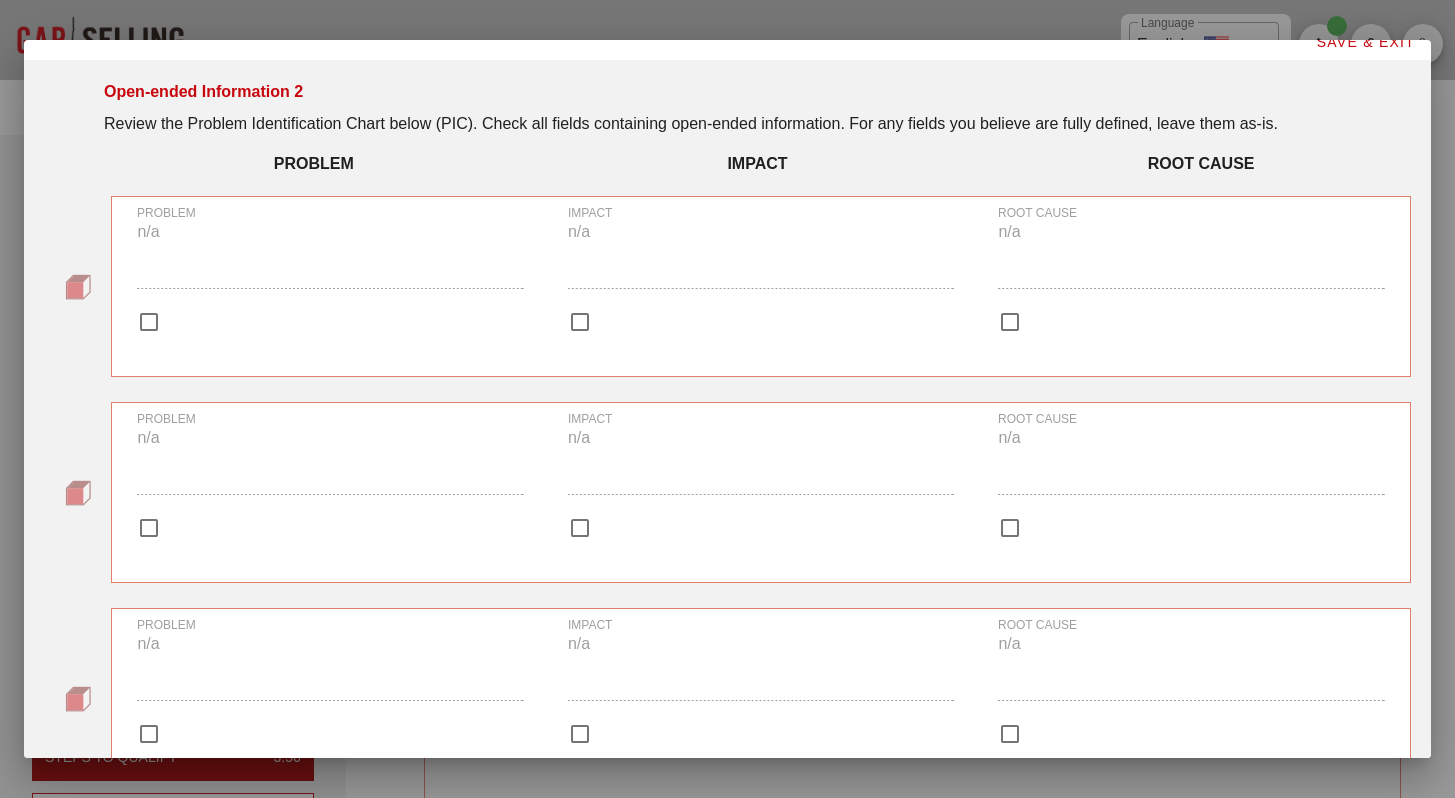 scroll, scrollTop: 37, scrollLeft: 0, axis: vertical 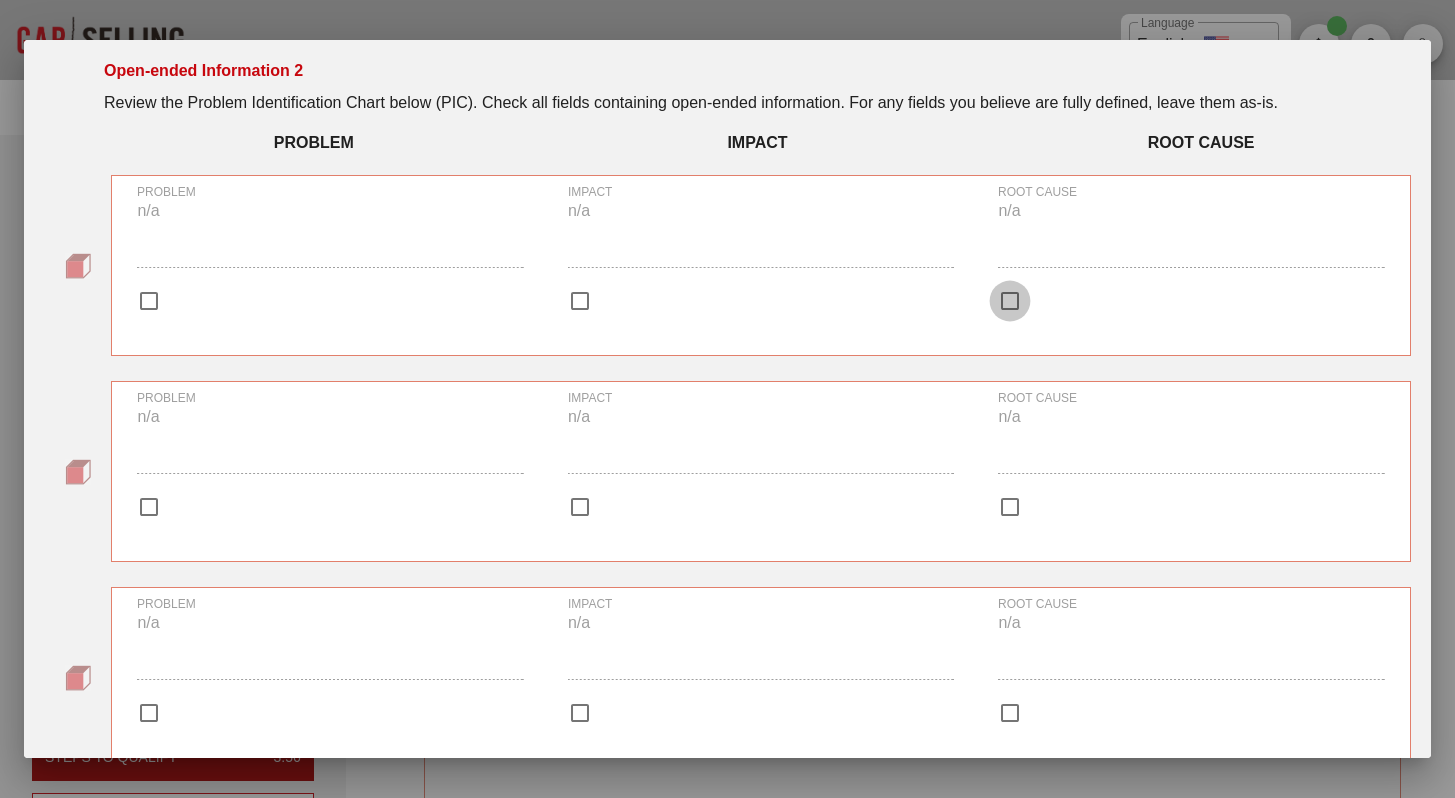 click at bounding box center [149, 301] 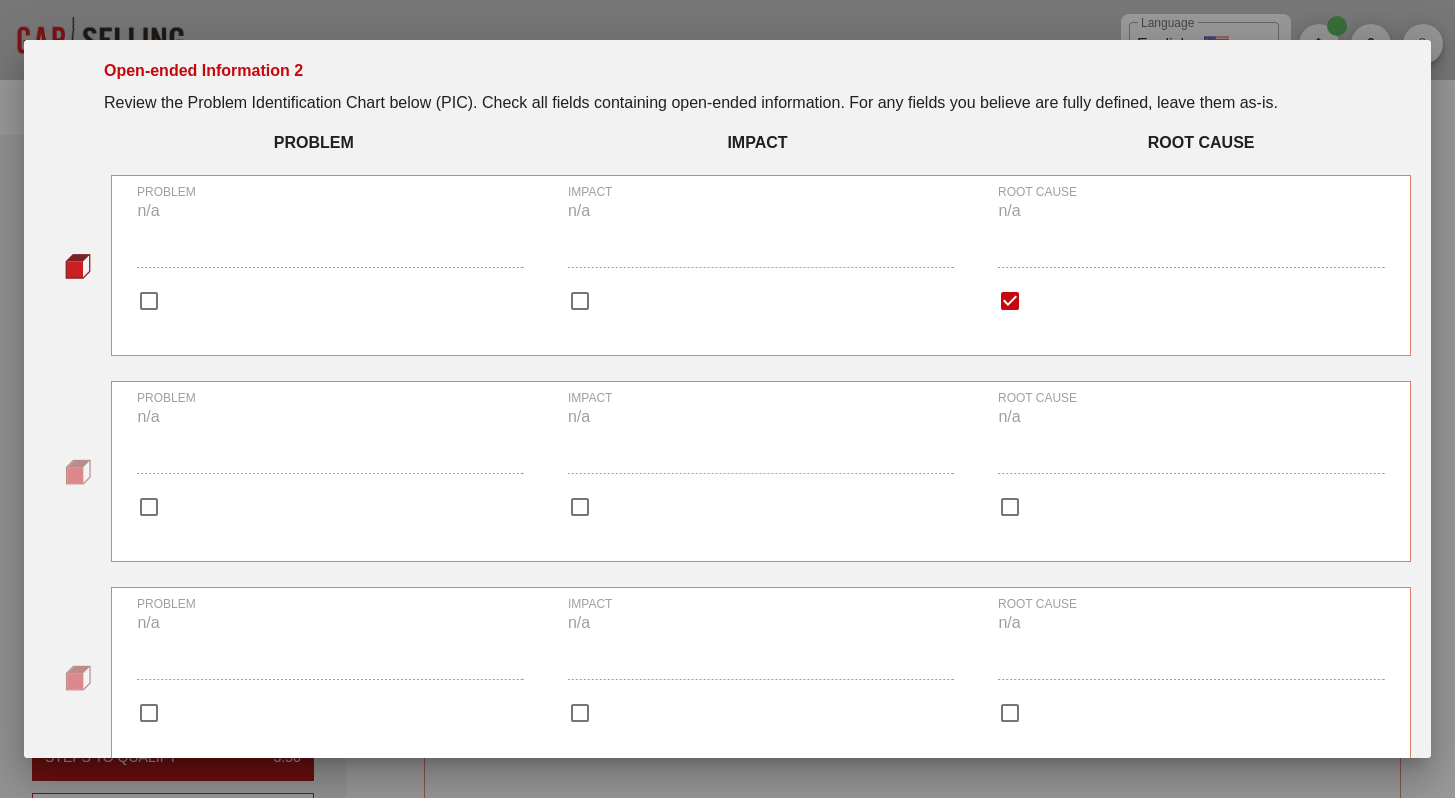 click at bounding box center (149, 301) 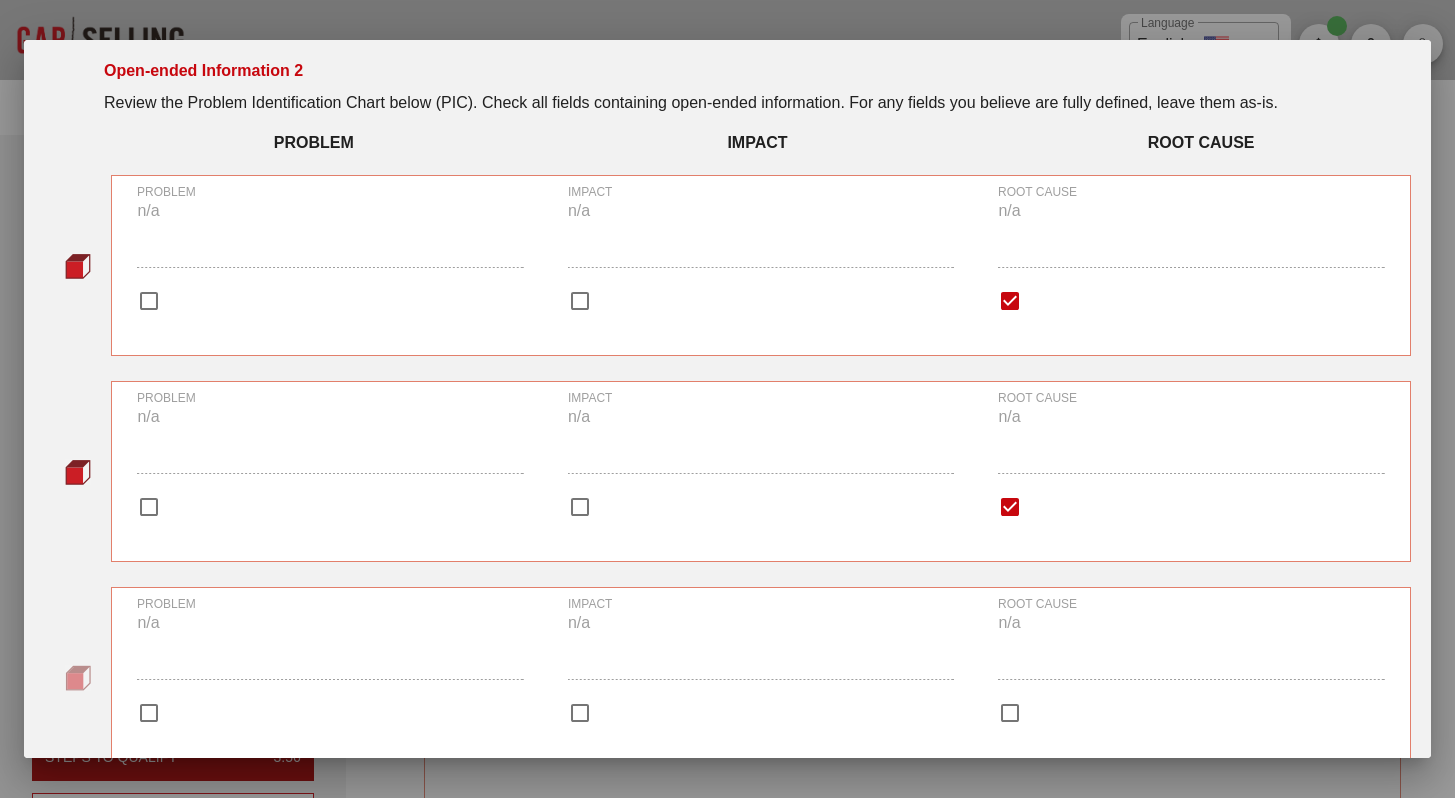click at bounding box center (149, 301) 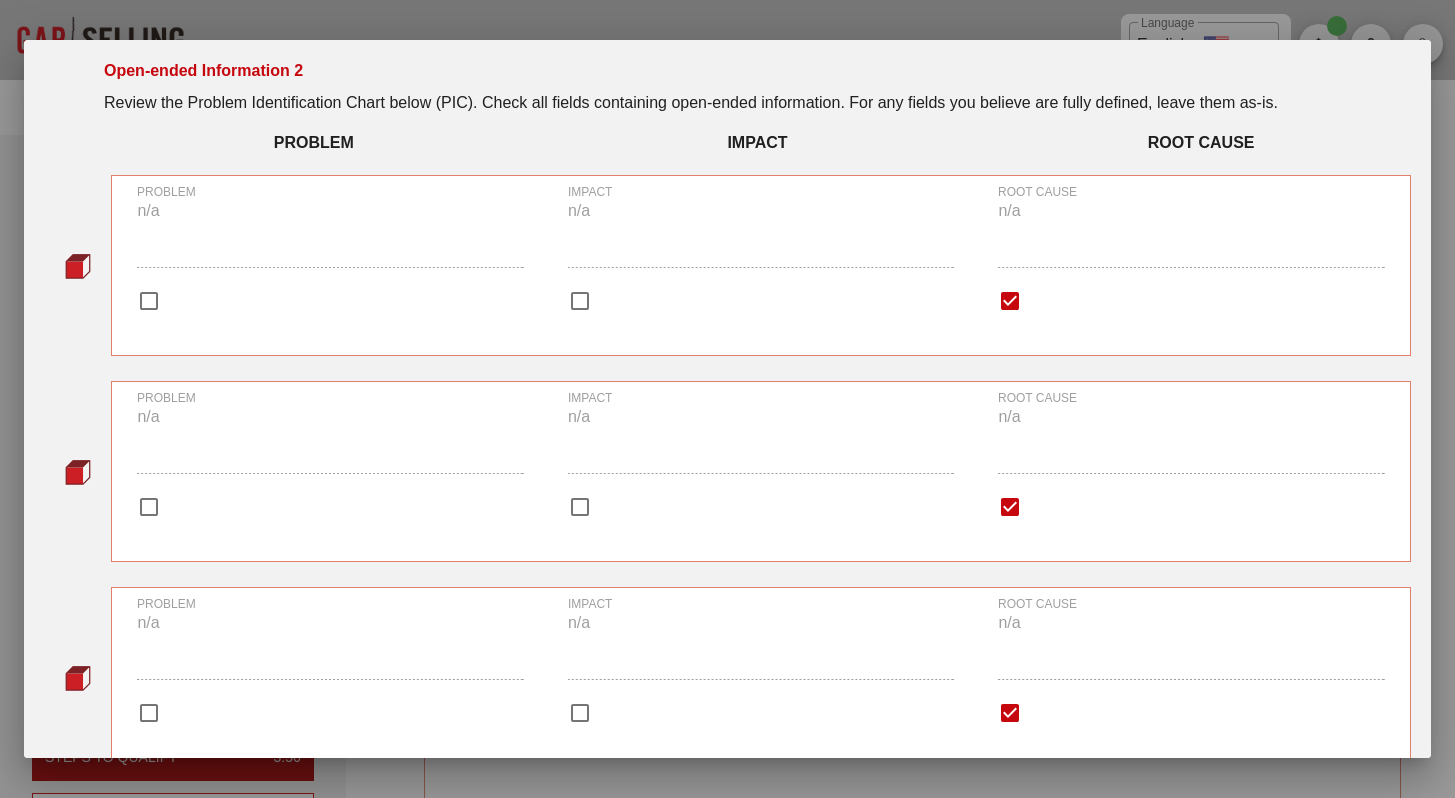 scroll, scrollTop: 172, scrollLeft: 0, axis: vertical 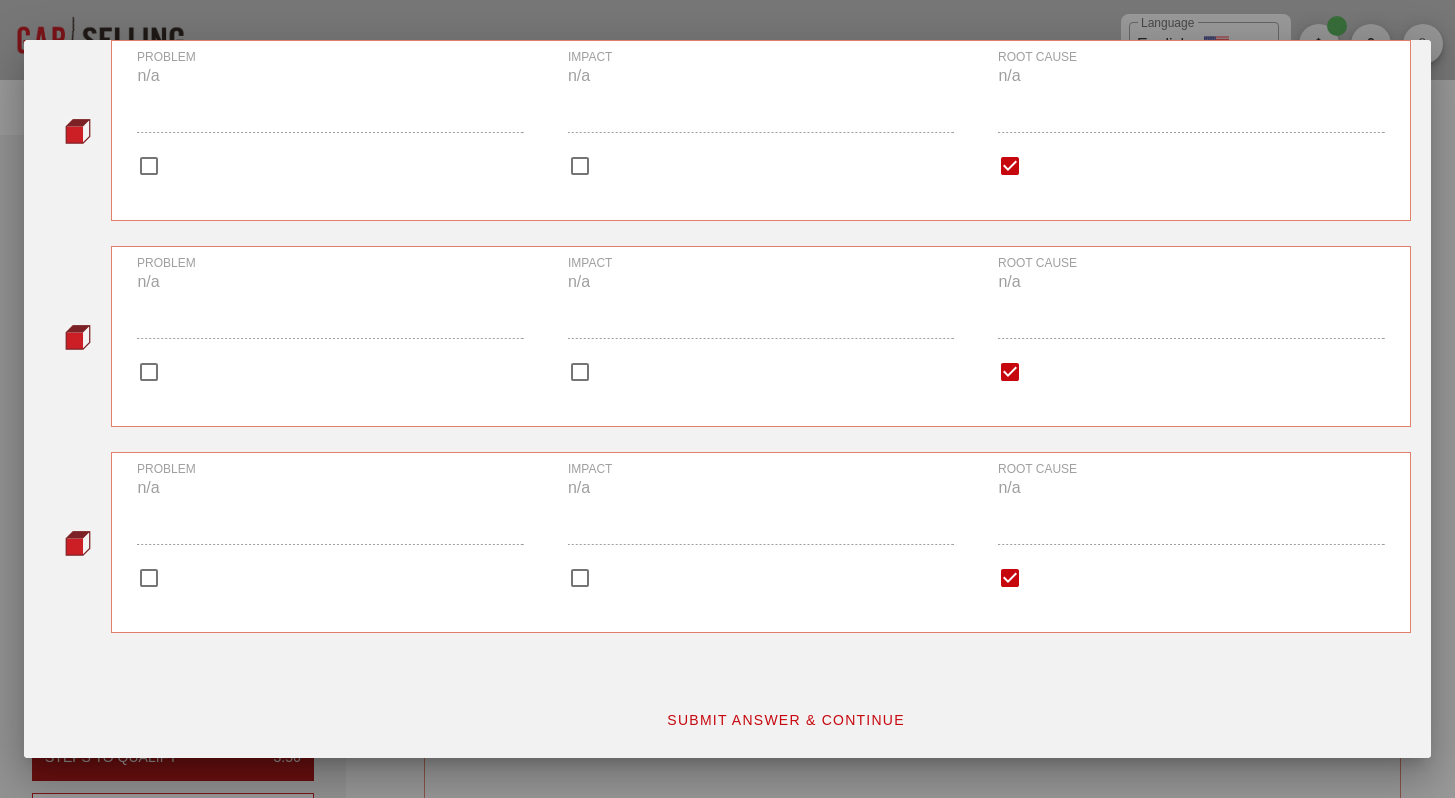 click on "SUBMIT ANSWER & CONTINUE" at bounding box center (785, 720) 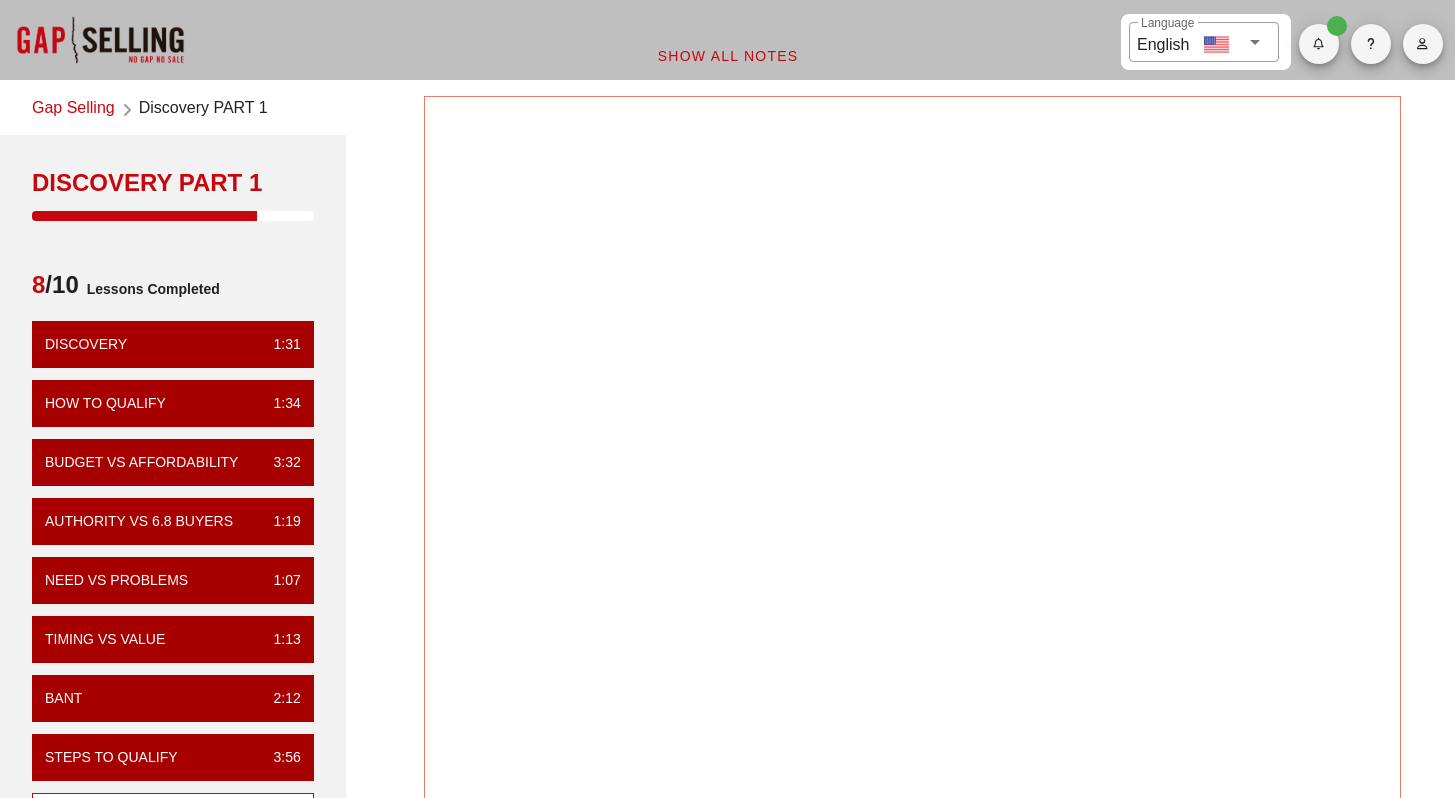 scroll, scrollTop: 0, scrollLeft: 0, axis: both 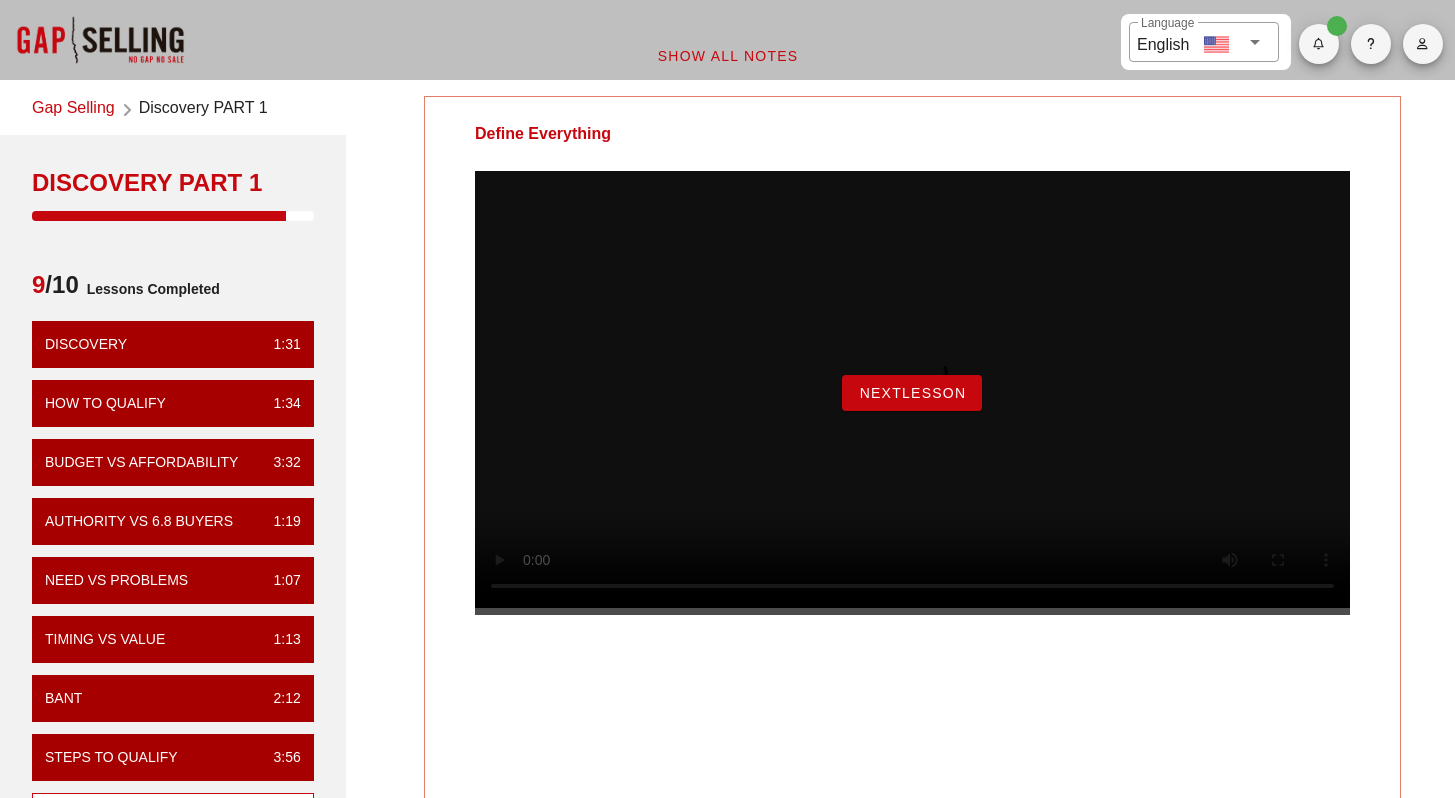 click on "NextLesson" at bounding box center (912, 393) 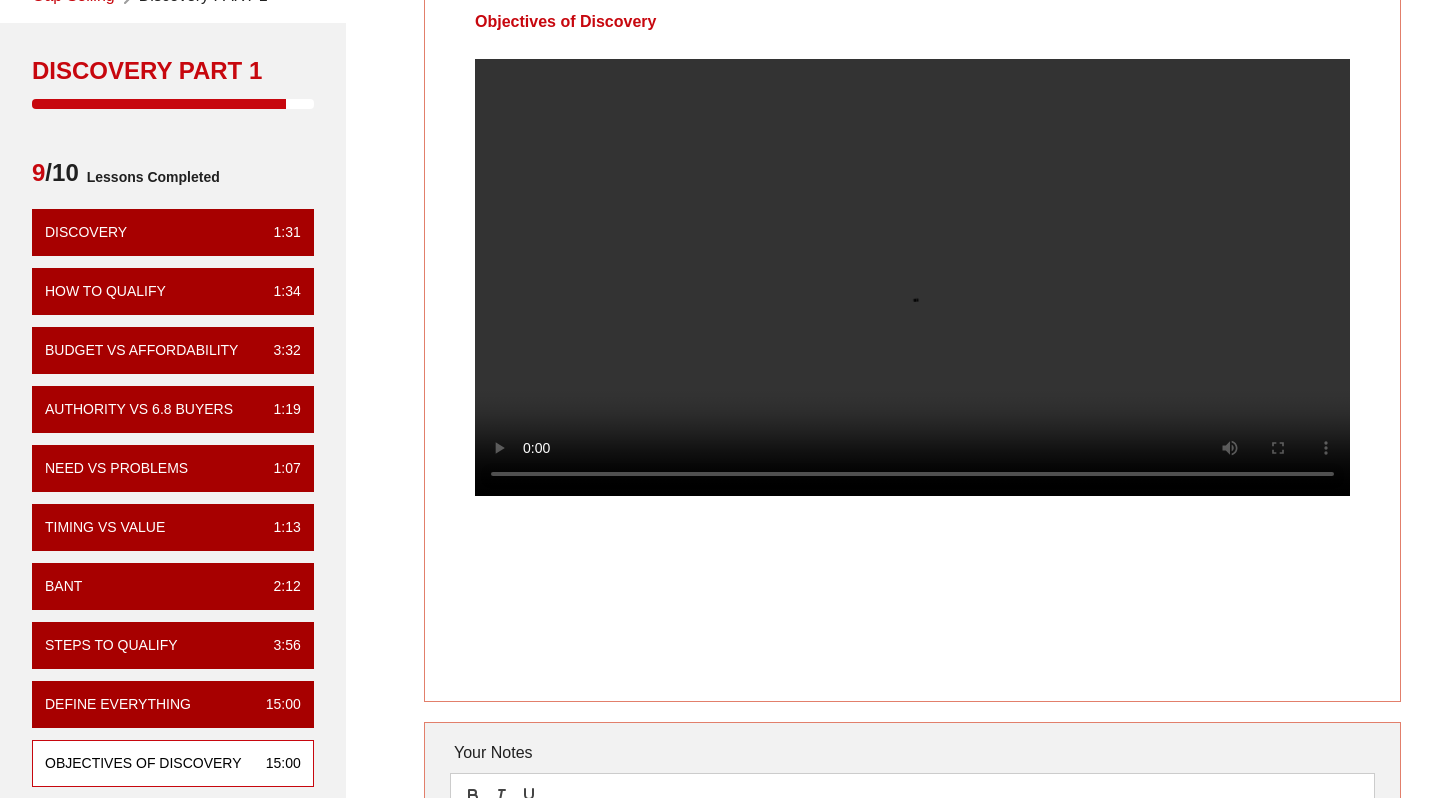 scroll, scrollTop: 0, scrollLeft: 0, axis: both 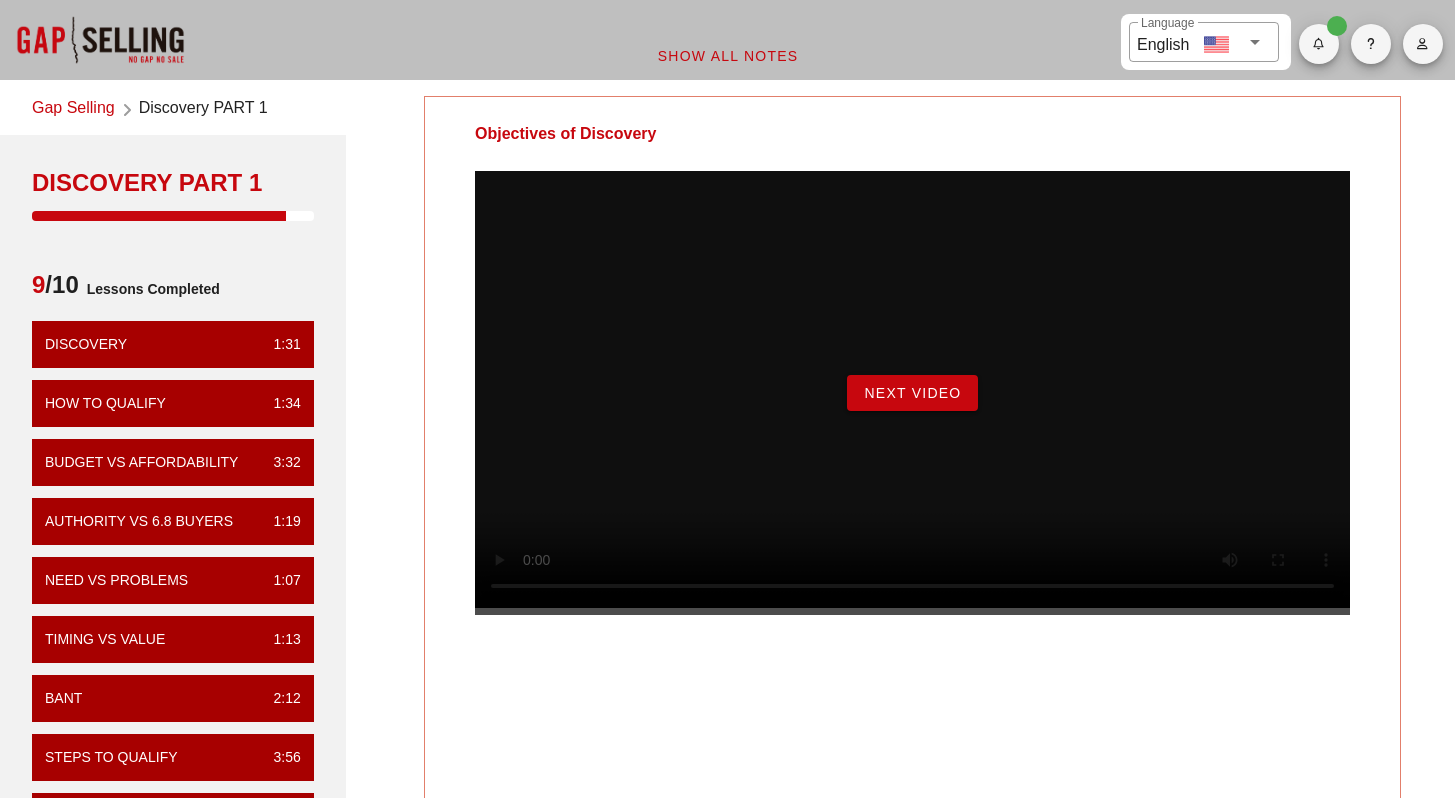 click on "Next Video" at bounding box center (912, 393) 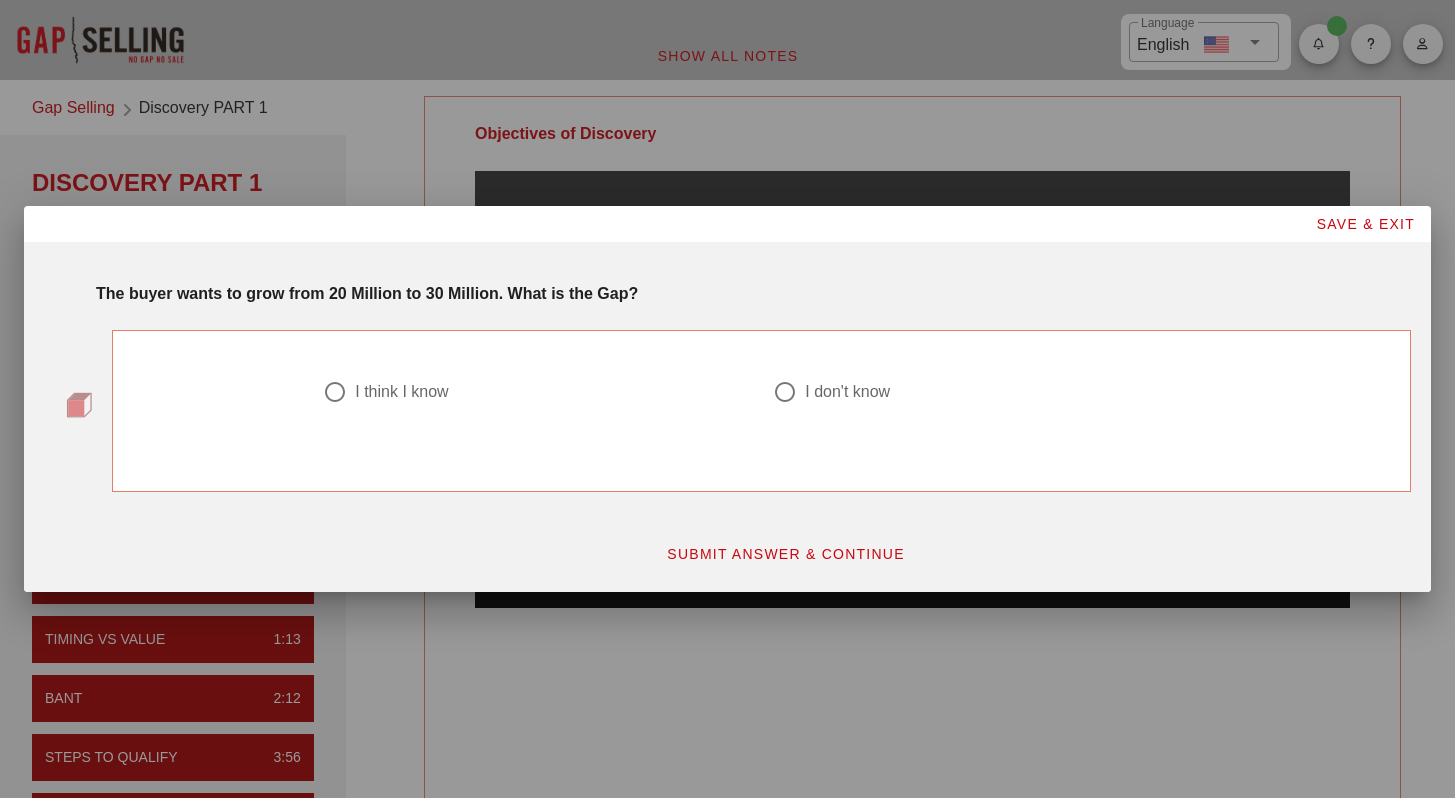 click on "I don't know" at bounding box center (847, 392) 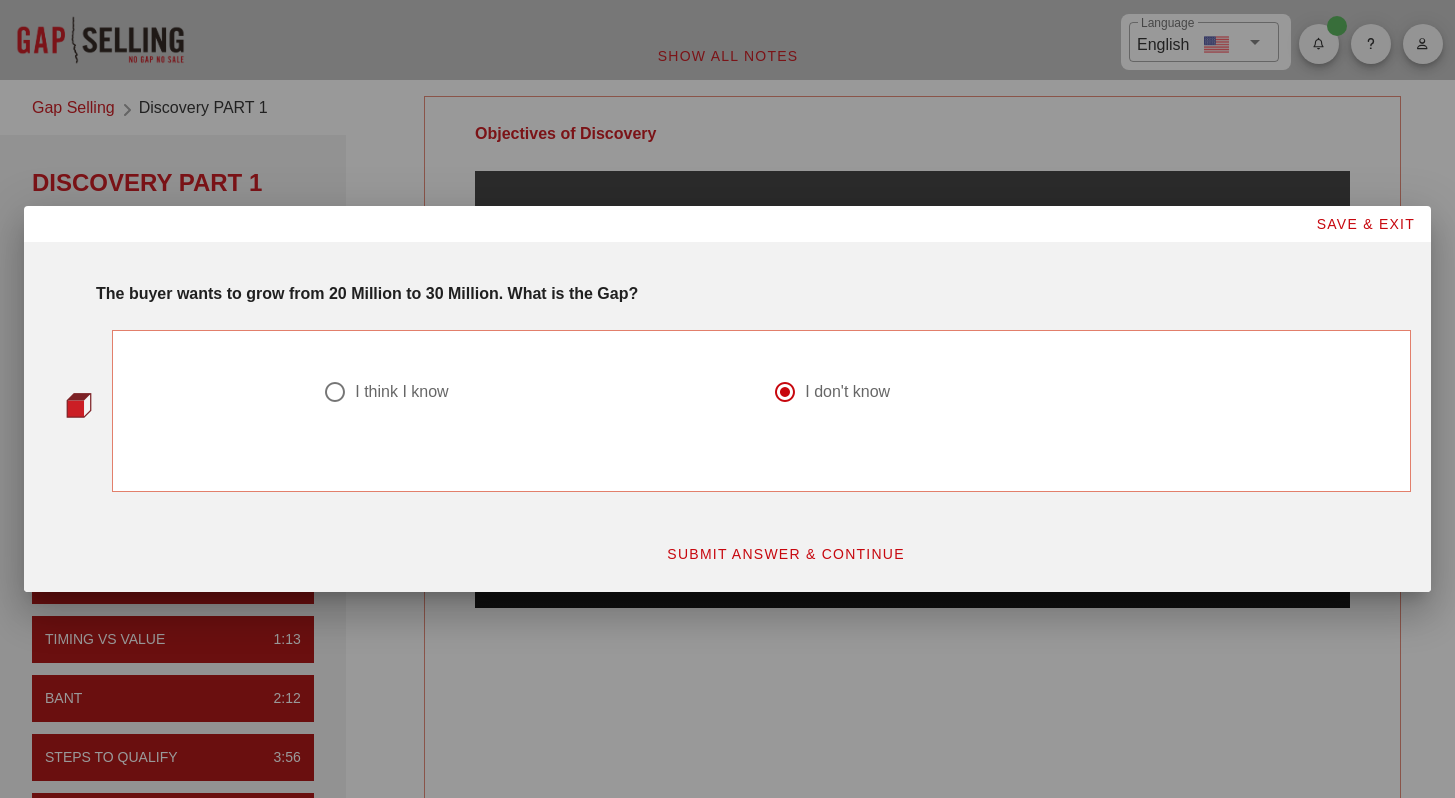 click on "SUBMIT ANSWER & CONTINUE" at bounding box center [785, 554] 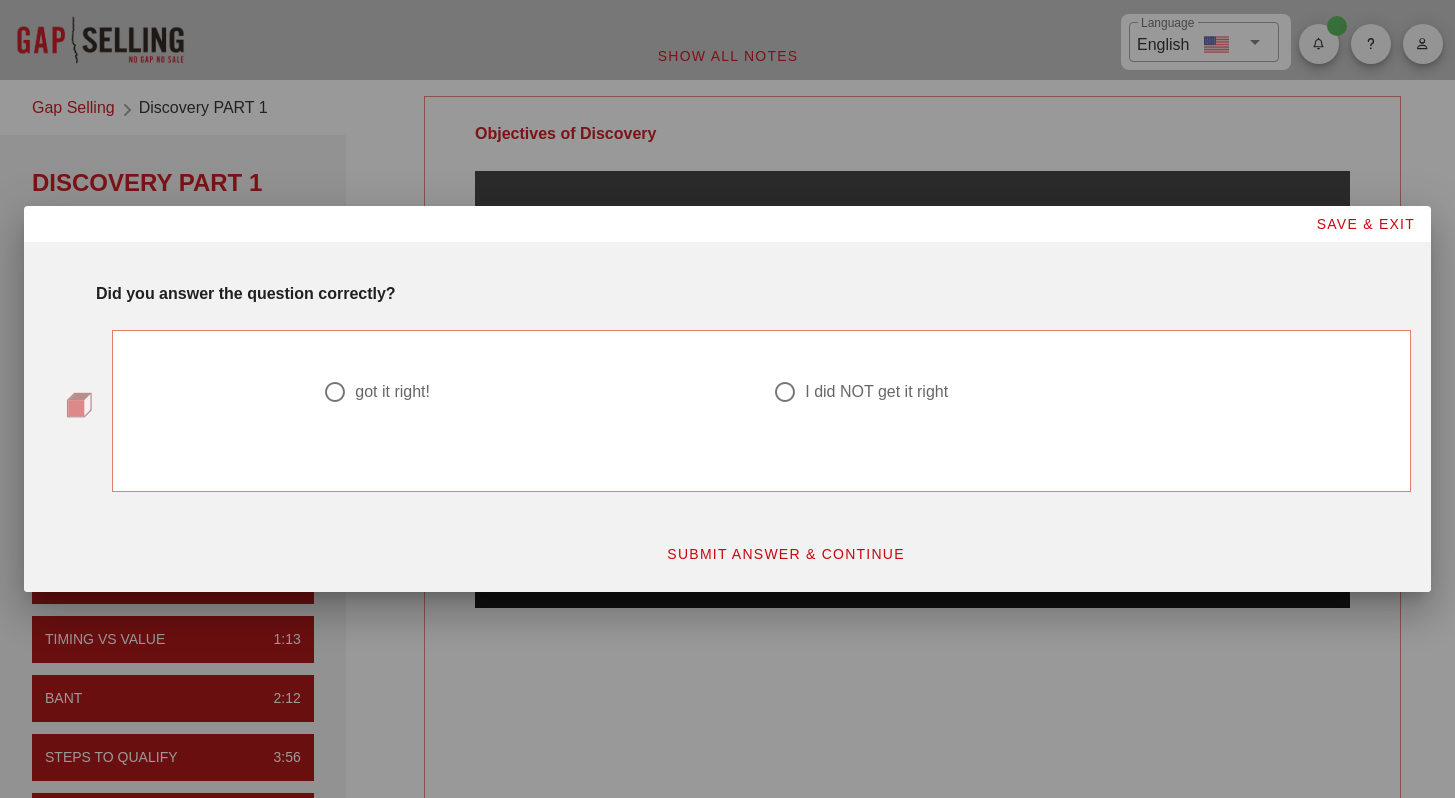 click at bounding box center (536, 416) 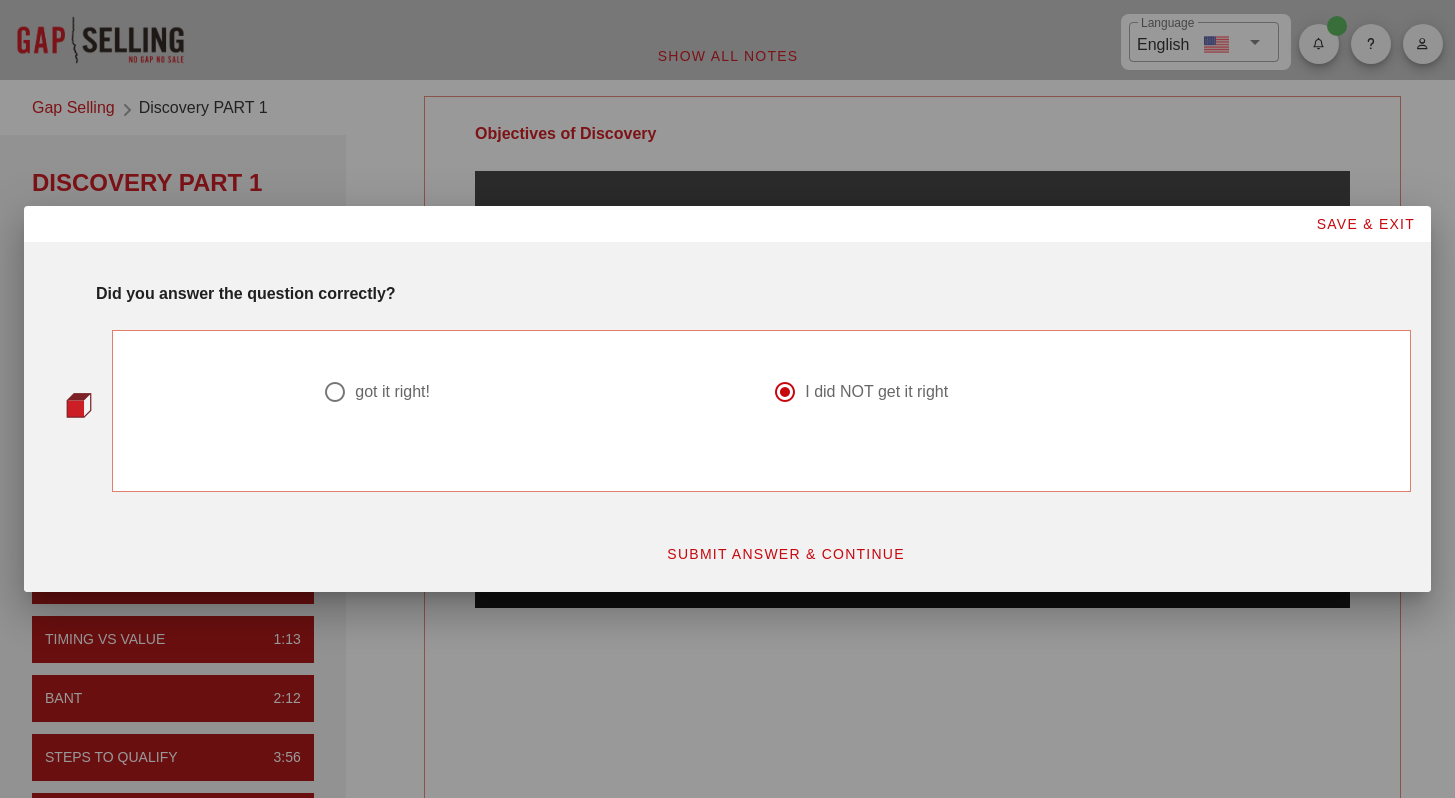 click on "SUBMIT ANSWER & CONTINUE" at bounding box center [785, 554] 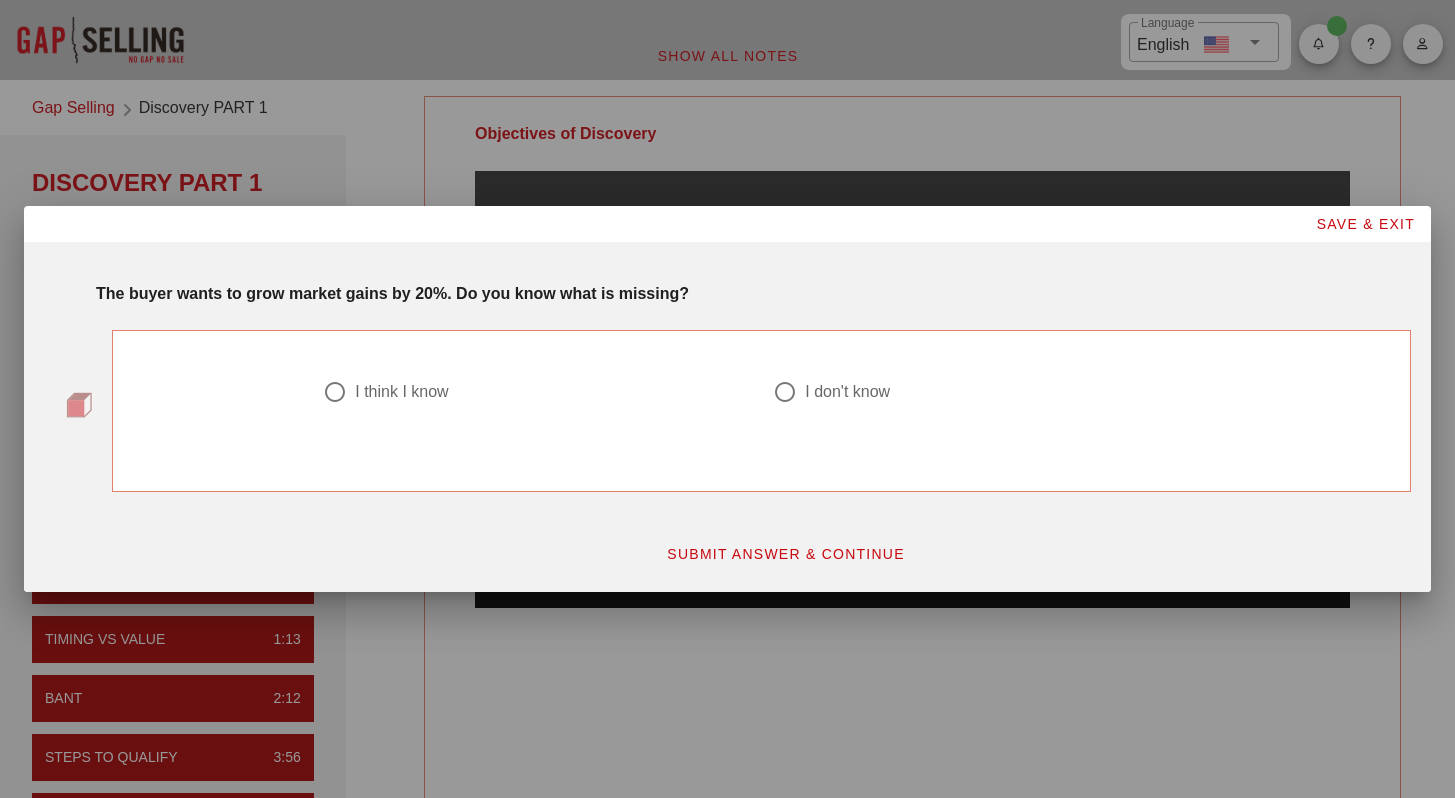 click on "I think I know" at bounding box center (401, 392) 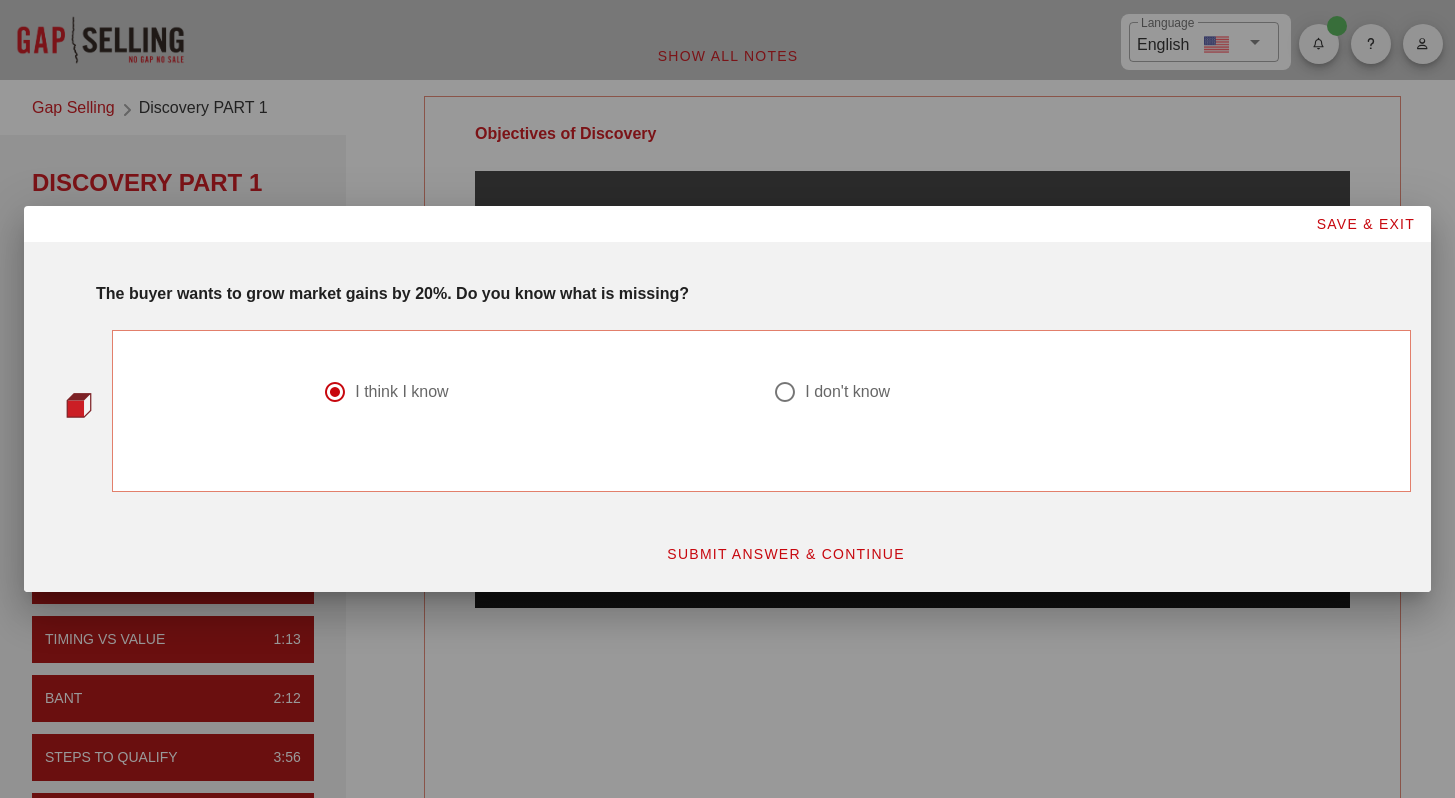 click on "SUBMIT ANSWER & CONTINUE" at bounding box center (785, 554) 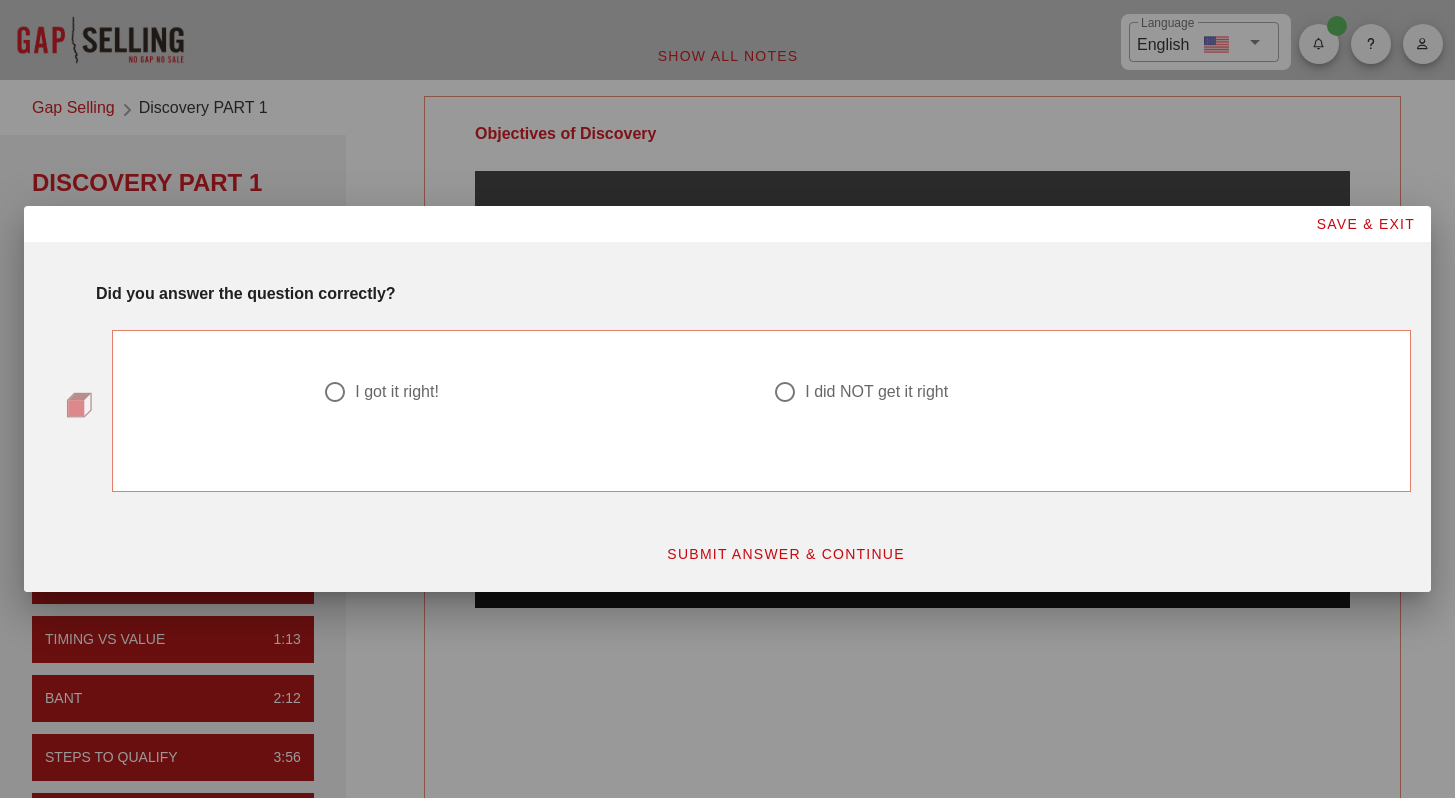 click on "I got it right!" at bounding box center (528, 392) 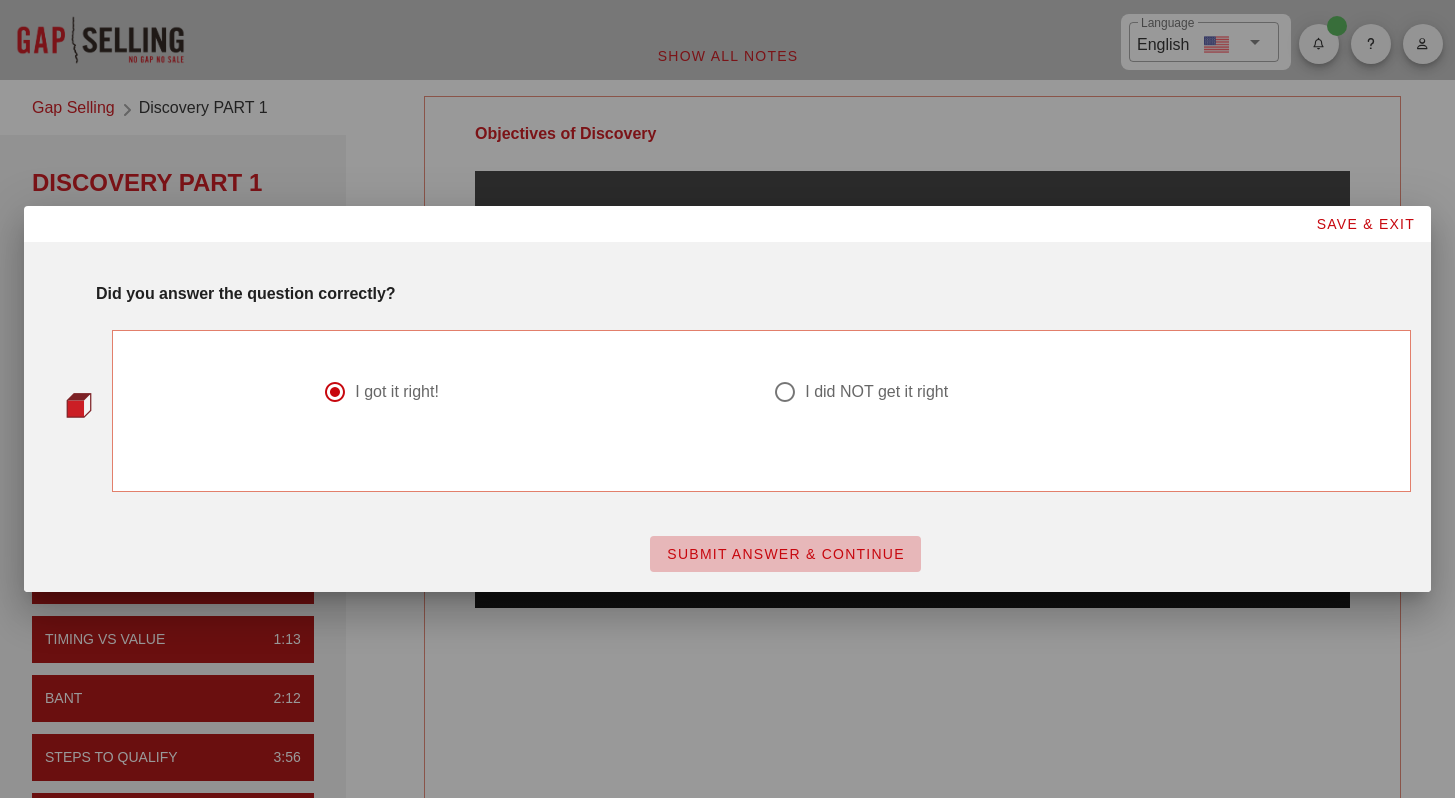 click on "SUBMIT ANSWER & CONTINUE" at bounding box center (785, 554) 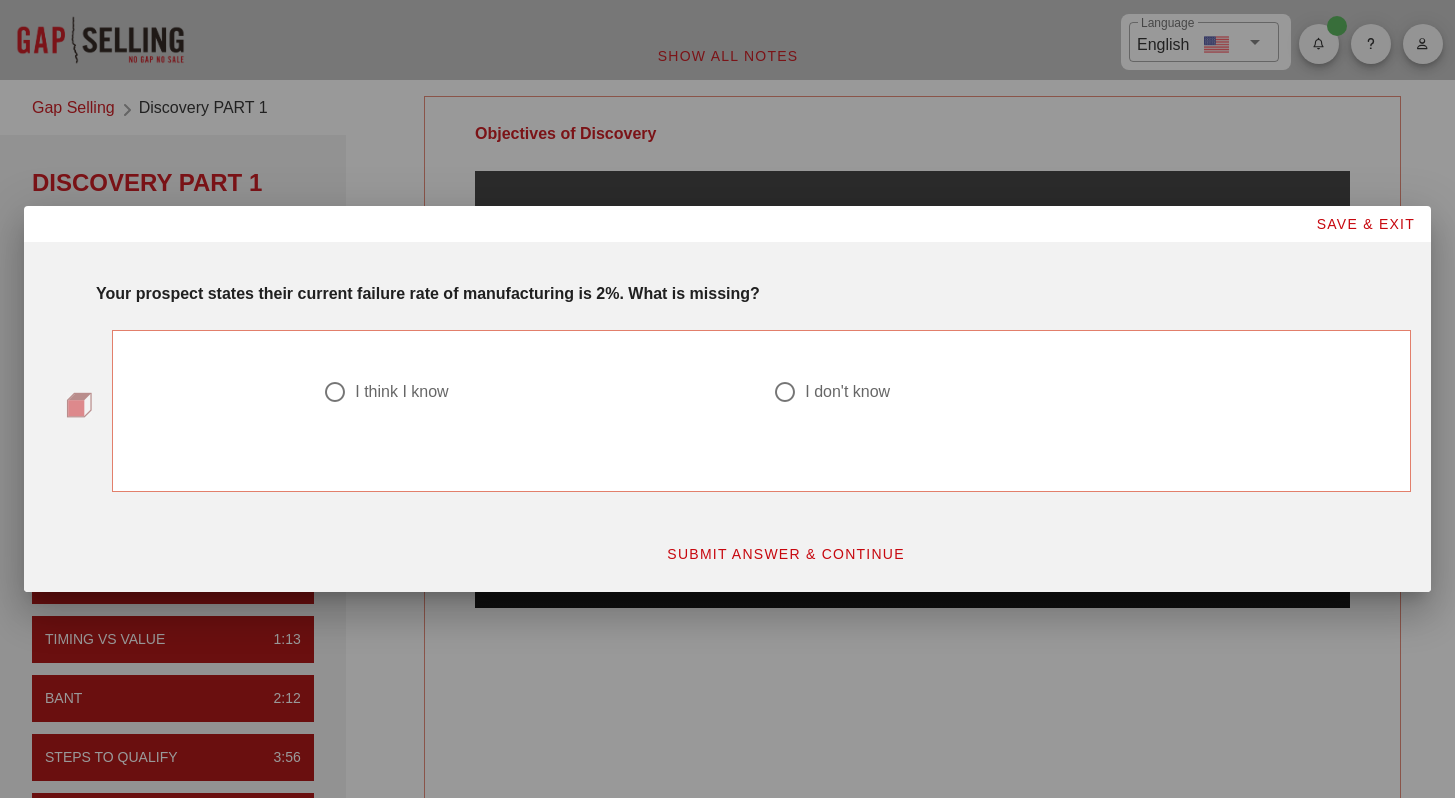 click on "I think I know" at bounding box center (544, 392) 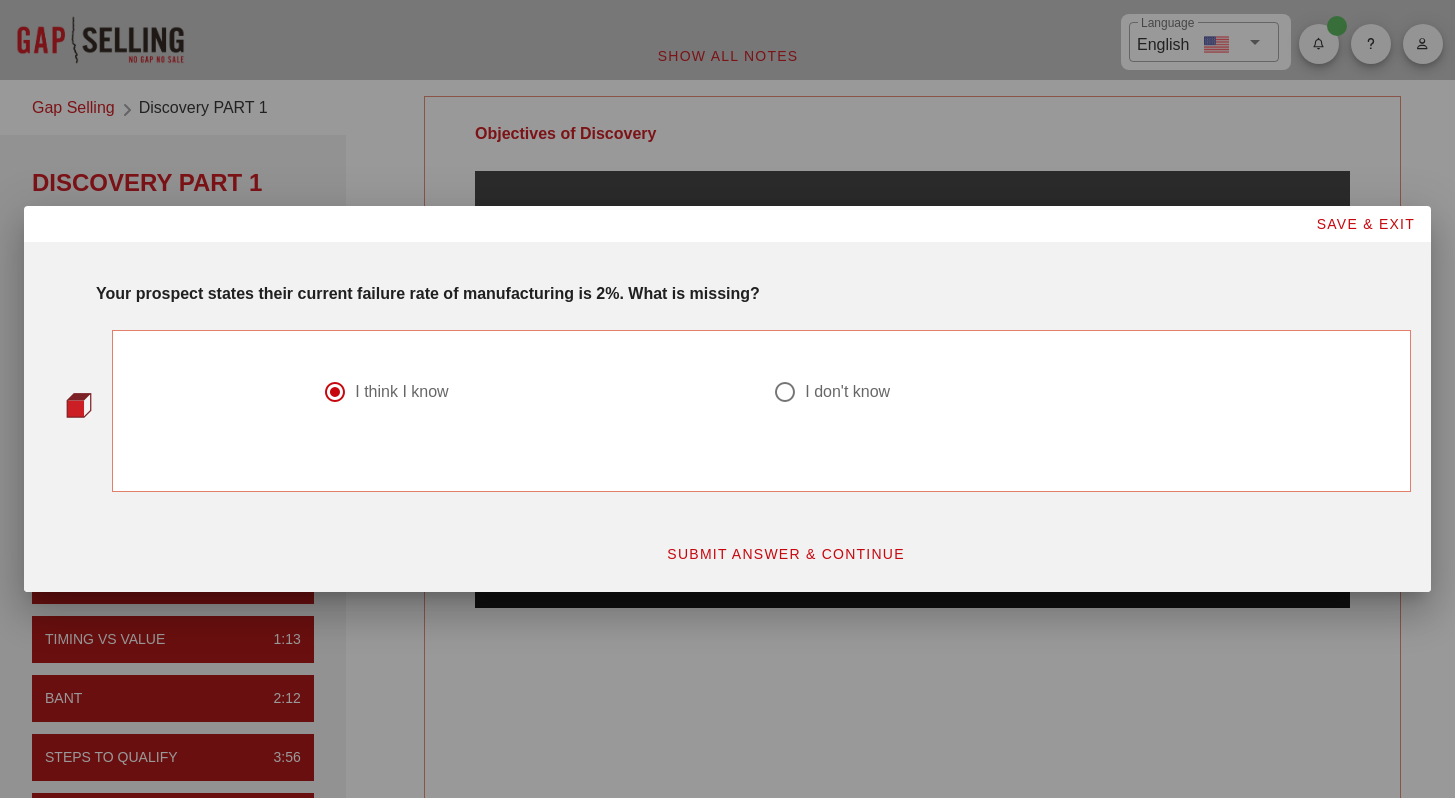 click on "SUBMIT ANSWER & CONTINUE" at bounding box center (785, 554) 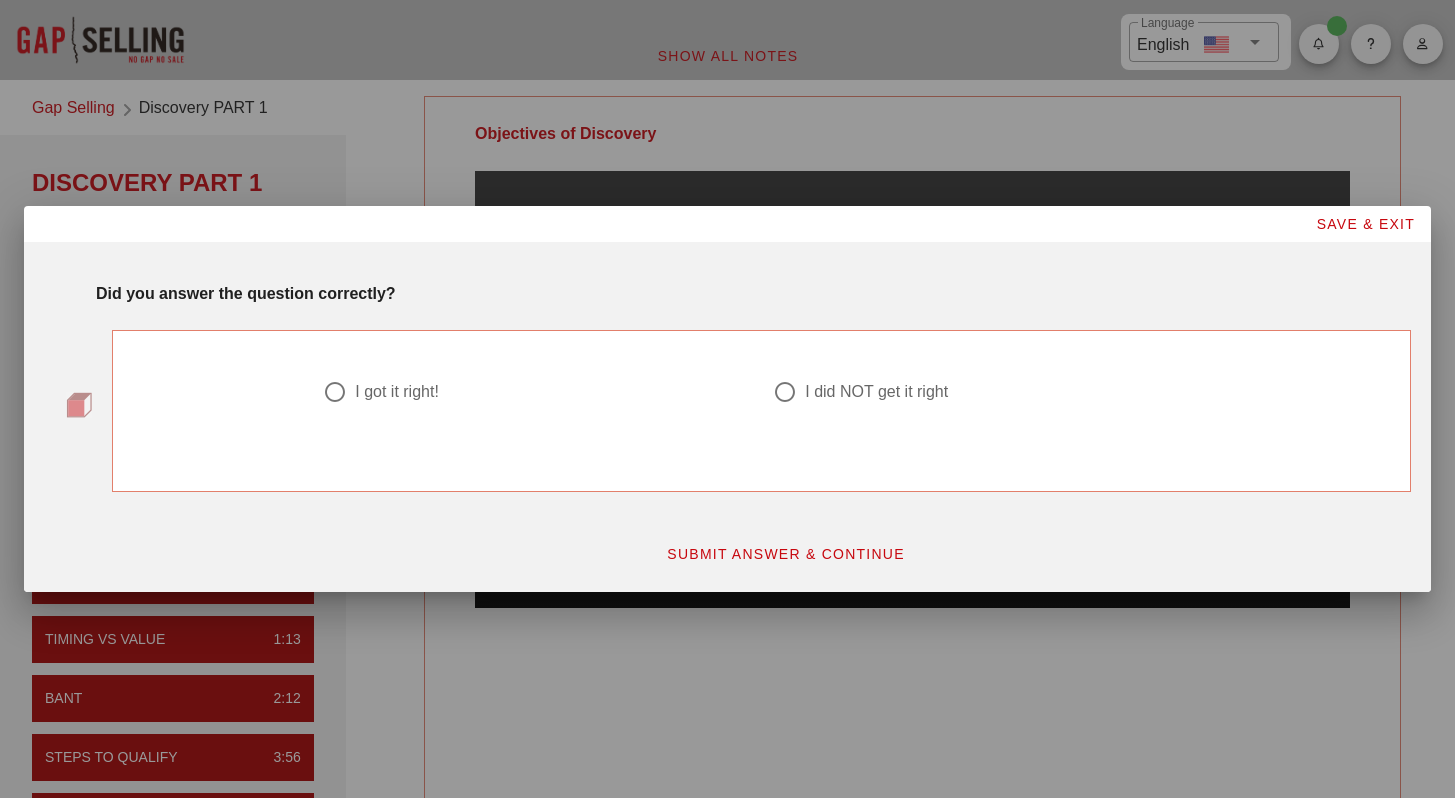 click at bounding box center [536, 416] 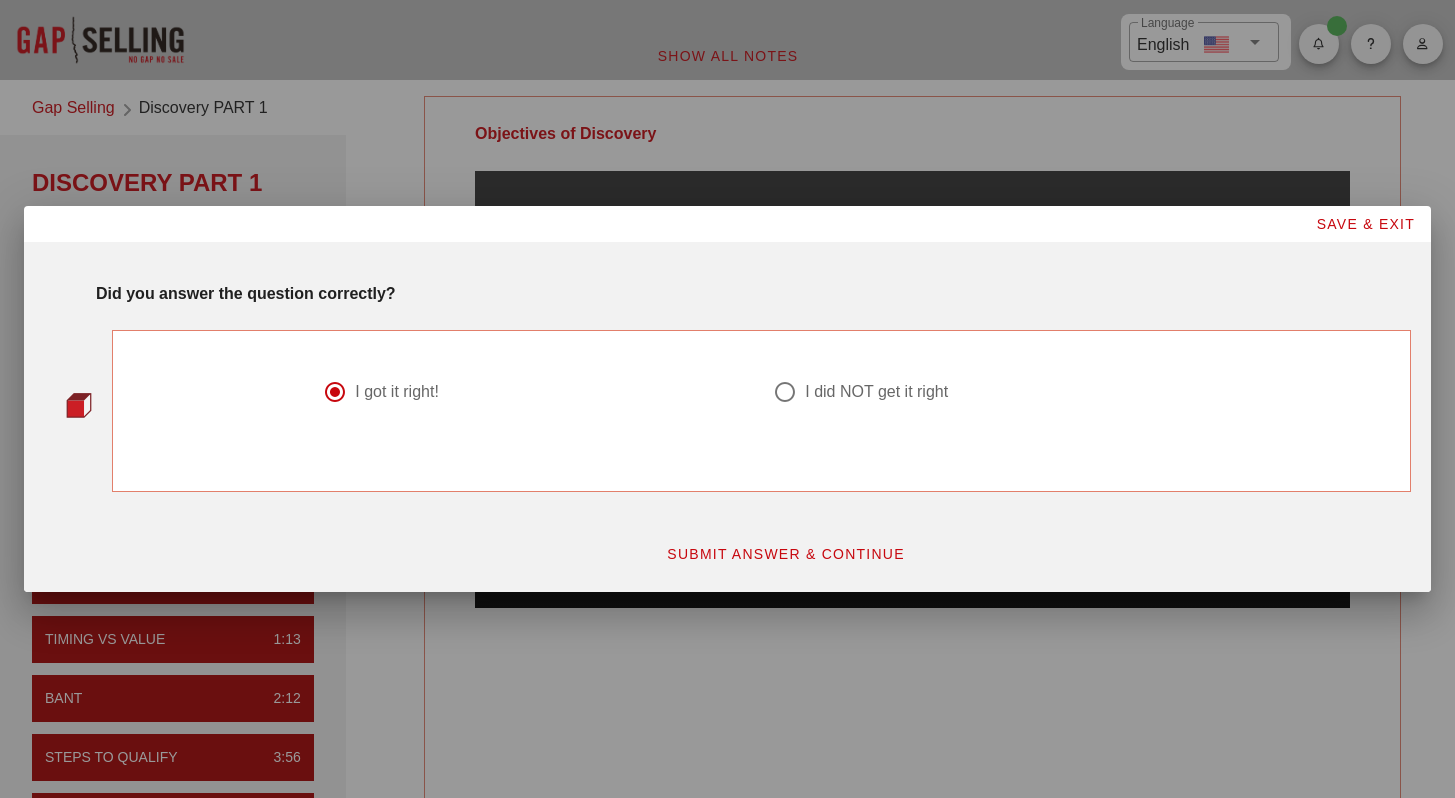 click on "SUBMIT ANSWER & CONTINUE" at bounding box center [785, 554] 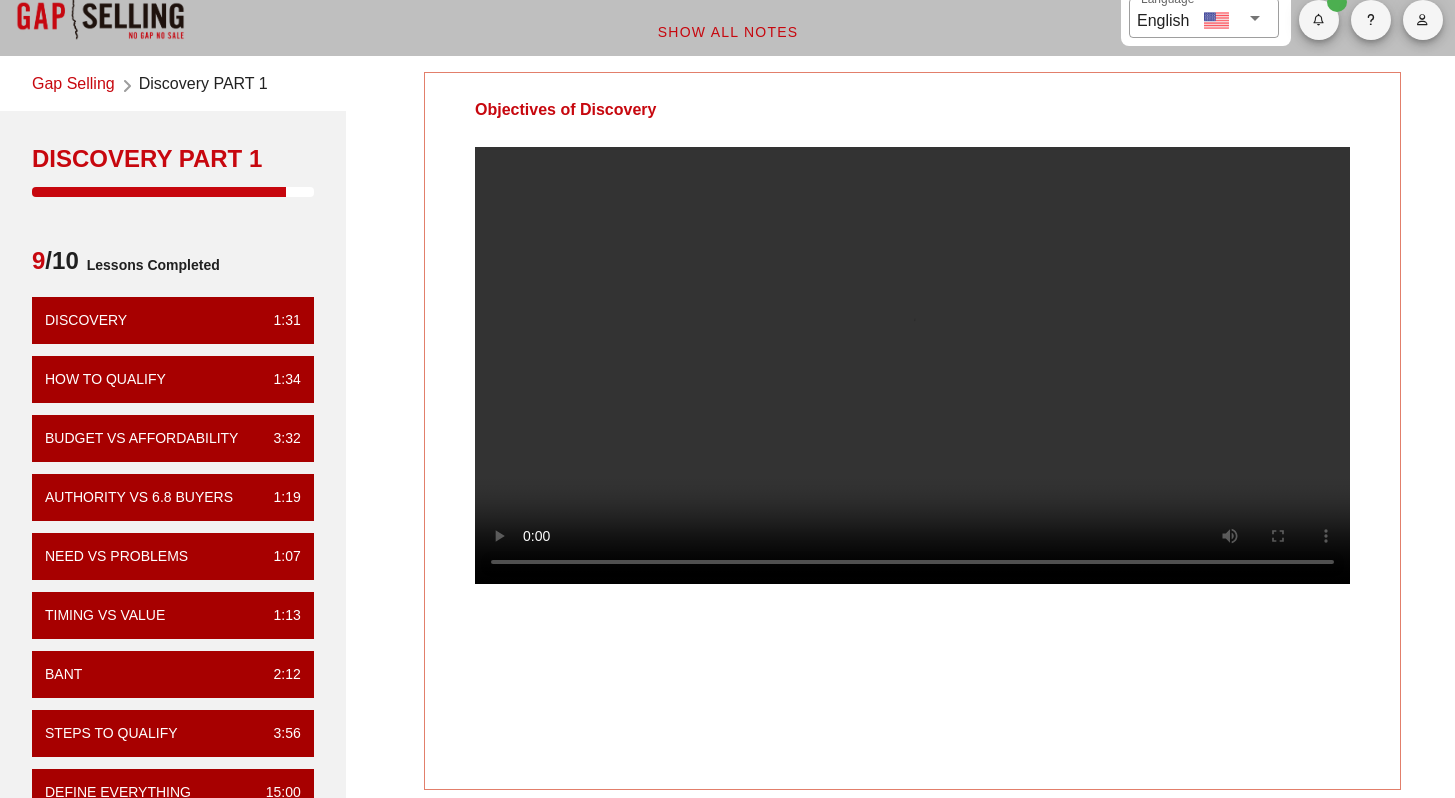 scroll, scrollTop: 25, scrollLeft: 0, axis: vertical 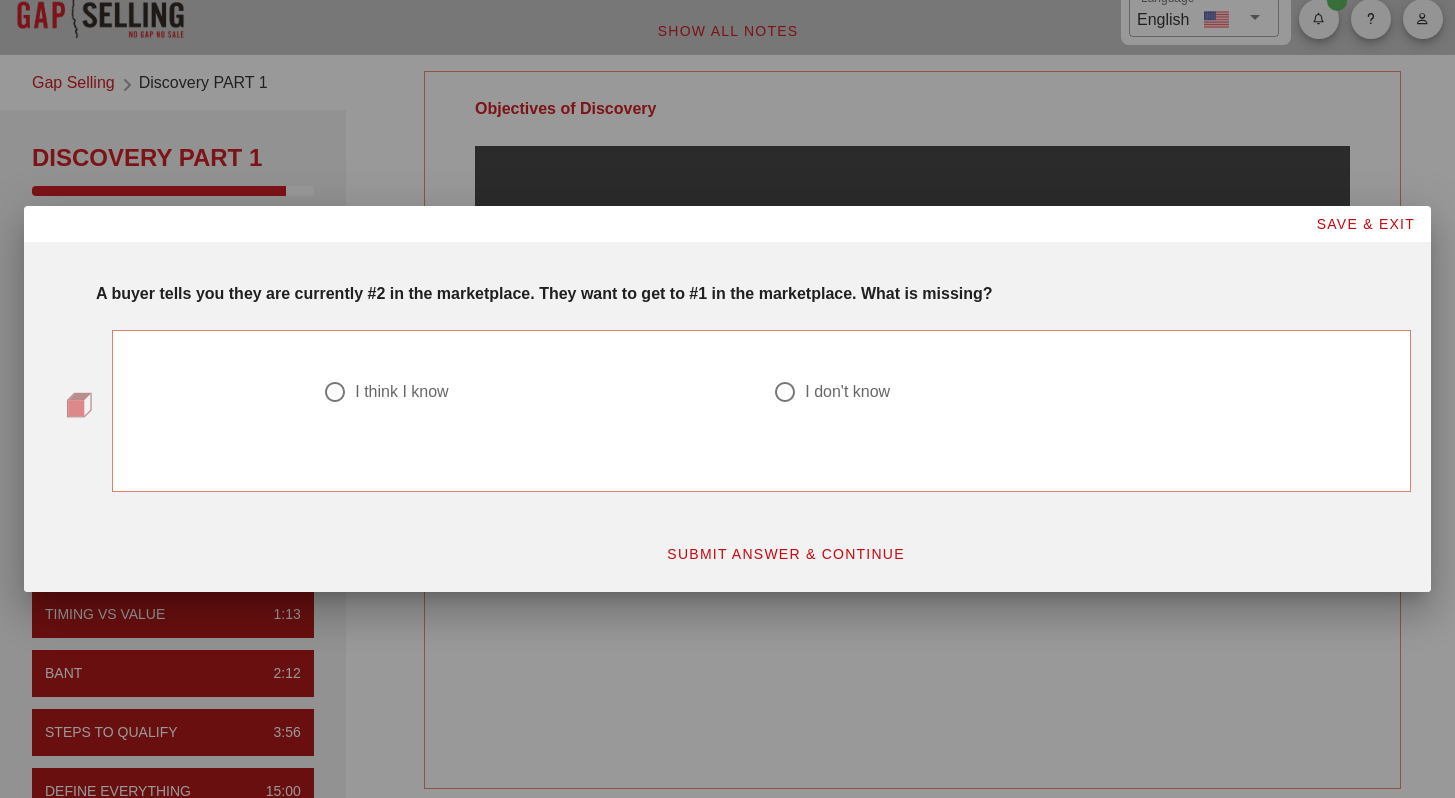click on "I think I know" at bounding box center (401, 392) 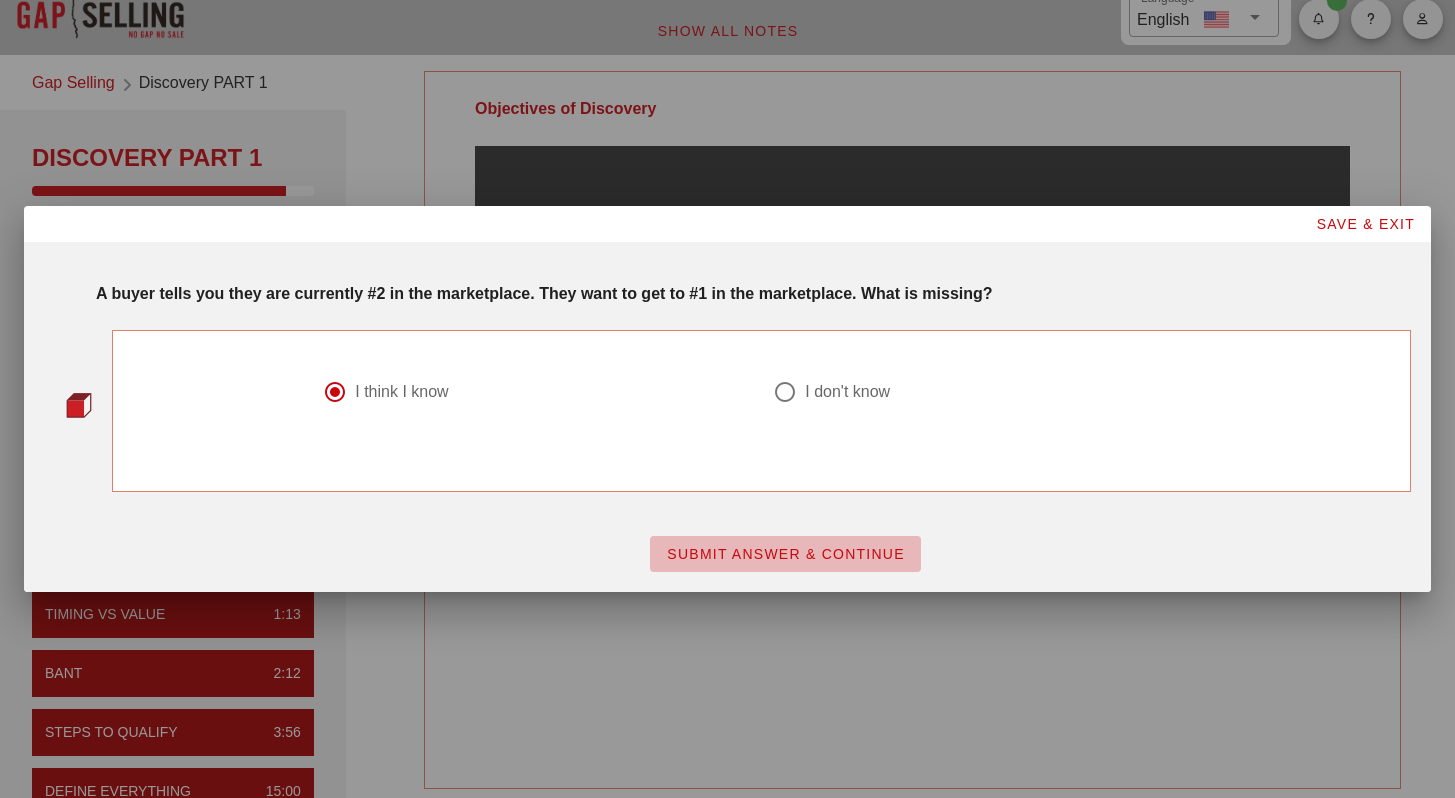 click on "SUBMIT ANSWER & CONTINUE" at bounding box center [785, 554] 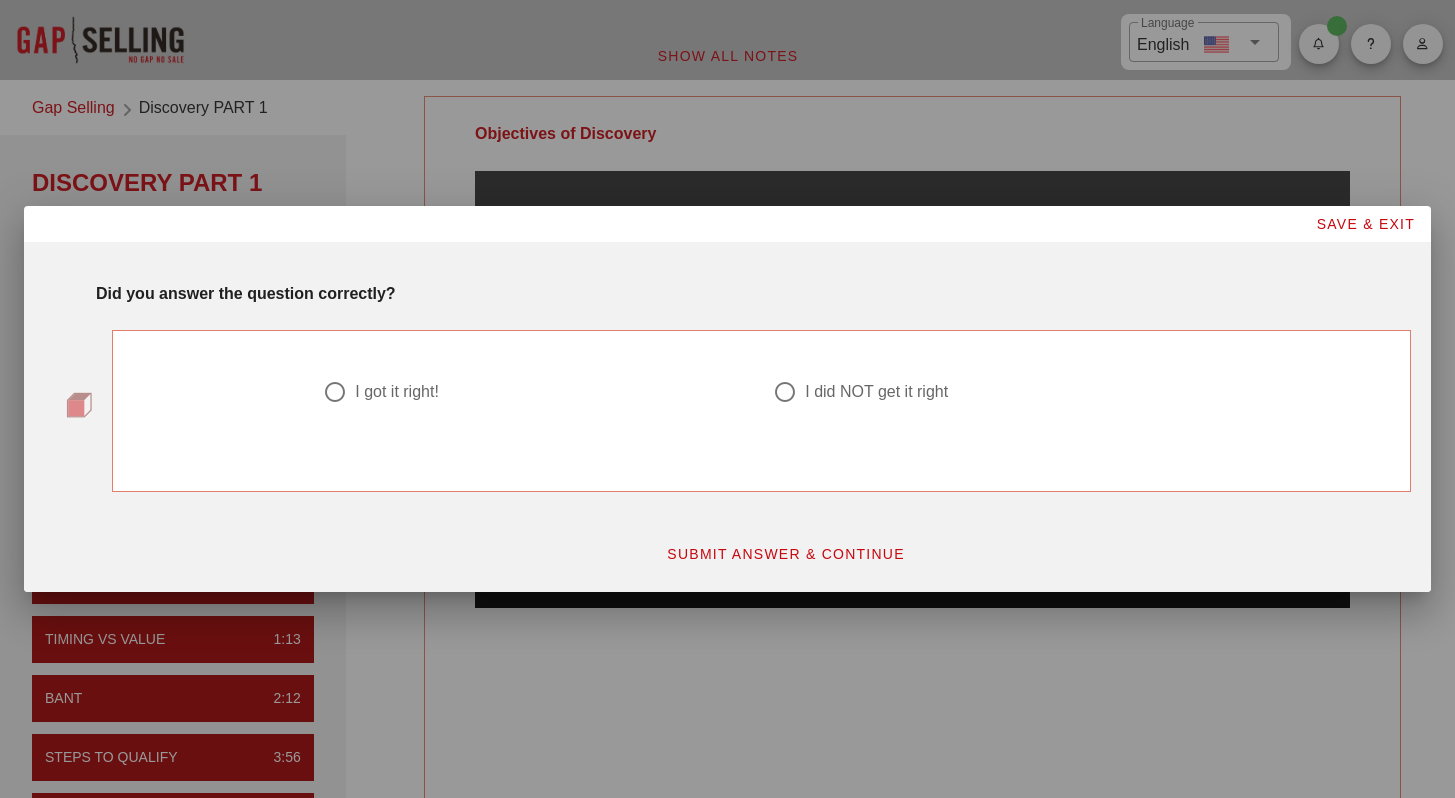 click on "I got it right!" at bounding box center (397, 392) 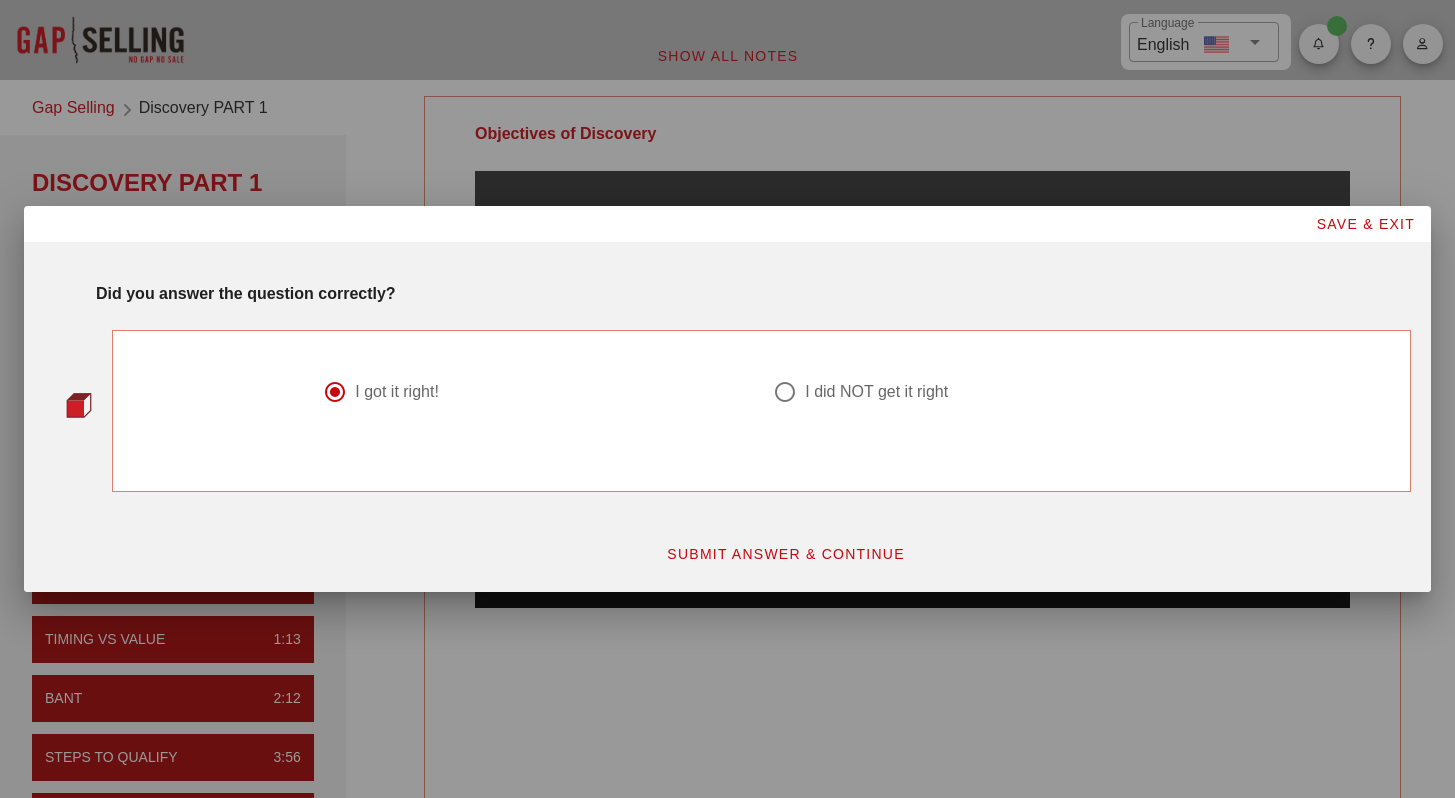 click on "SUBMIT ANSWER & CONTINUE" at bounding box center (785, 554) 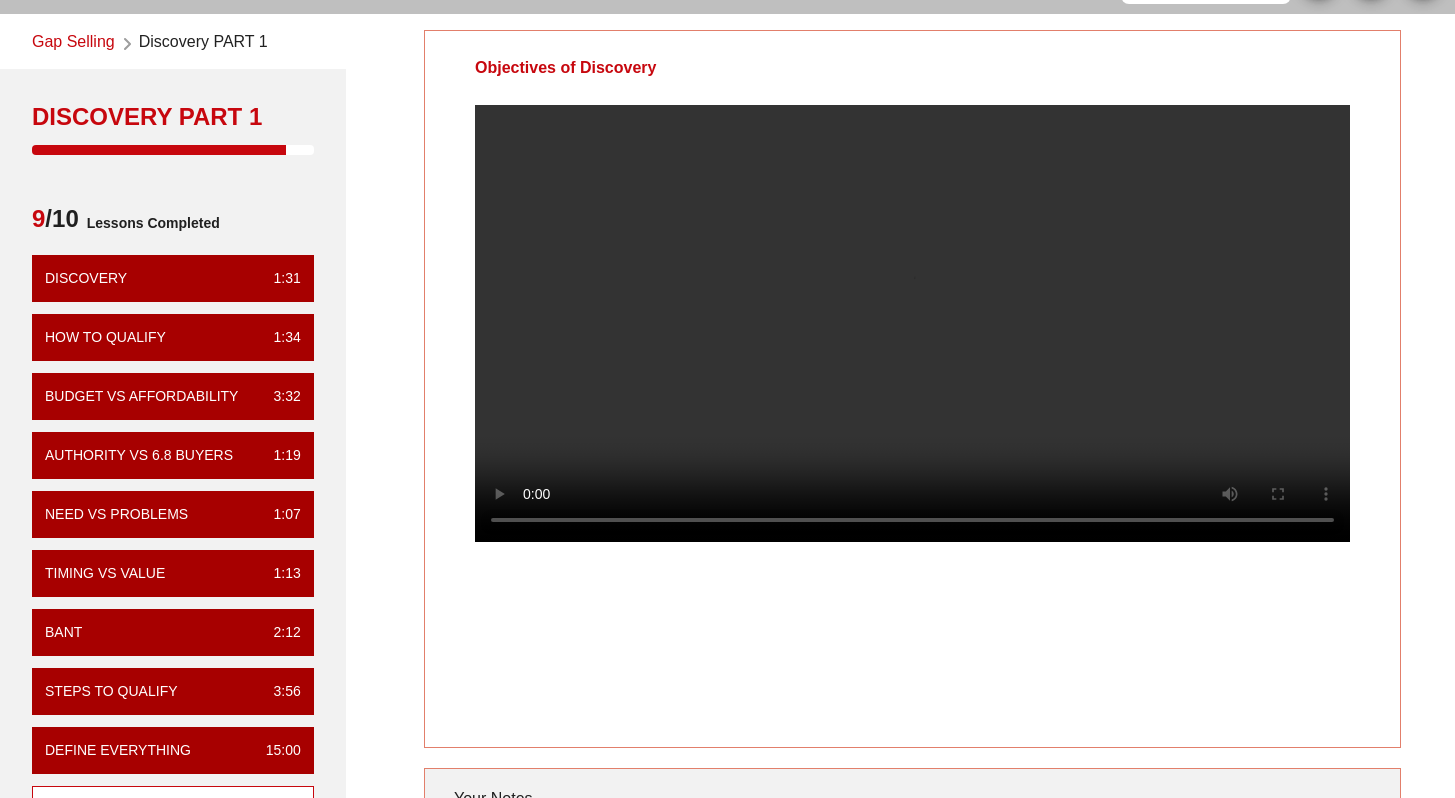 scroll, scrollTop: 68, scrollLeft: 0, axis: vertical 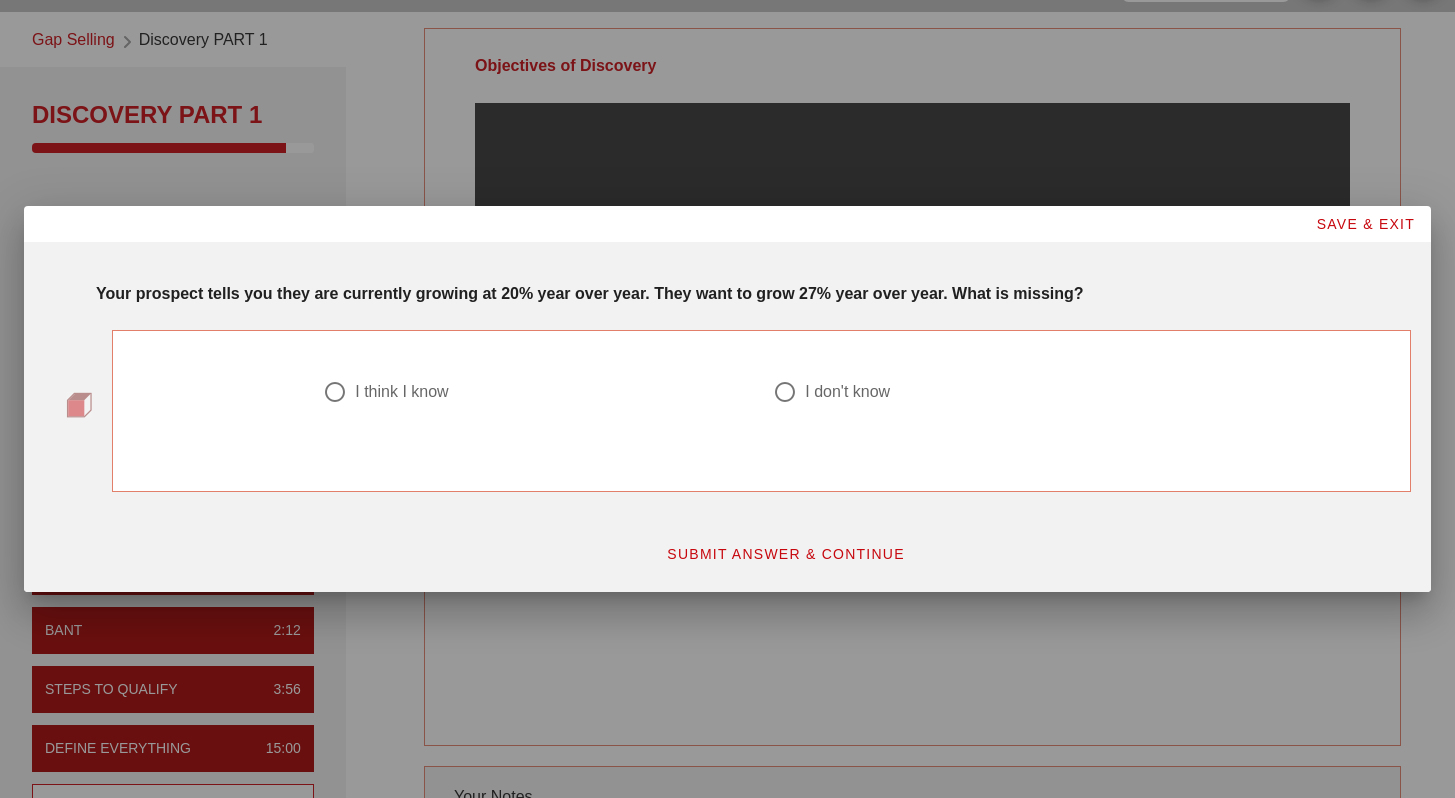 click on "I think I know" at bounding box center (528, 392) 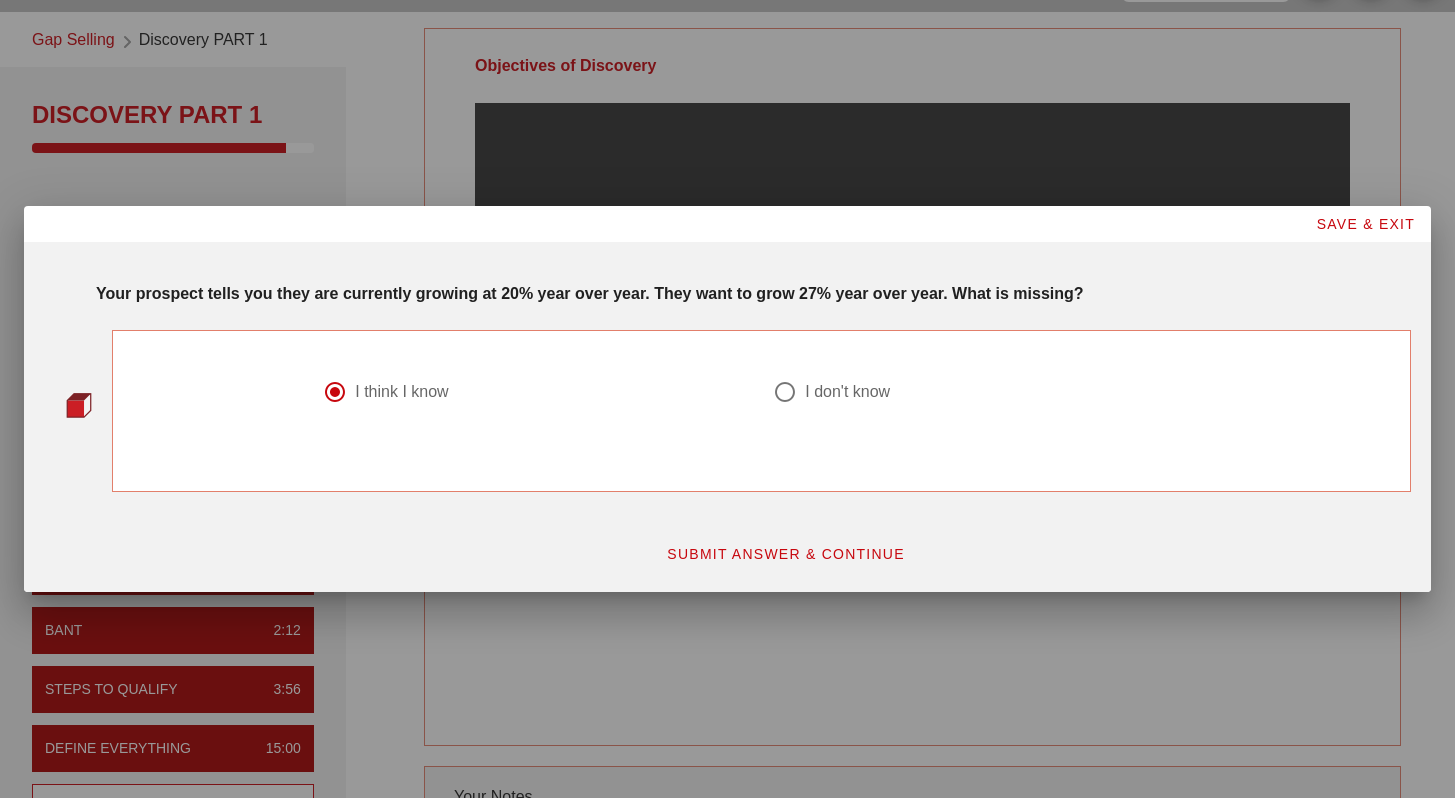 click on "SUBMIT ANSWER & CONTINUE" at bounding box center (785, 554) 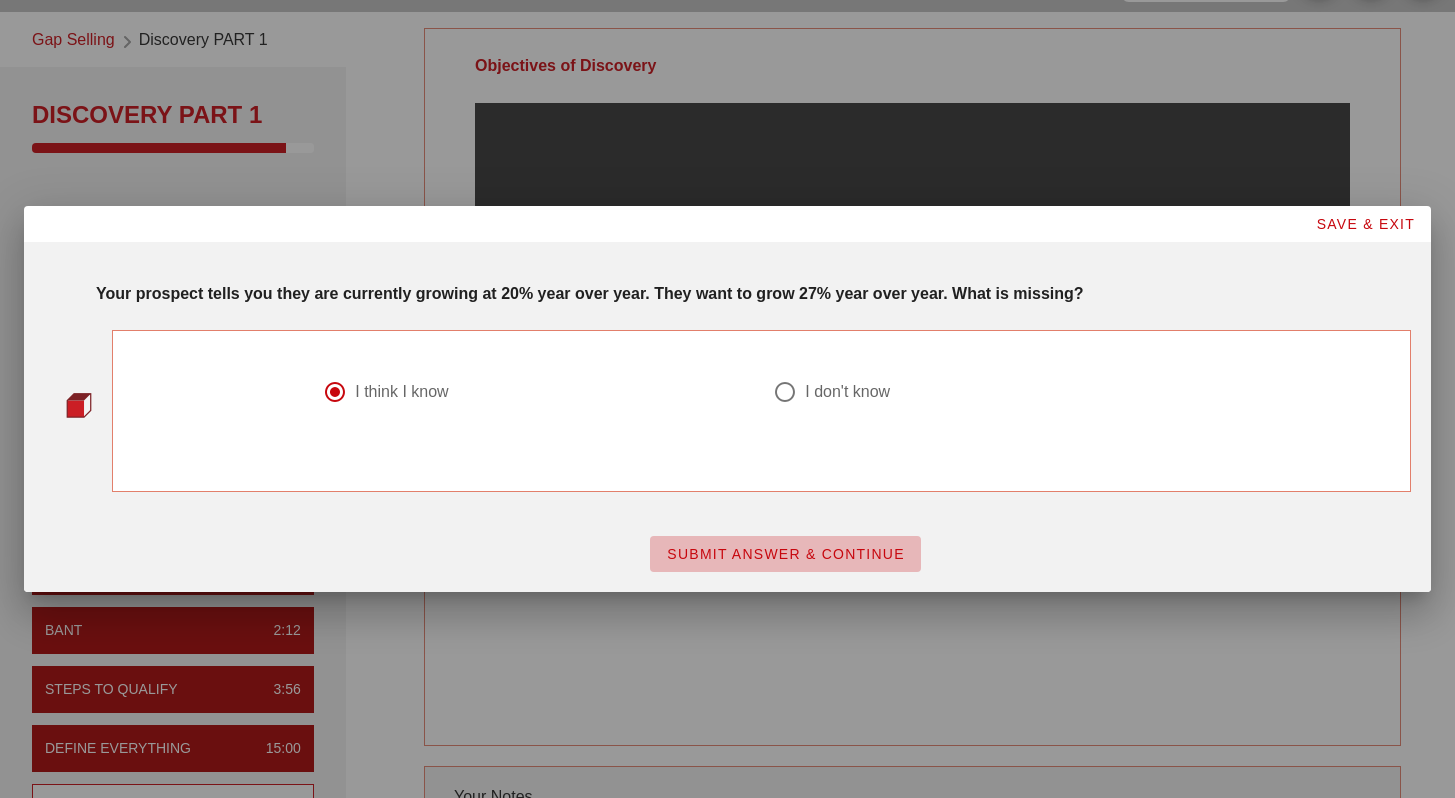 scroll, scrollTop: 0, scrollLeft: 0, axis: both 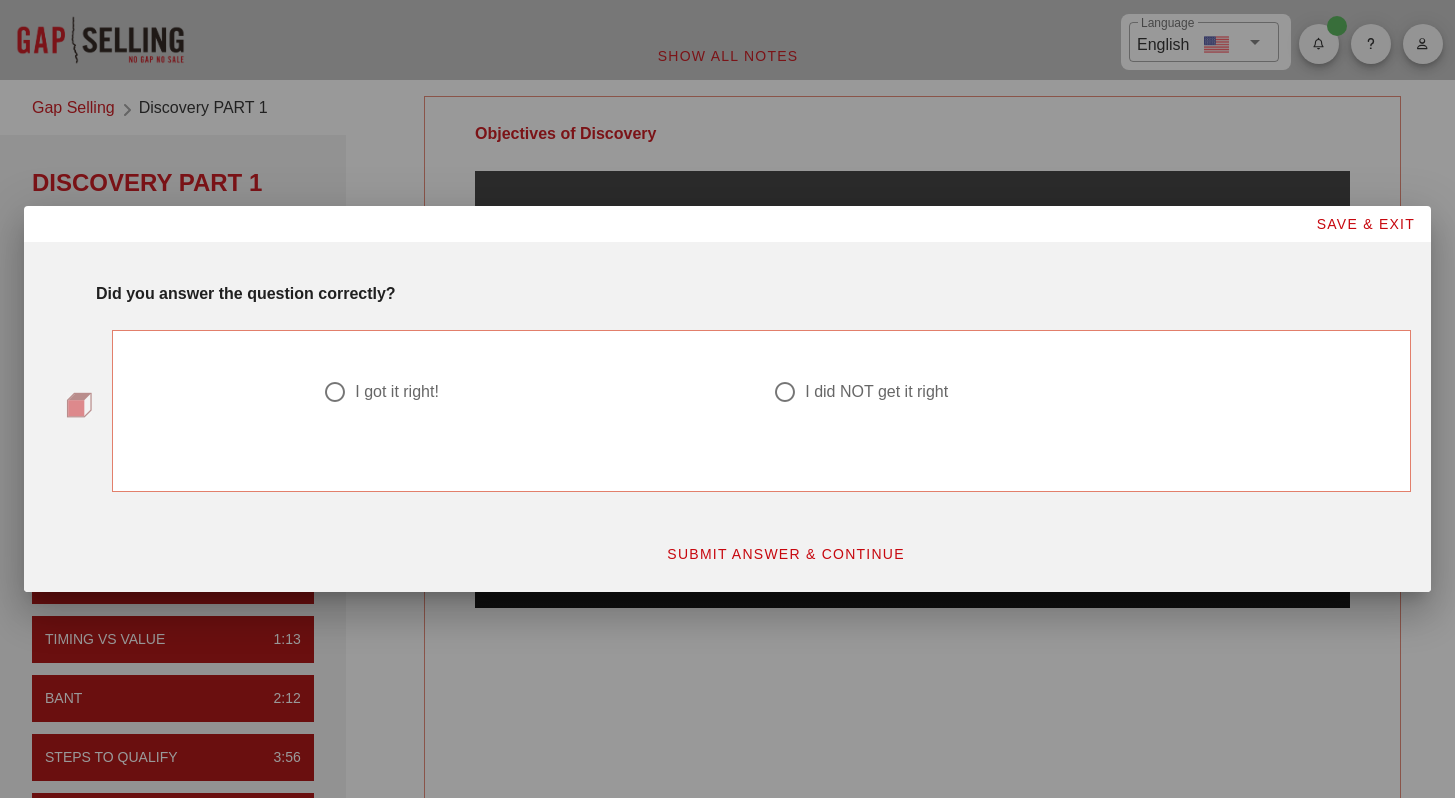 click on "I got it right!" at bounding box center (528, 392) 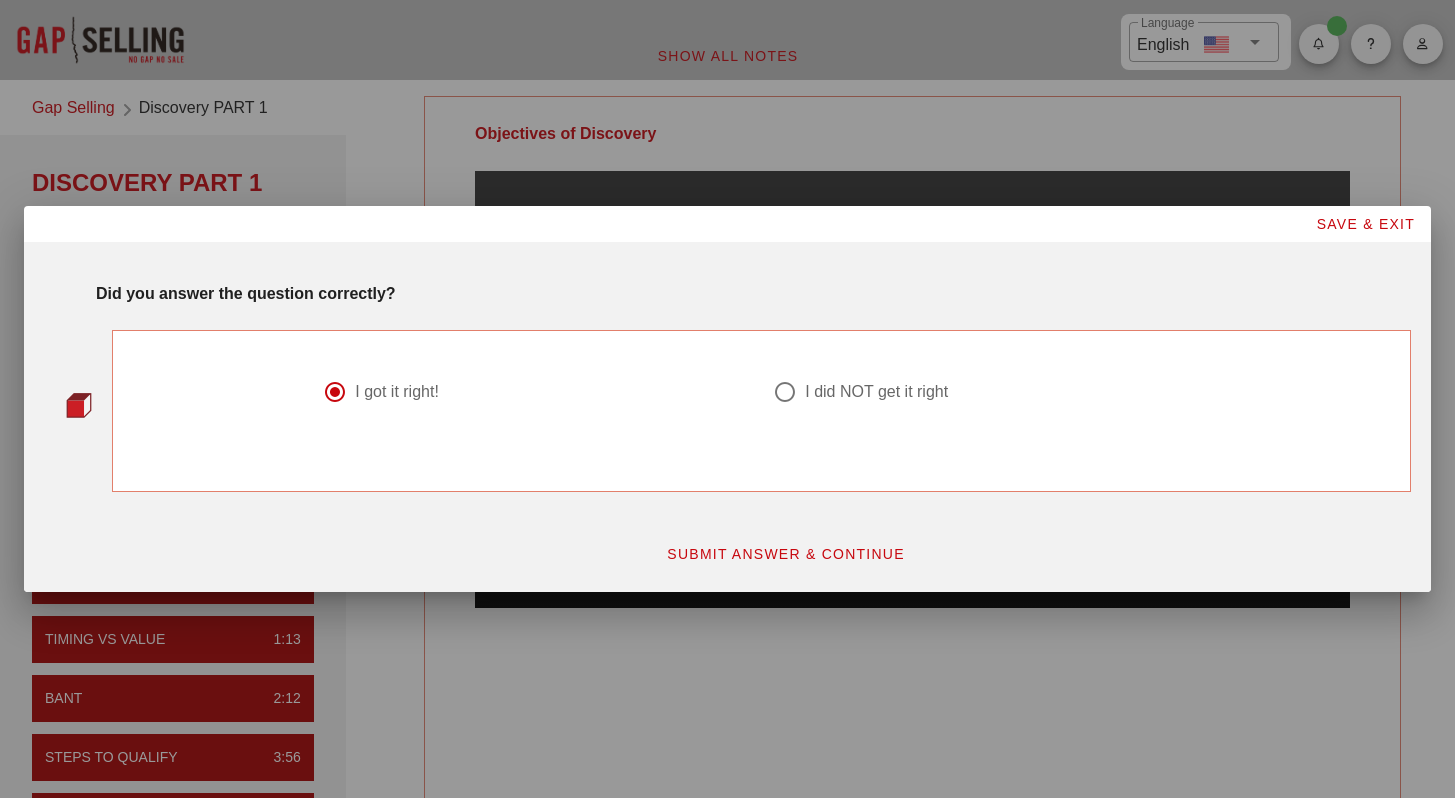 click on "SUBMIT ANSWER & CONTINUE" at bounding box center [785, 554] 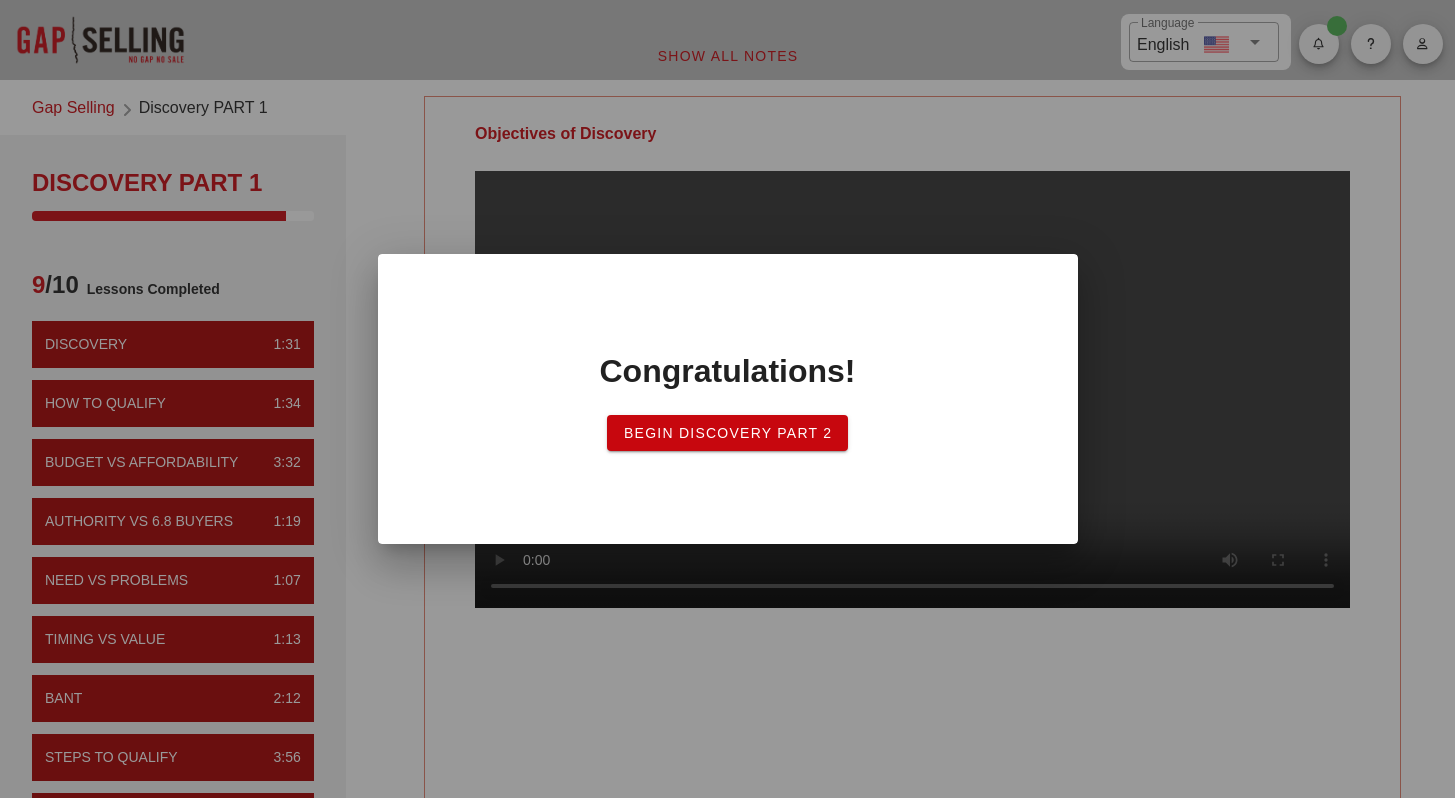 click on "Begin Discovery Part 2" at bounding box center [728, 433] 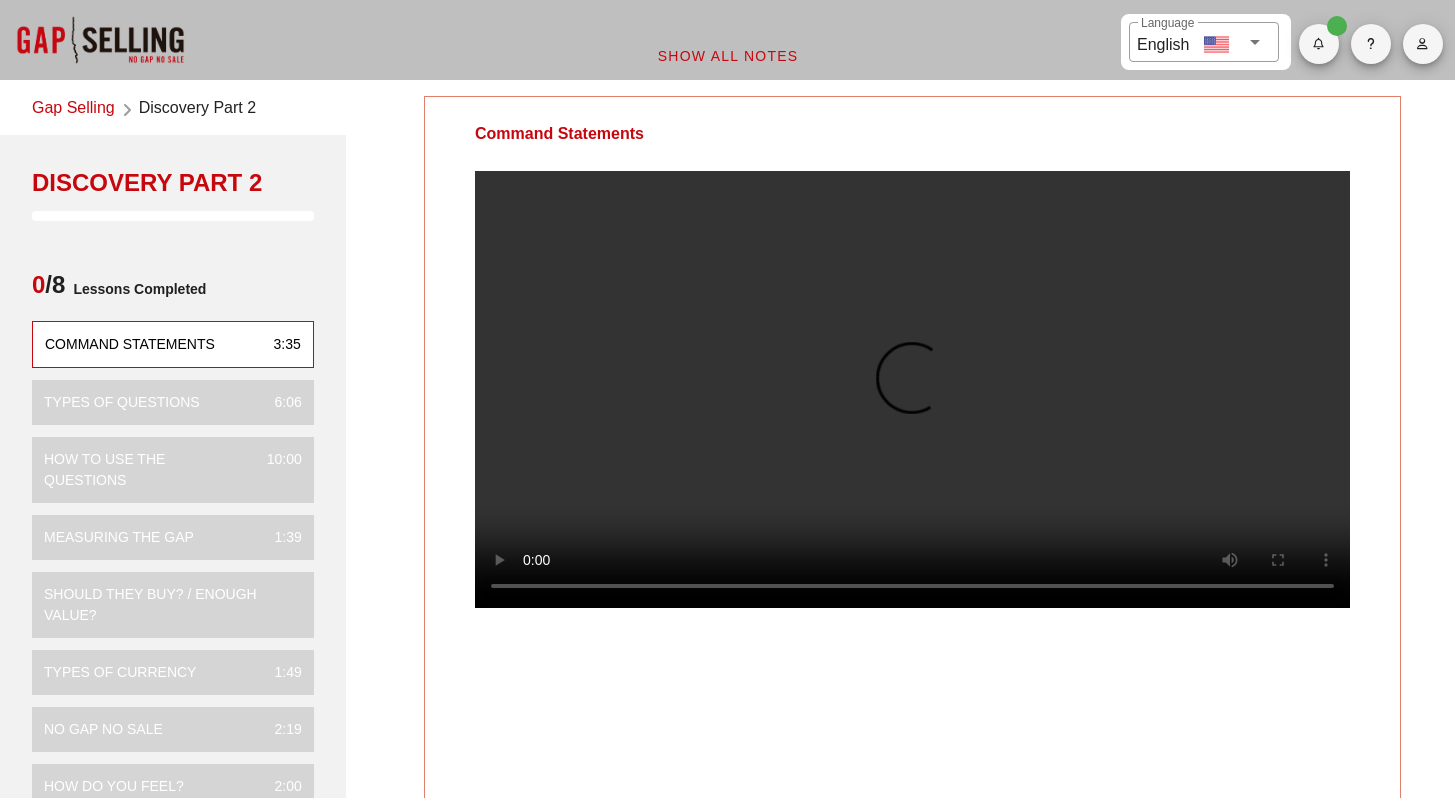 scroll, scrollTop: 0, scrollLeft: 0, axis: both 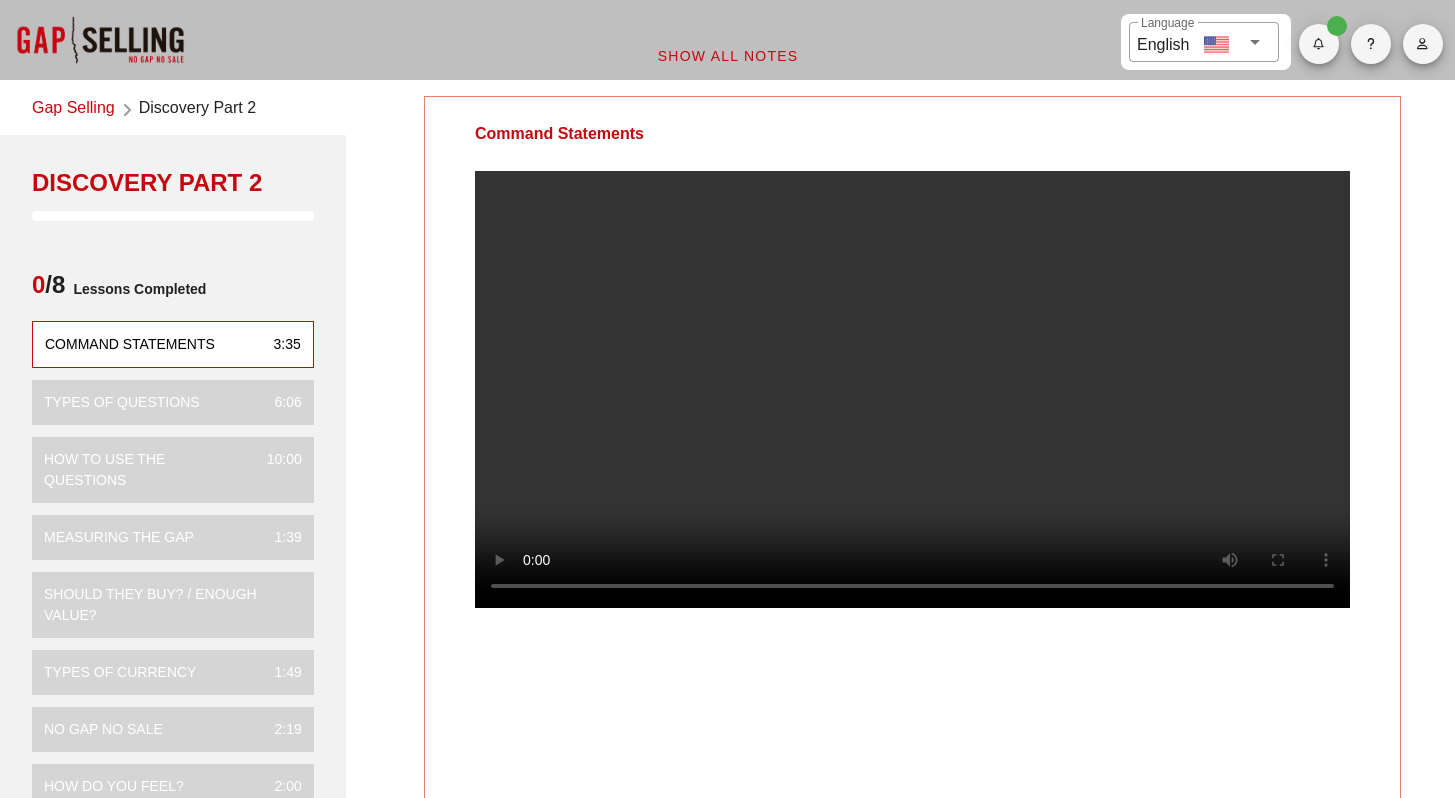 click at bounding box center (912, 389) 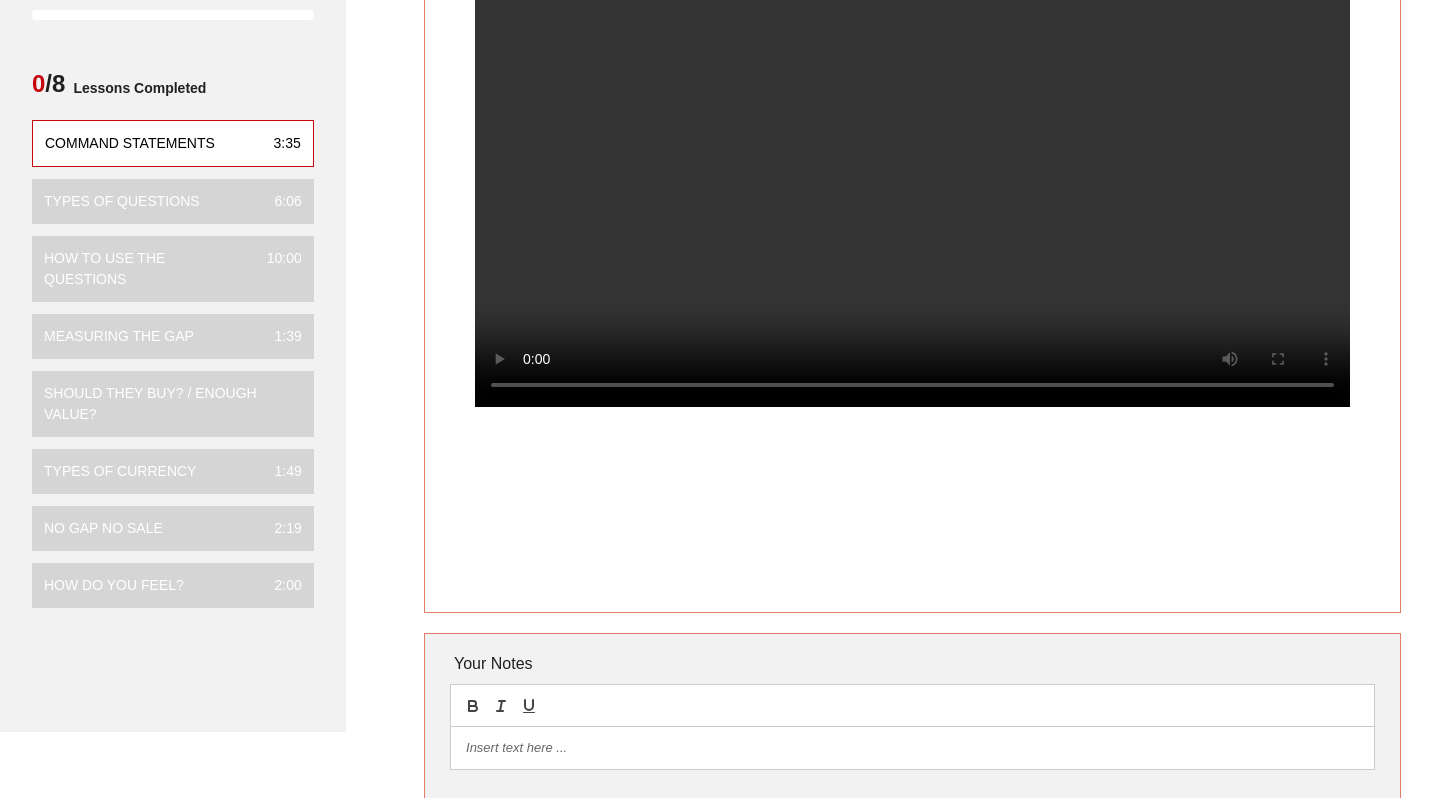 scroll, scrollTop: 0, scrollLeft: 0, axis: both 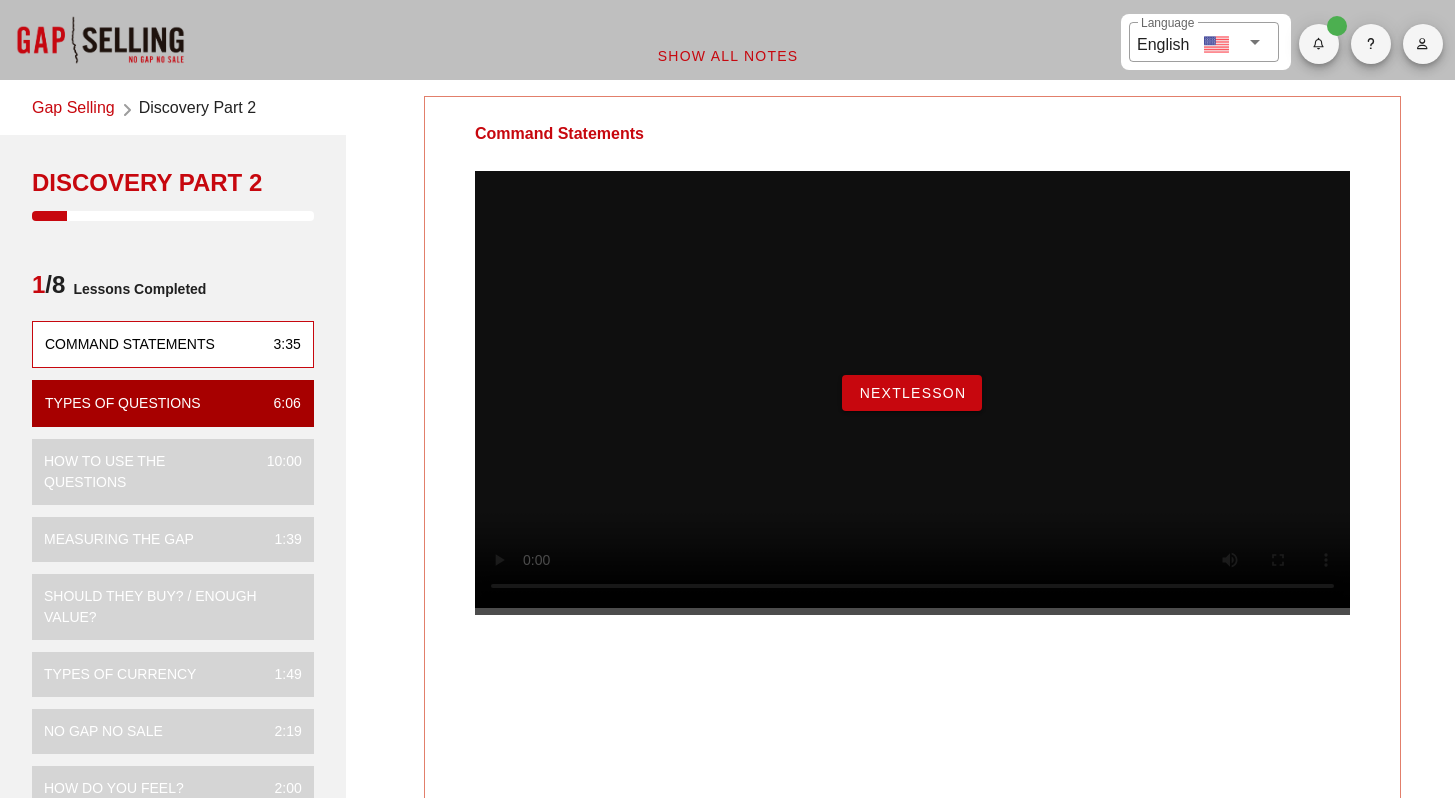 click on "NextLesson" at bounding box center (912, 393) 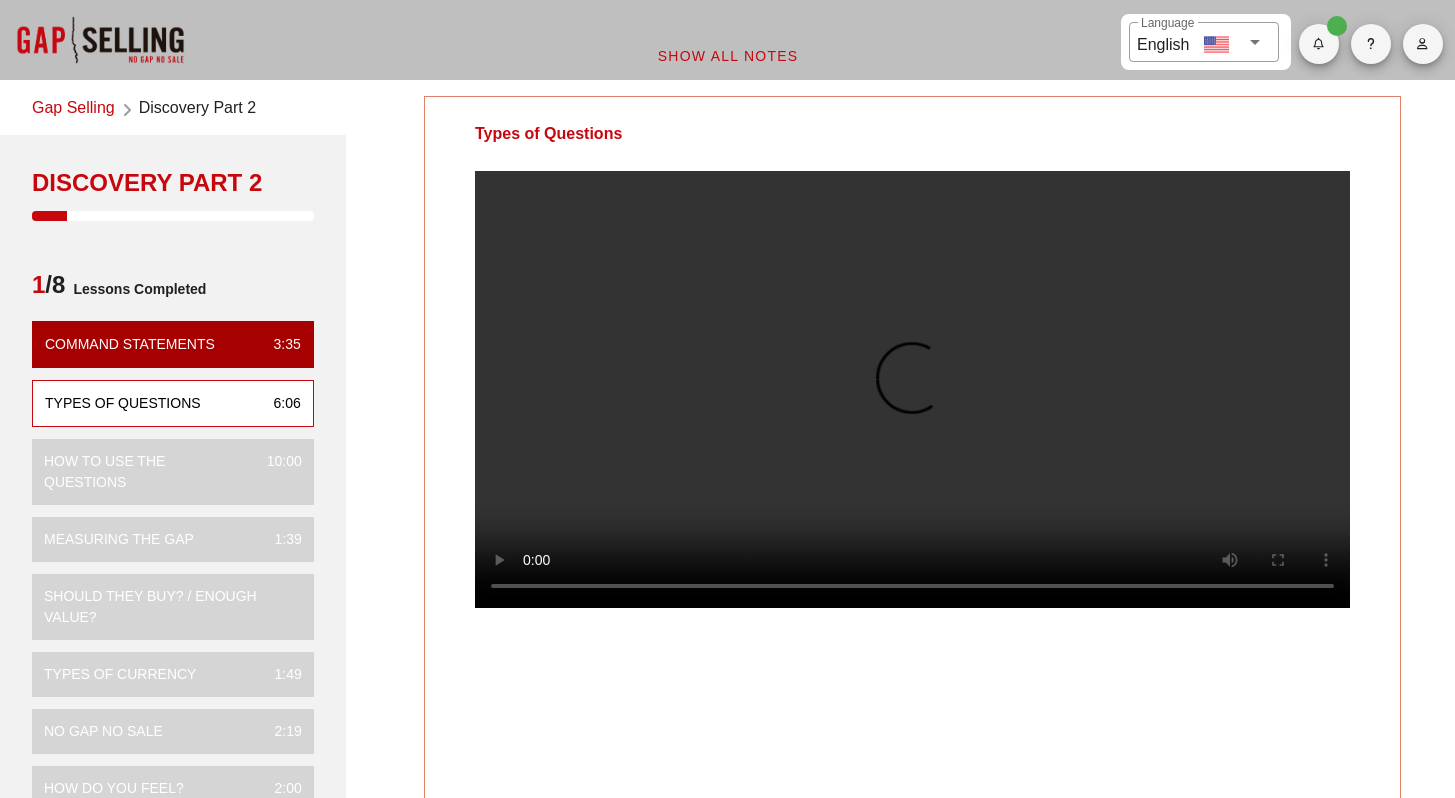 click at bounding box center [912, 389] 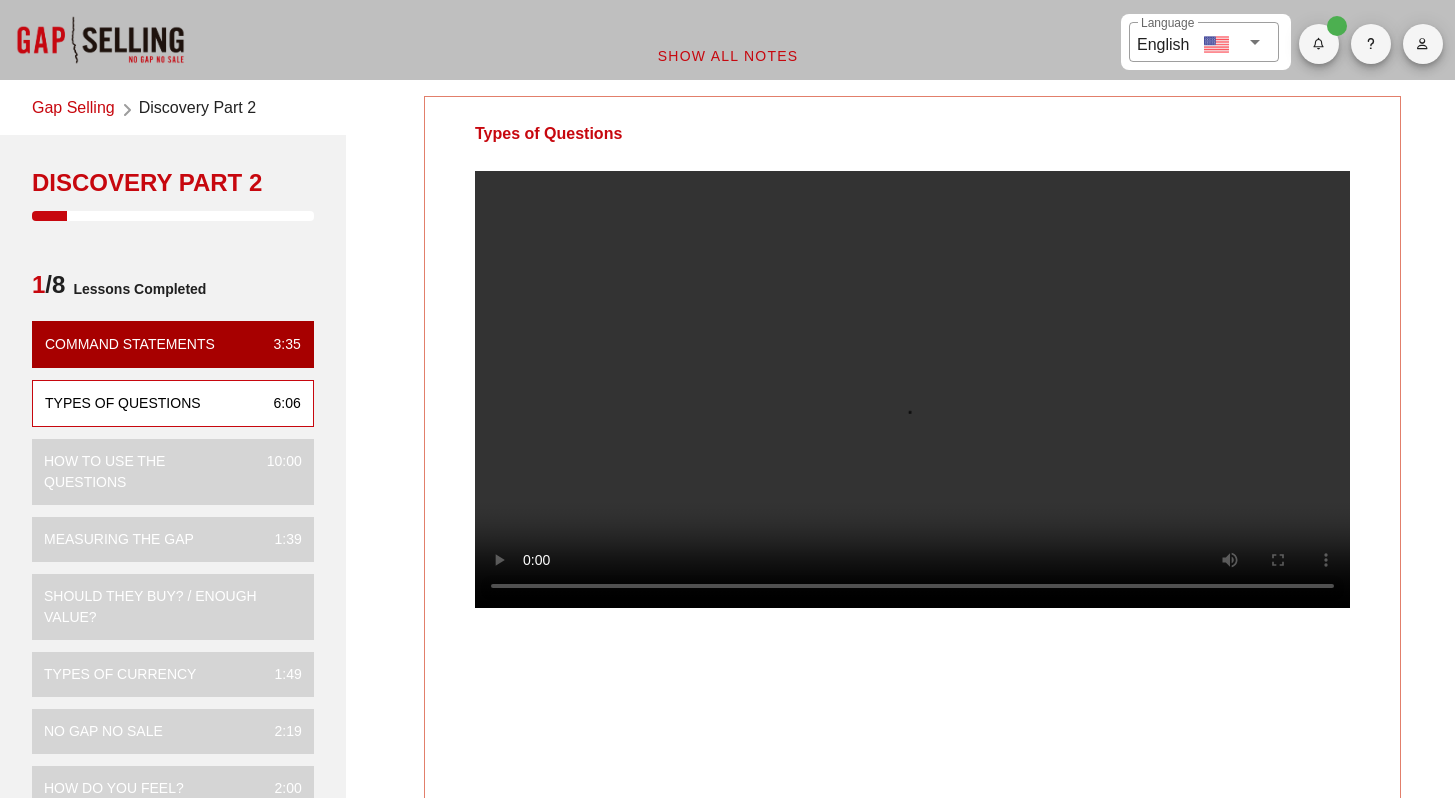 click at bounding box center [912, 389] 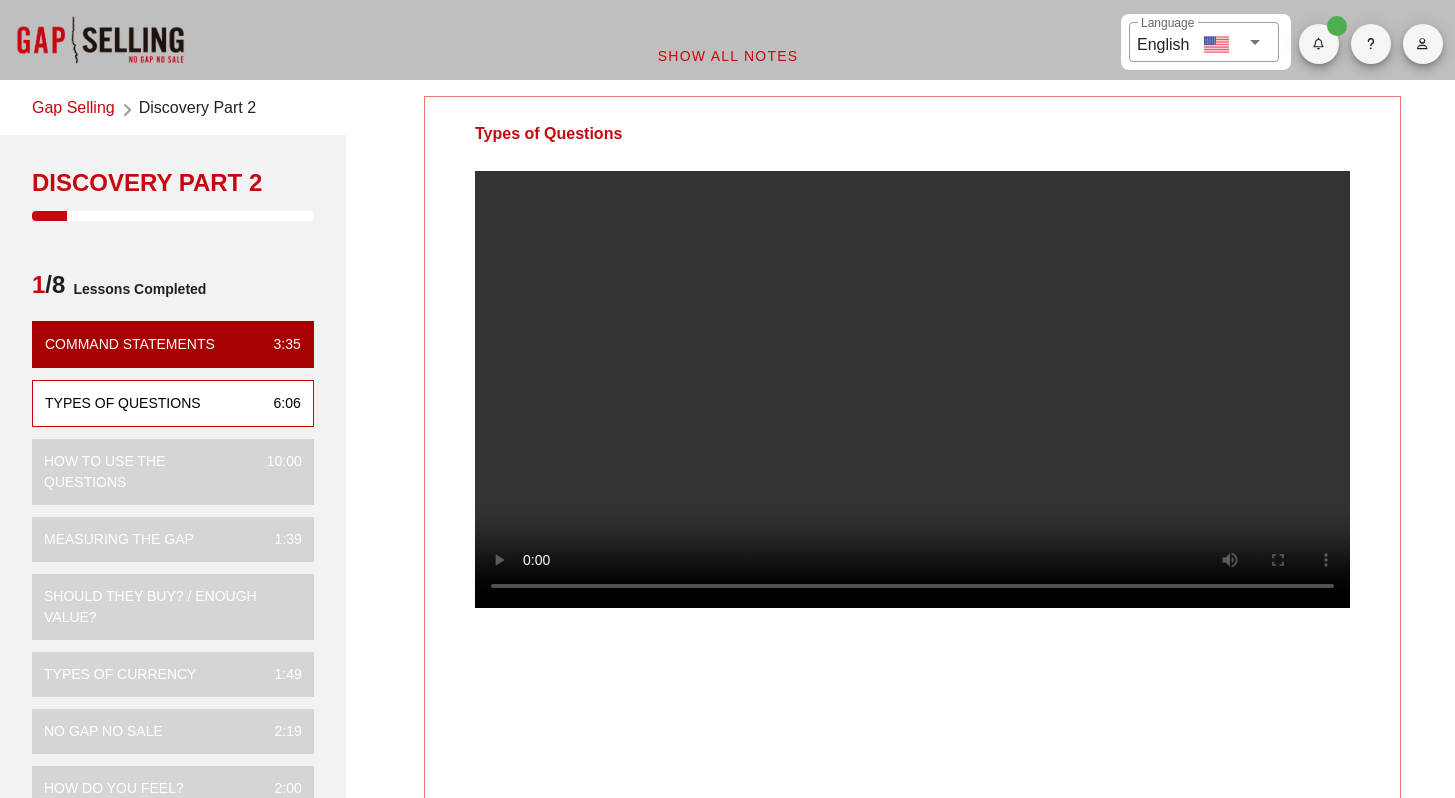 click at bounding box center [912, 389] 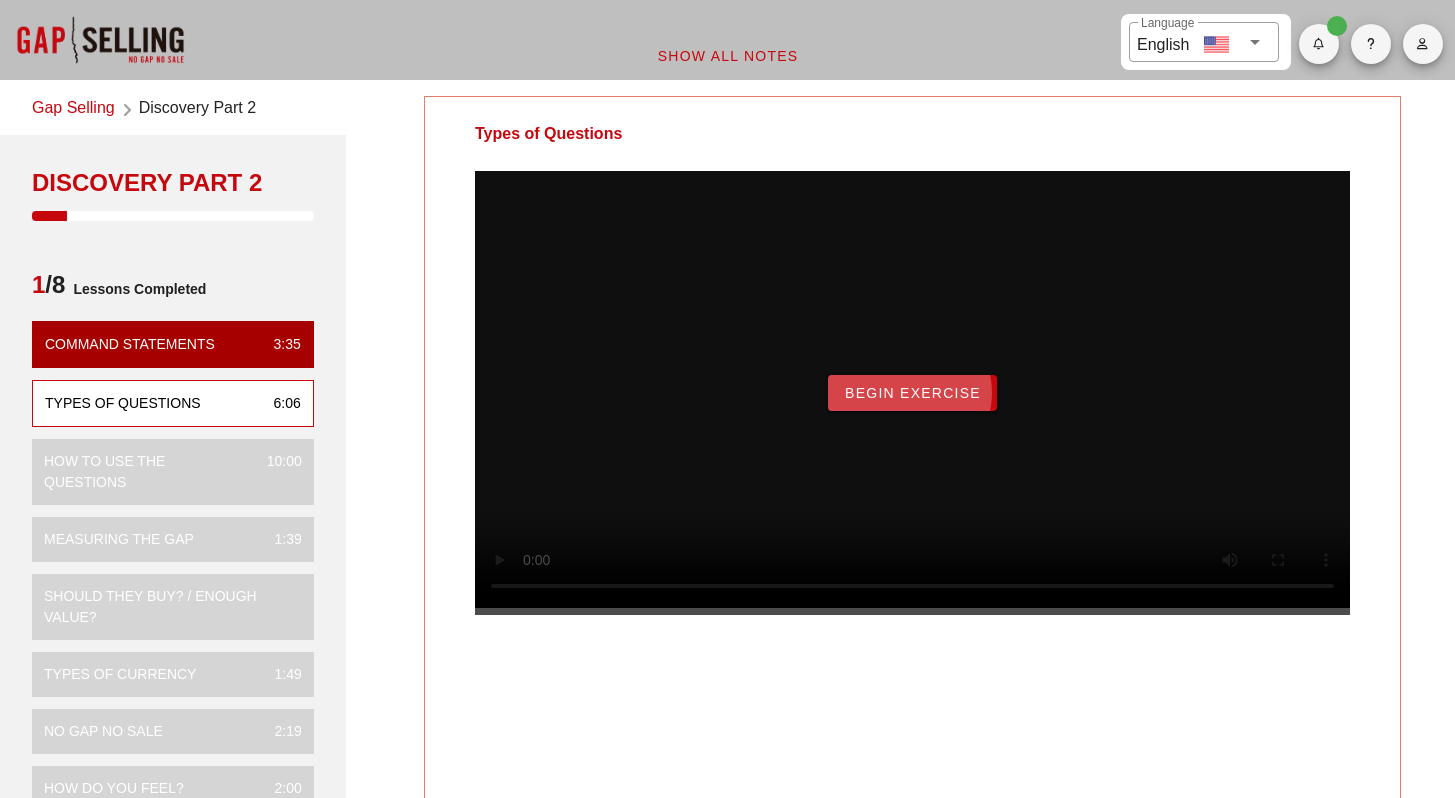 click on "Begin Exercise" at bounding box center [912, 393] 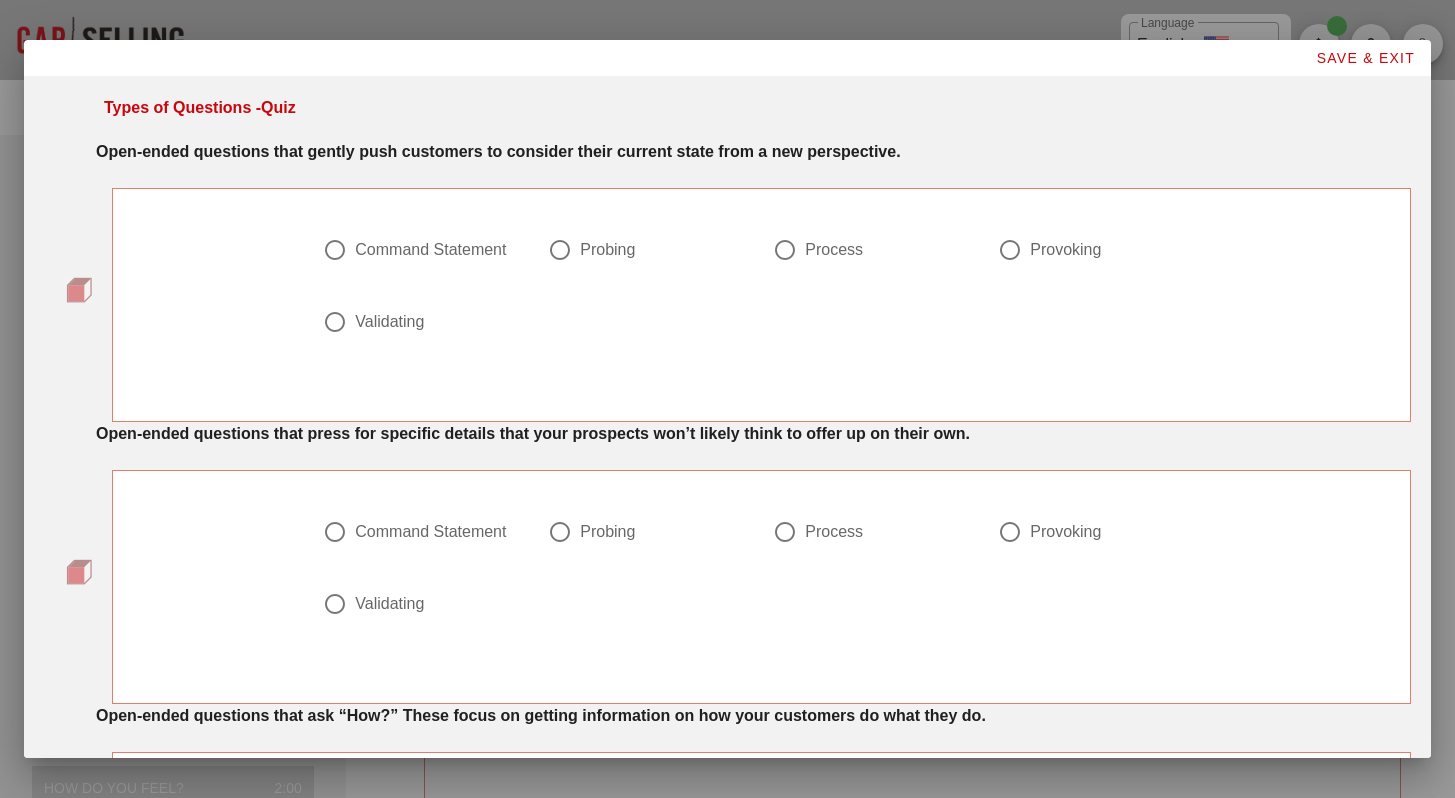 click on "Provoking" at bounding box center (1065, 250) 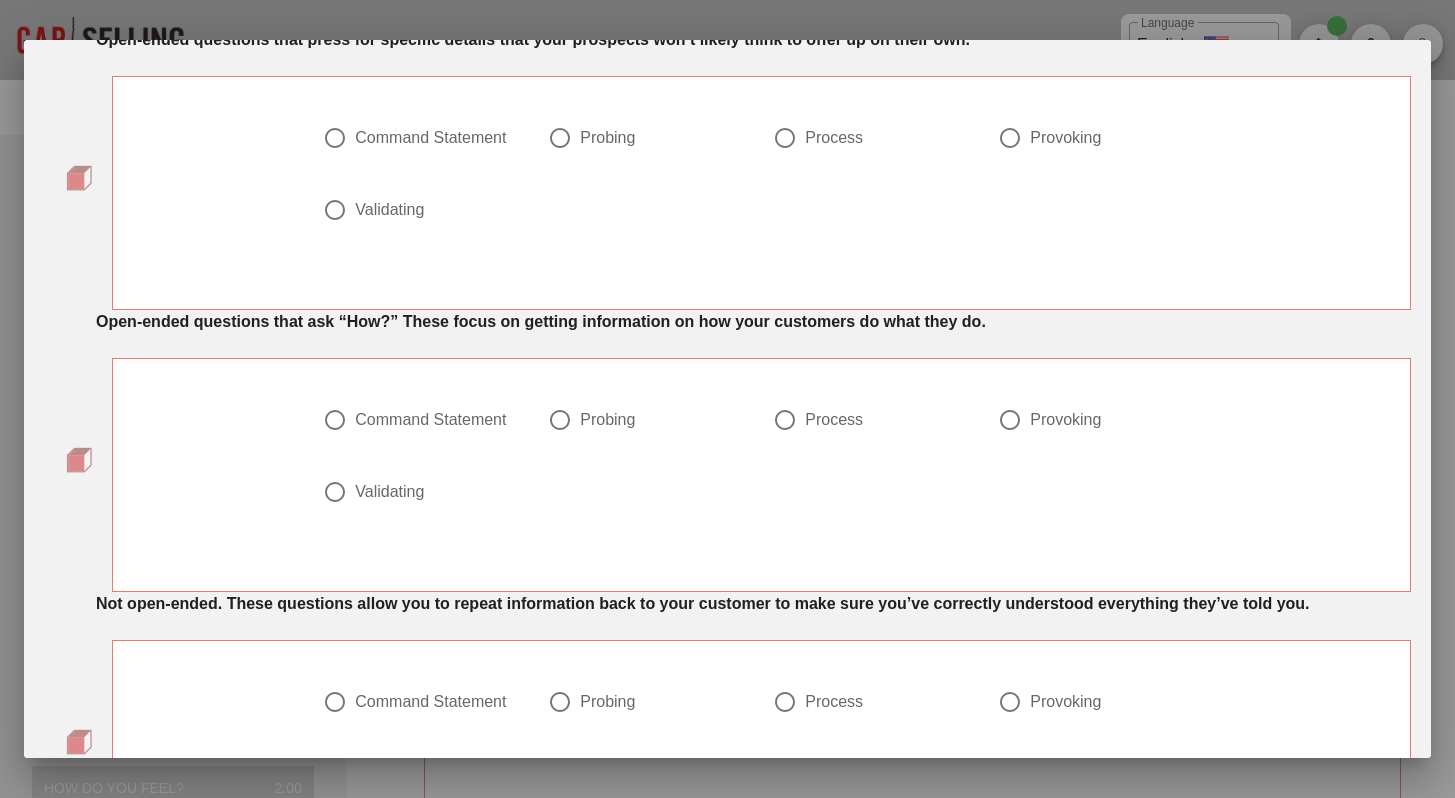 scroll, scrollTop: 395, scrollLeft: 0, axis: vertical 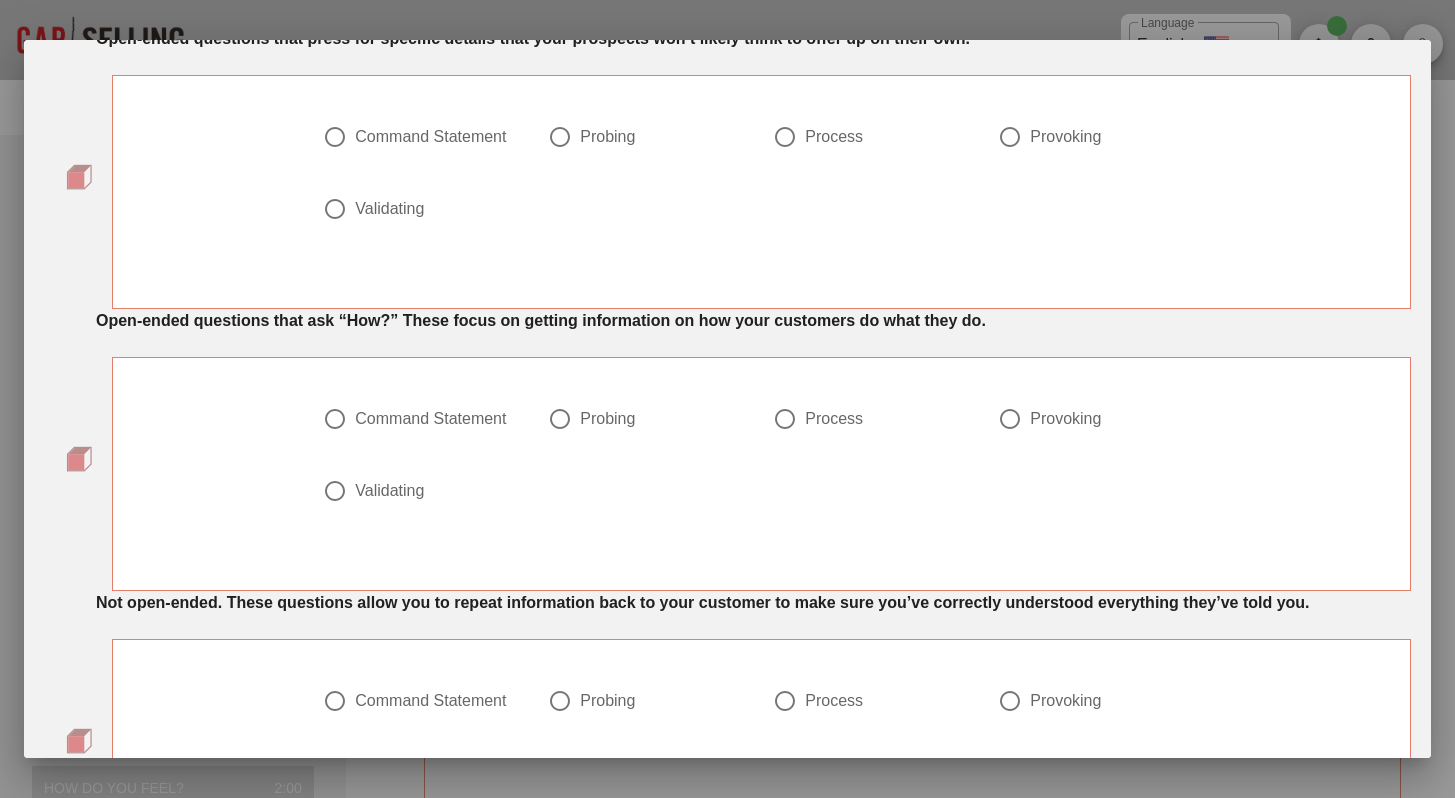 click at bounding box center [335, 419] 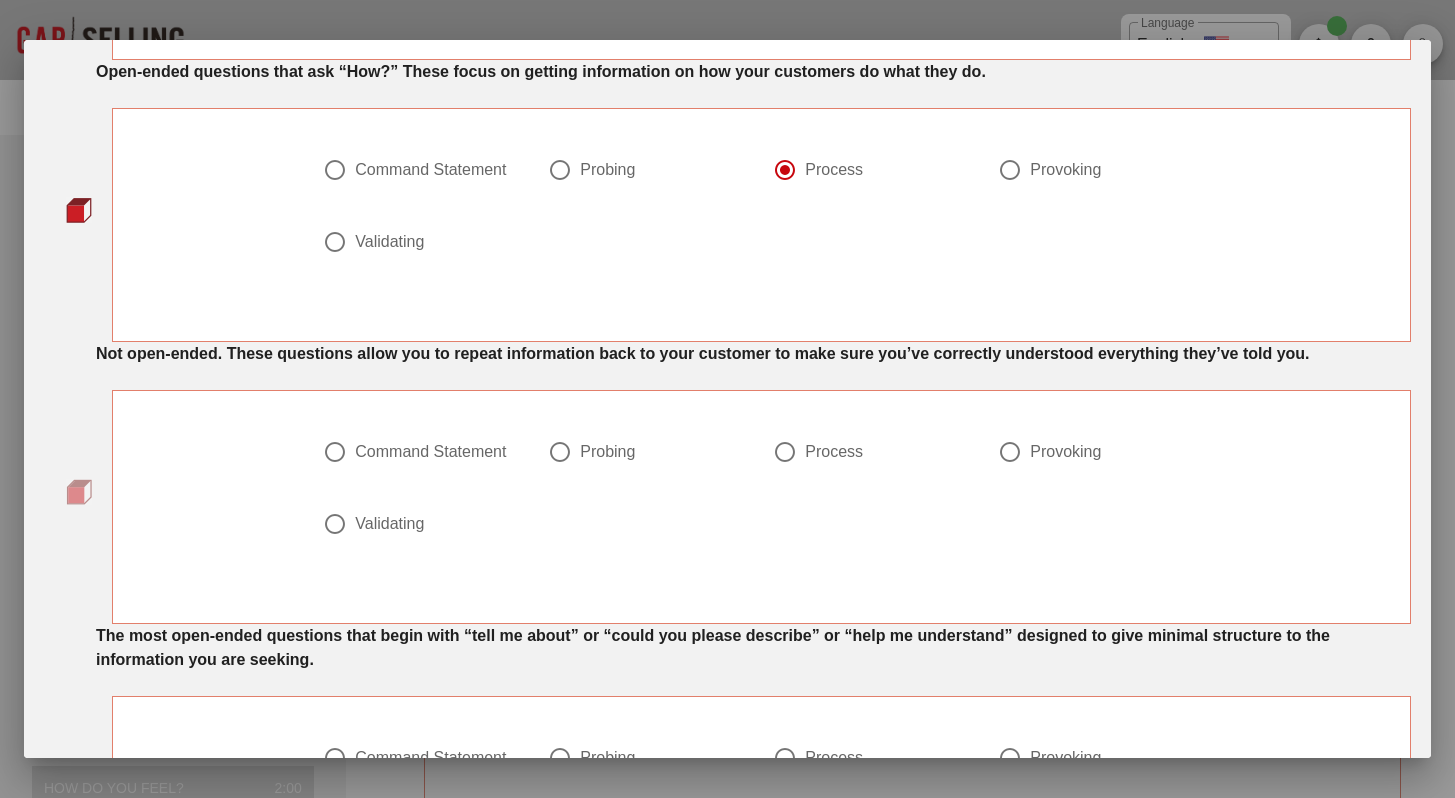 scroll, scrollTop: 645, scrollLeft: 0, axis: vertical 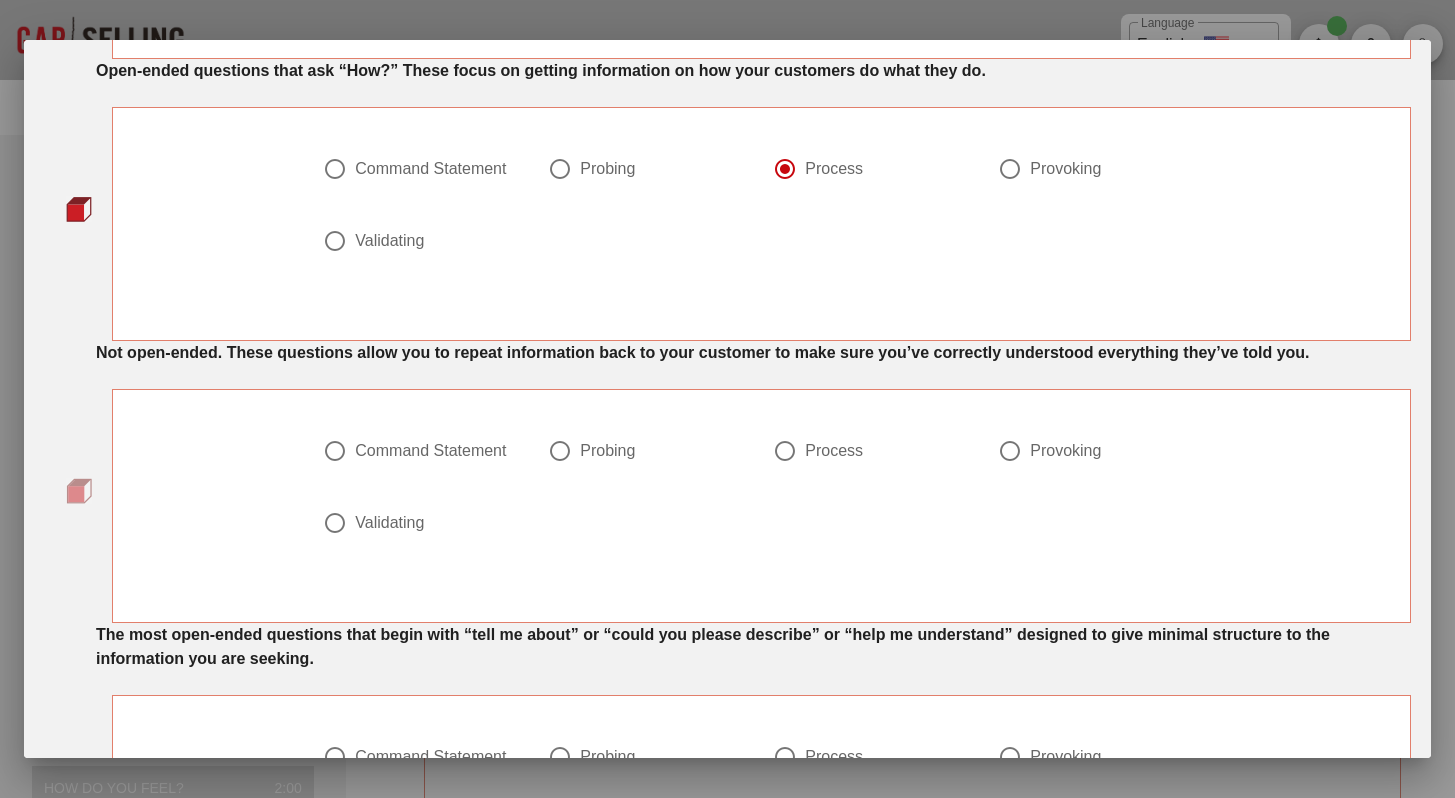 click on "Validating" at bounding box center (389, 523) 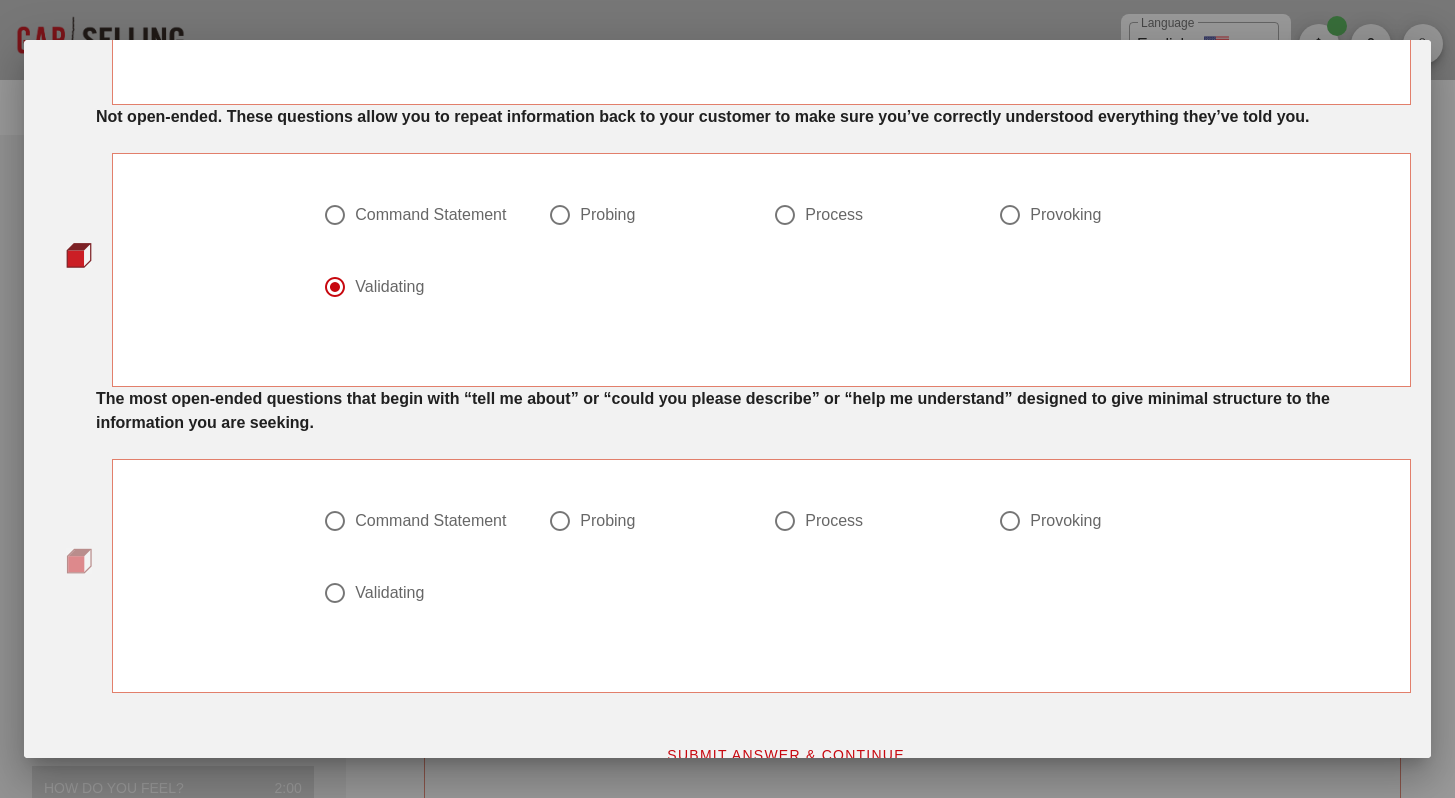 scroll, scrollTop: 887, scrollLeft: 0, axis: vertical 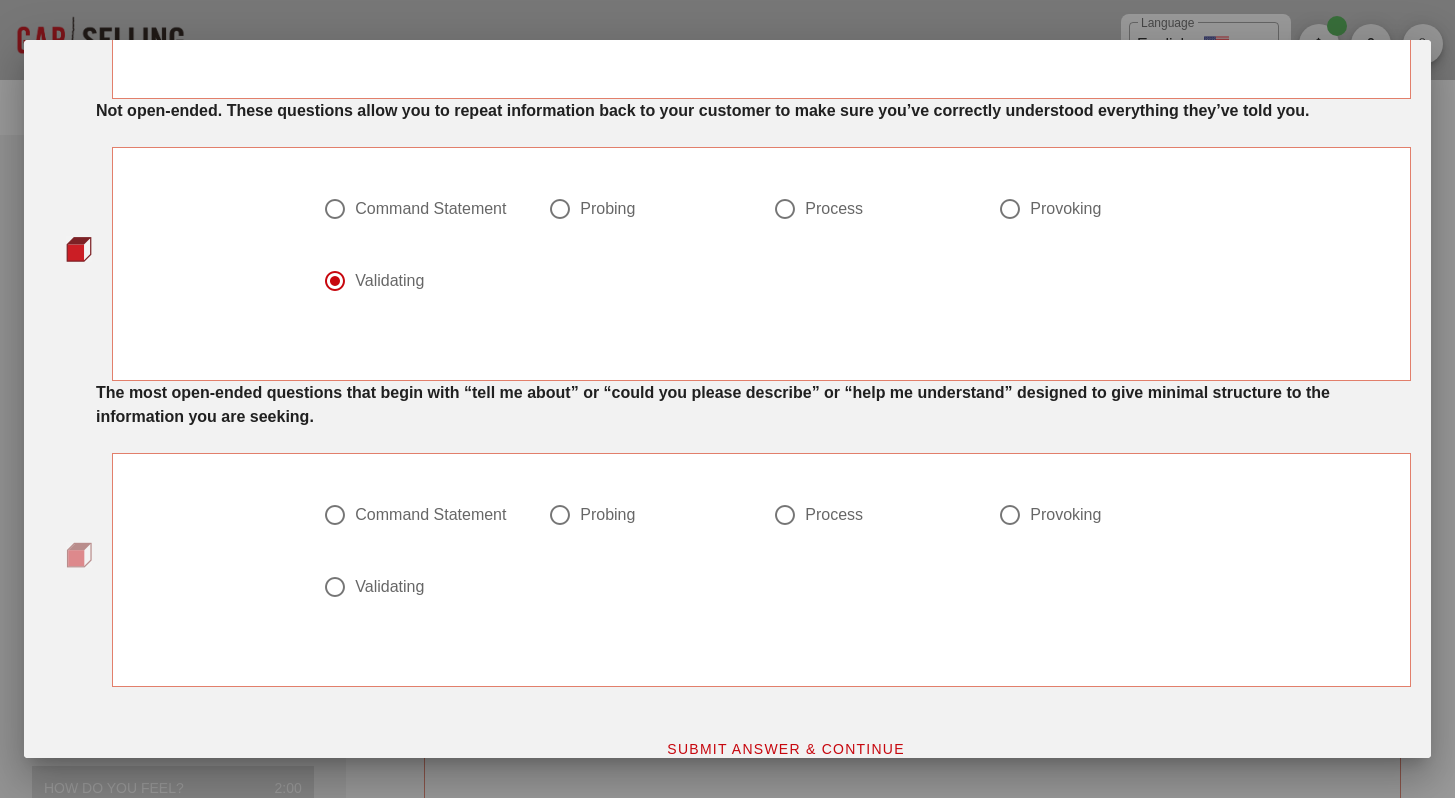 click on "Command Statement" at bounding box center (430, 515) 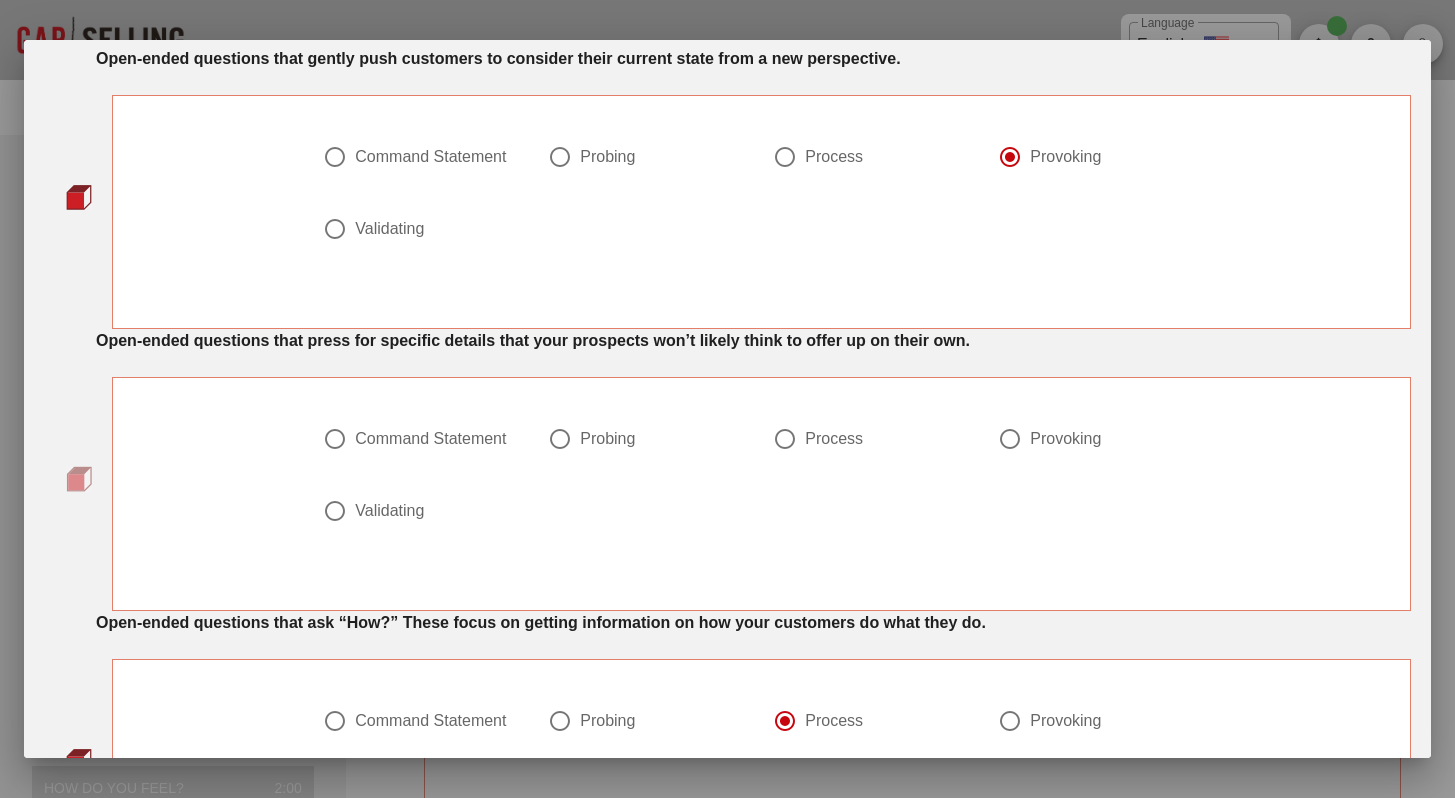 scroll, scrollTop: 97, scrollLeft: 0, axis: vertical 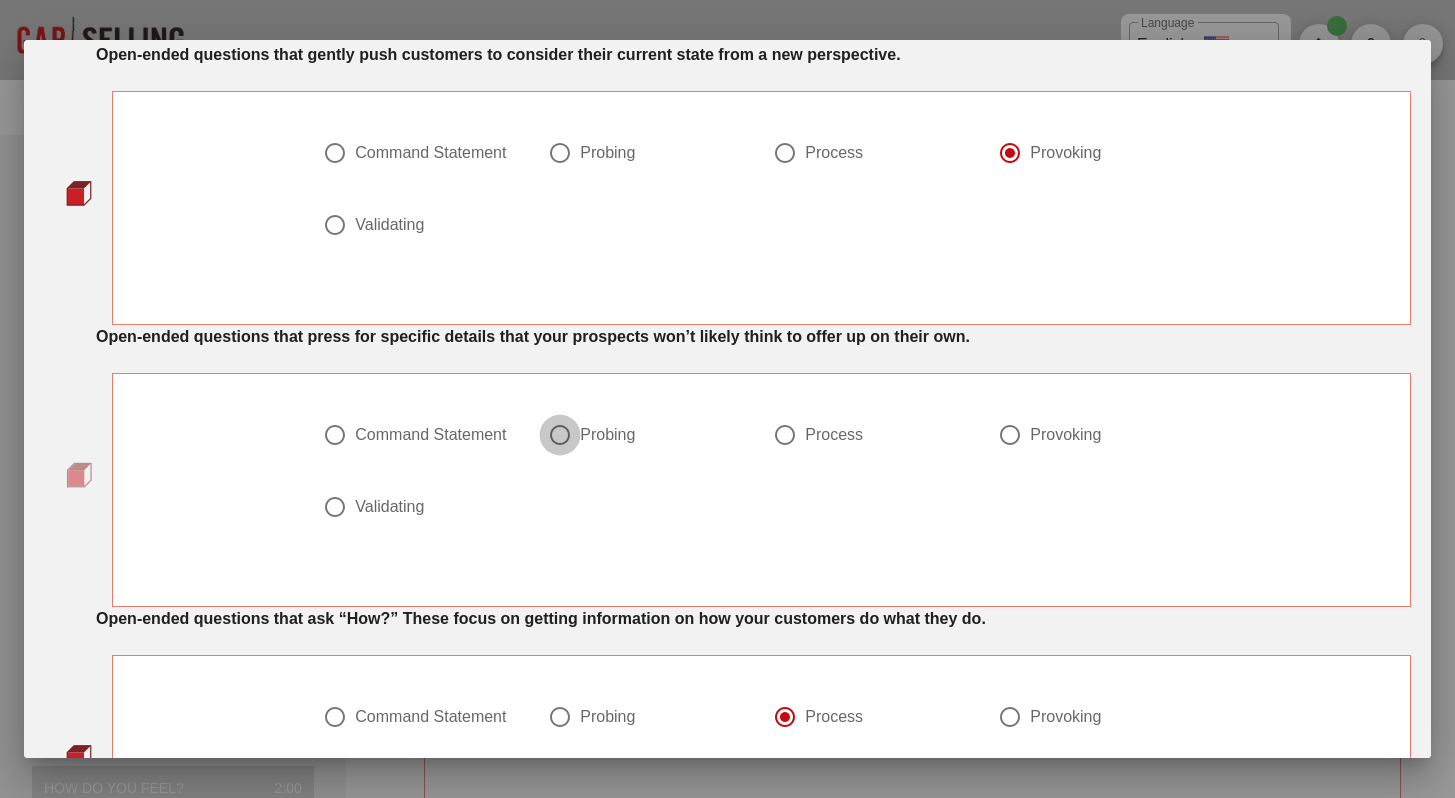 click at bounding box center (335, 435) 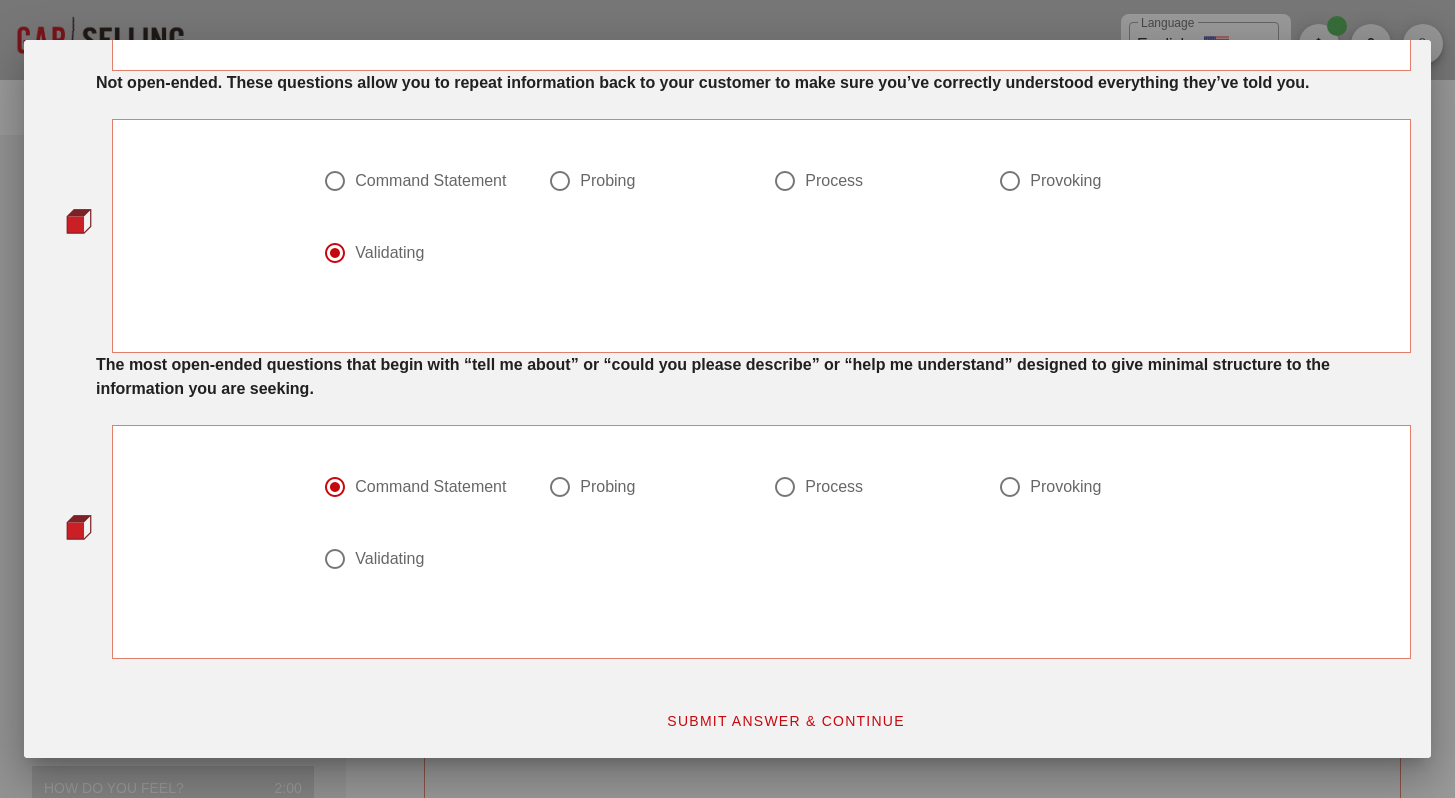 scroll, scrollTop: 940, scrollLeft: 0, axis: vertical 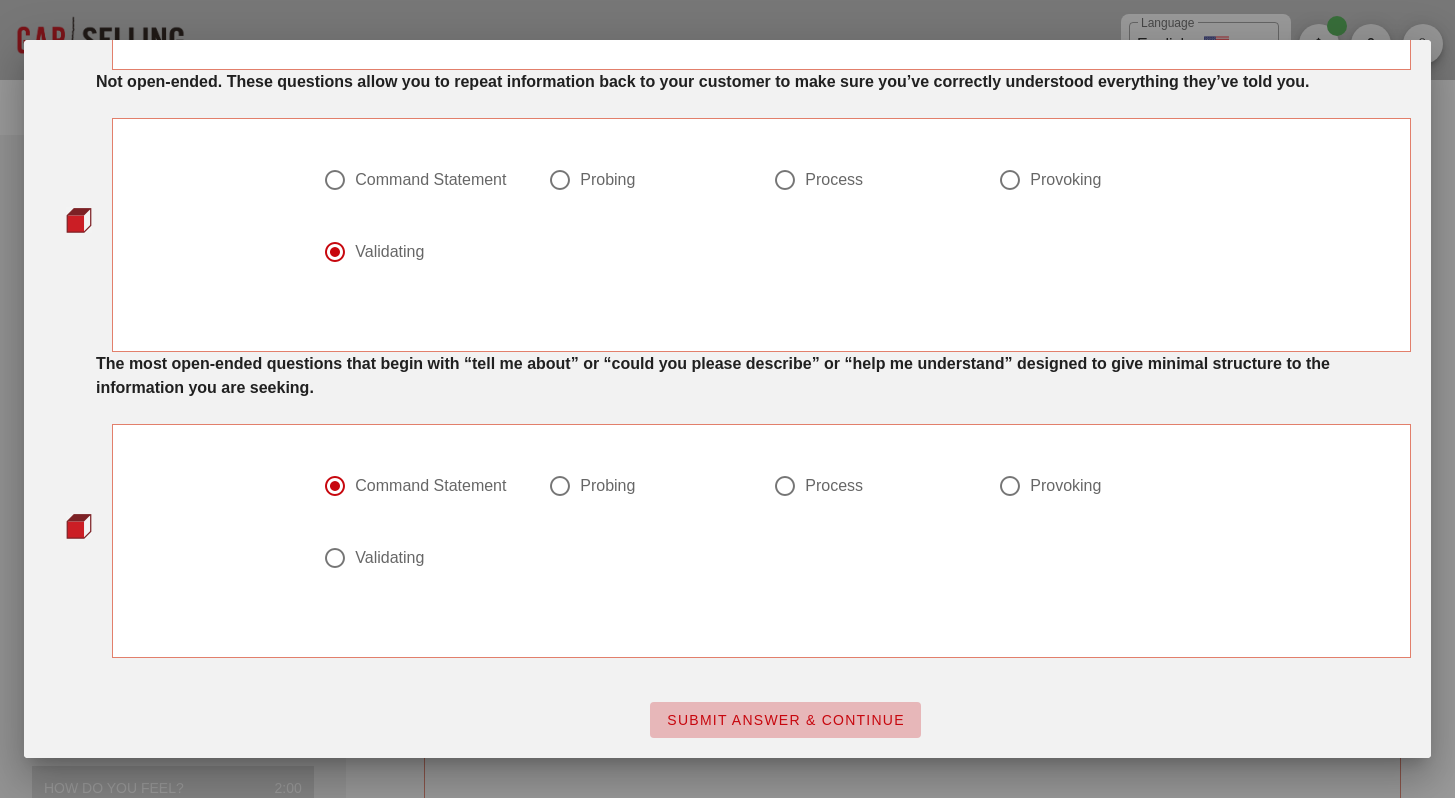 click on "SUBMIT ANSWER & CONTINUE" at bounding box center [785, 720] 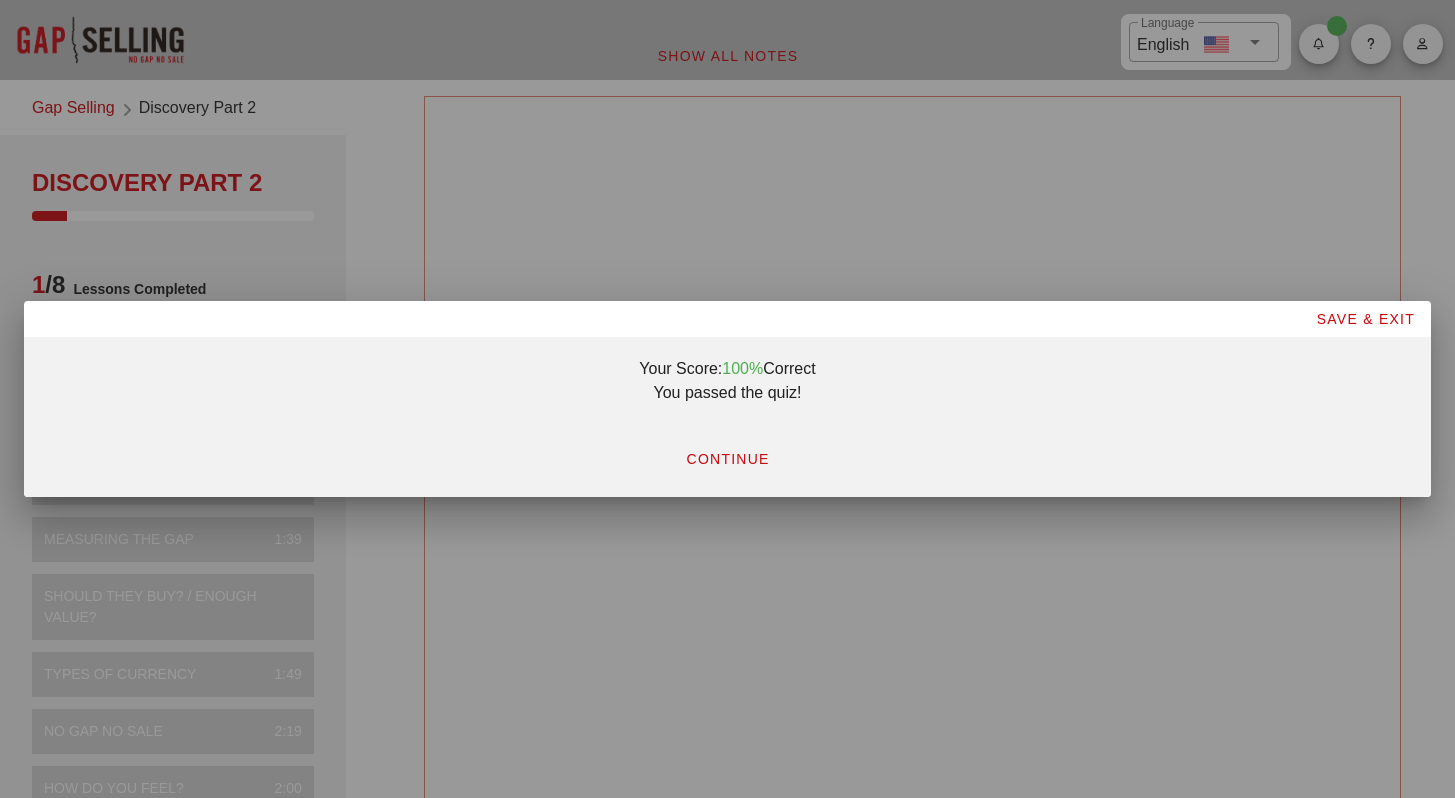scroll, scrollTop: 0, scrollLeft: 0, axis: both 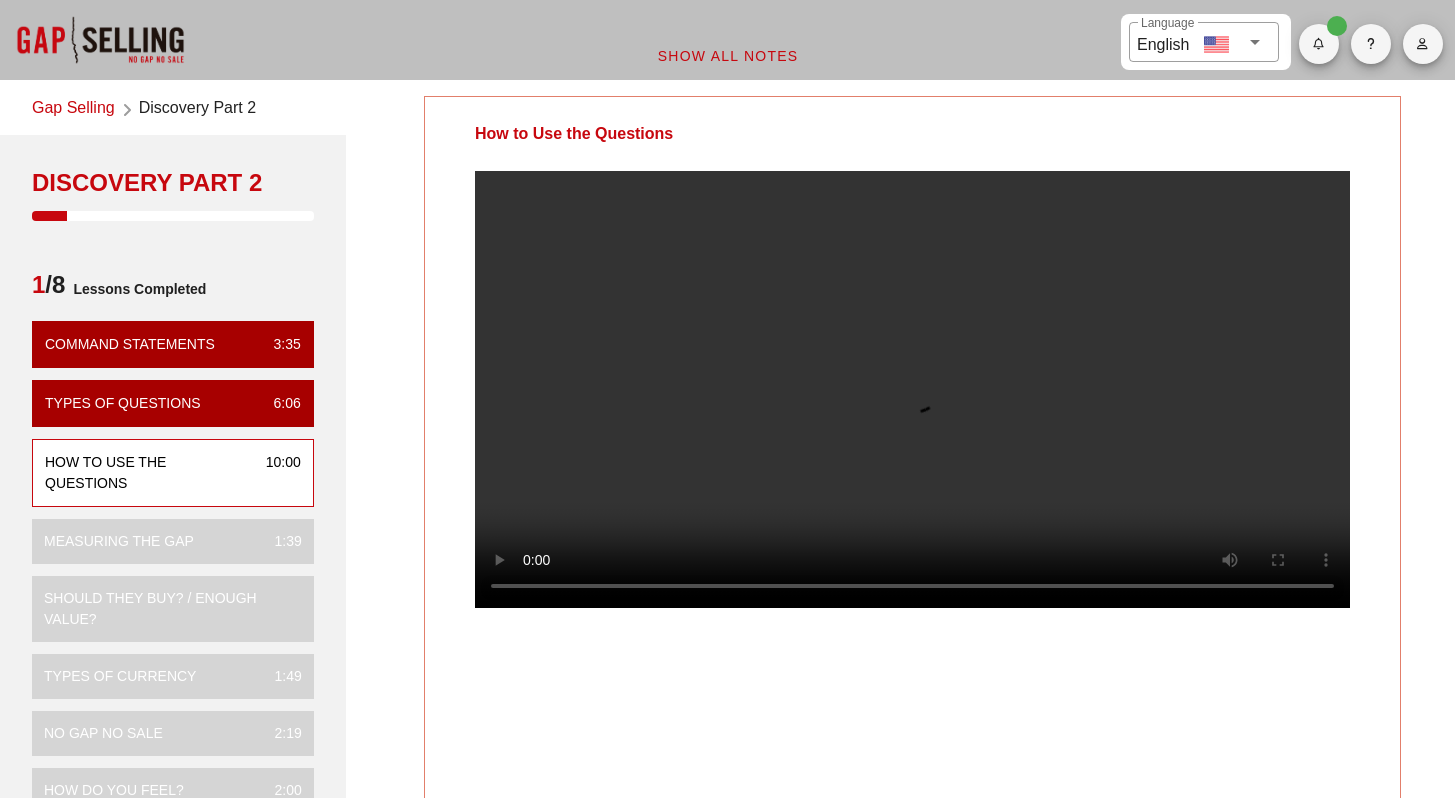 click at bounding box center [912, 389] 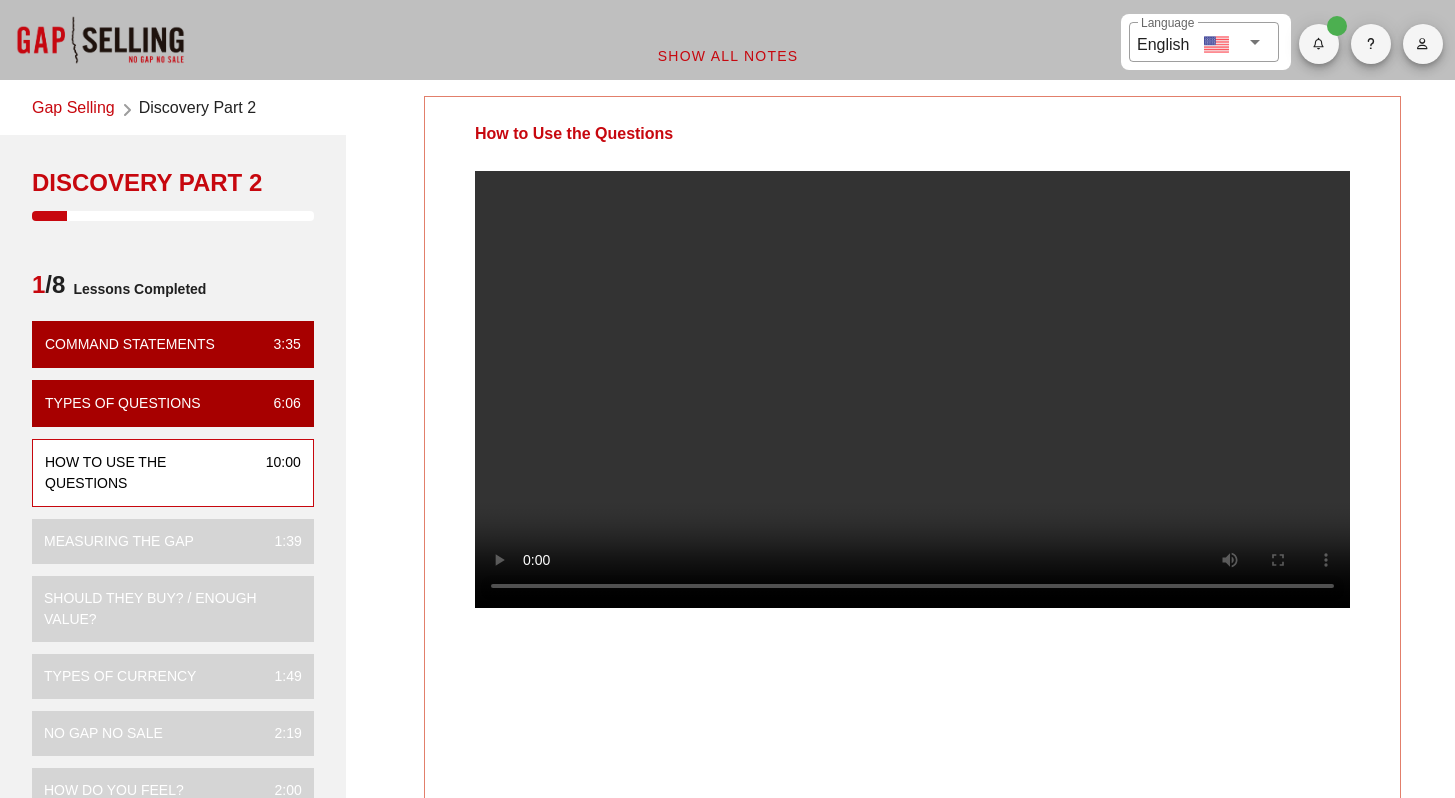click at bounding box center (912, 389) 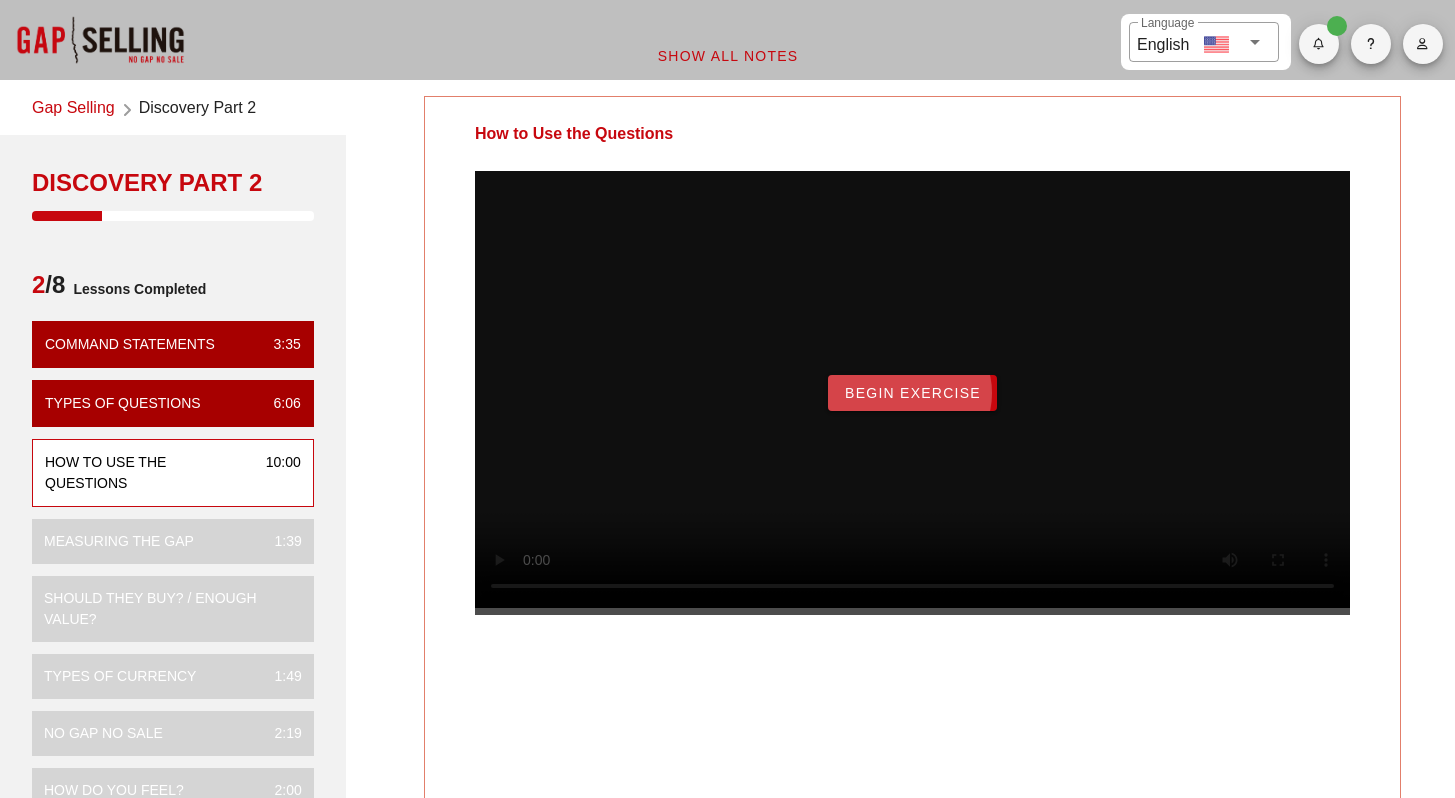 click on "Begin Exercise" at bounding box center [912, 393] 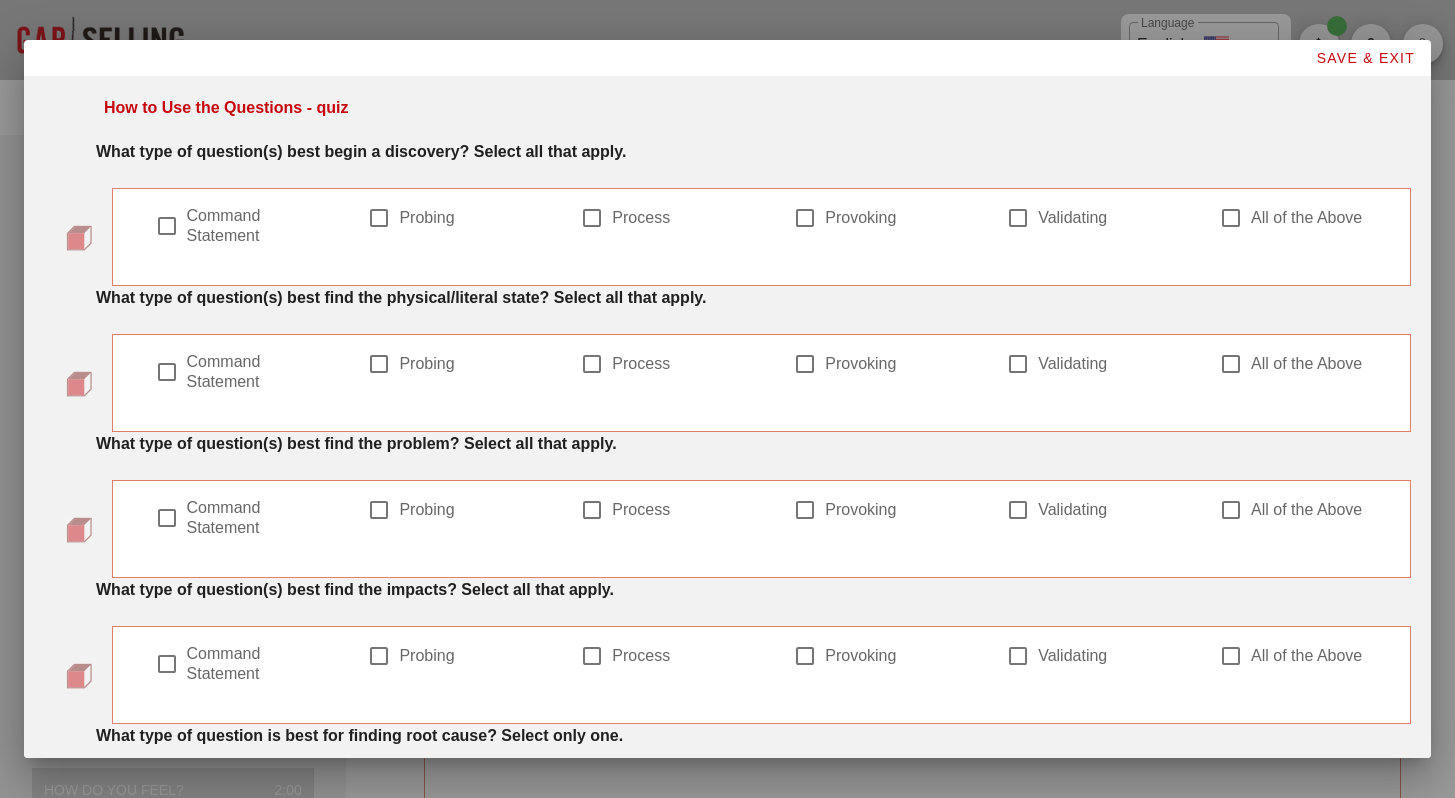 click on "Command Statement" at bounding box center [255, 226] 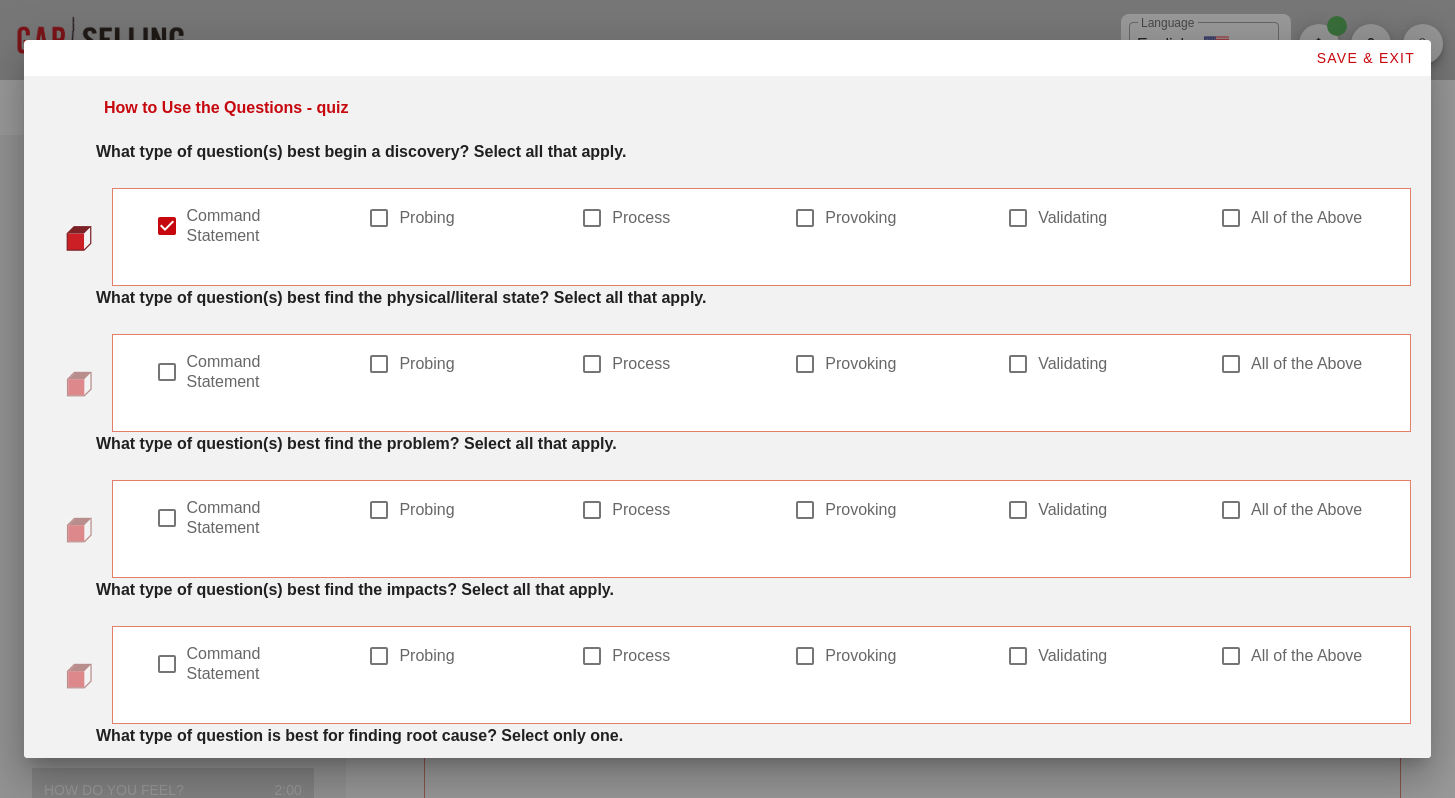 scroll, scrollTop: 29, scrollLeft: 0, axis: vertical 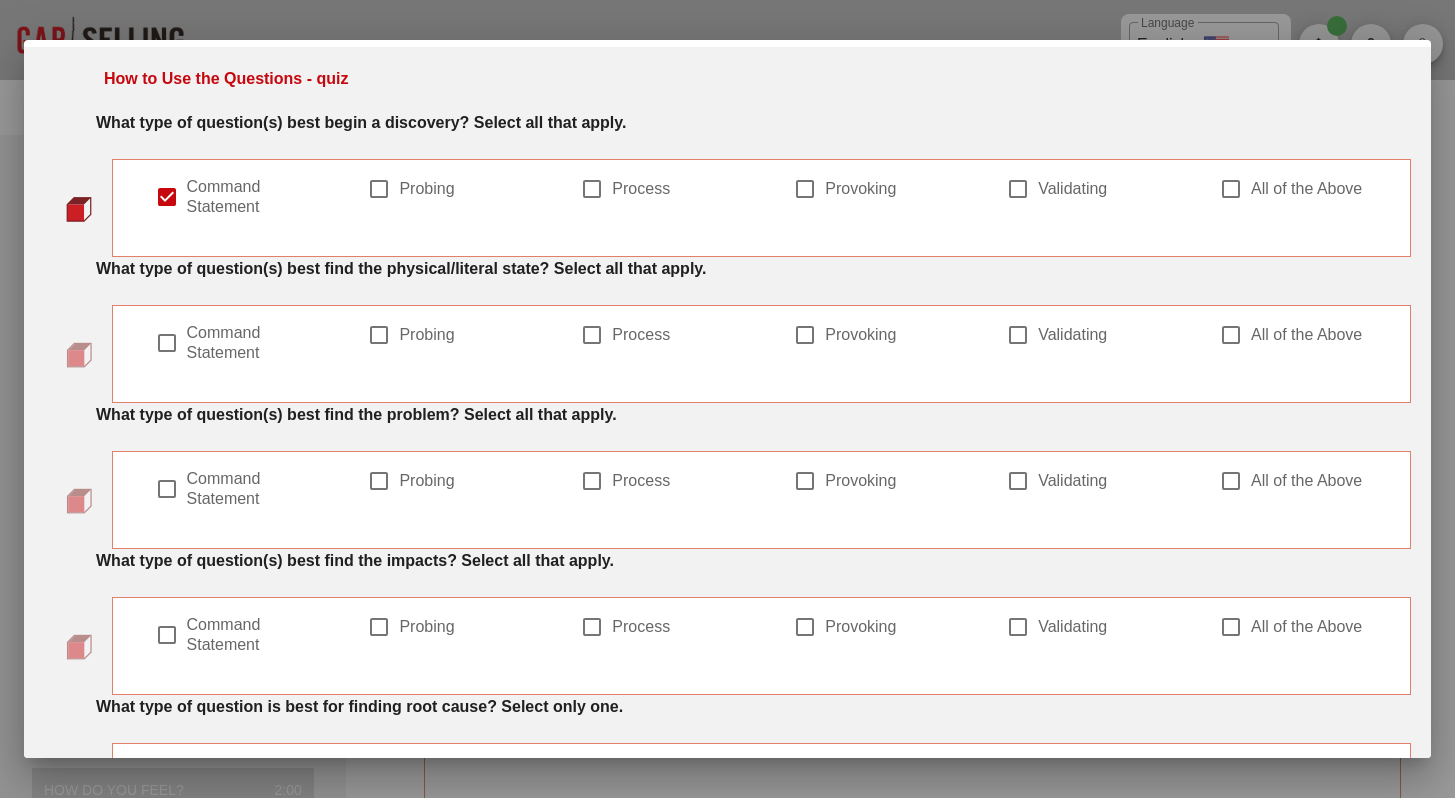click at bounding box center [167, 197] 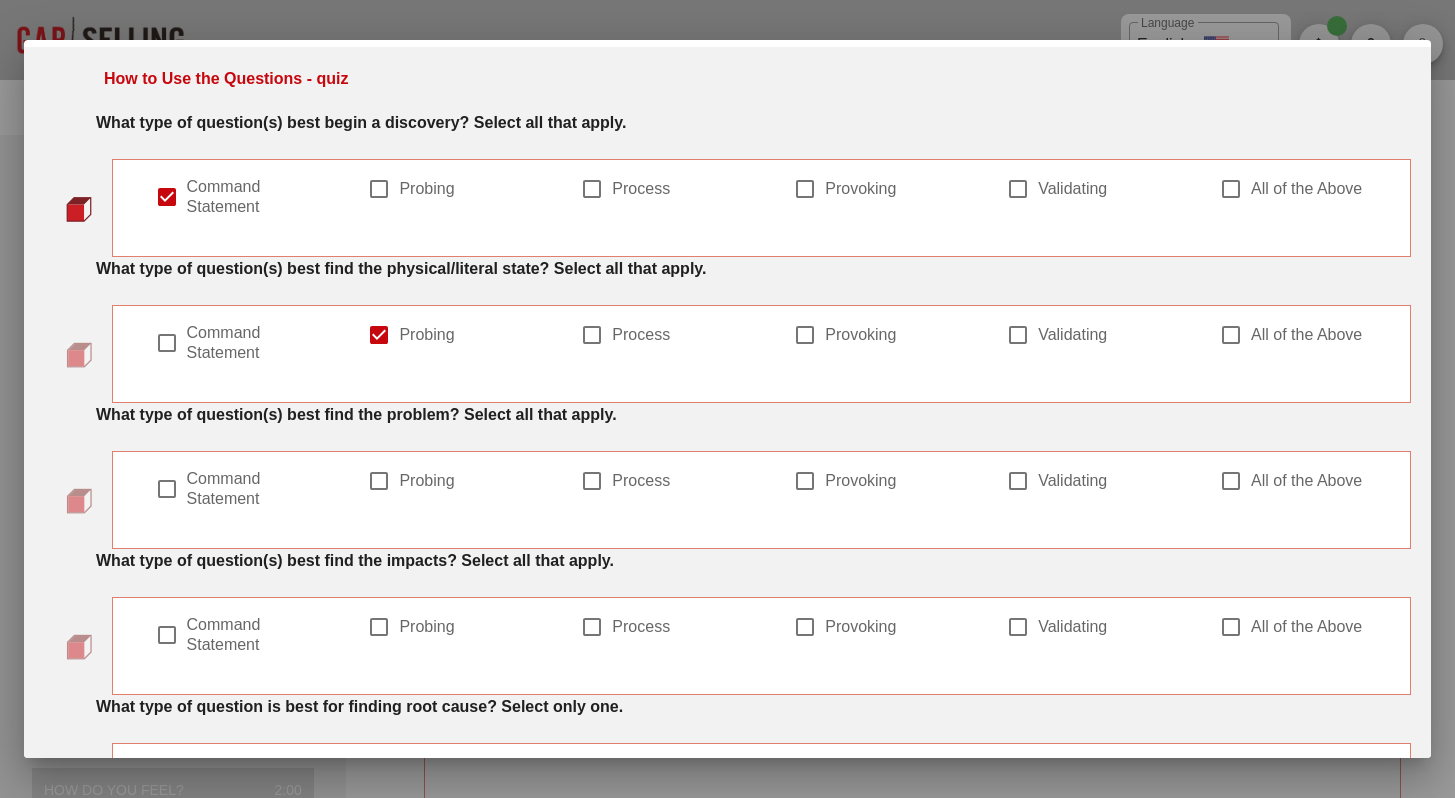 click at bounding box center [167, 197] 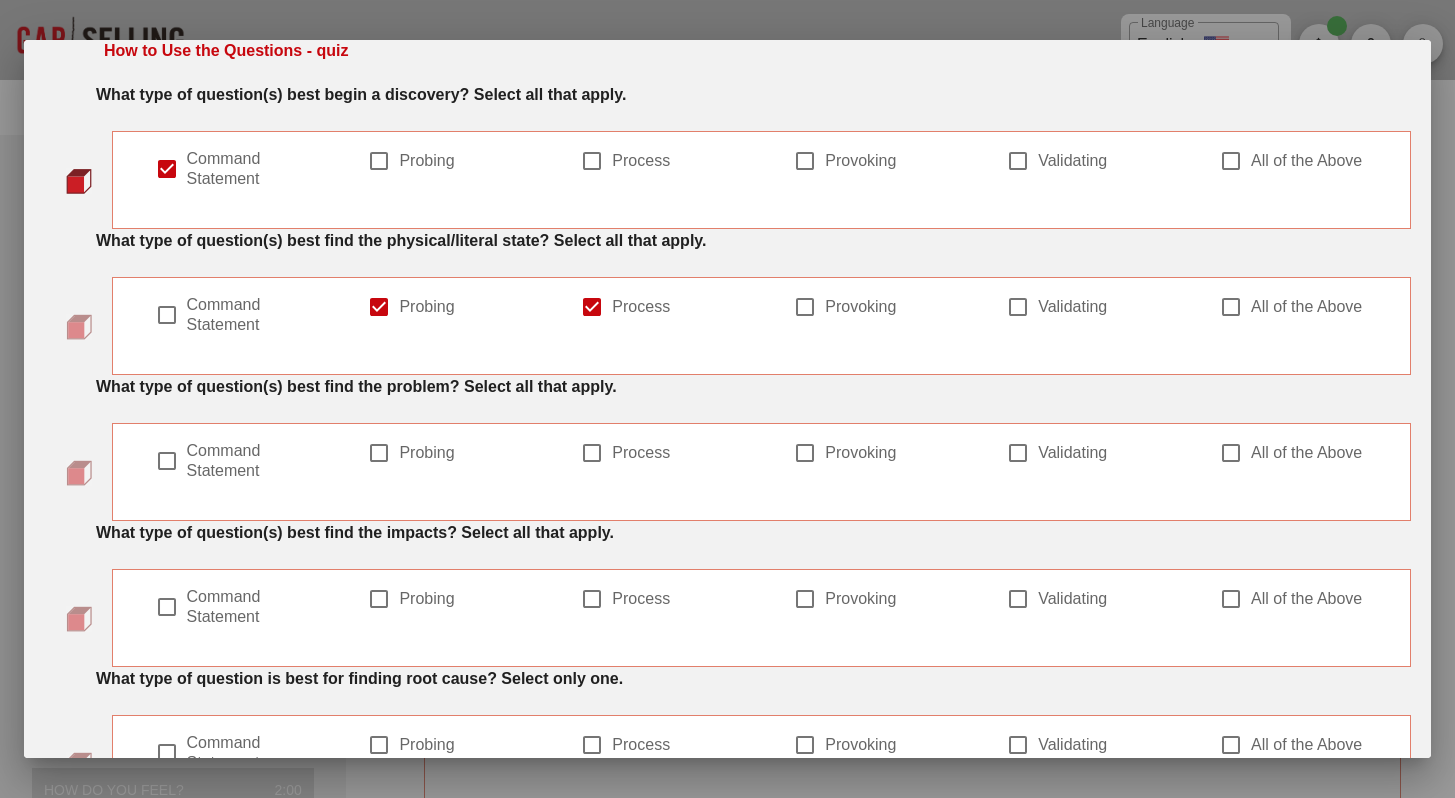 scroll, scrollTop: 60, scrollLeft: 0, axis: vertical 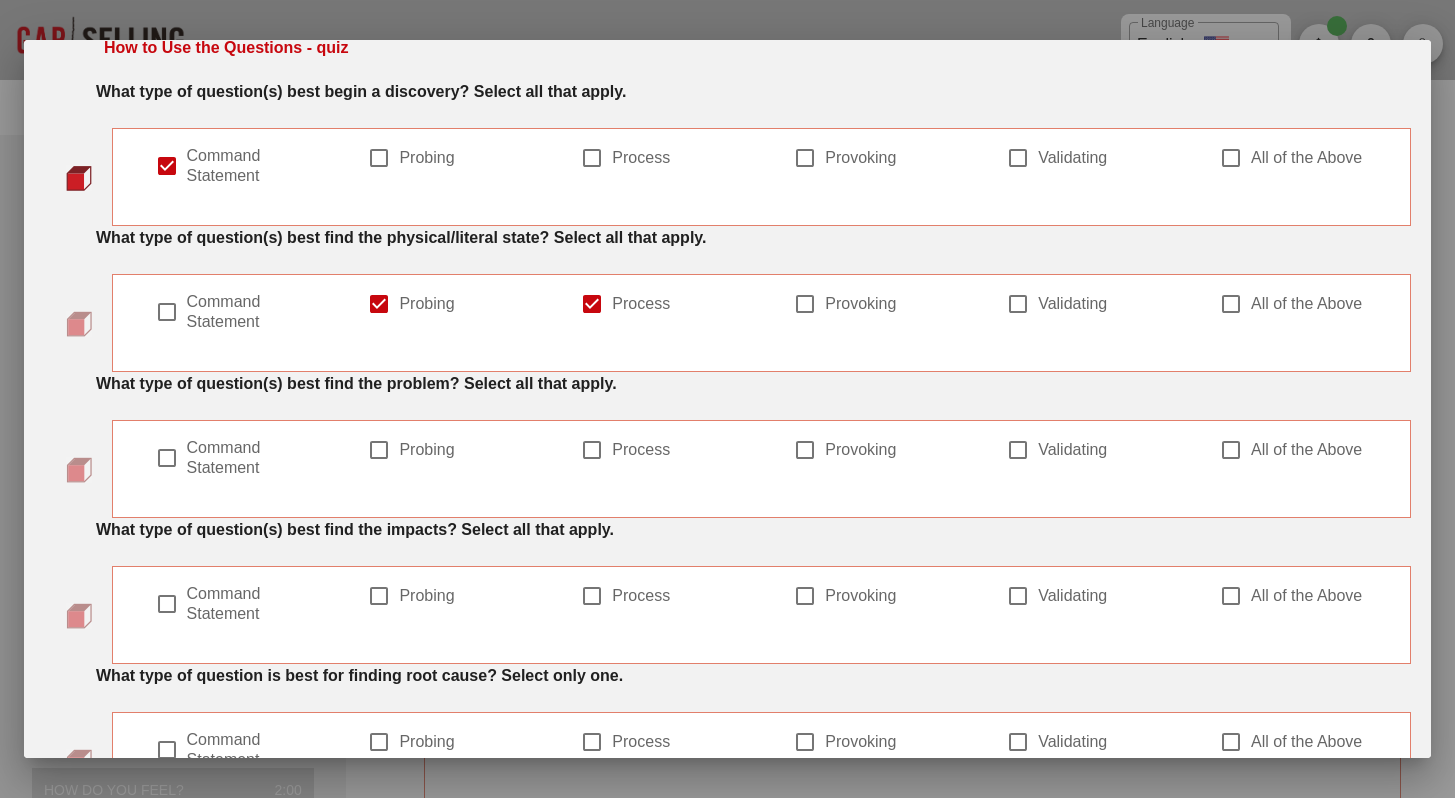 click at bounding box center (167, 166) 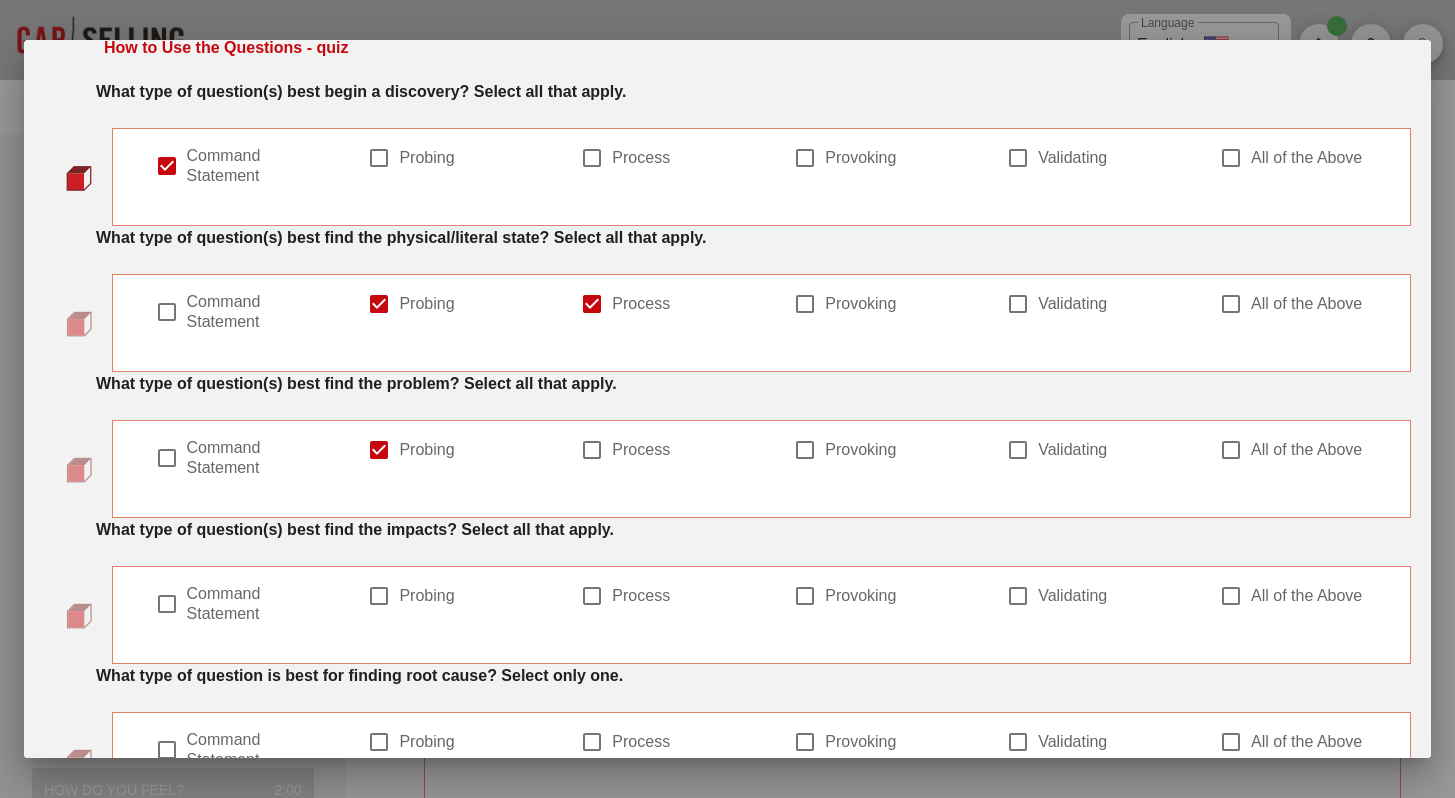 click on "Provoking" at bounding box center (893, 450) 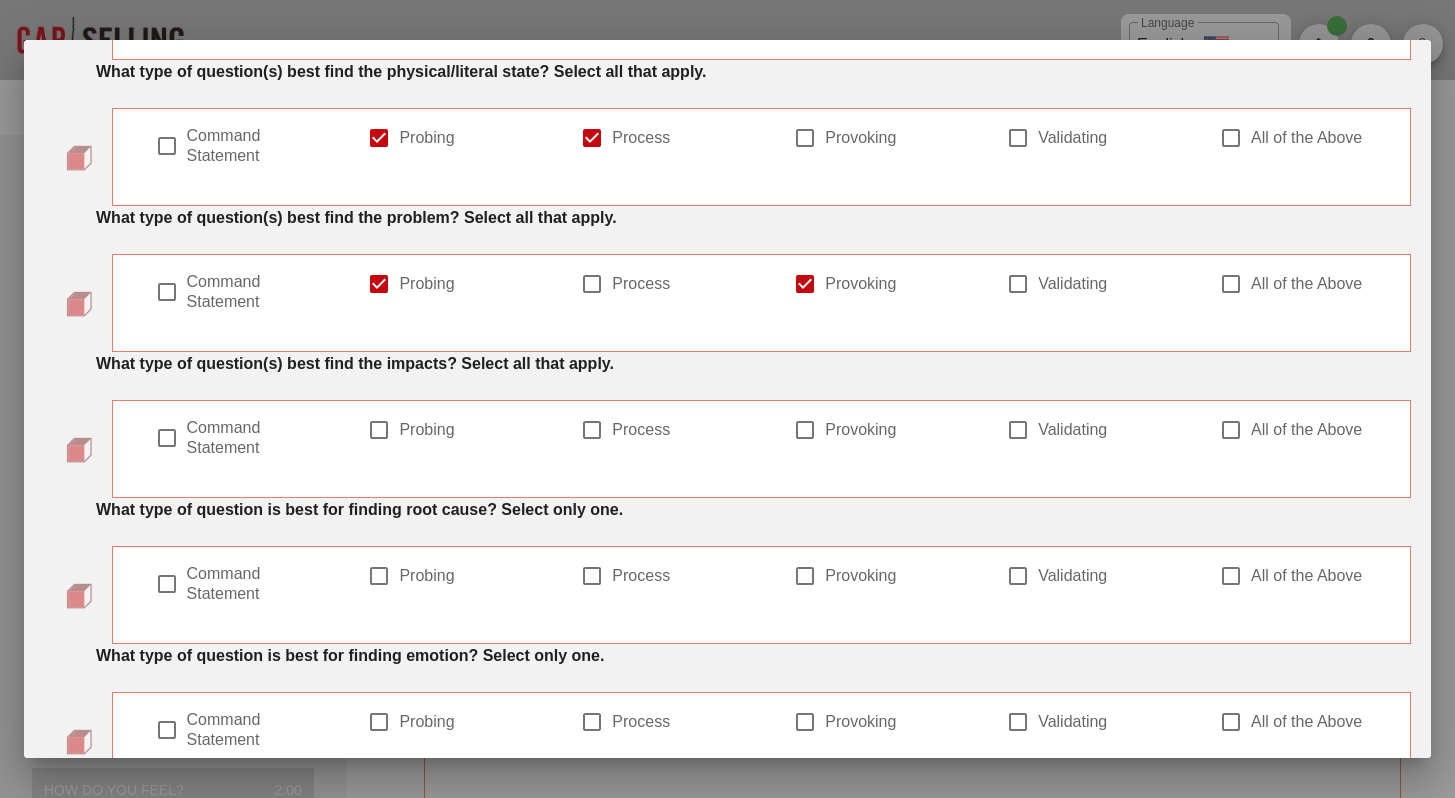scroll, scrollTop: 229, scrollLeft: 0, axis: vertical 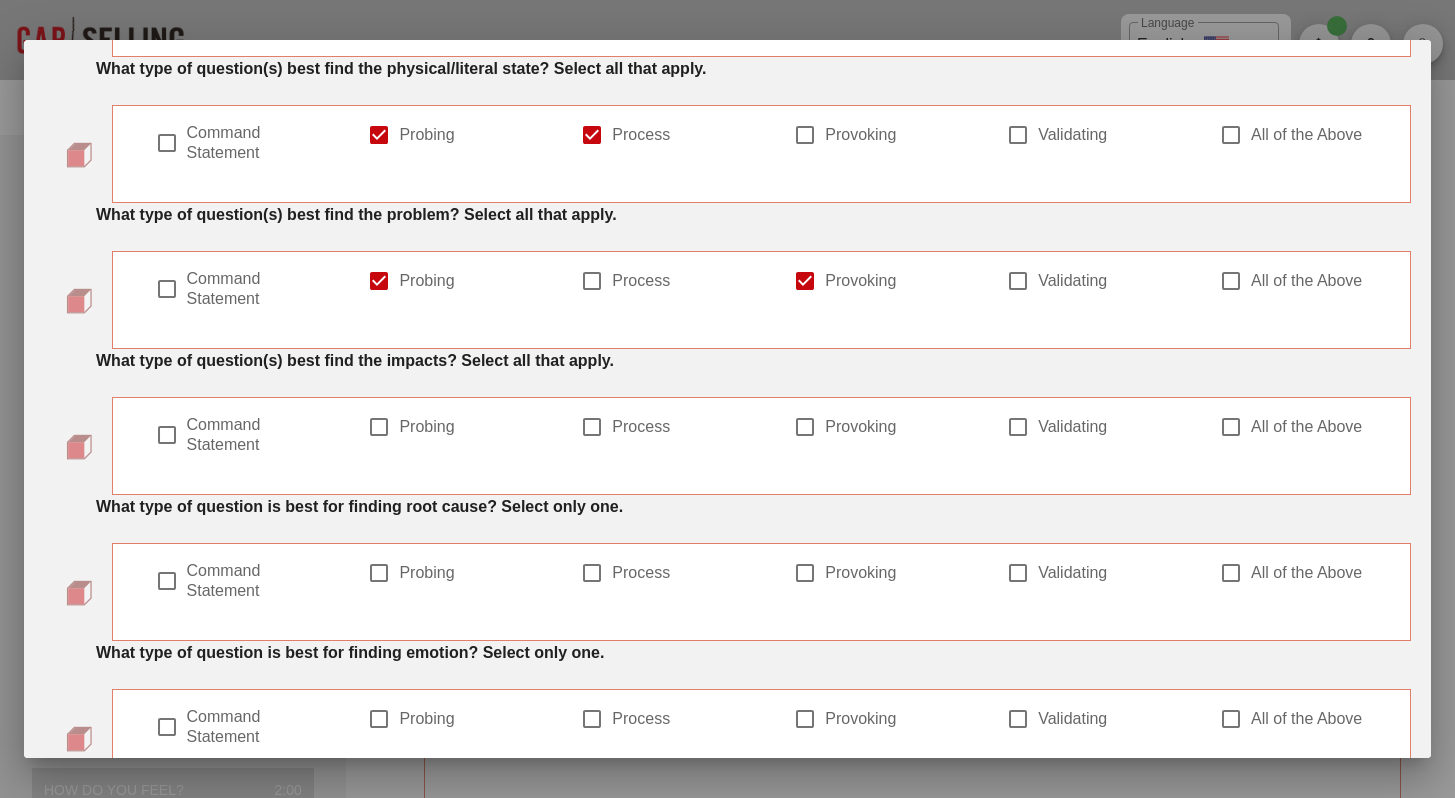 click at bounding box center (167, -3) 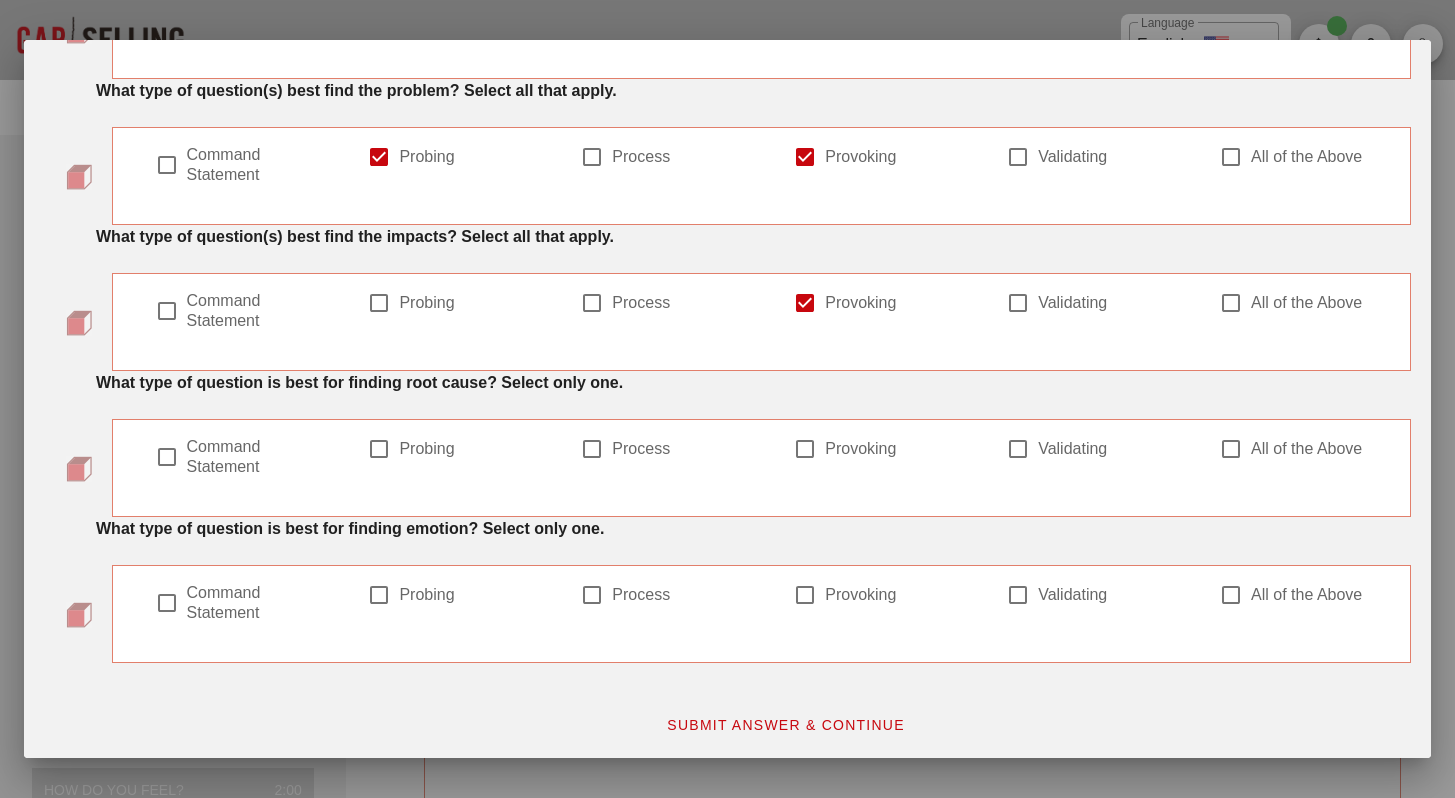 scroll, scrollTop: 358, scrollLeft: 0, axis: vertical 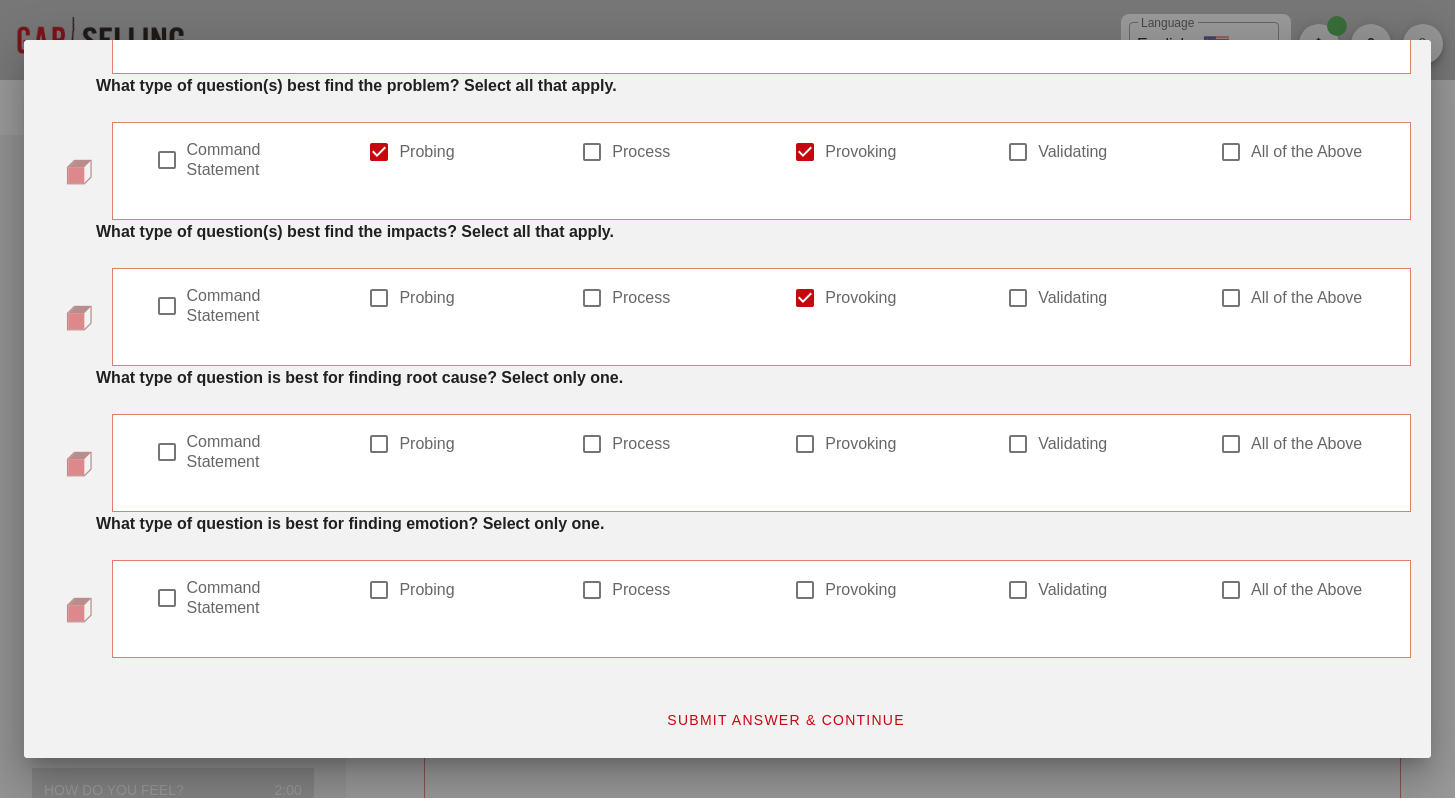click on "Process" at bounding box center (680, 444) 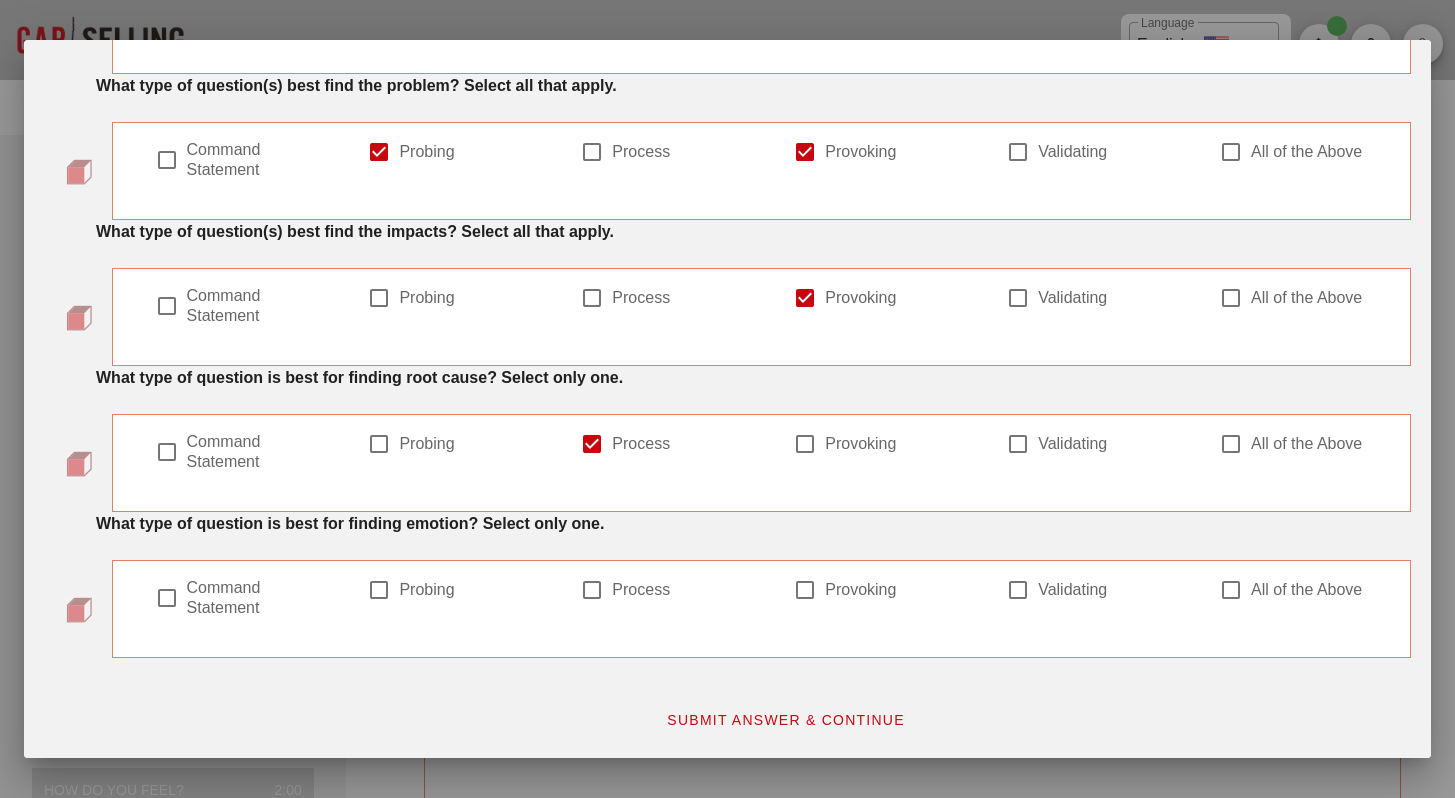 click on "Probing" at bounding box center [467, 444] 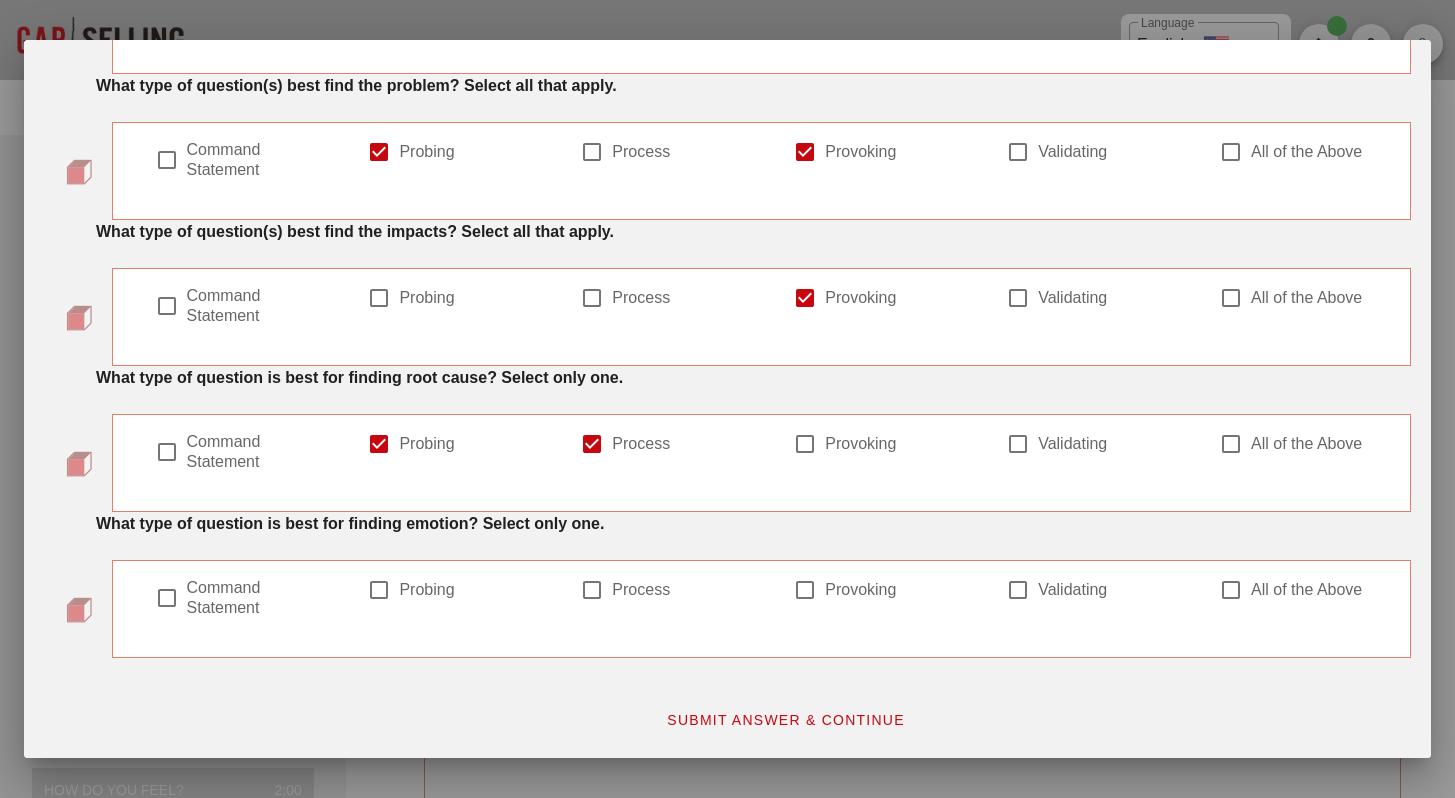 click on "Validating" at bounding box center [1106, 590] 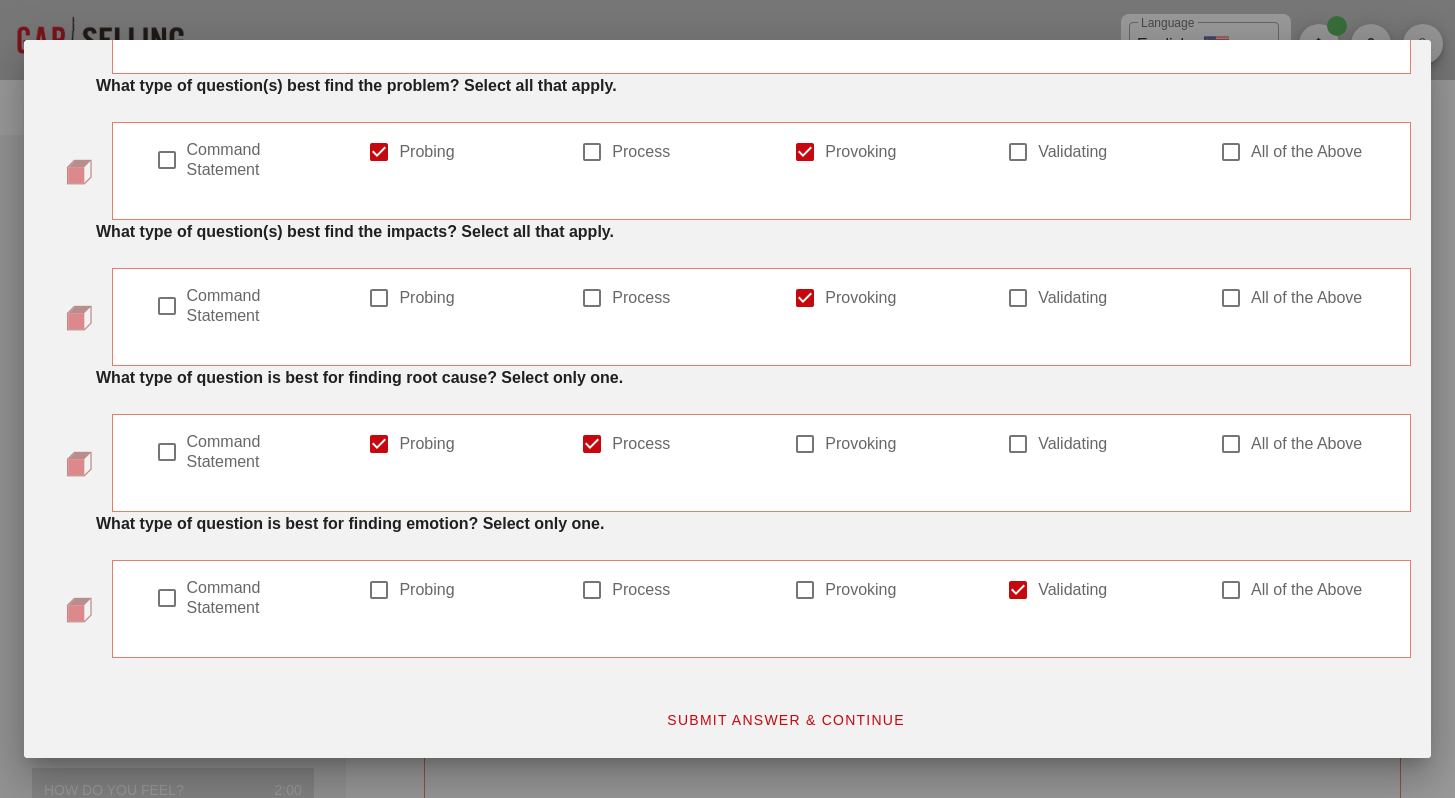 click on "Provoking" at bounding box center [893, 590] 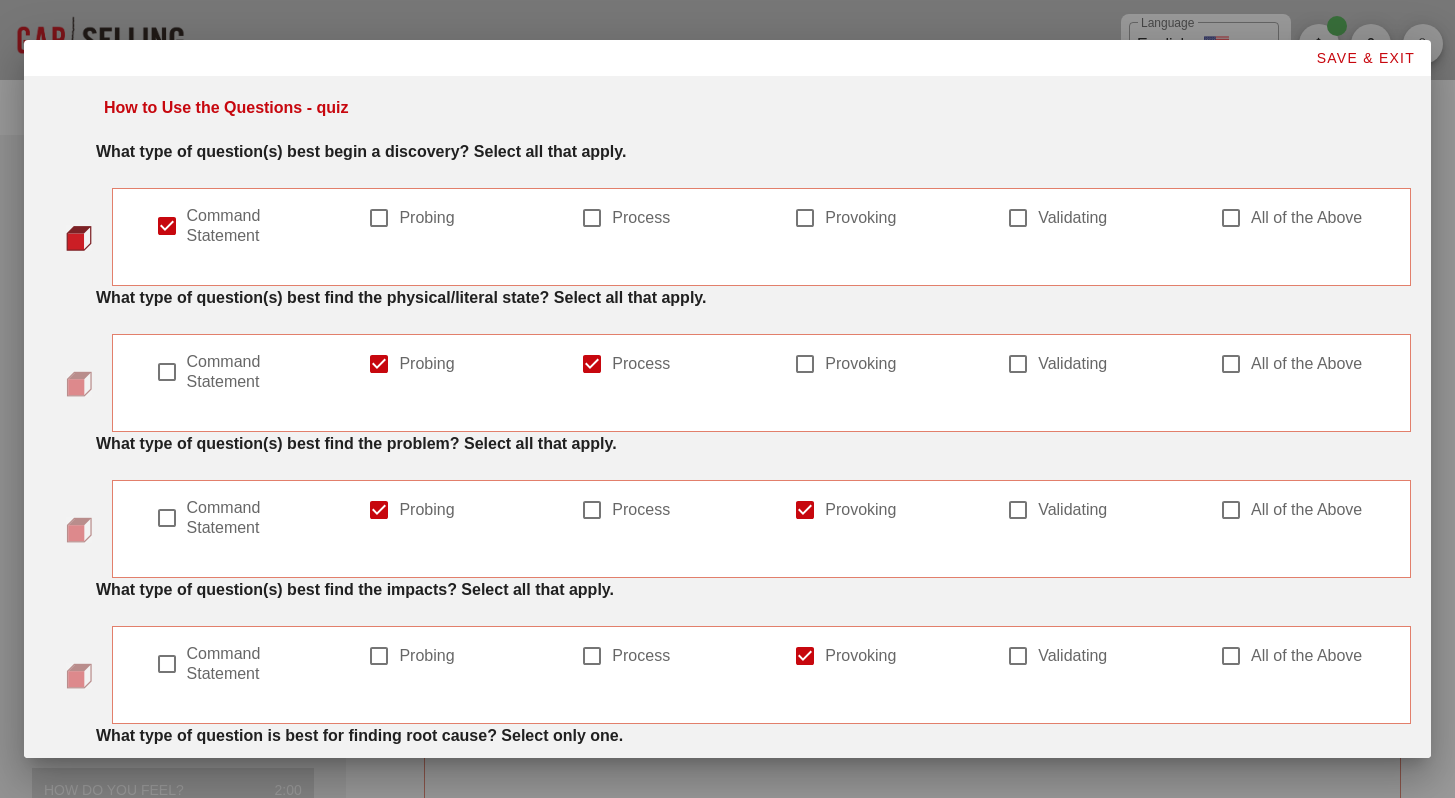scroll, scrollTop: 358, scrollLeft: 0, axis: vertical 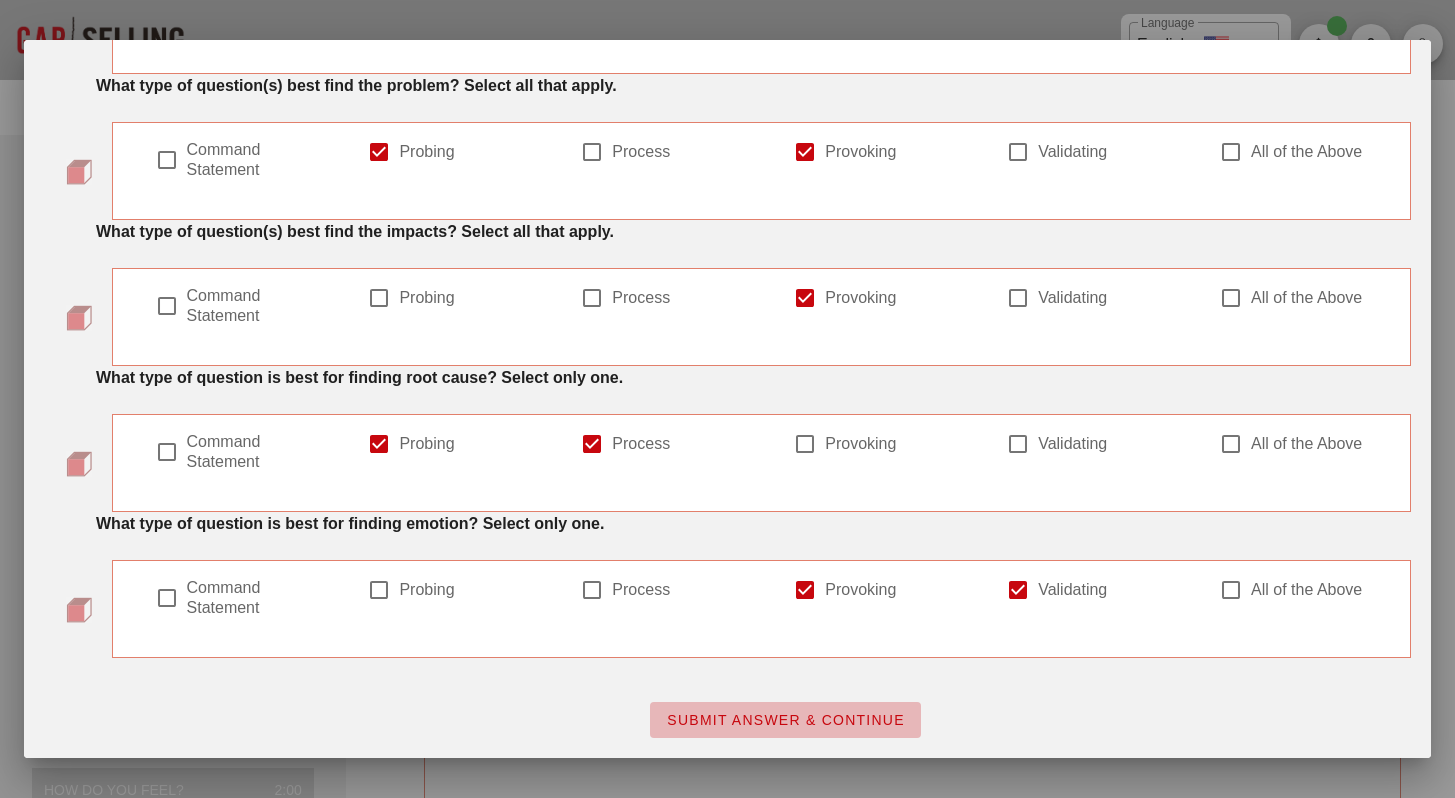 click on "SUBMIT ANSWER & CONTINUE" at bounding box center [785, 720] 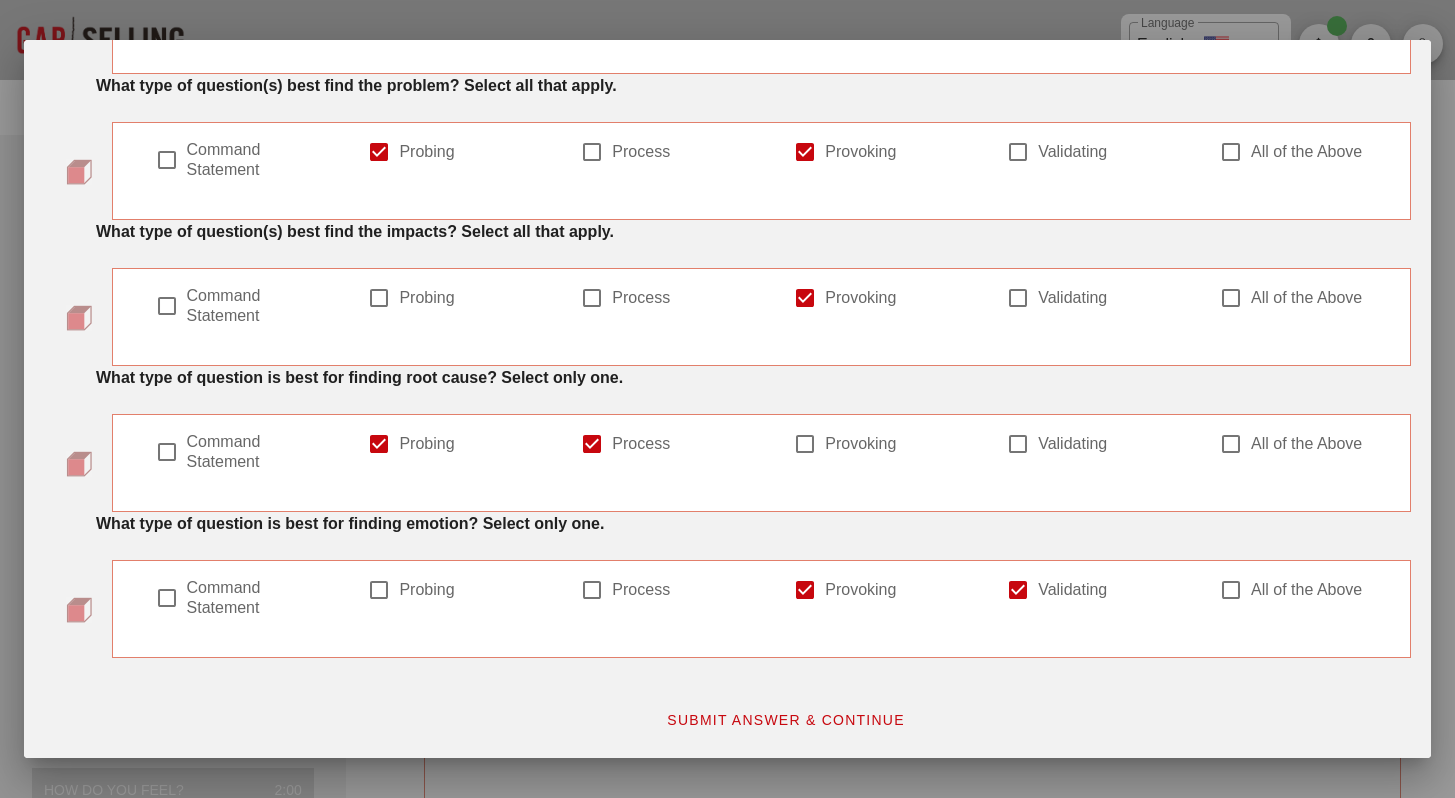 scroll, scrollTop: 0, scrollLeft: 0, axis: both 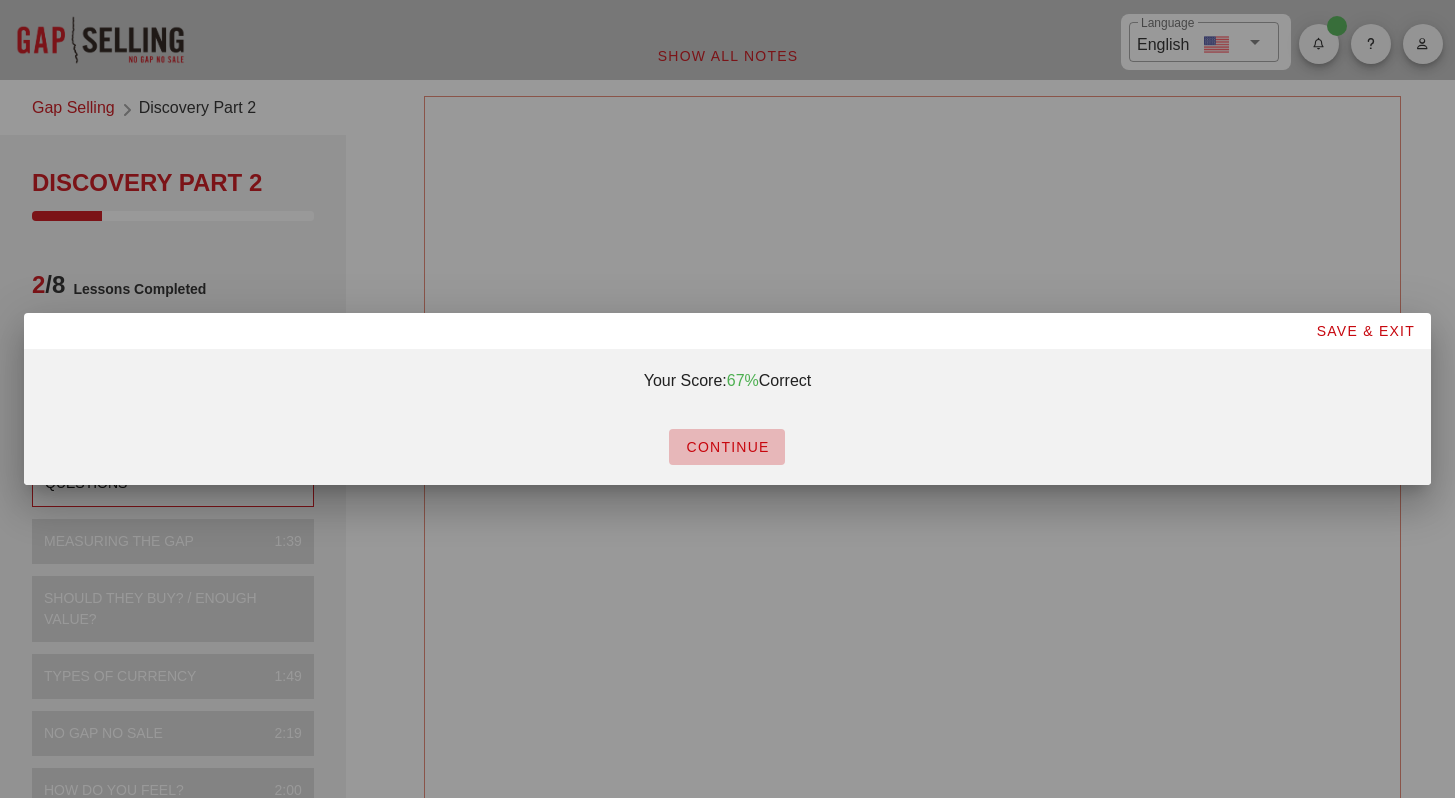 click on "CONTINUE" at bounding box center (727, 447) 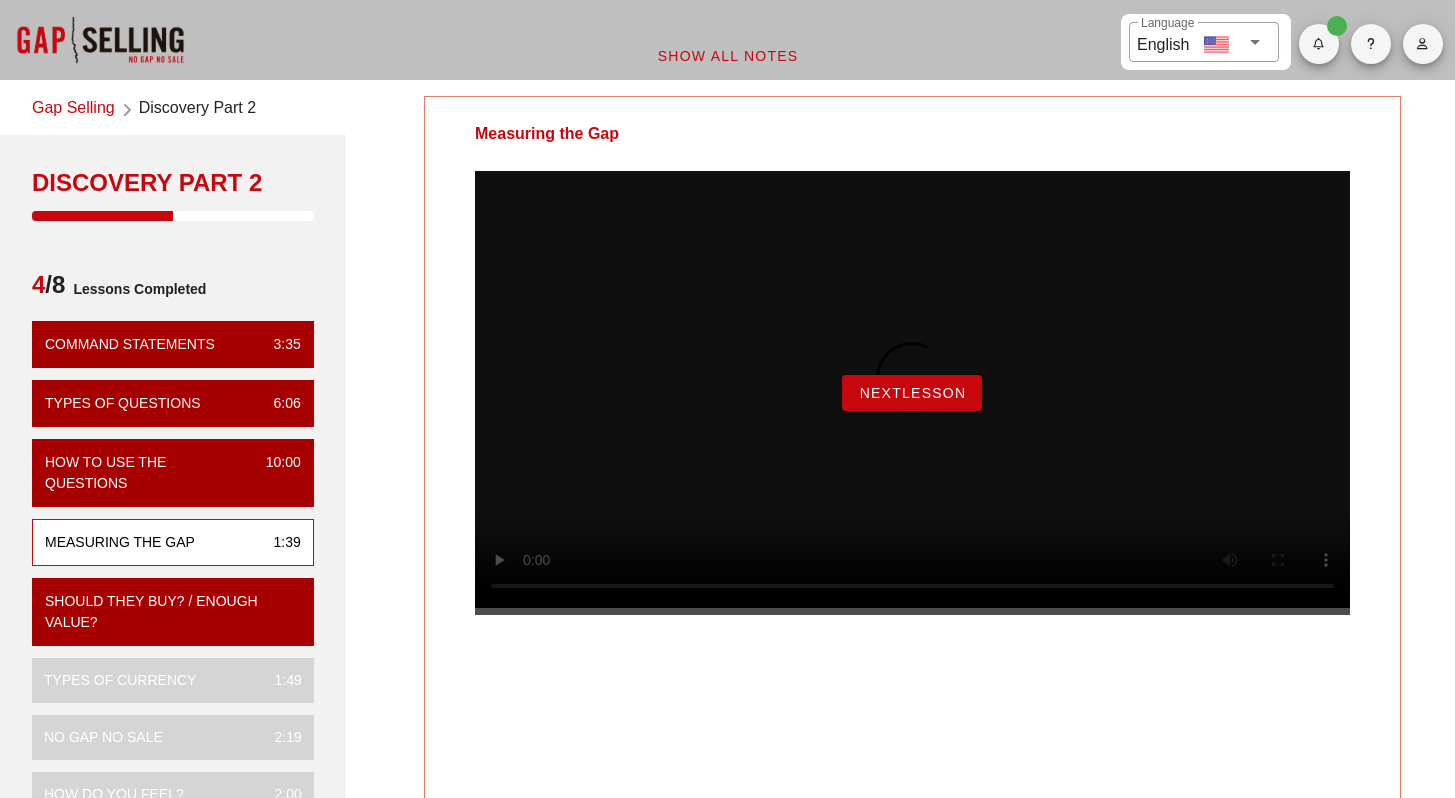click on "NextLesson" at bounding box center (912, 393) 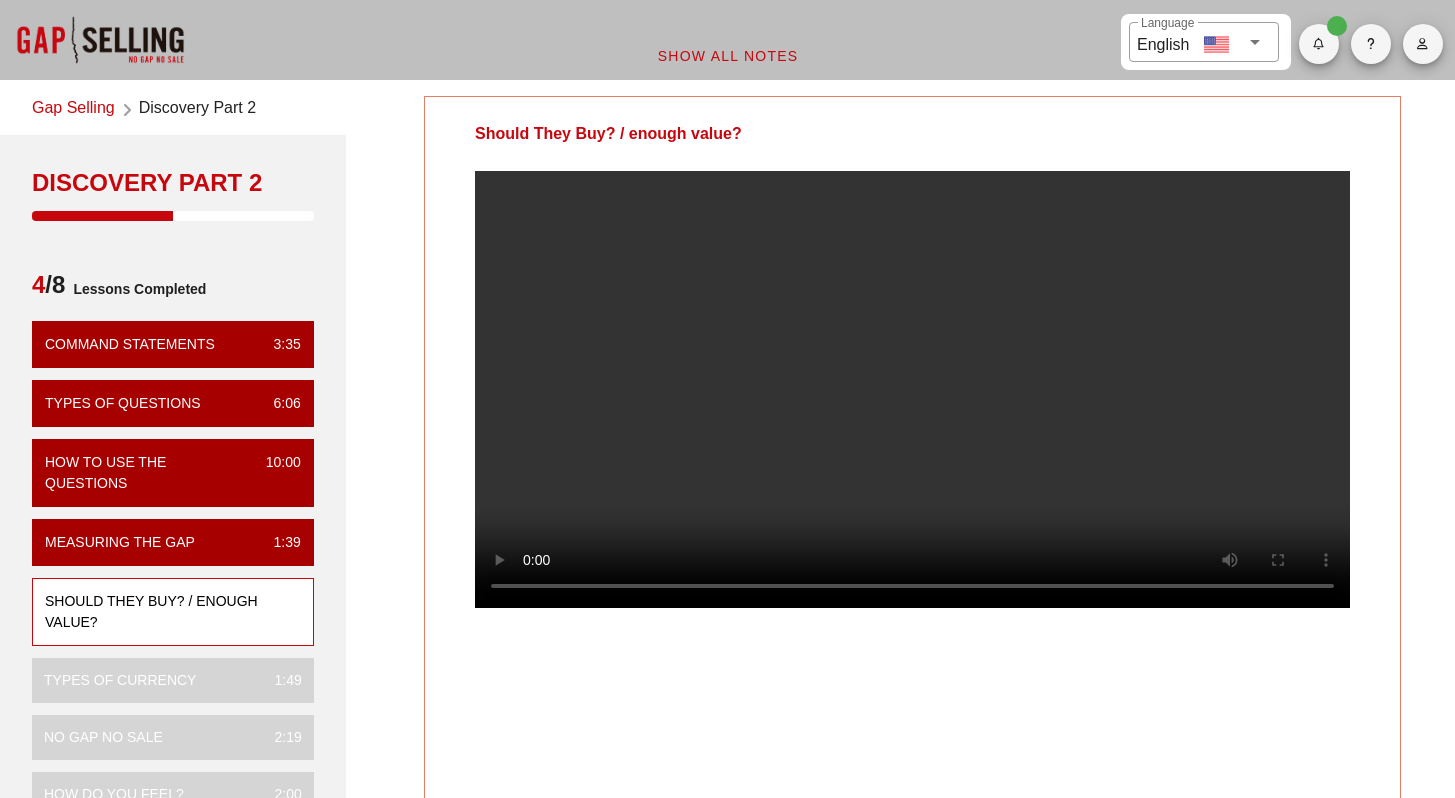 click at bounding box center (912, 389) 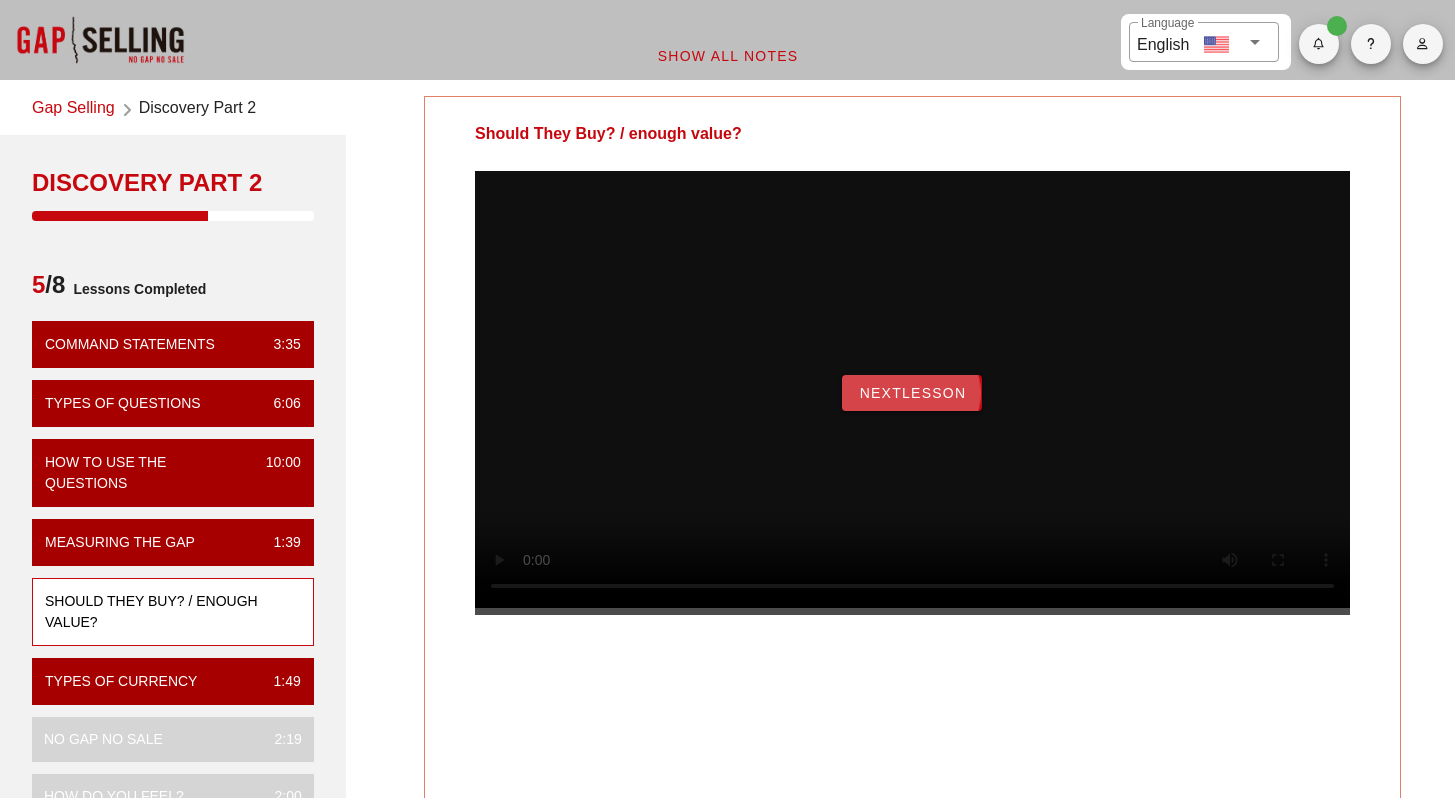click on "NextLesson" at bounding box center [912, 393] 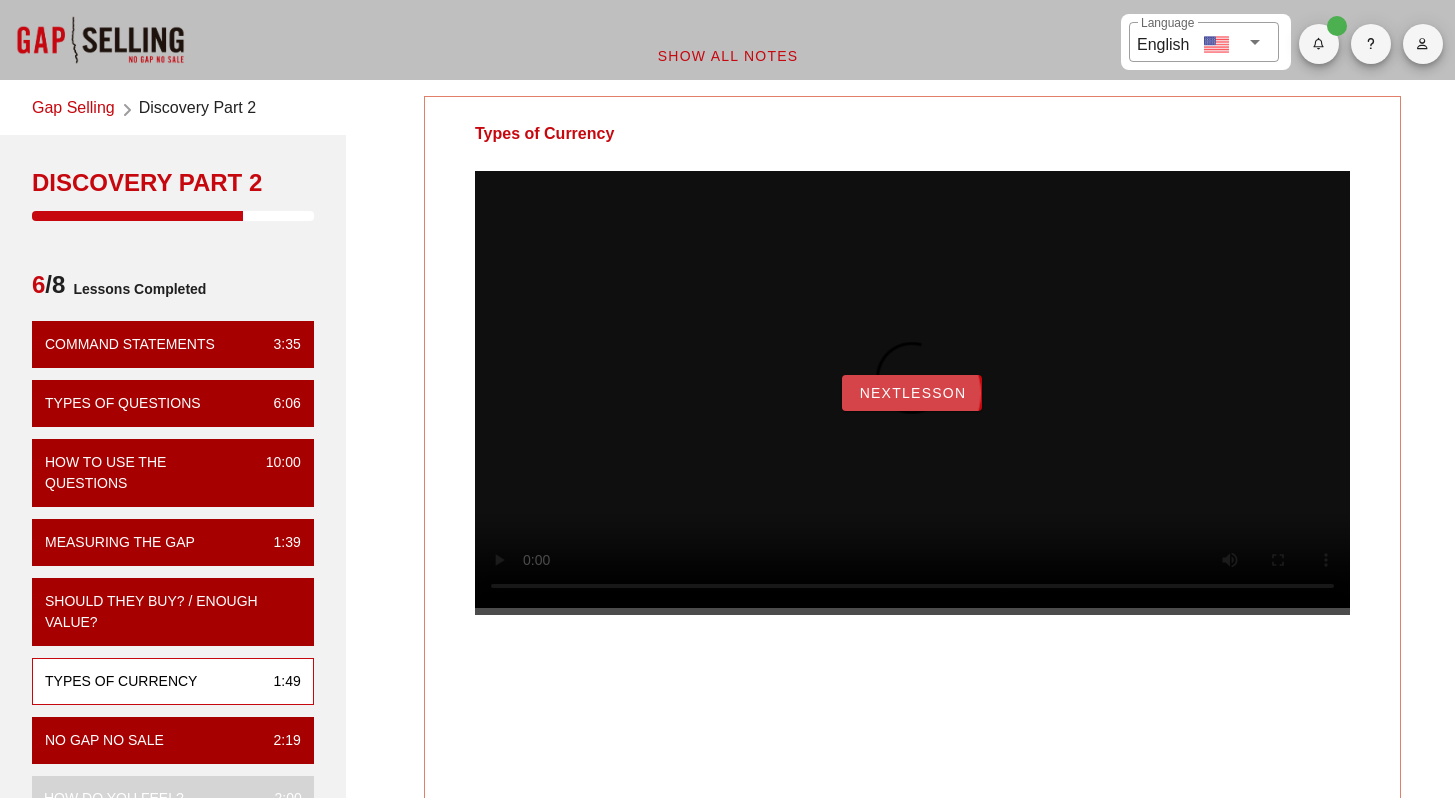 click on "NextLesson" at bounding box center (912, 393) 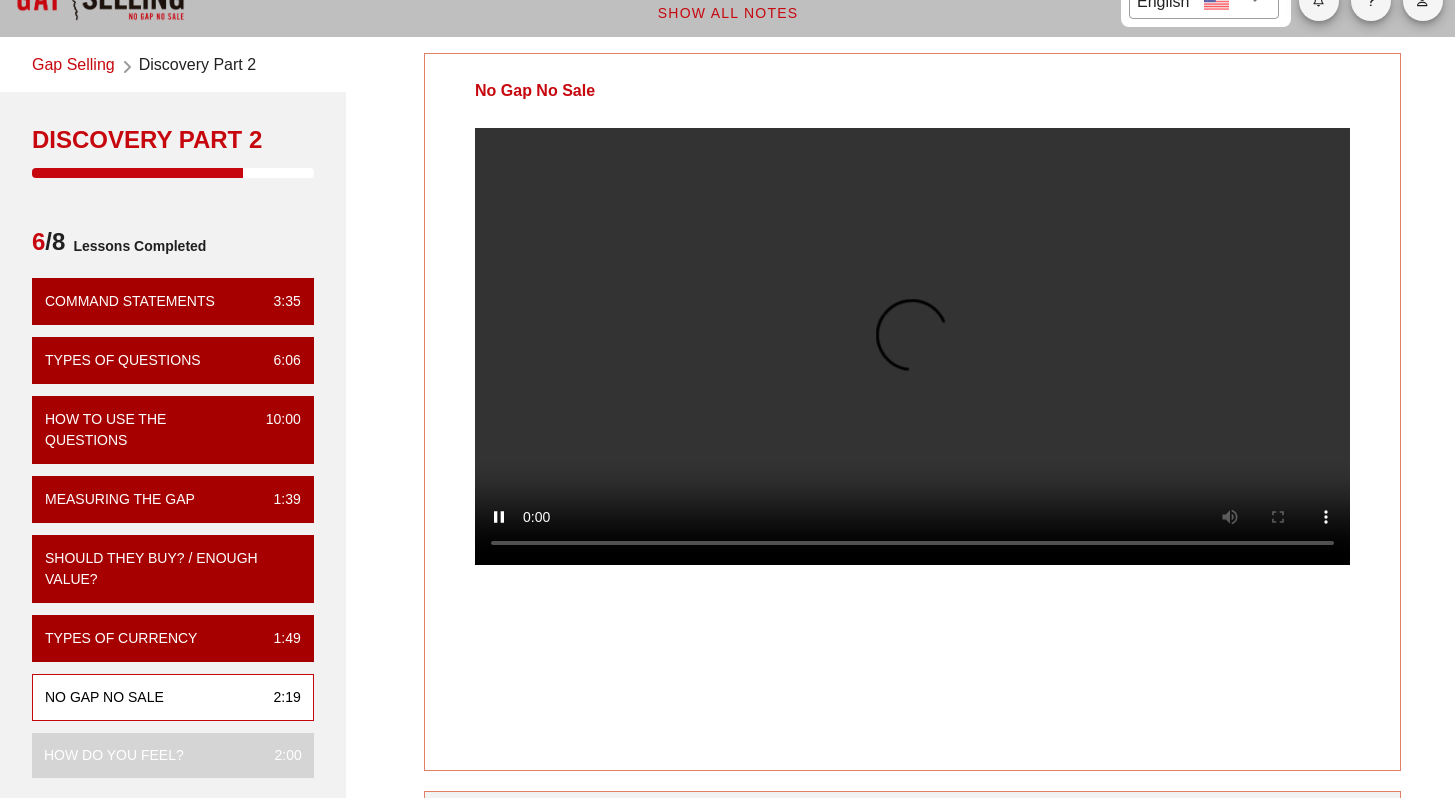 scroll, scrollTop: 46, scrollLeft: 0, axis: vertical 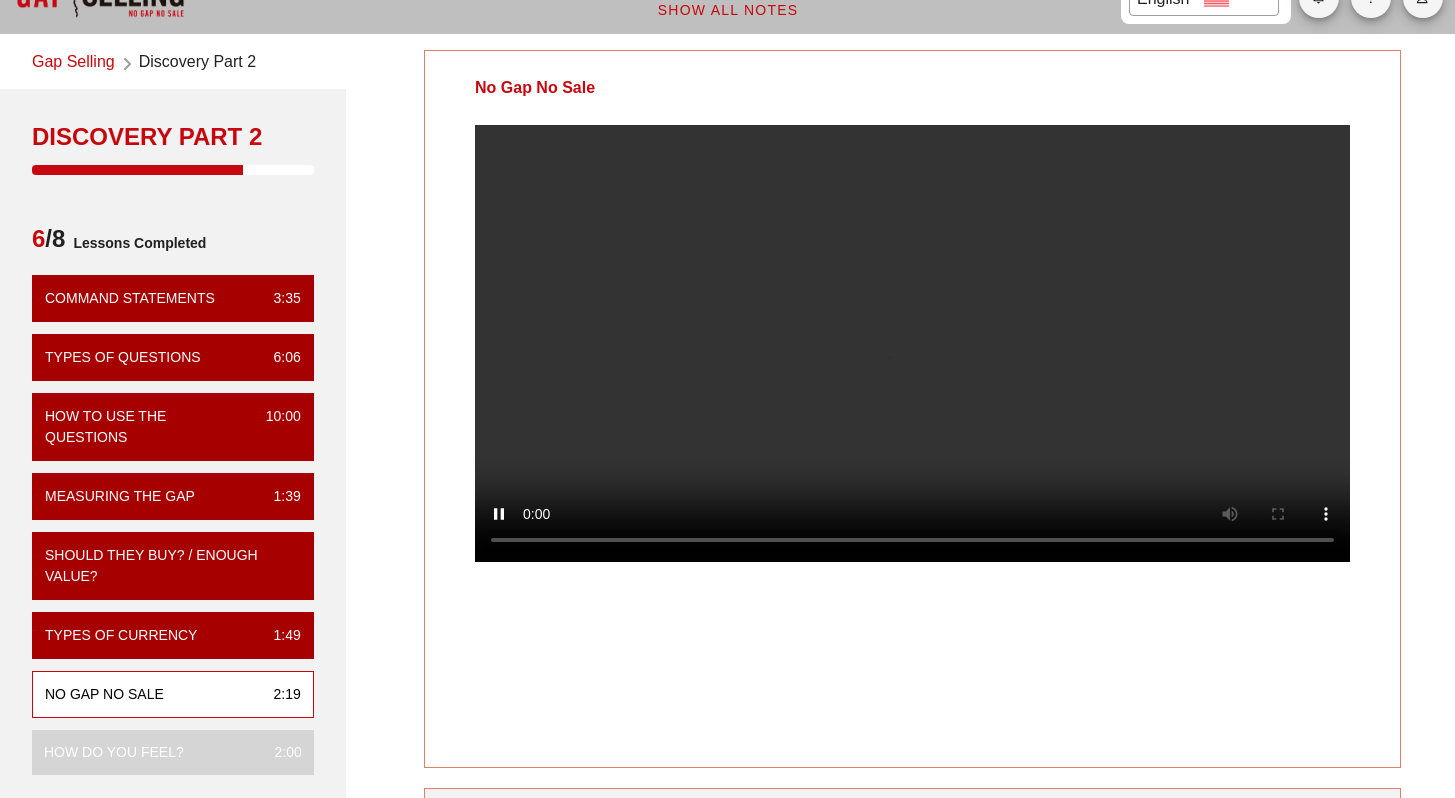 click at bounding box center [912, 343] 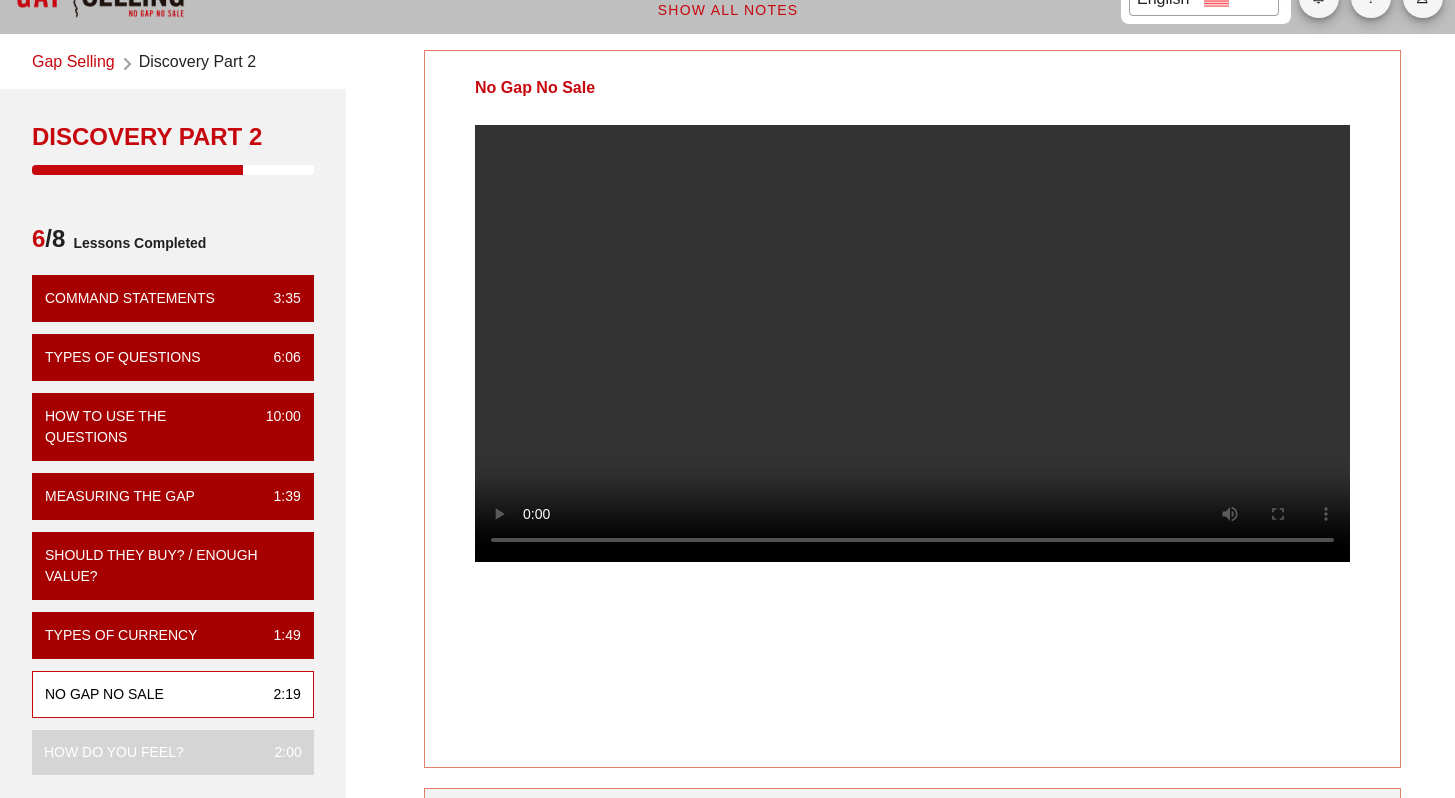 click at bounding box center (912, 343) 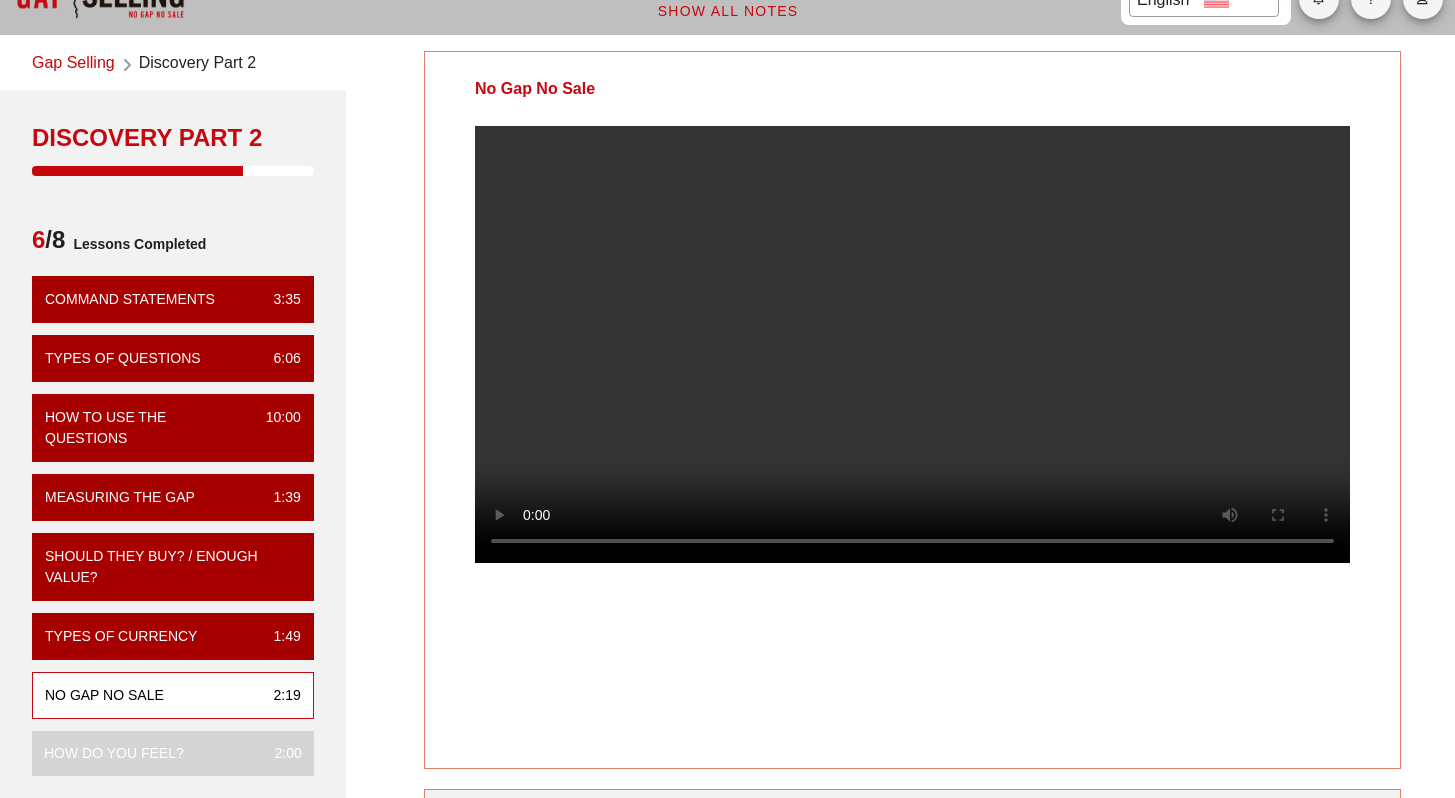 scroll, scrollTop: 43, scrollLeft: 0, axis: vertical 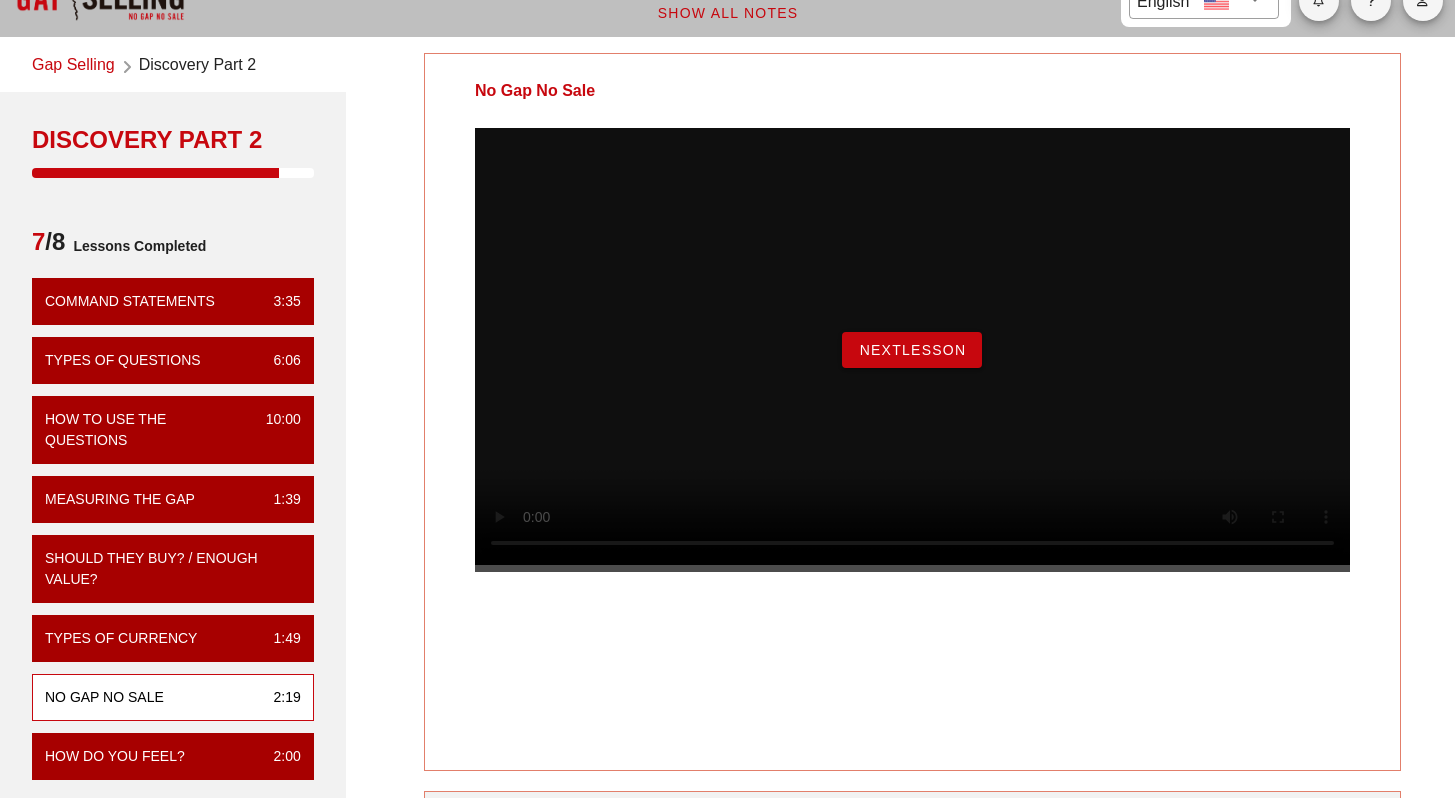 click on "NextLesson" at bounding box center (912, 350) 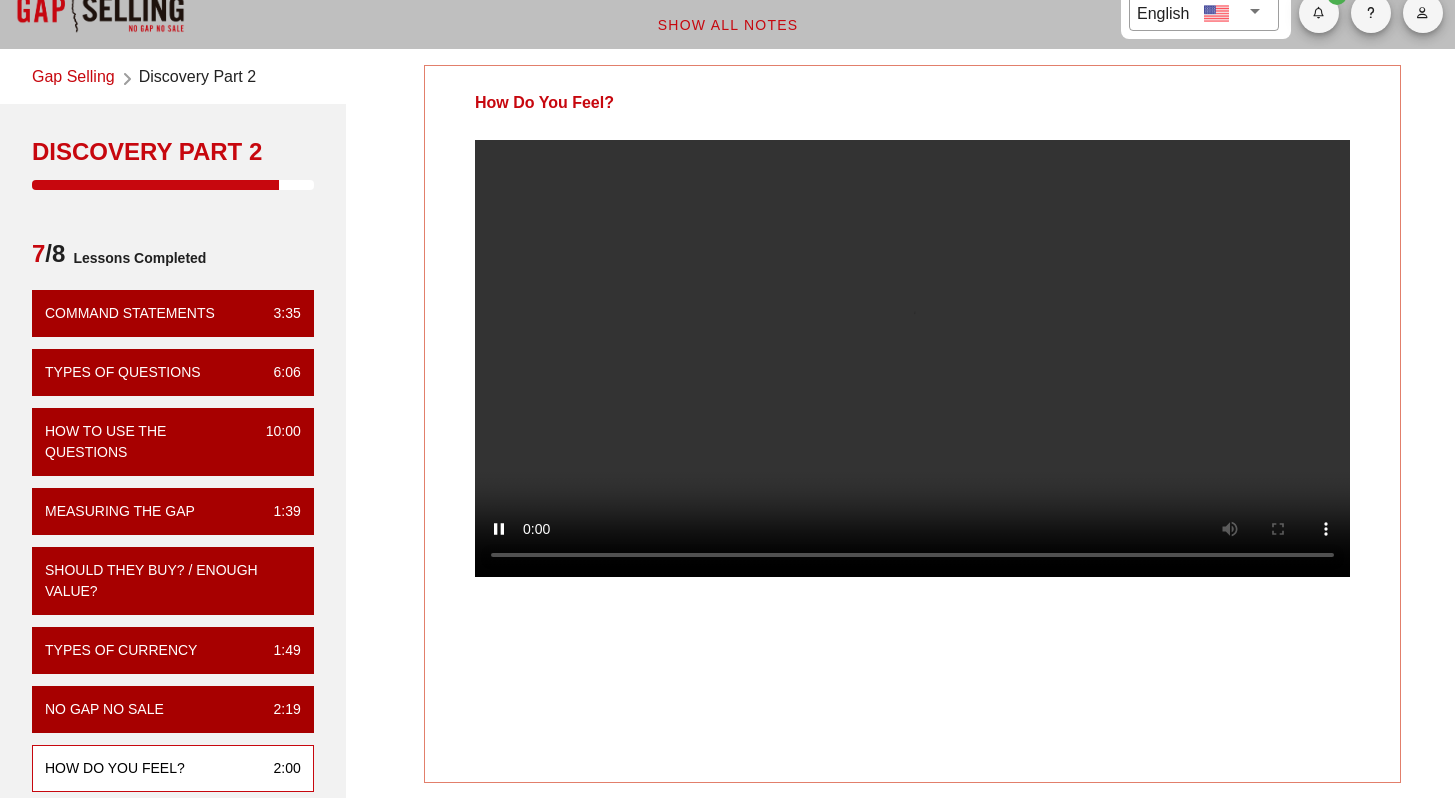 scroll, scrollTop: 24, scrollLeft: 0, axis: vertical 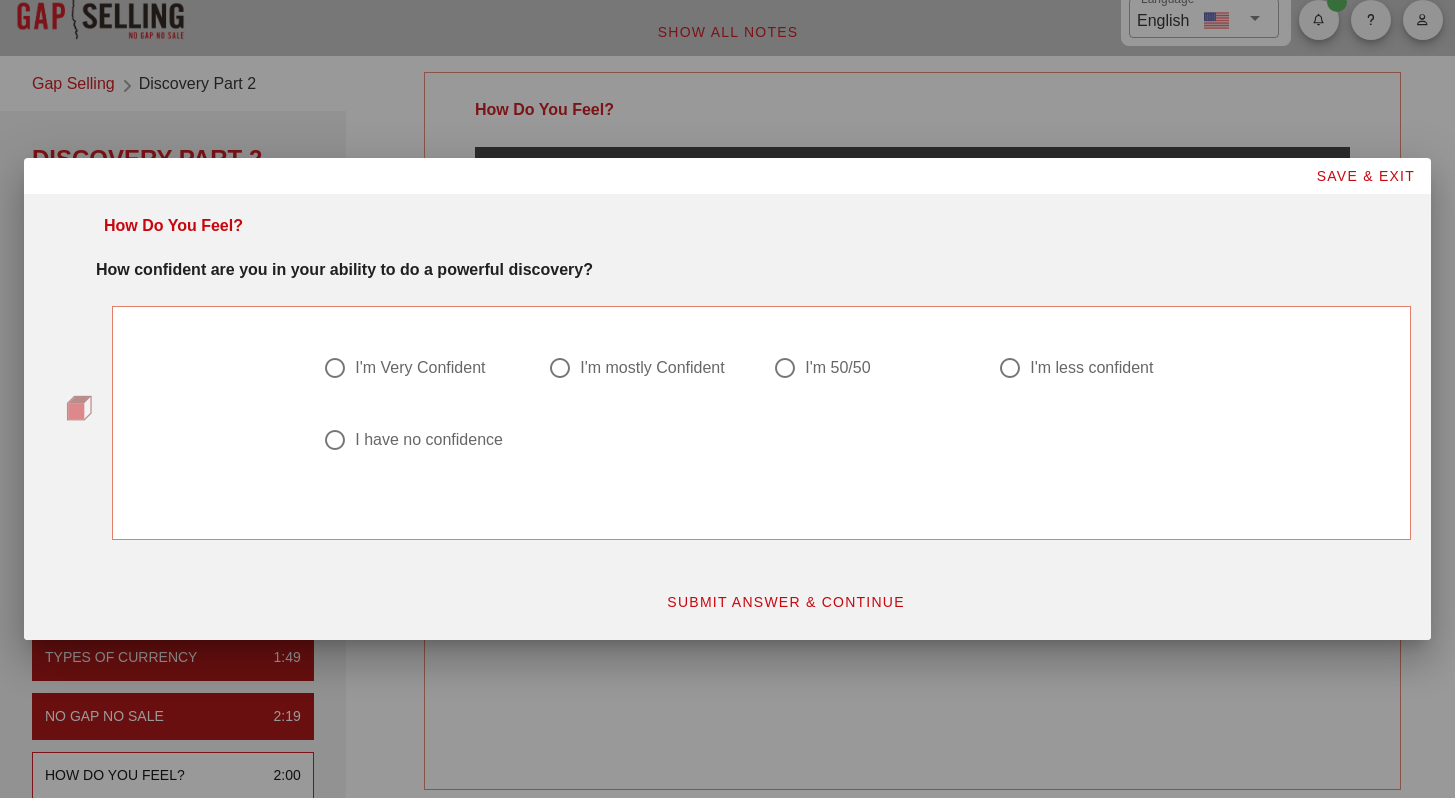 click on "I'm mostly Confident" at bounding box center [652, 368] 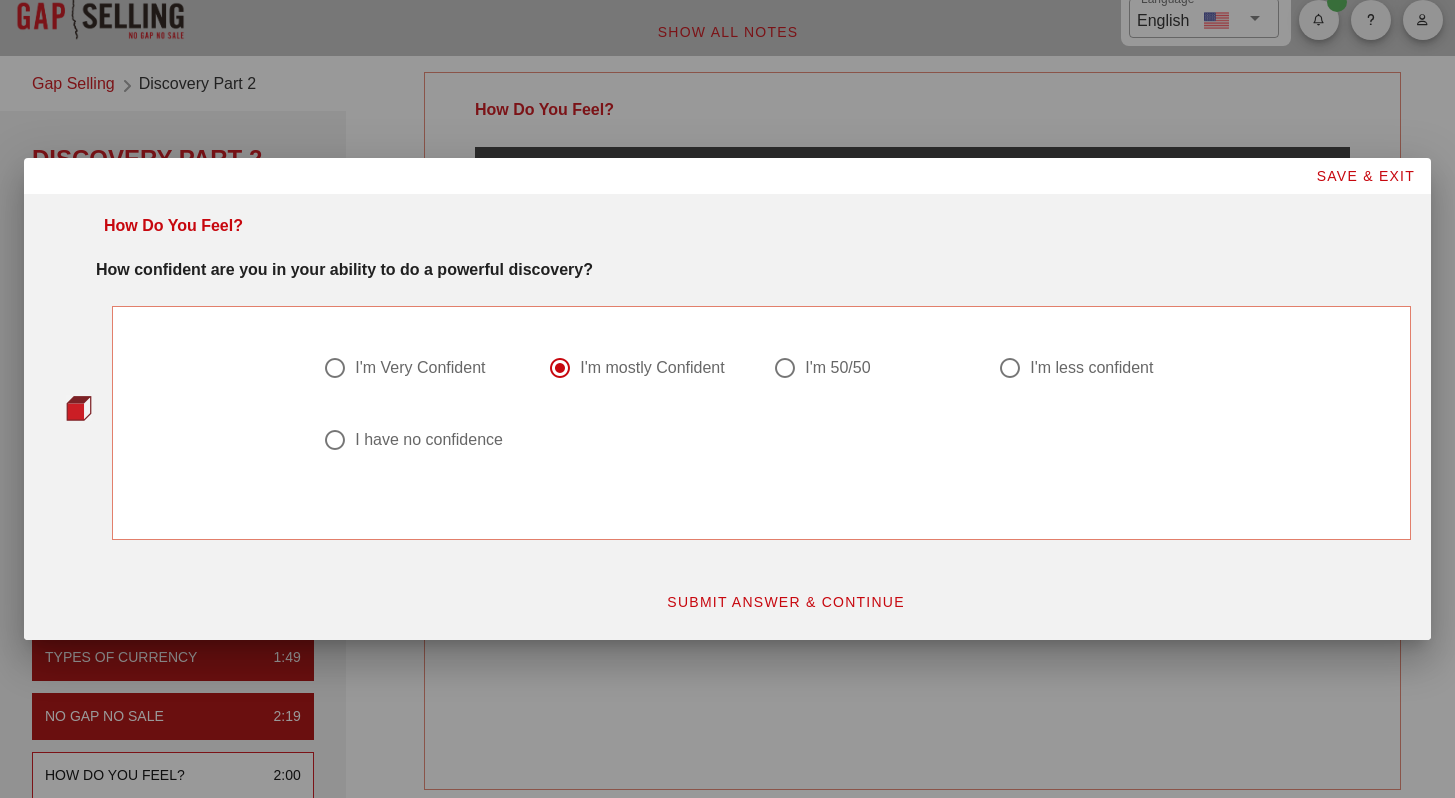 click on "SUBMIT ANSWER & CONTINUE" at bounding box center (785, 602) 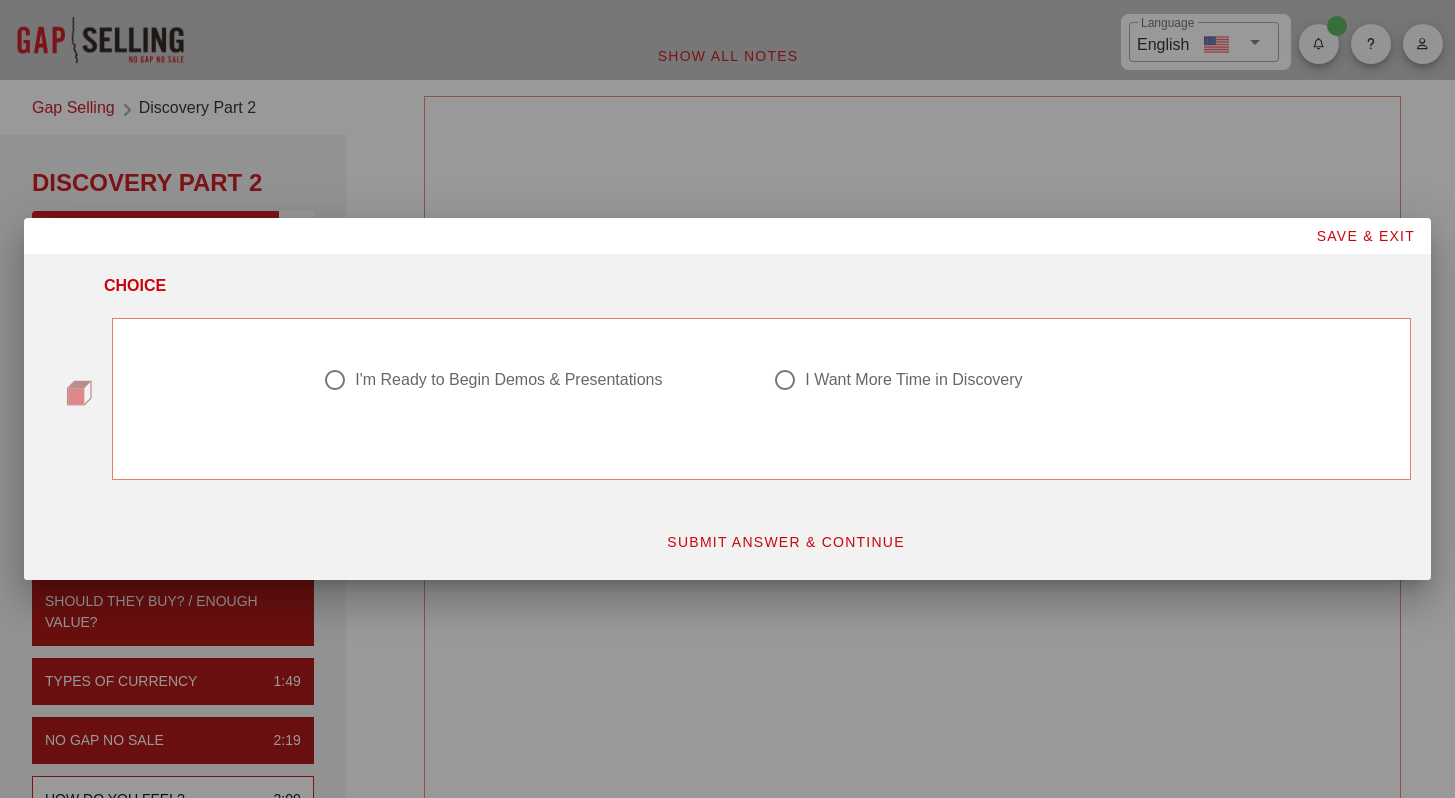 click on "I'm Ready to Begin Demos & Presentations" at bounding box center (508, 380) 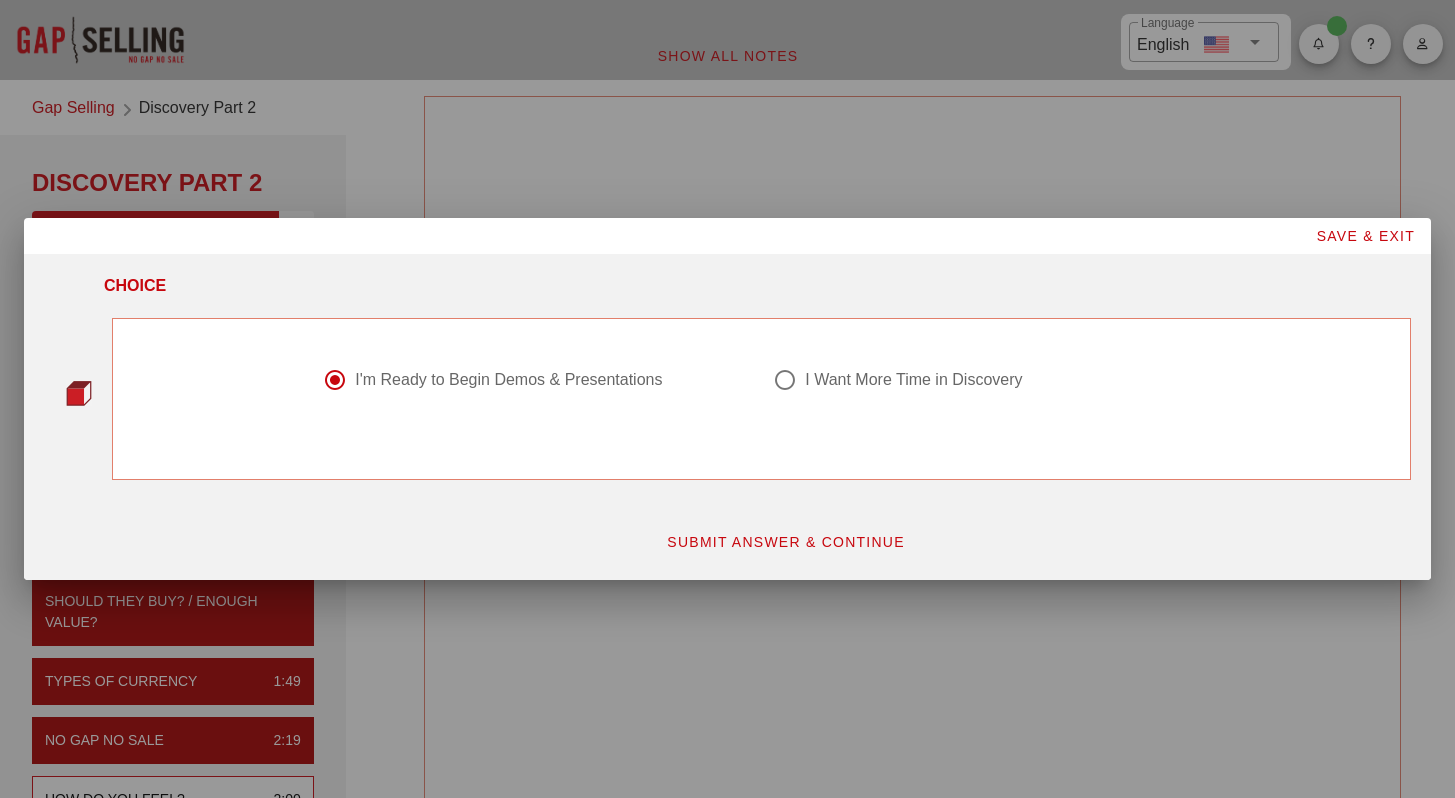 click on "SUBMIT ANSWER & CONTINUE" at bounding box center (785, 542) 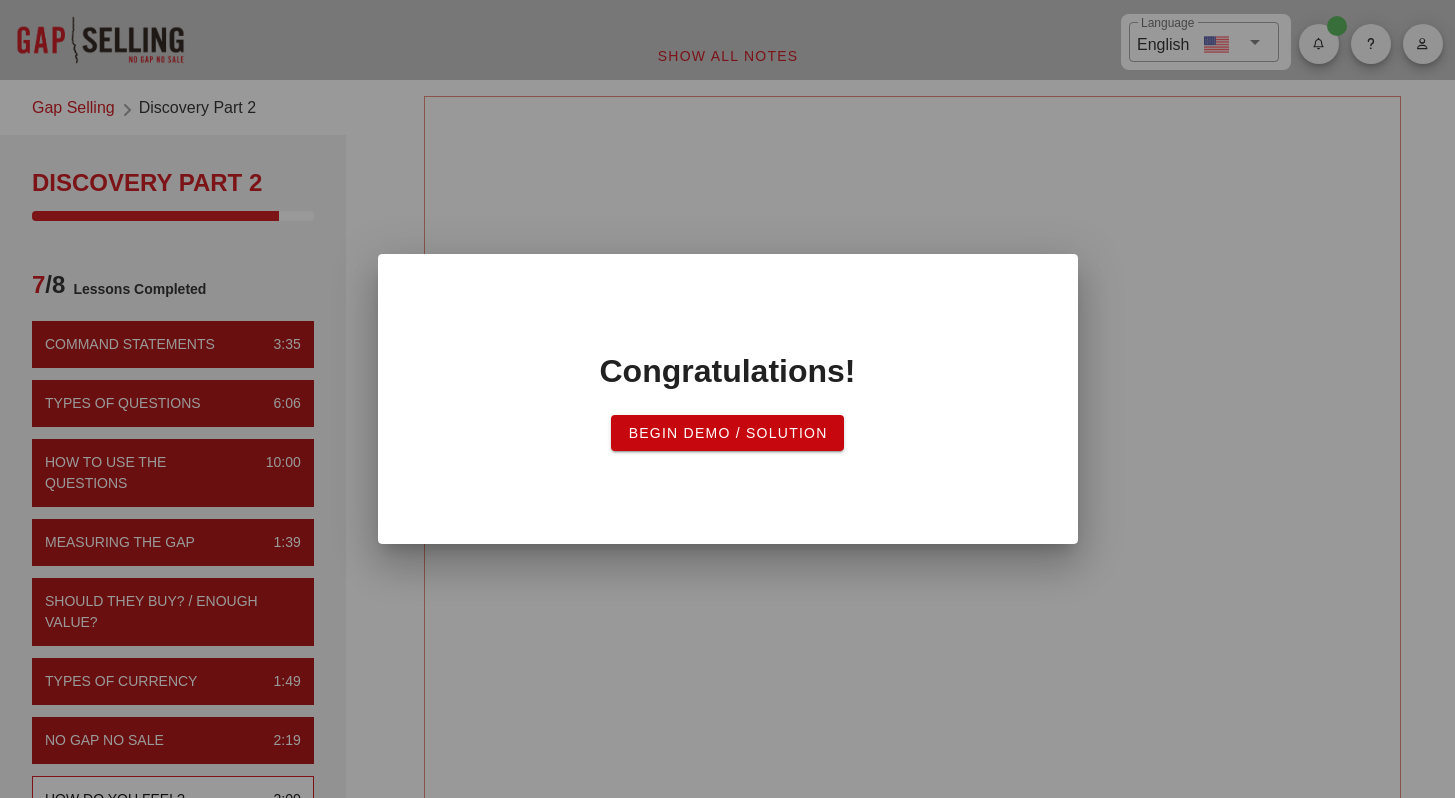 click on "Begin Demo / Solution" at bounding box center [727, 433] 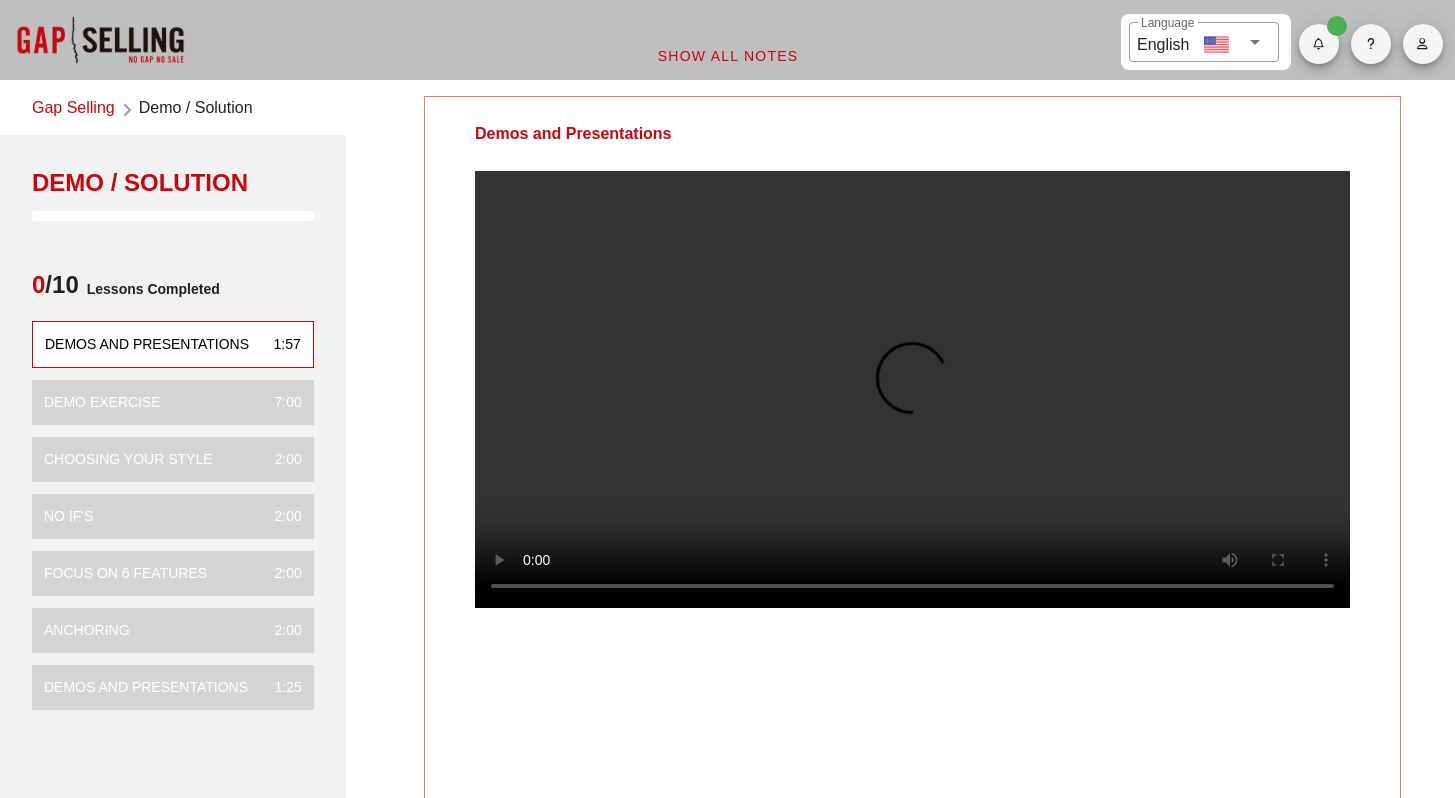 scroll, scrollTop: 0, scrollLeft: 0, axis: both 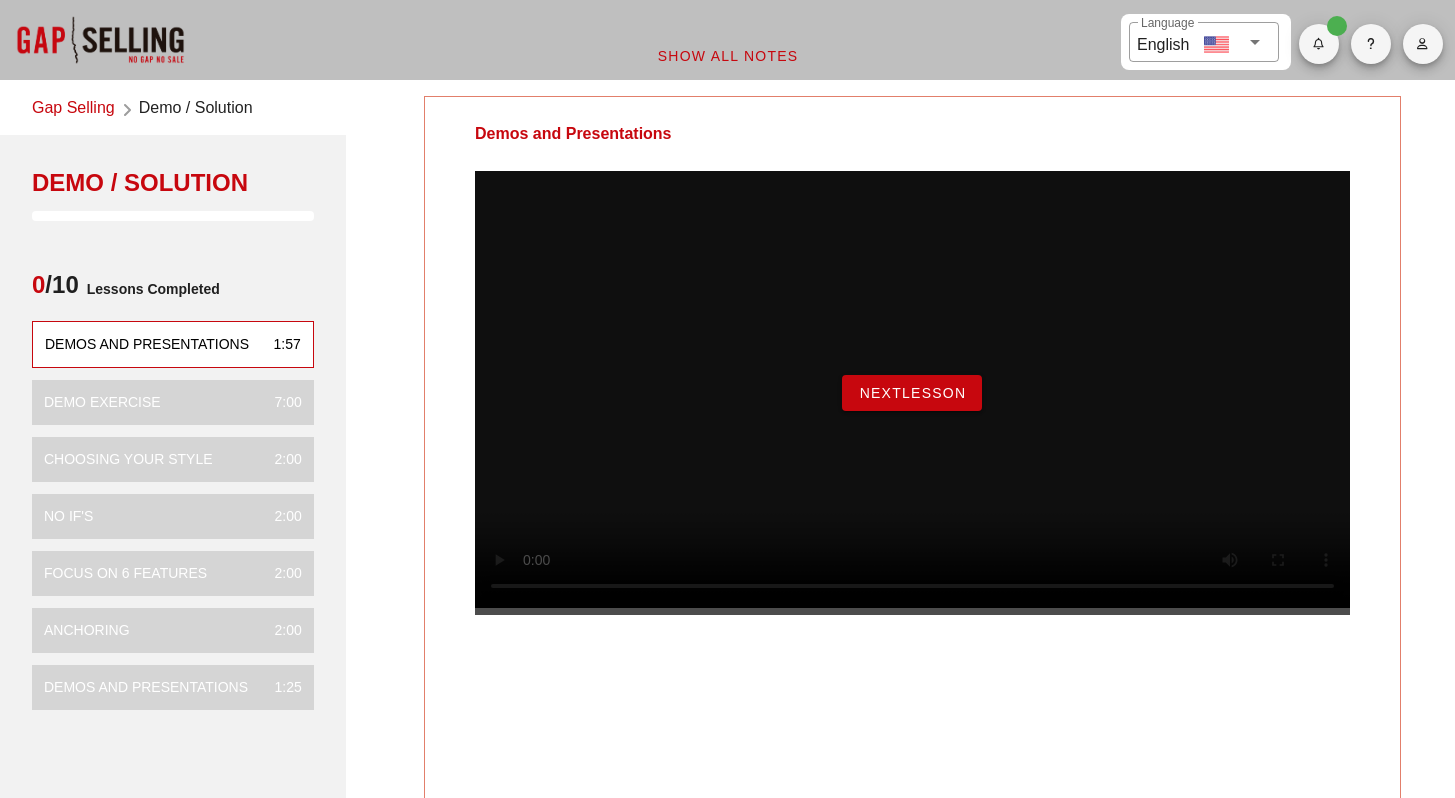 click on "NextLesson" at bounding box center [912, 393] 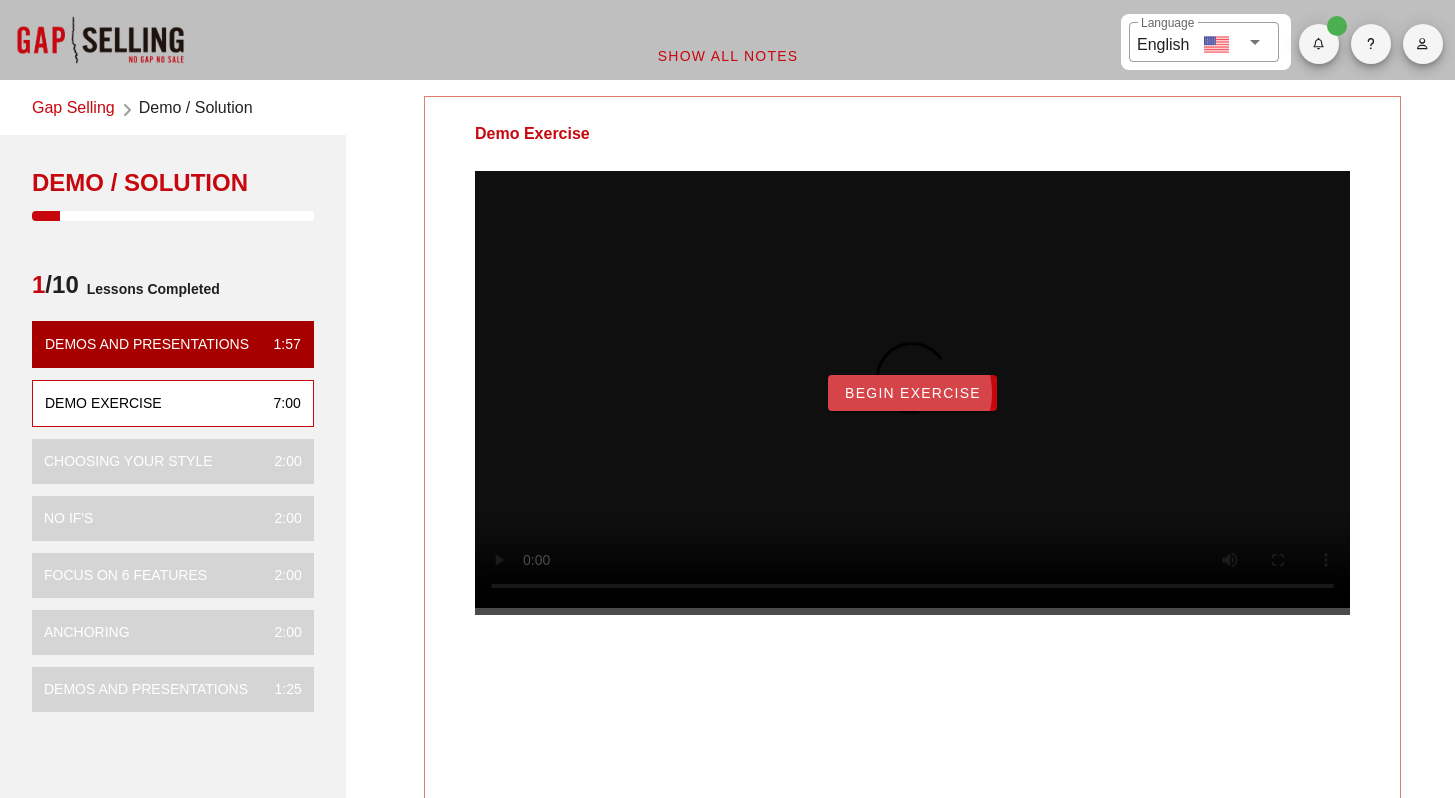 click on "Begin Exercise" at bounding box center [912, 393] 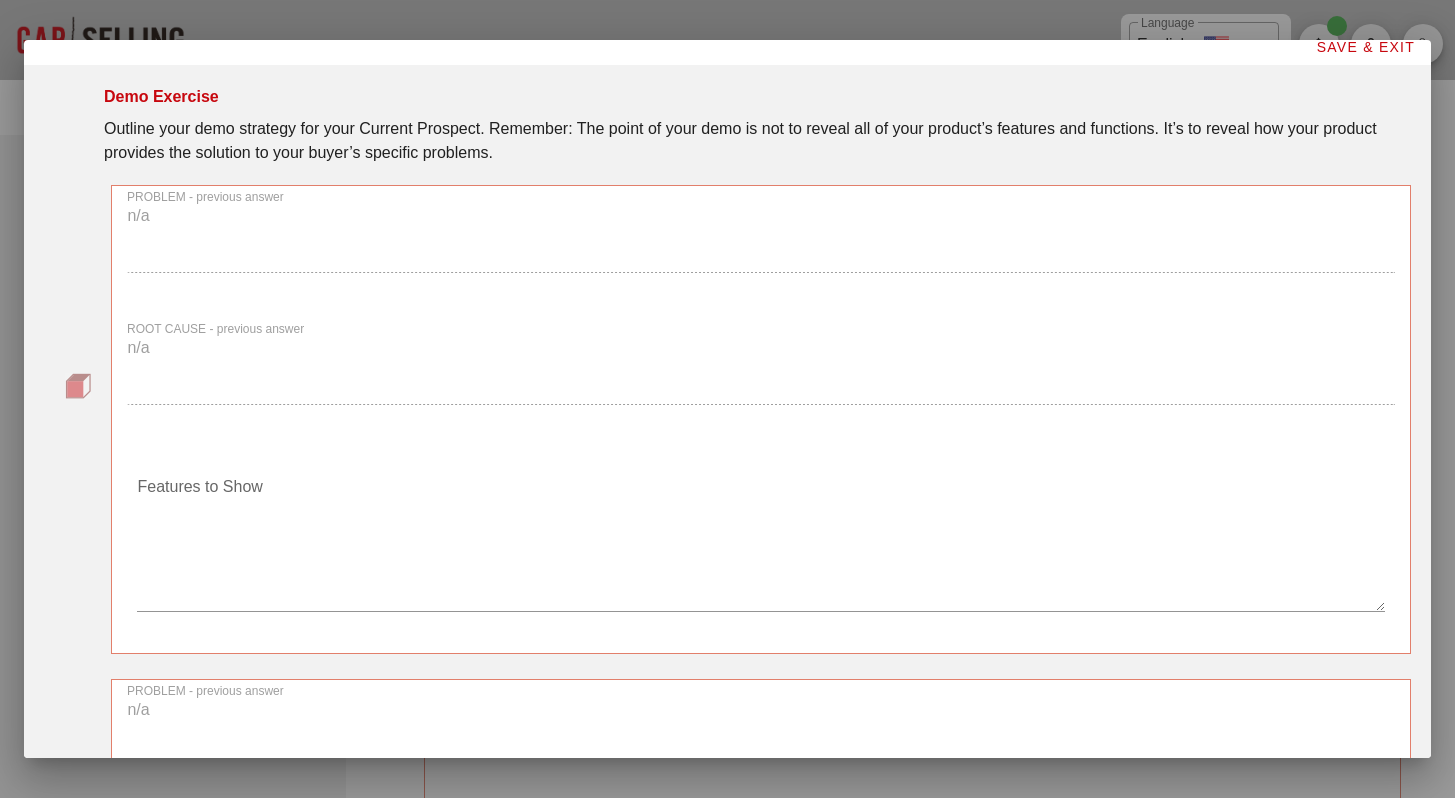 scroll, scrollTop: 0, scrollLeft: 0, axis: both 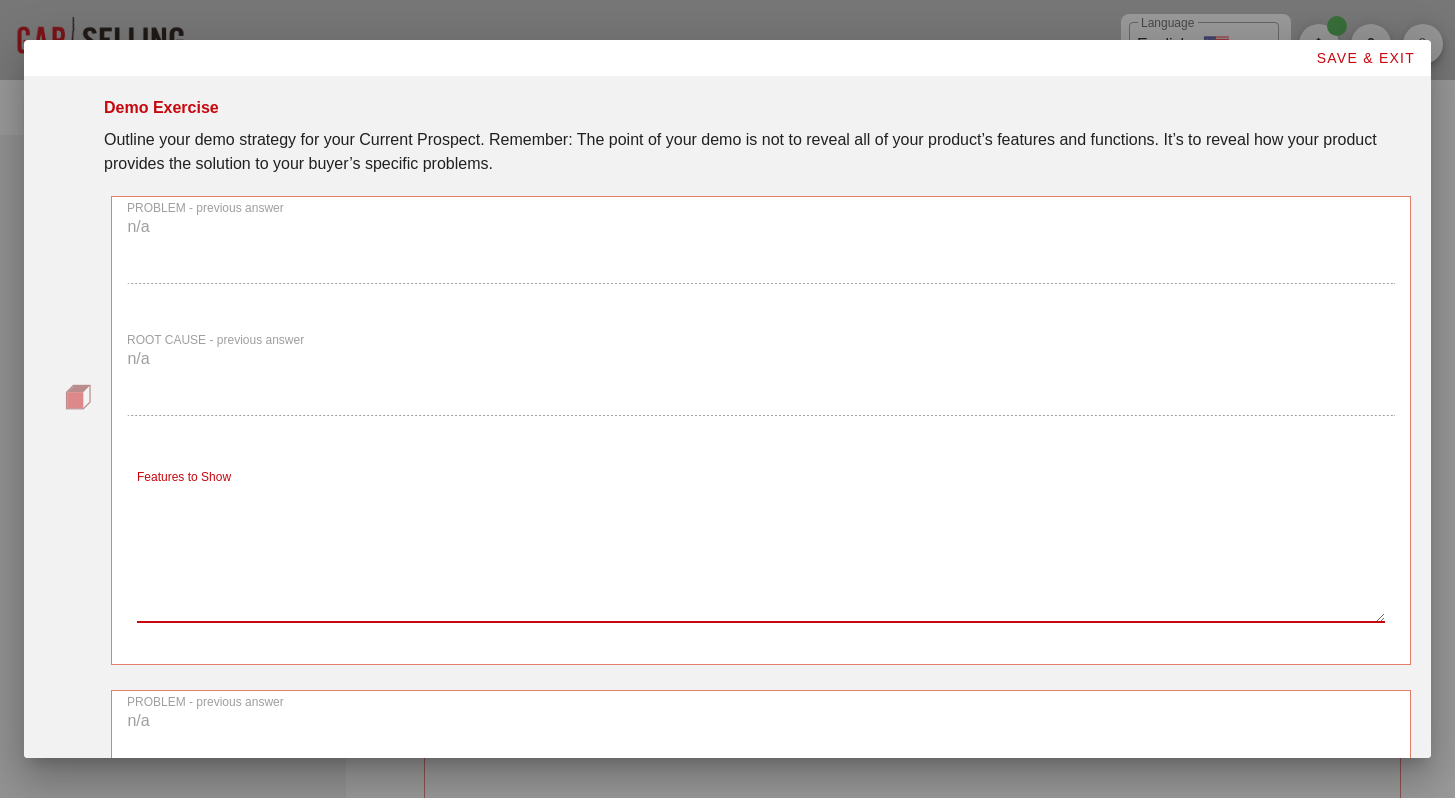 click on "Features to Show" at bounding box center [761, 552] 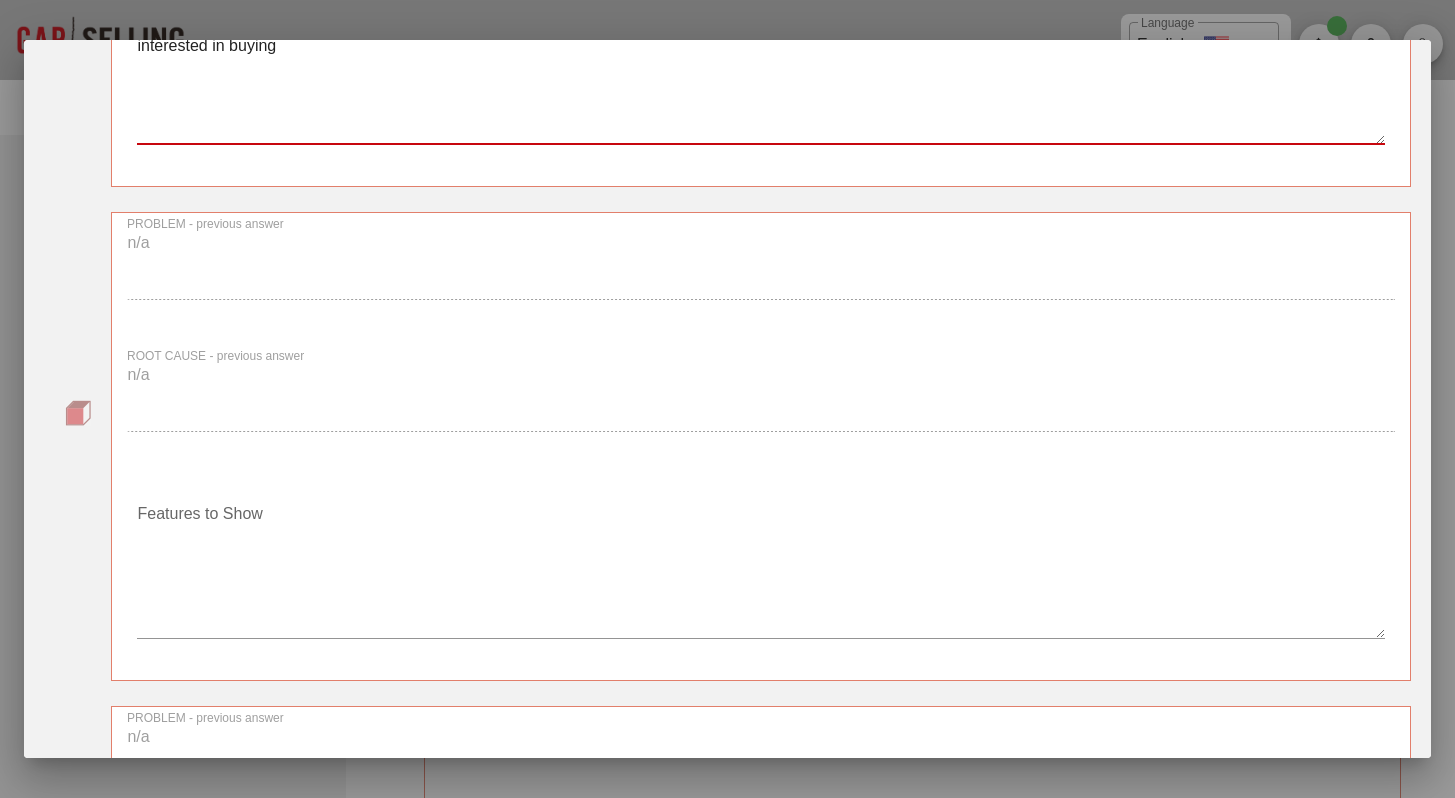 scroll, scrollTop: 500, scrollLeft: 0, axis: vertical 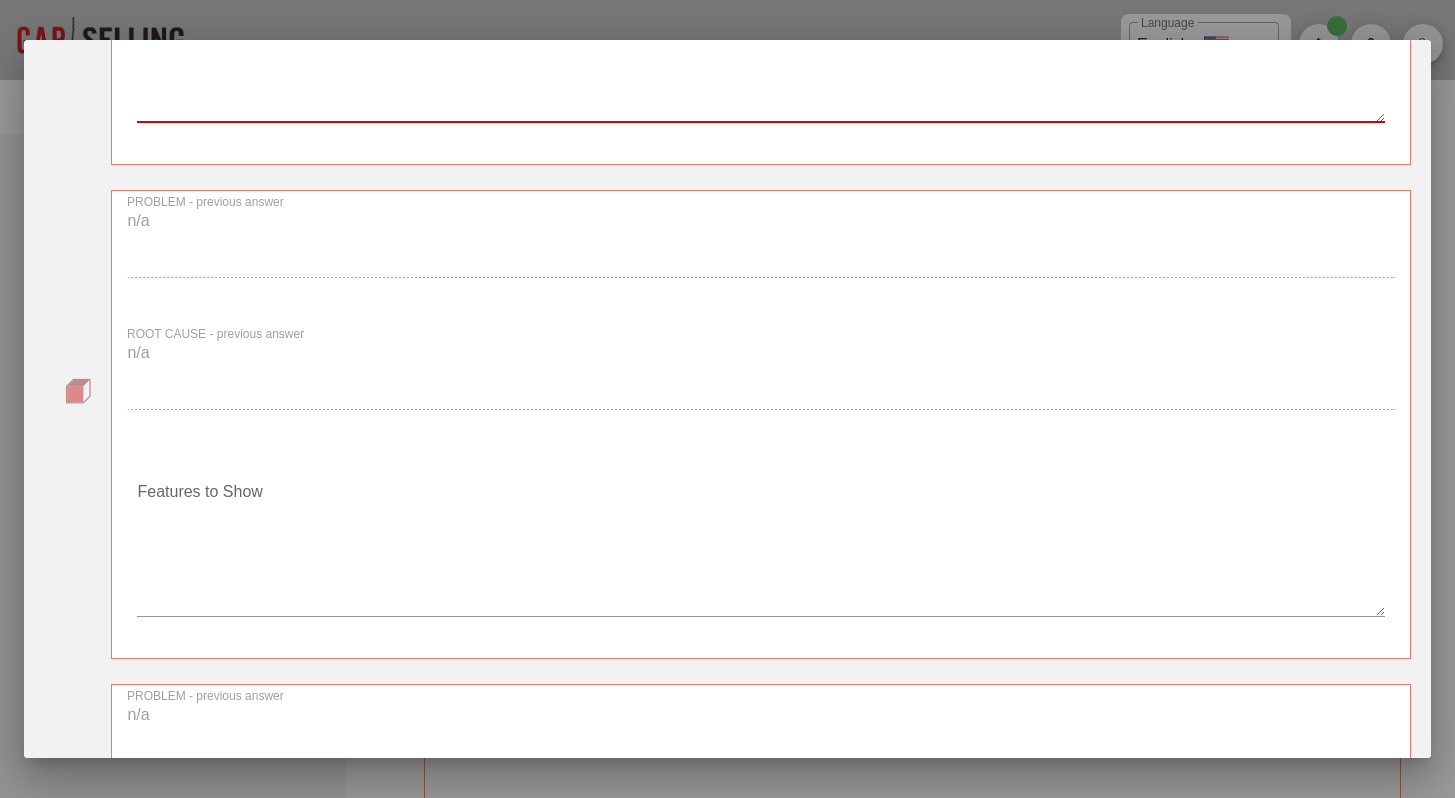 type on "If Problem is conversion rate - MQL - sQL - feature to show is the extensive filtering in combination with signals which can help tailor outreach to prospects that are actually interested in buying" 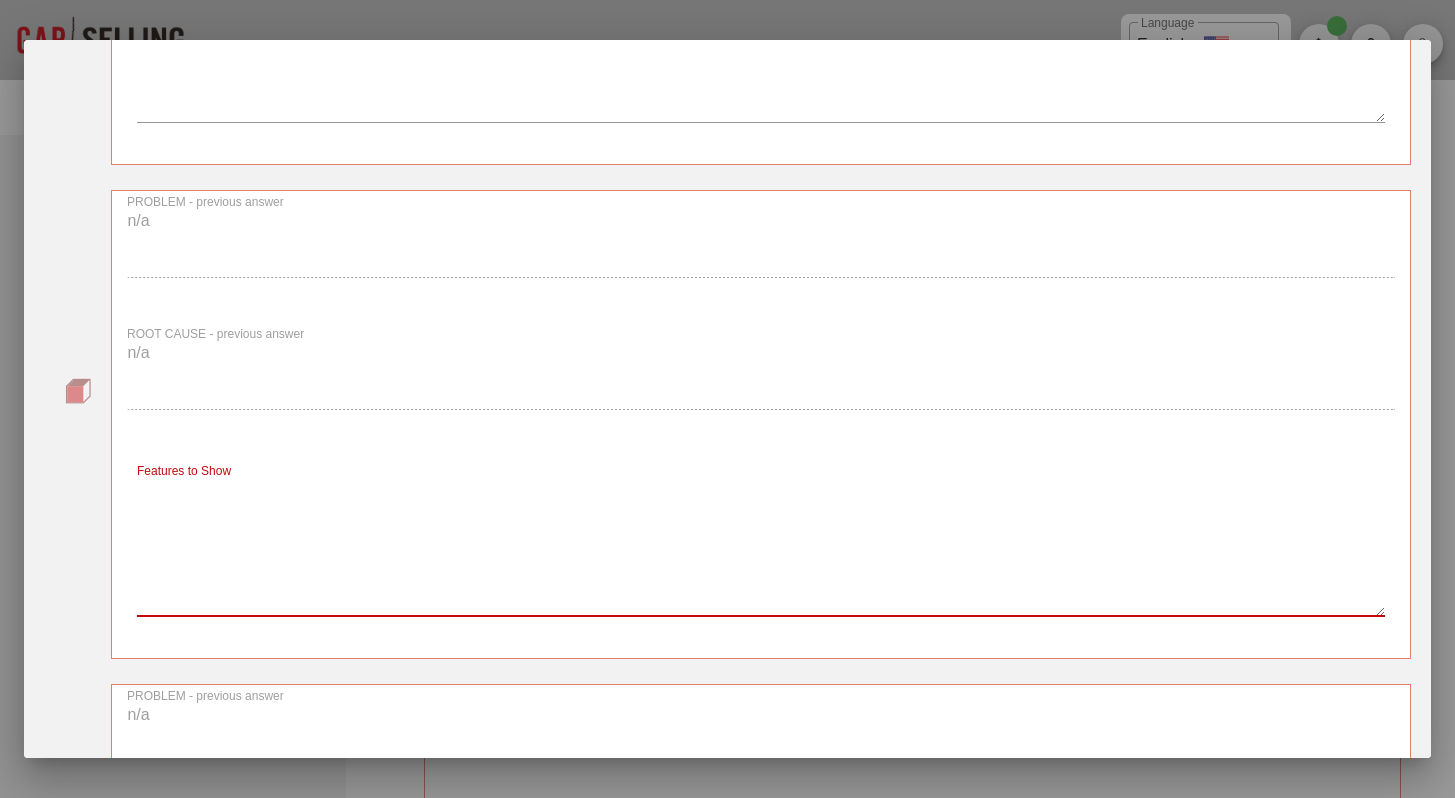 click on "Features to Show" at bounding box center [761, 546] 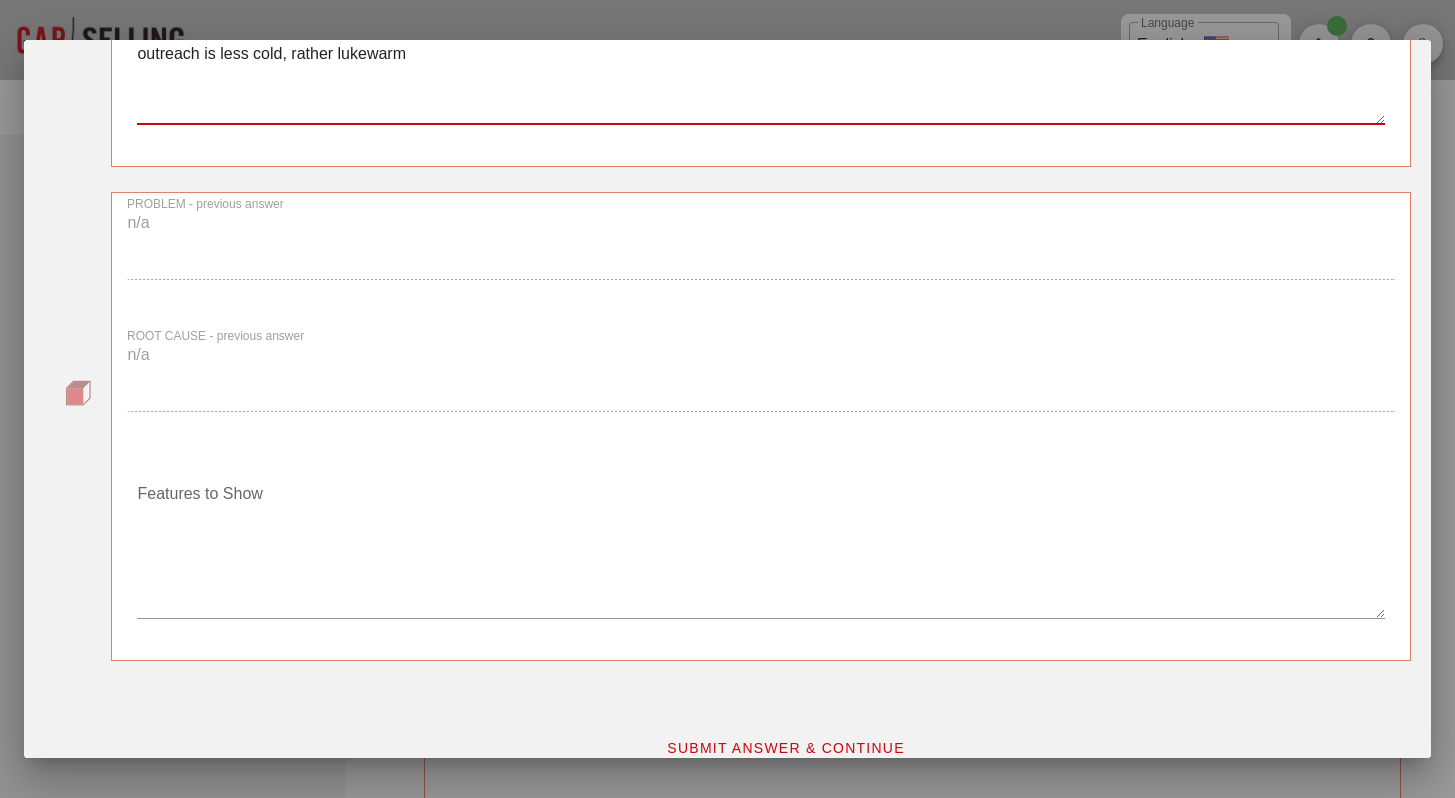 scroll, scrollTop: 1020, scrollLeft: 0, axis: vertical 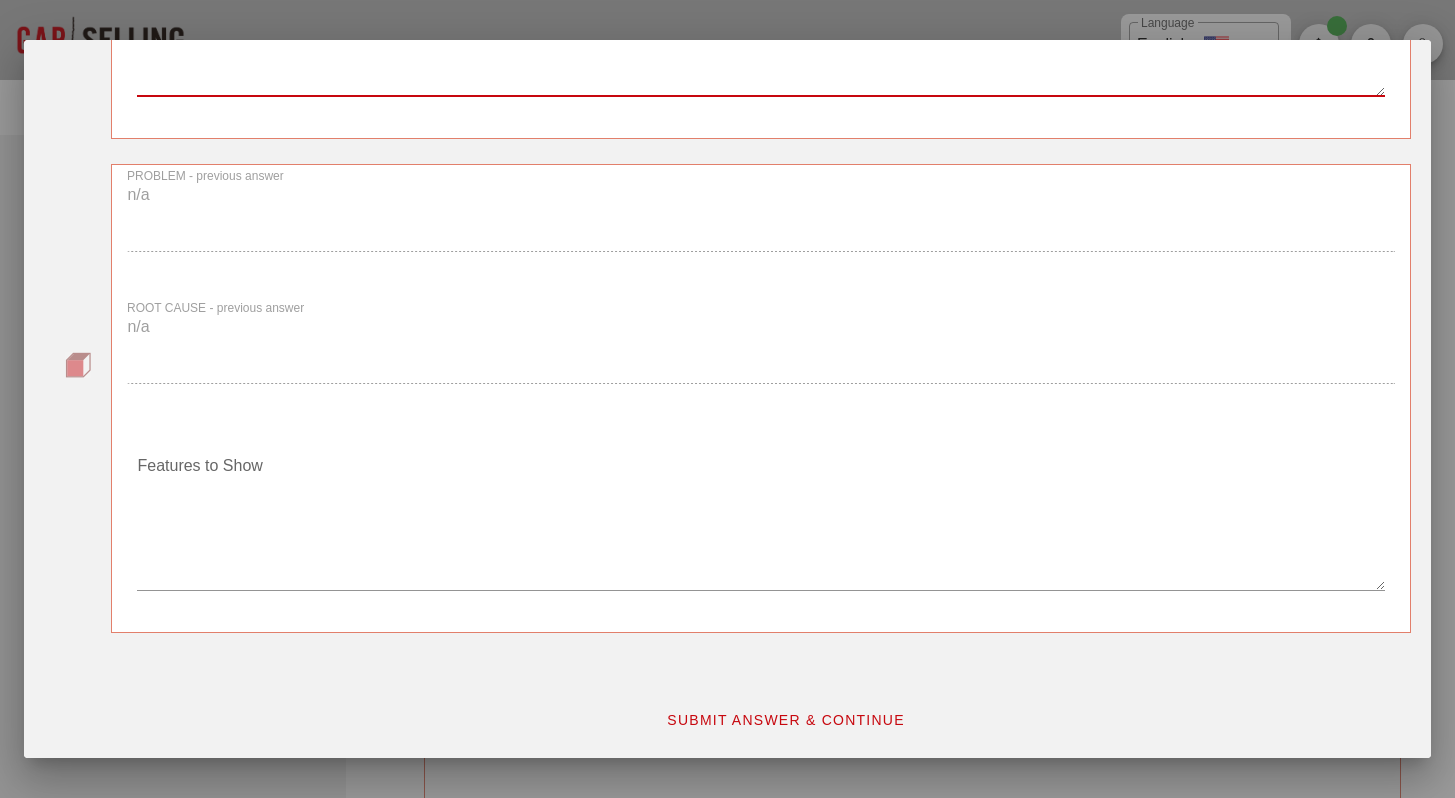 type on "If problem was lack of knowledge on how to leverage website trafic:
Leadfeeder can provider extensive information on who, when and where a user was - strong indicators for a potential sale and what the prospect is looking for. This way, a first outreach is less cold, rather lukewarm" 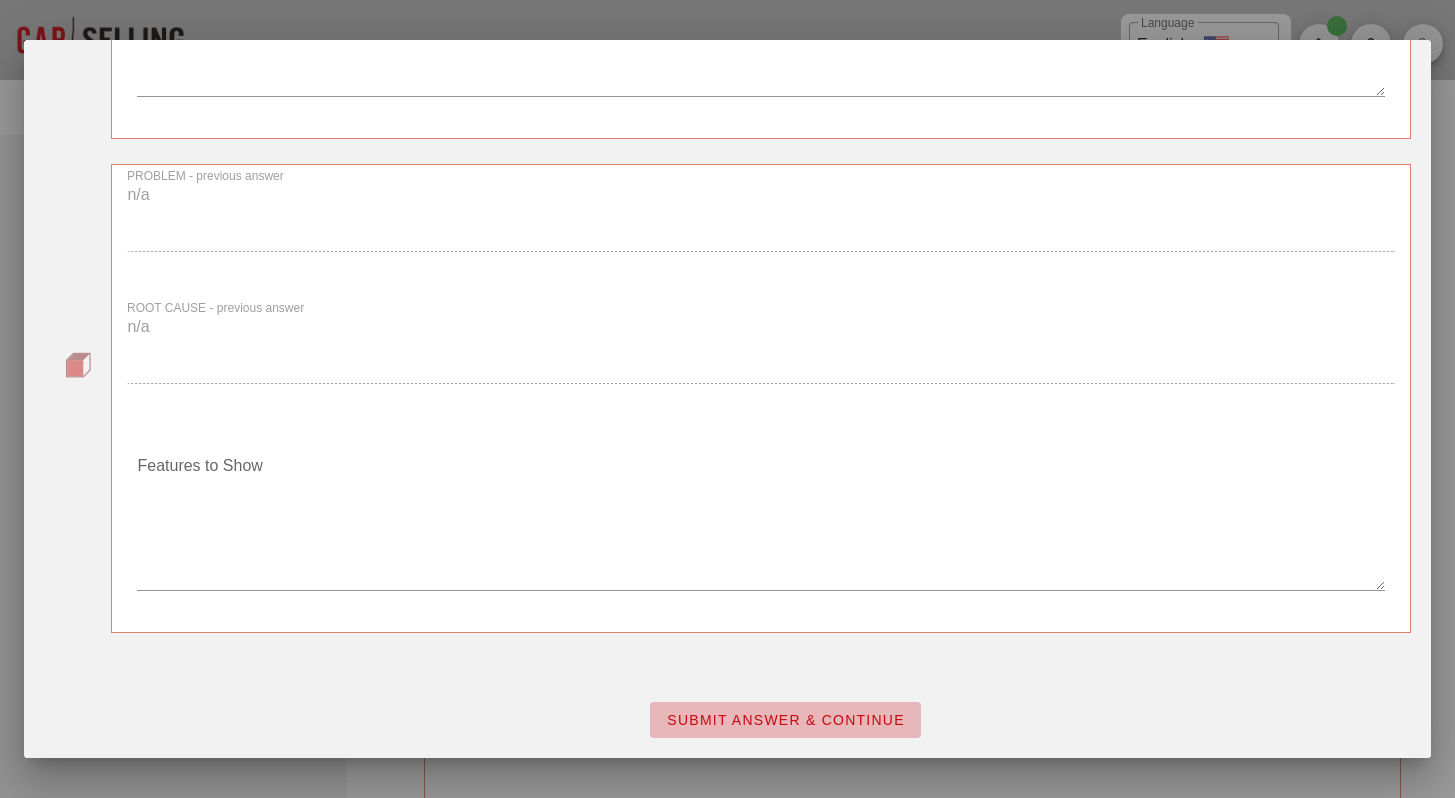 click on "SUBMIT ANSWER & CONTINUE" at bounding box center (785, 720) 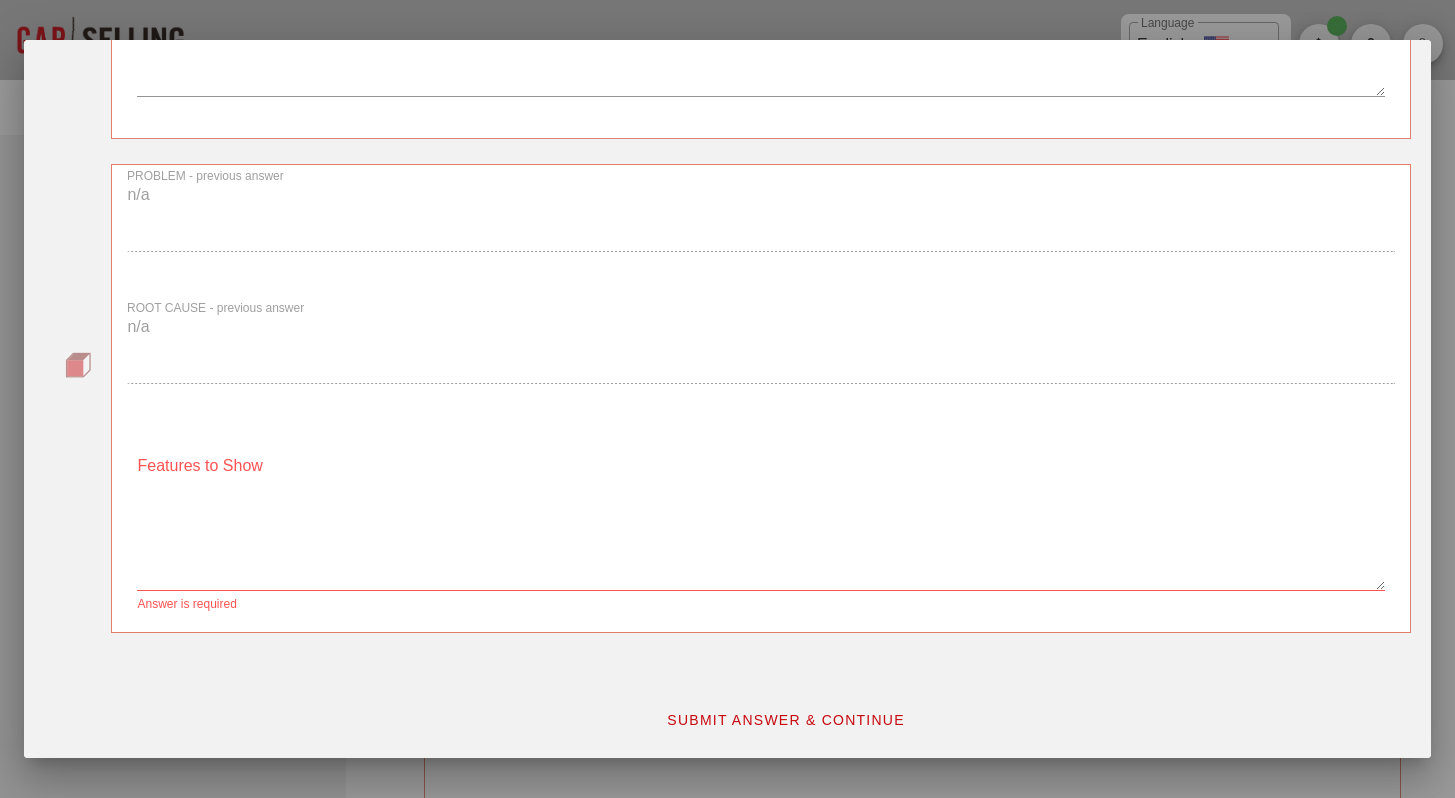 click on "Features to Show Answer is required" at bounding box center (761, 531) 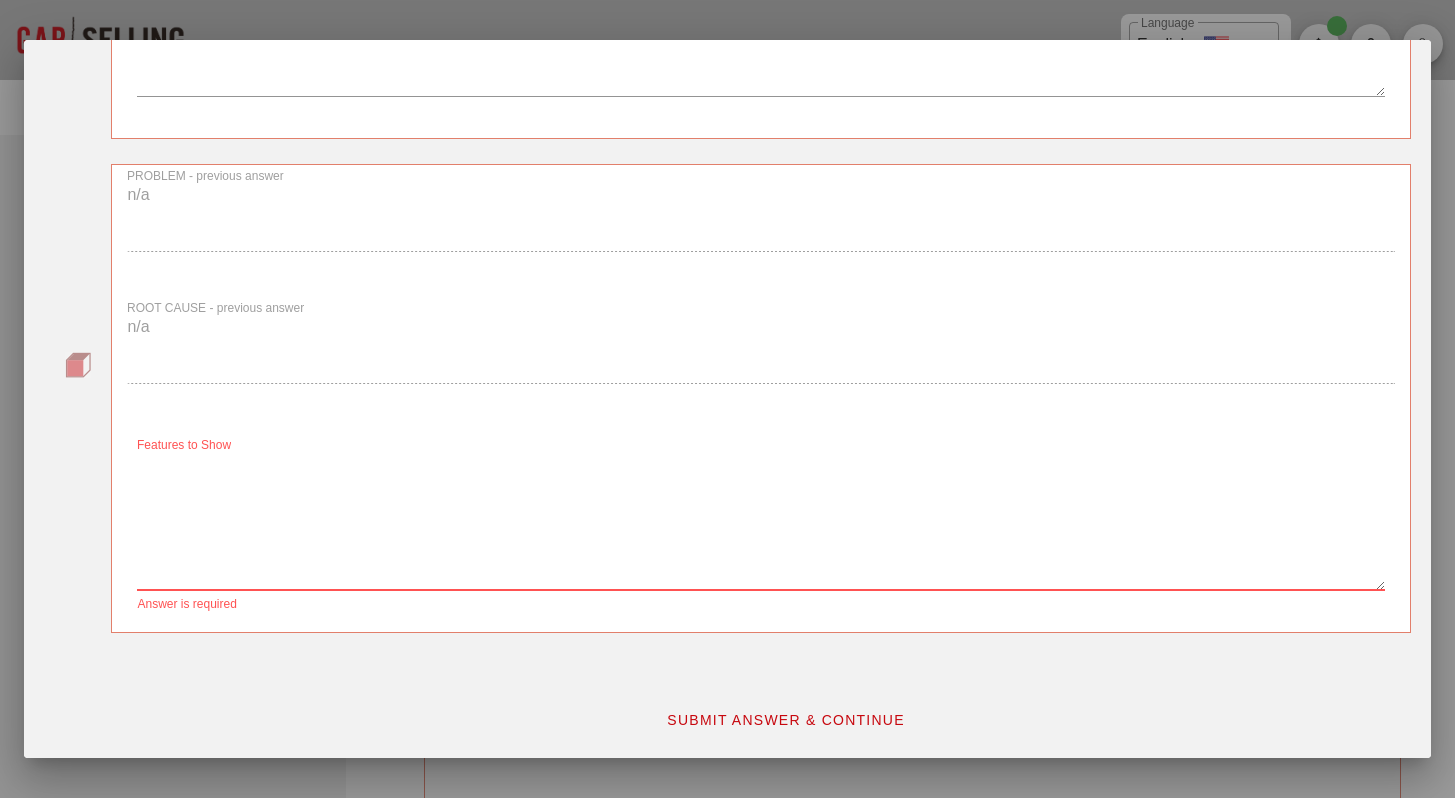 click on "Features to Show" at bounding box center [761, 520] 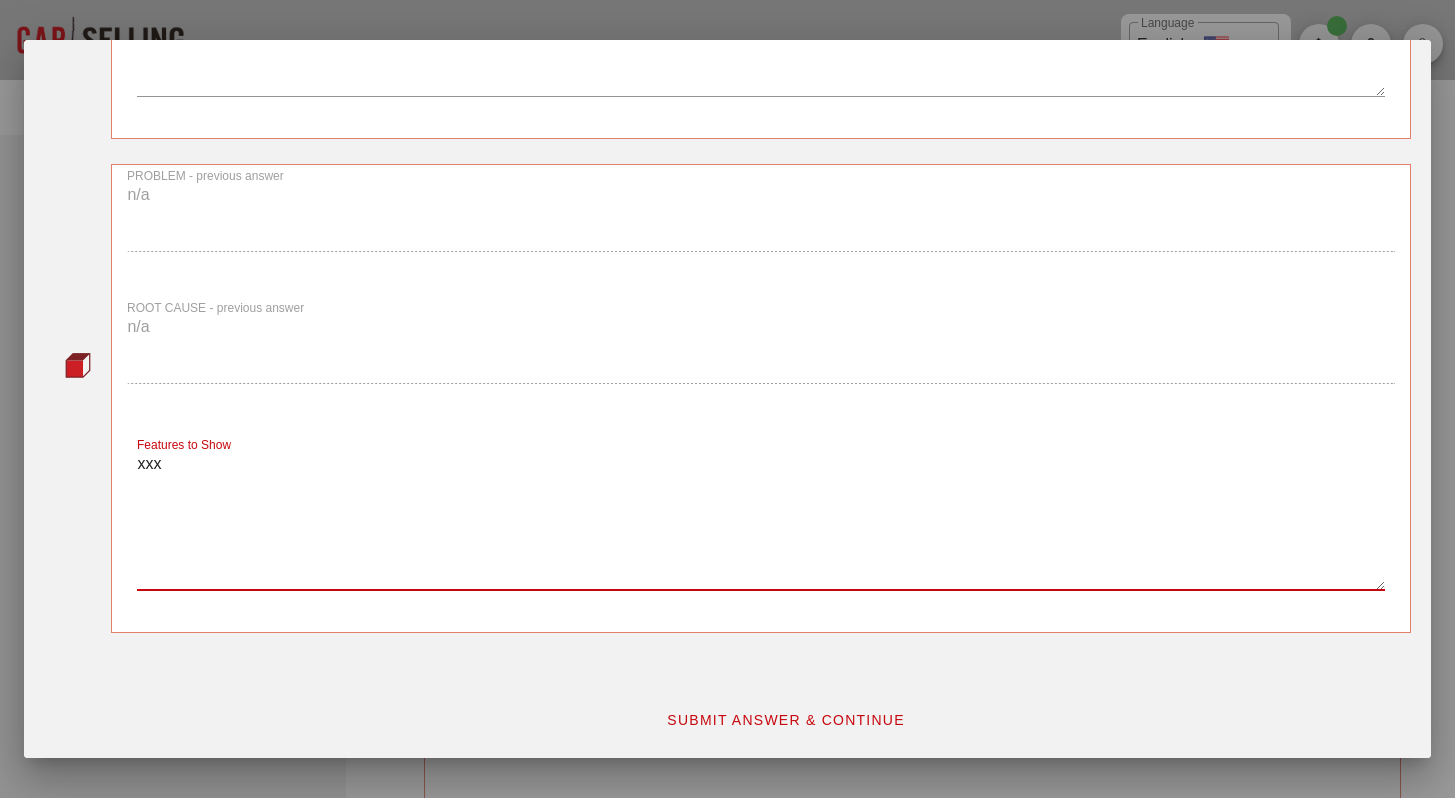 type on "xxx" 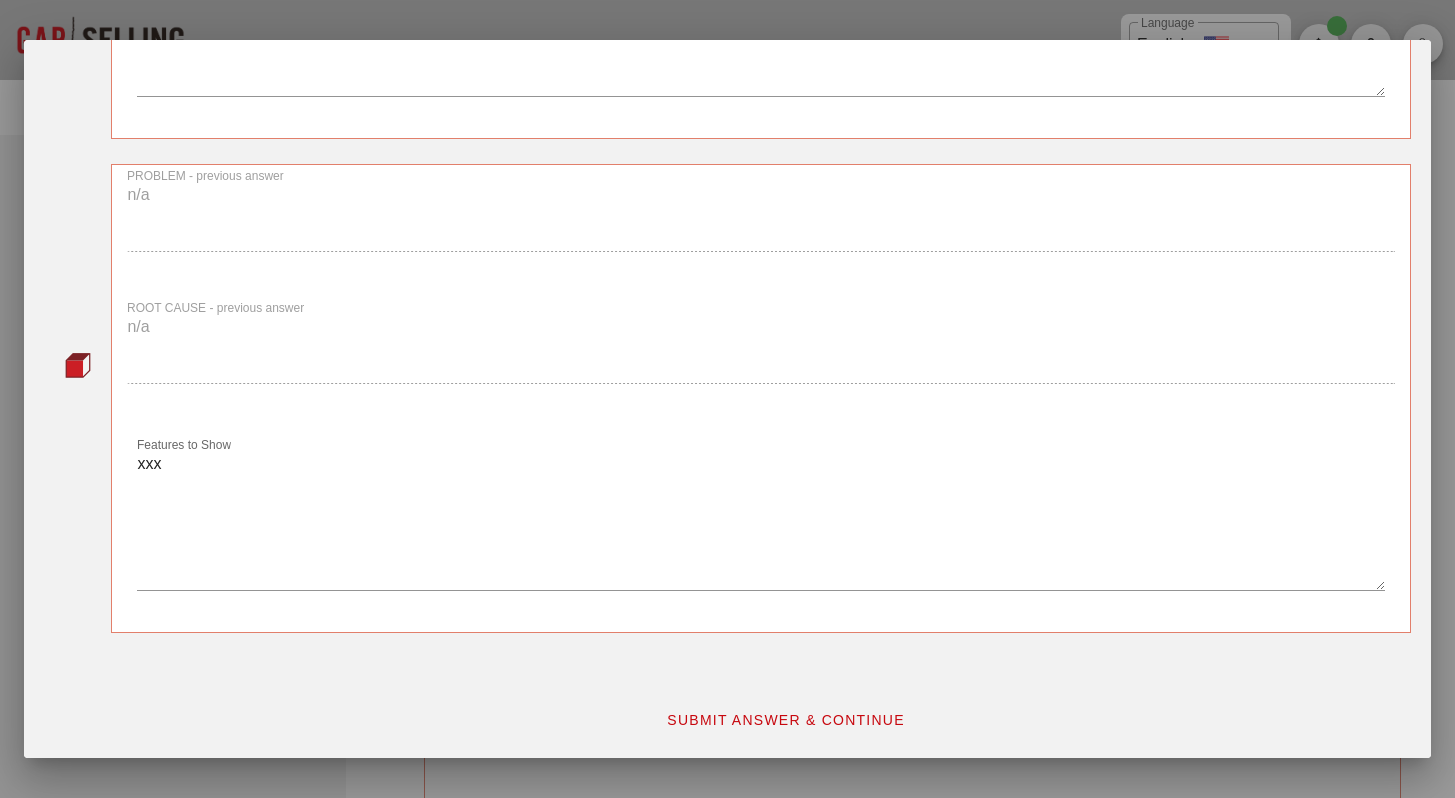 click on "SUBMIT ANSWER & CONTINUE" at bounding box center [785, 720] 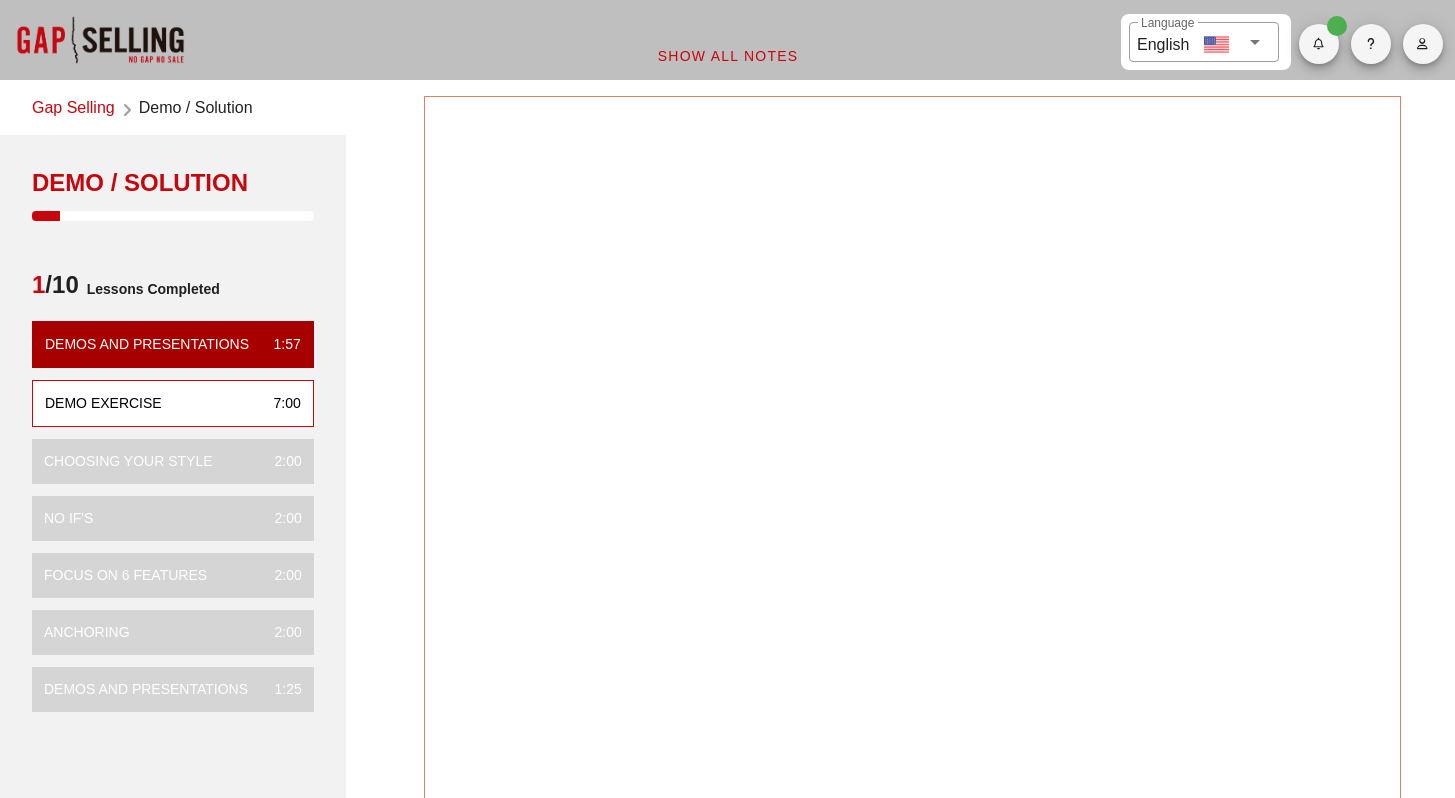 scroll, scrollTop: 0, scrollLeft: 0, axis: both 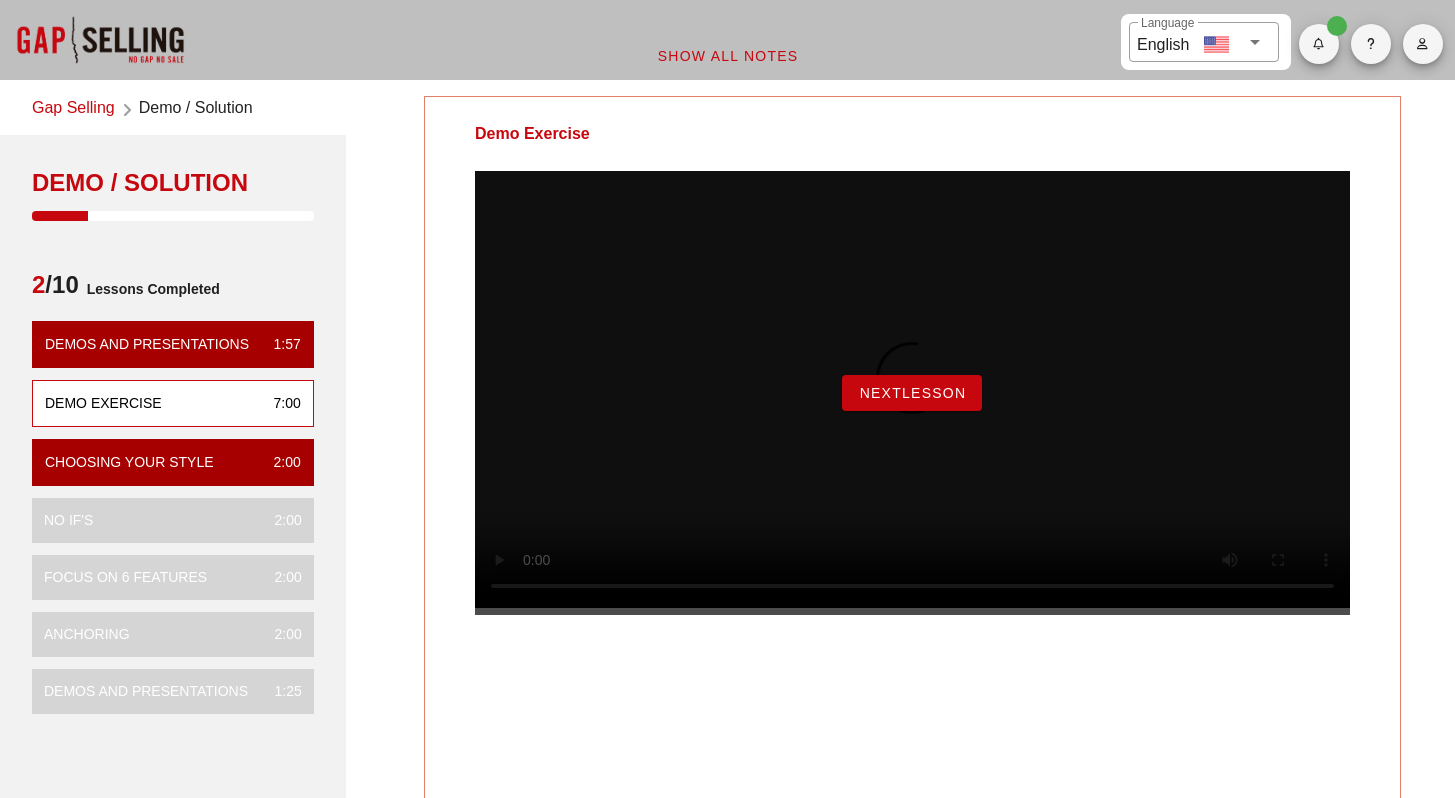click on "NextLesson" at bounding box center [912, 393] 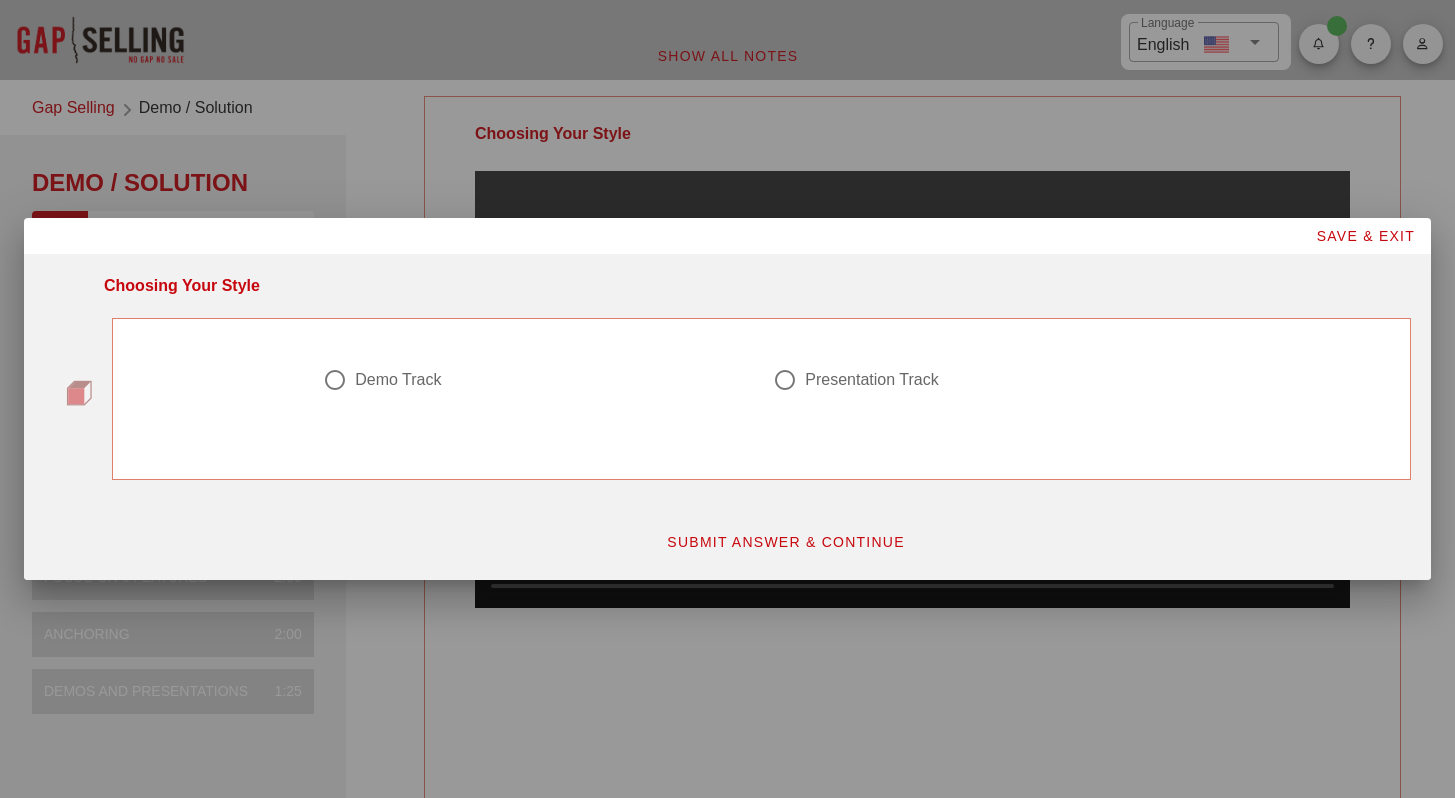 click on "Presentation Track" at bounding box center [528, 380] 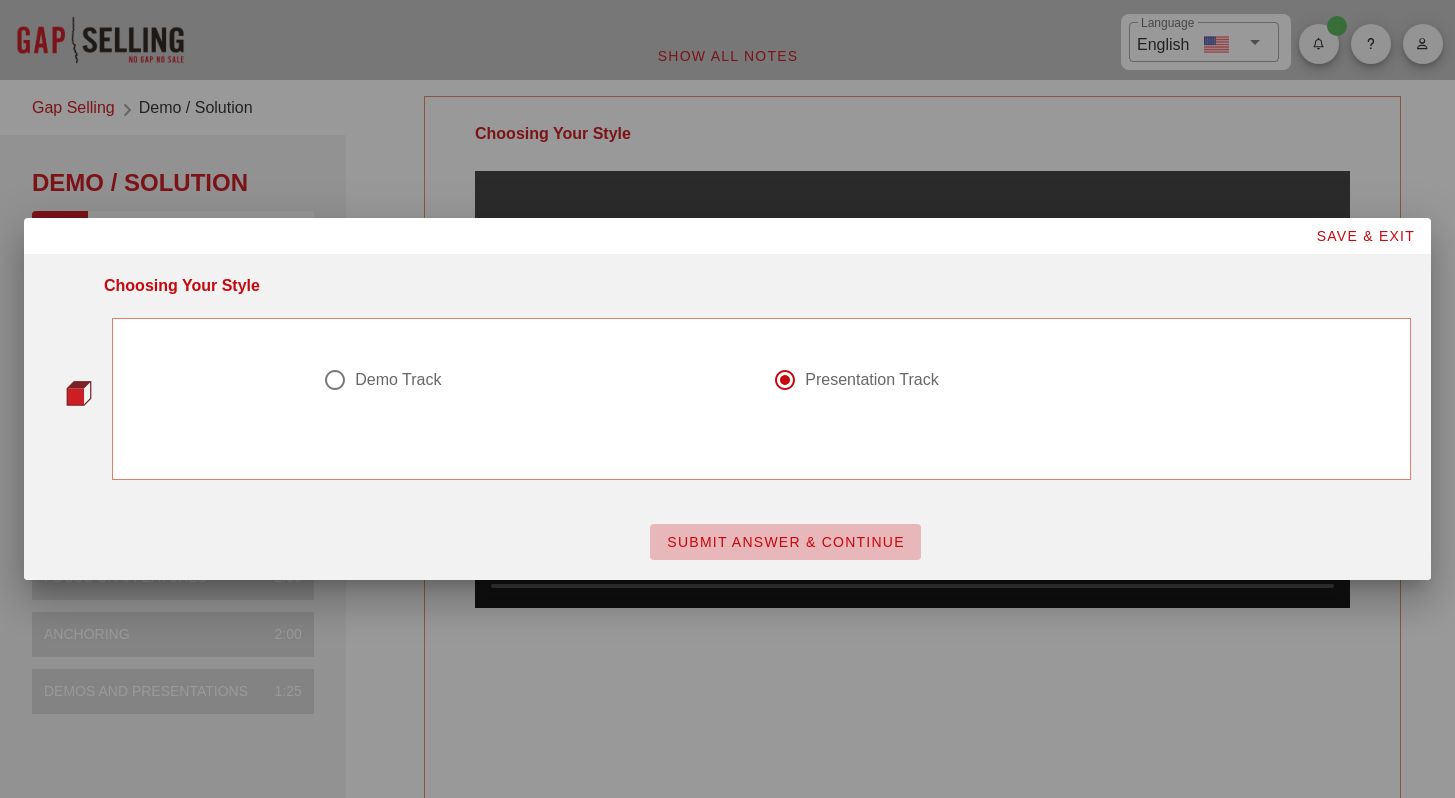 click on "SUBMIT ANSWER & CONTINUE" at bounding box center [785, 542] 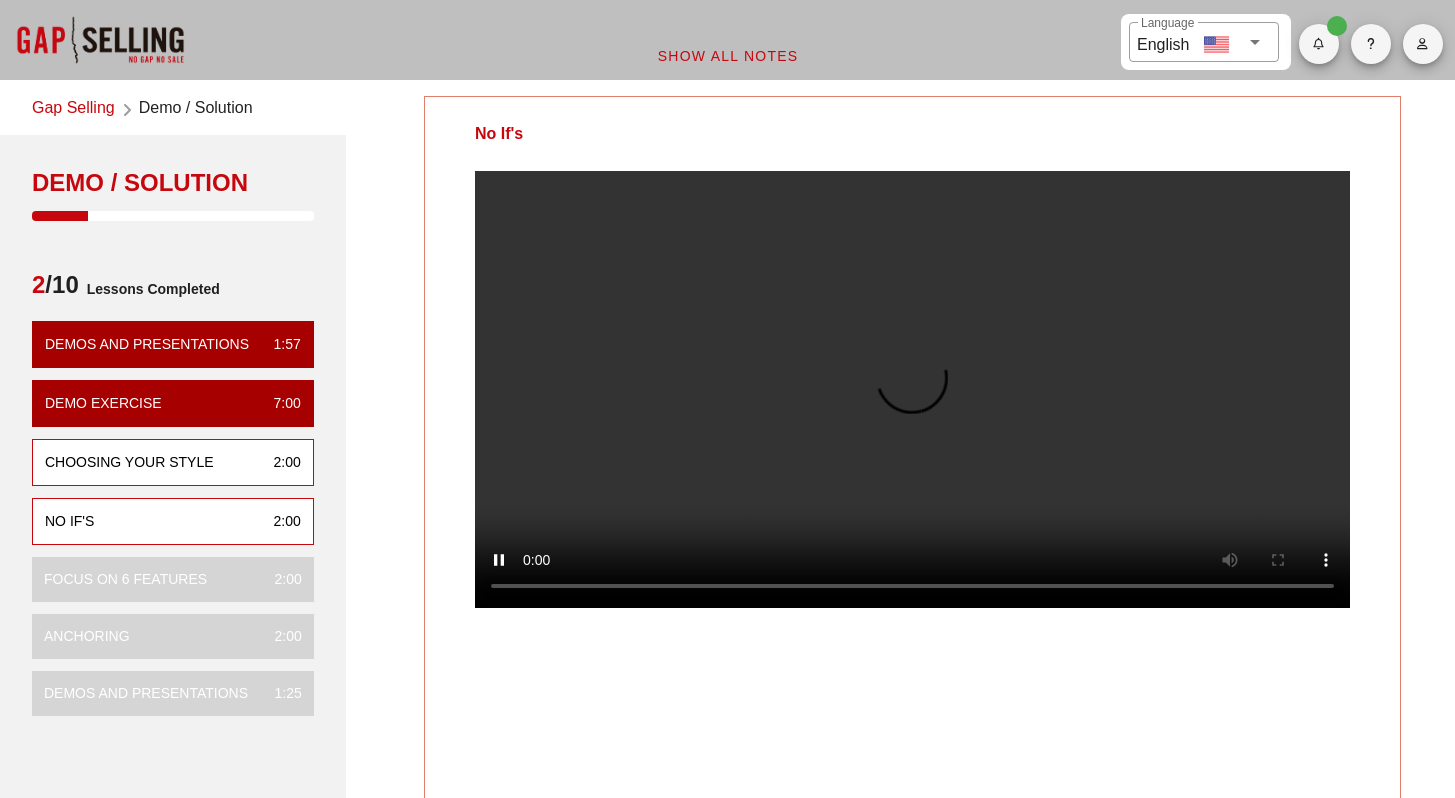 click on "Choosing Your Style" at bounding box center (147, 344) 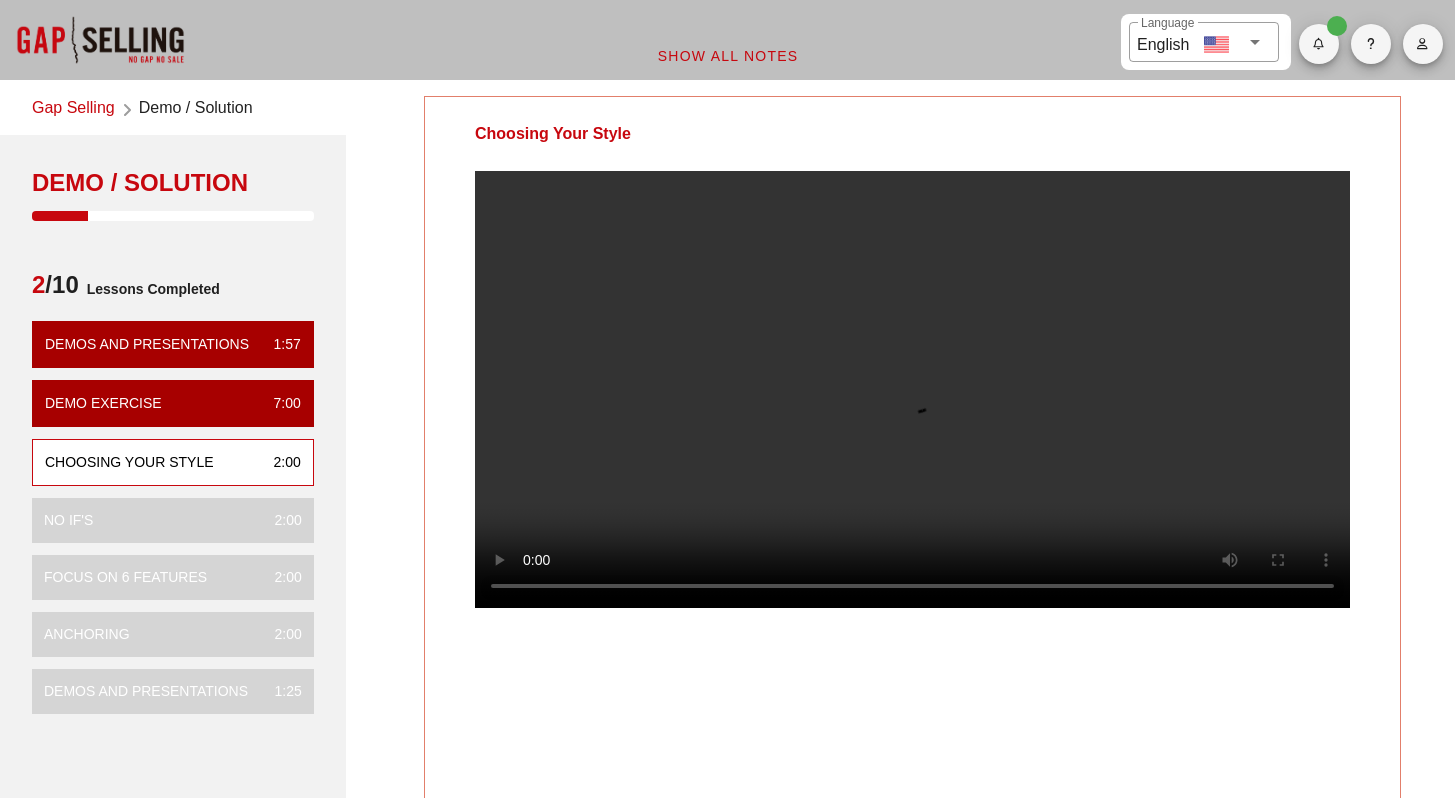 click on "Choosing Your Style  Your Notes                       Save Note Show All Notes" at bounding box center [912, 602] 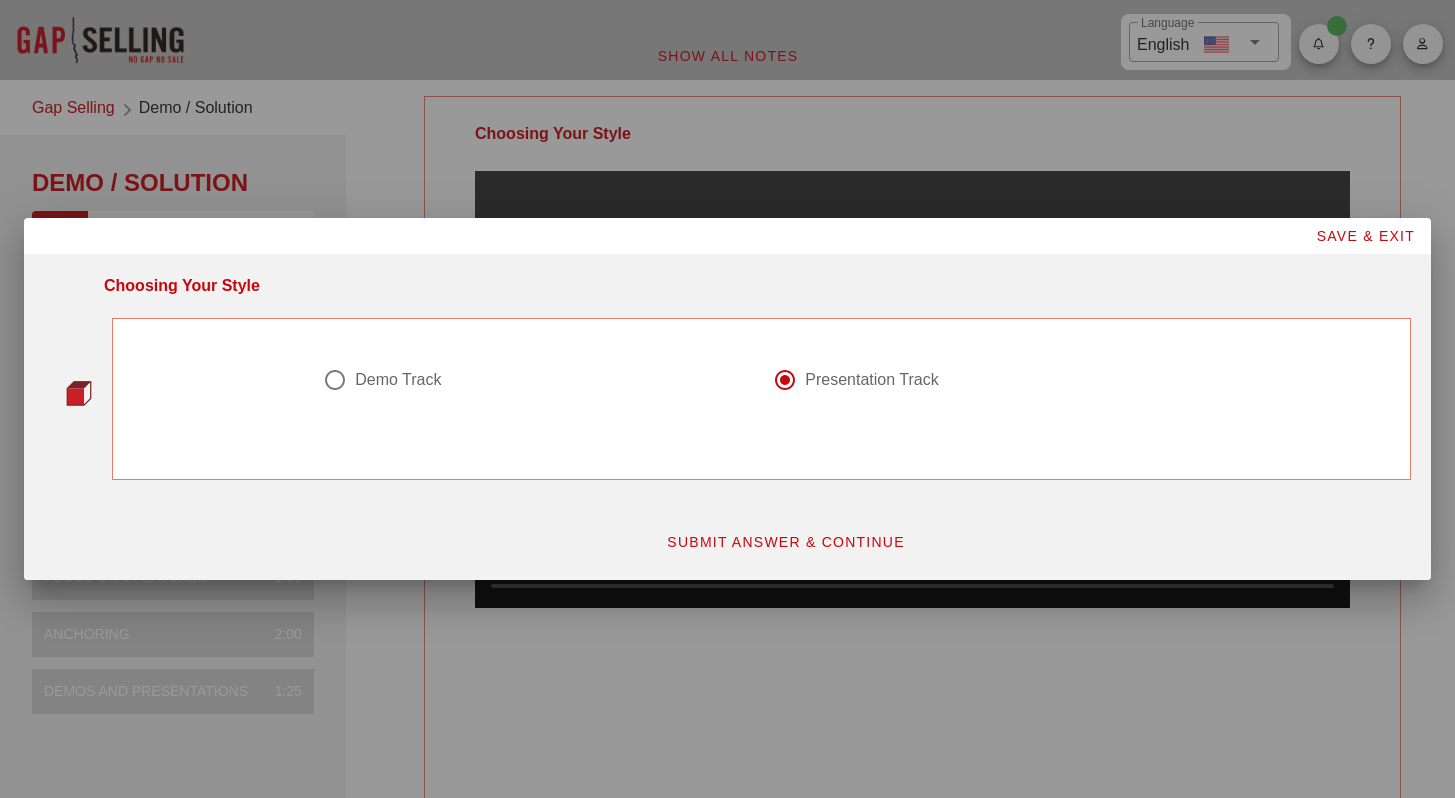 click on "Demo Track" at bounding box center (398, 380) 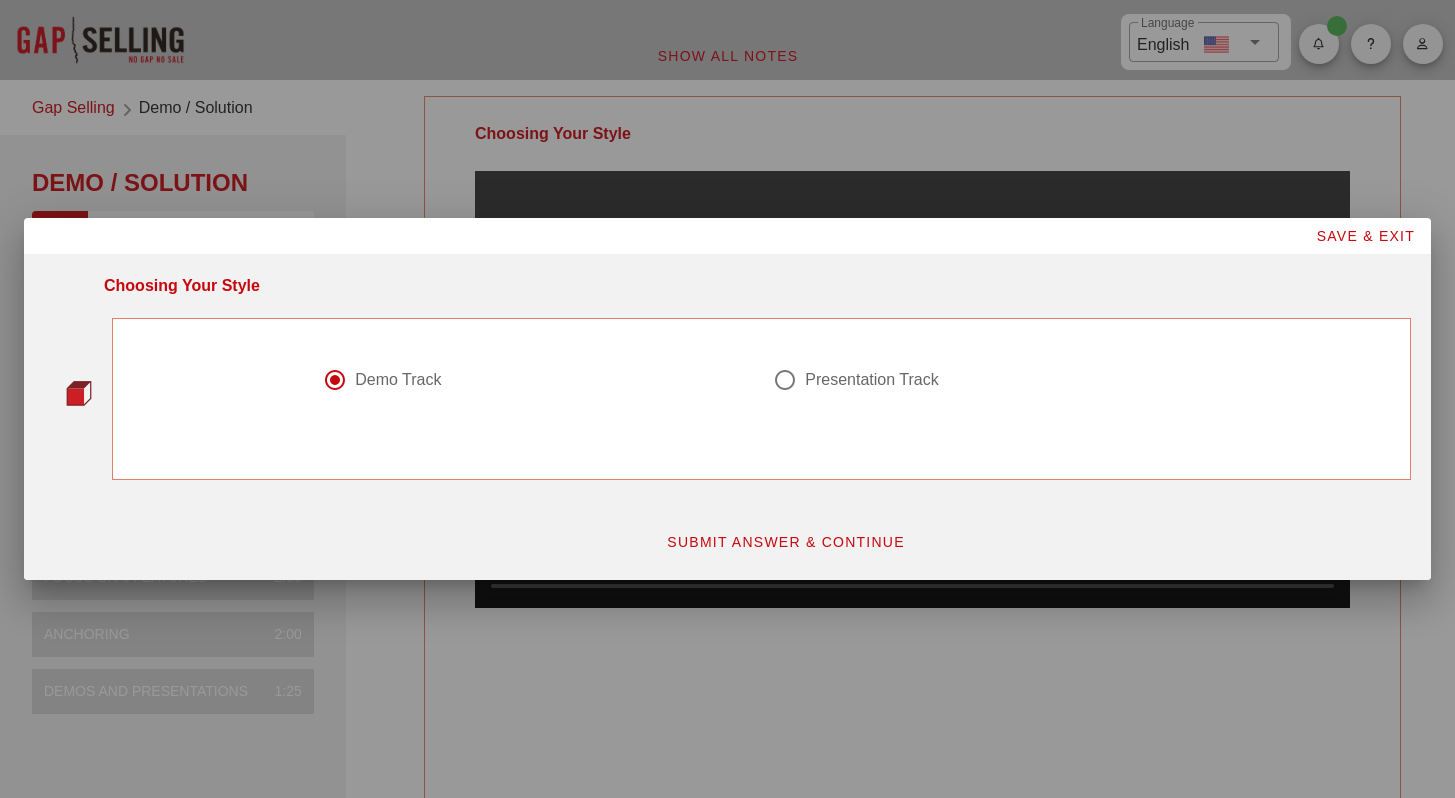 click on "SUBMIT ANSWER & CONTINUE" at bounding box center [785, 542] 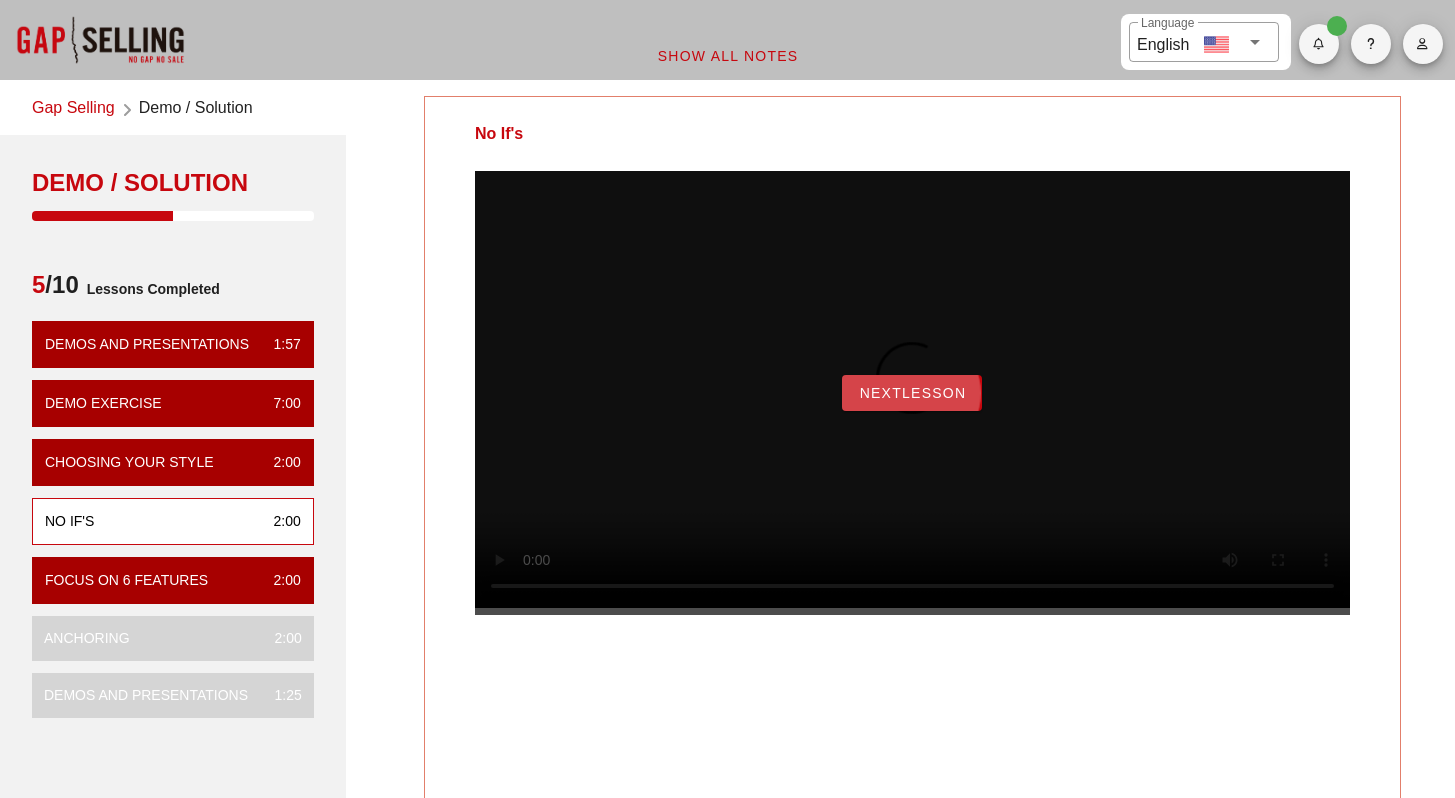 click on "NextLesson" at bounding box center [912, 393] 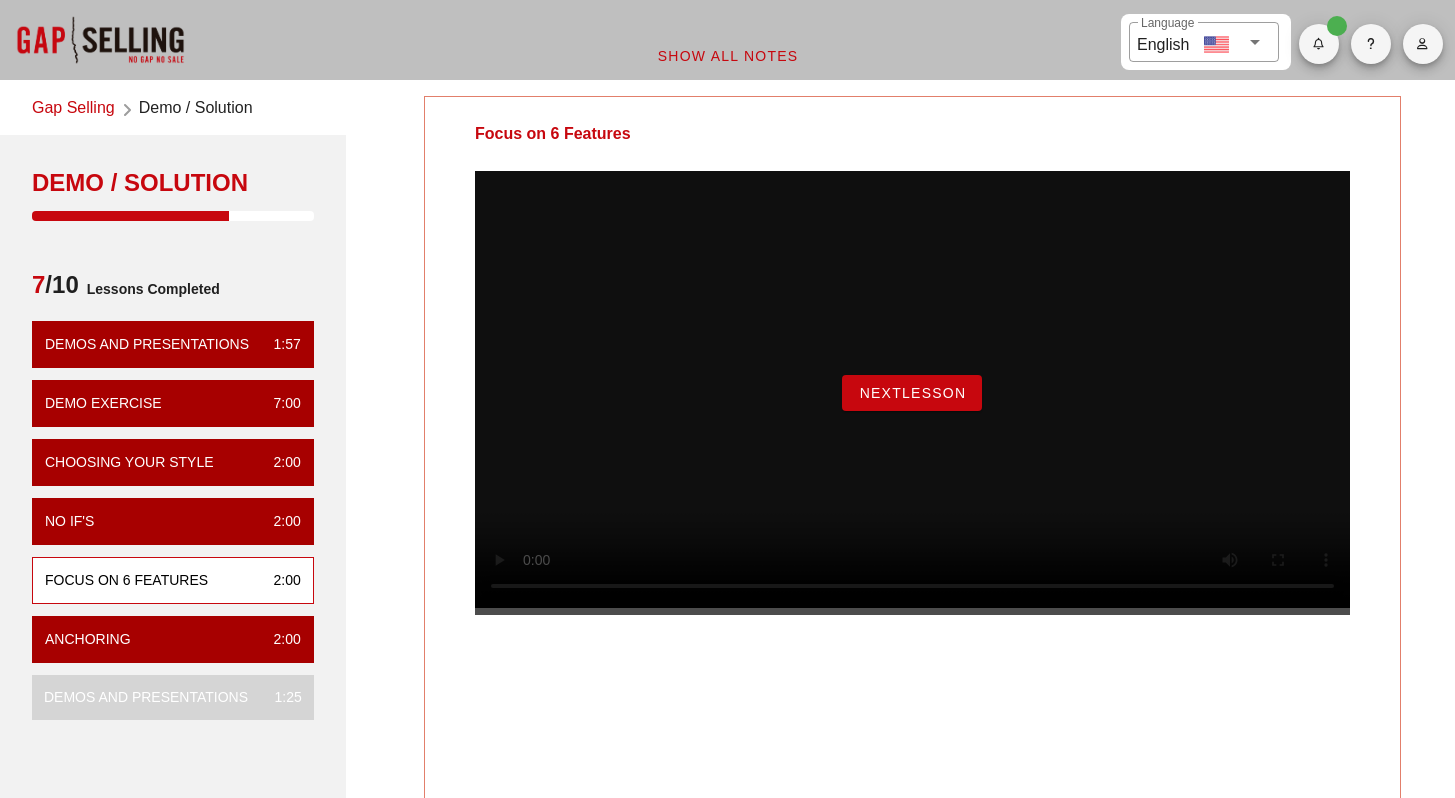click on "NextLesson" at bounding box center [912, 393] 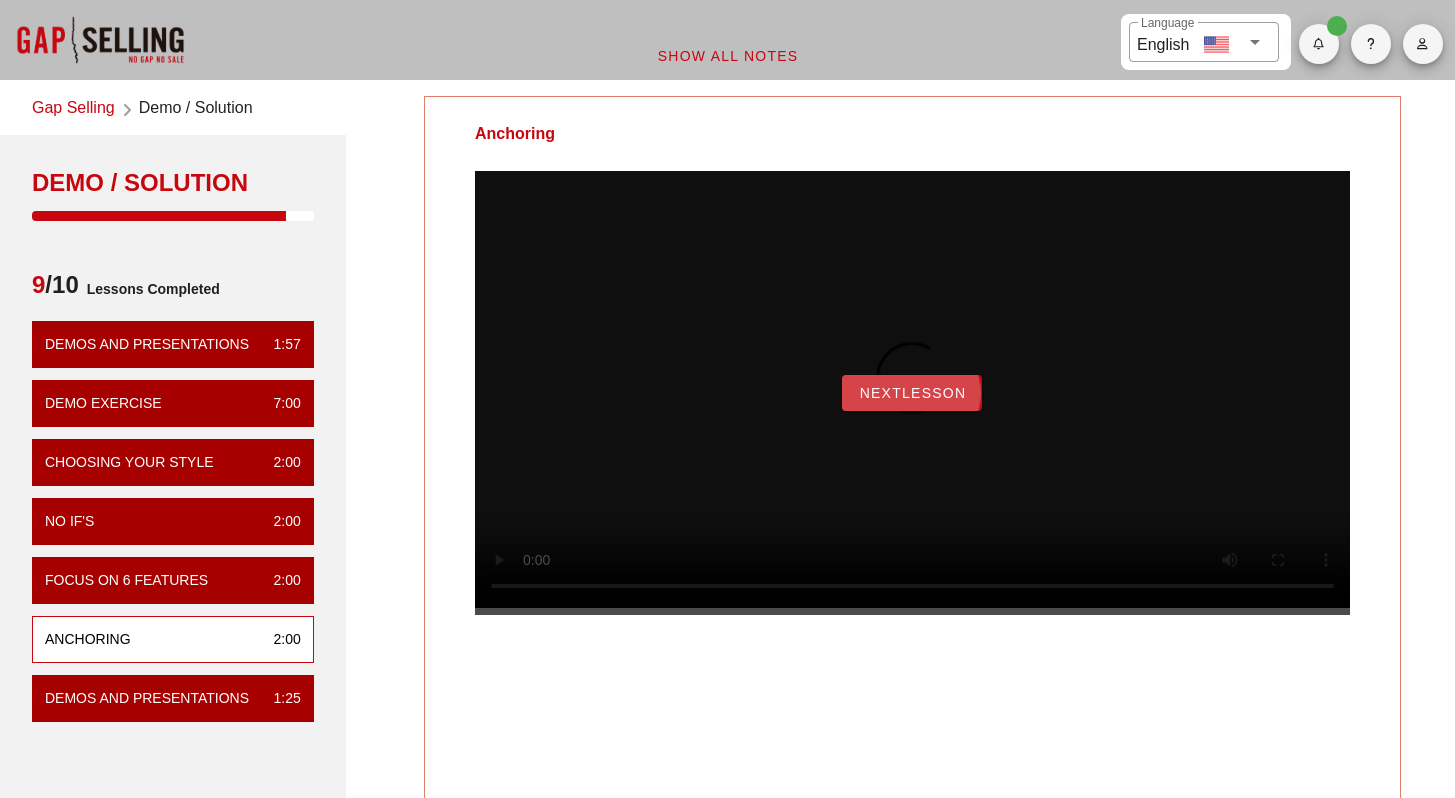 click on "NextLesson" at bounding box center [912, 393] 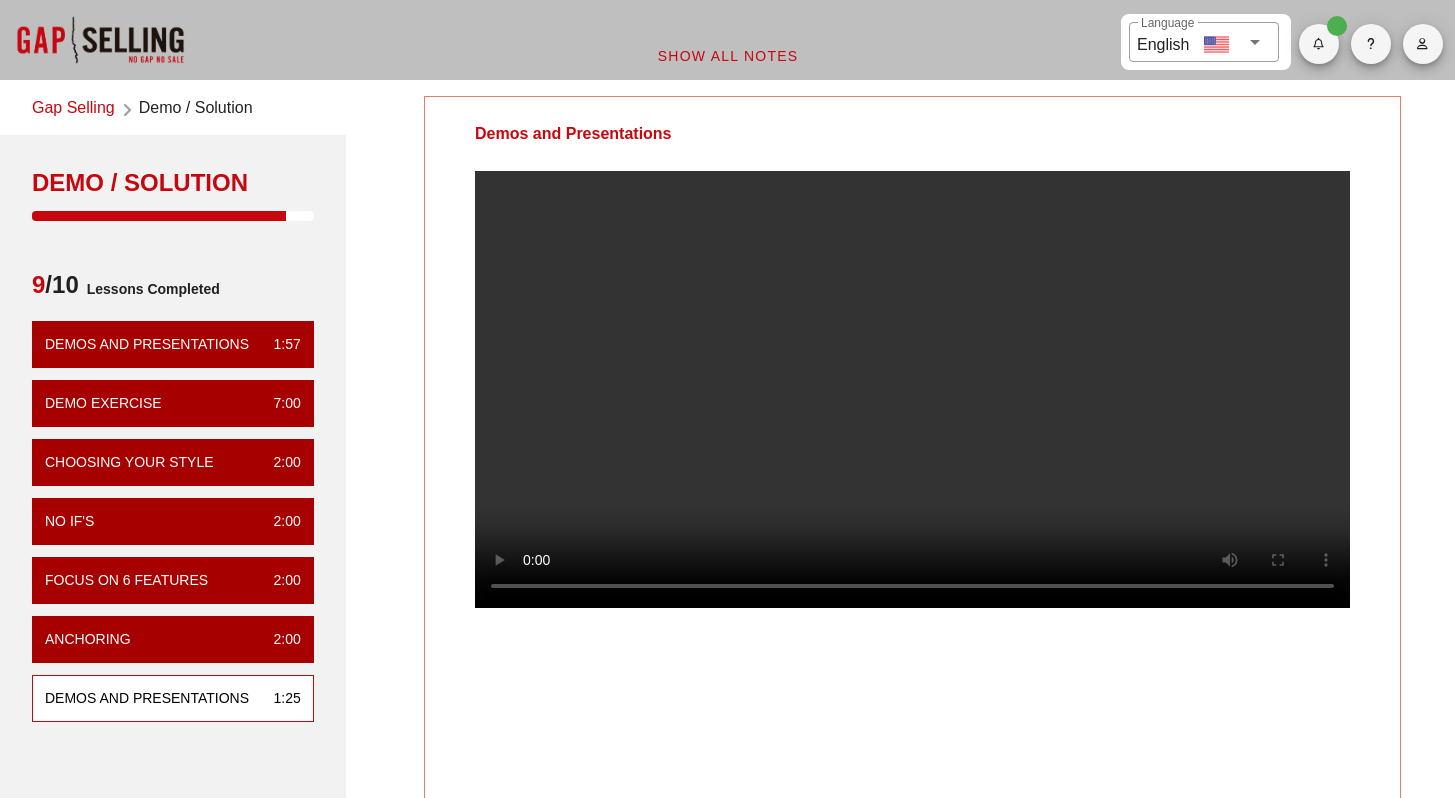 click at bounding box center [912, 389] 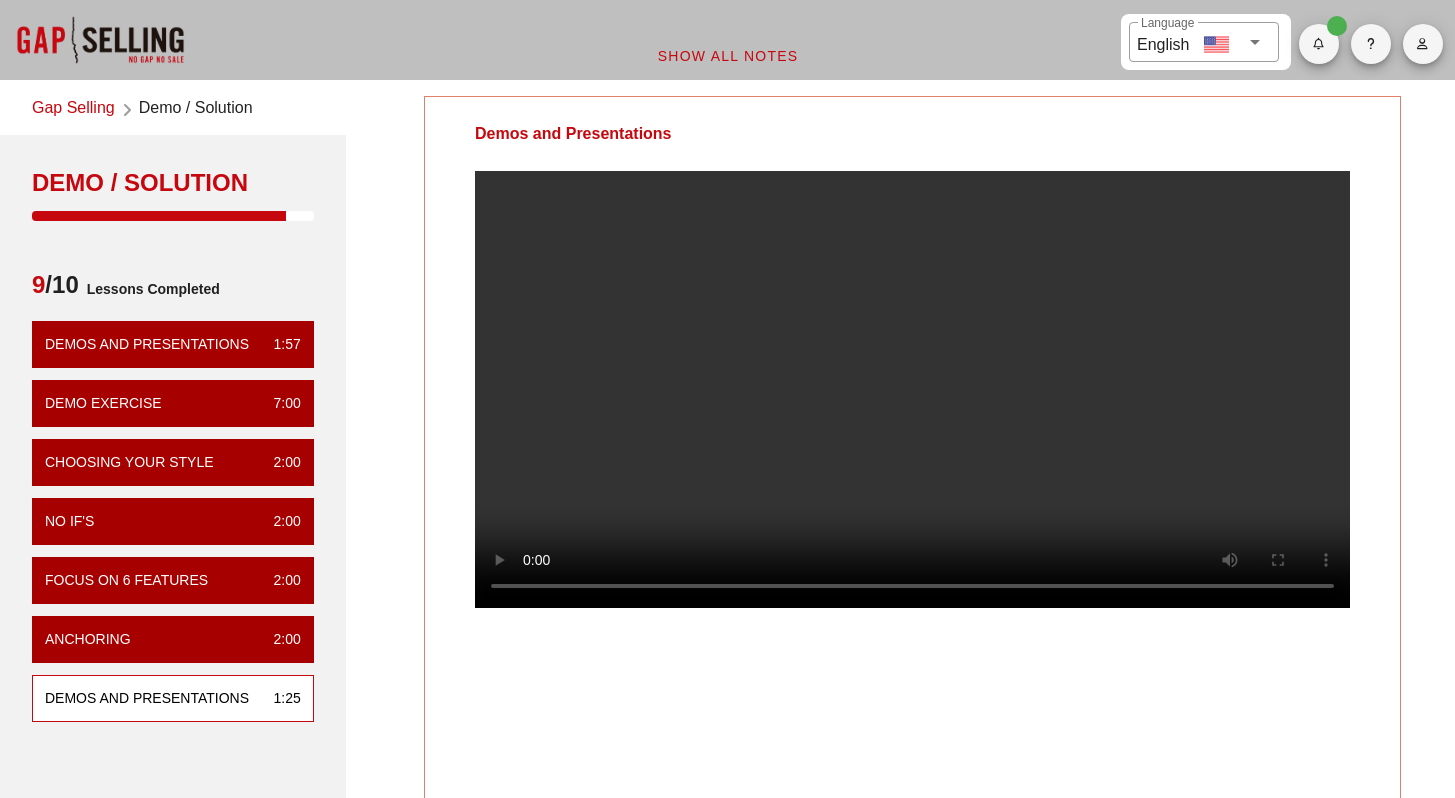 click at bounding box center [912, 389] 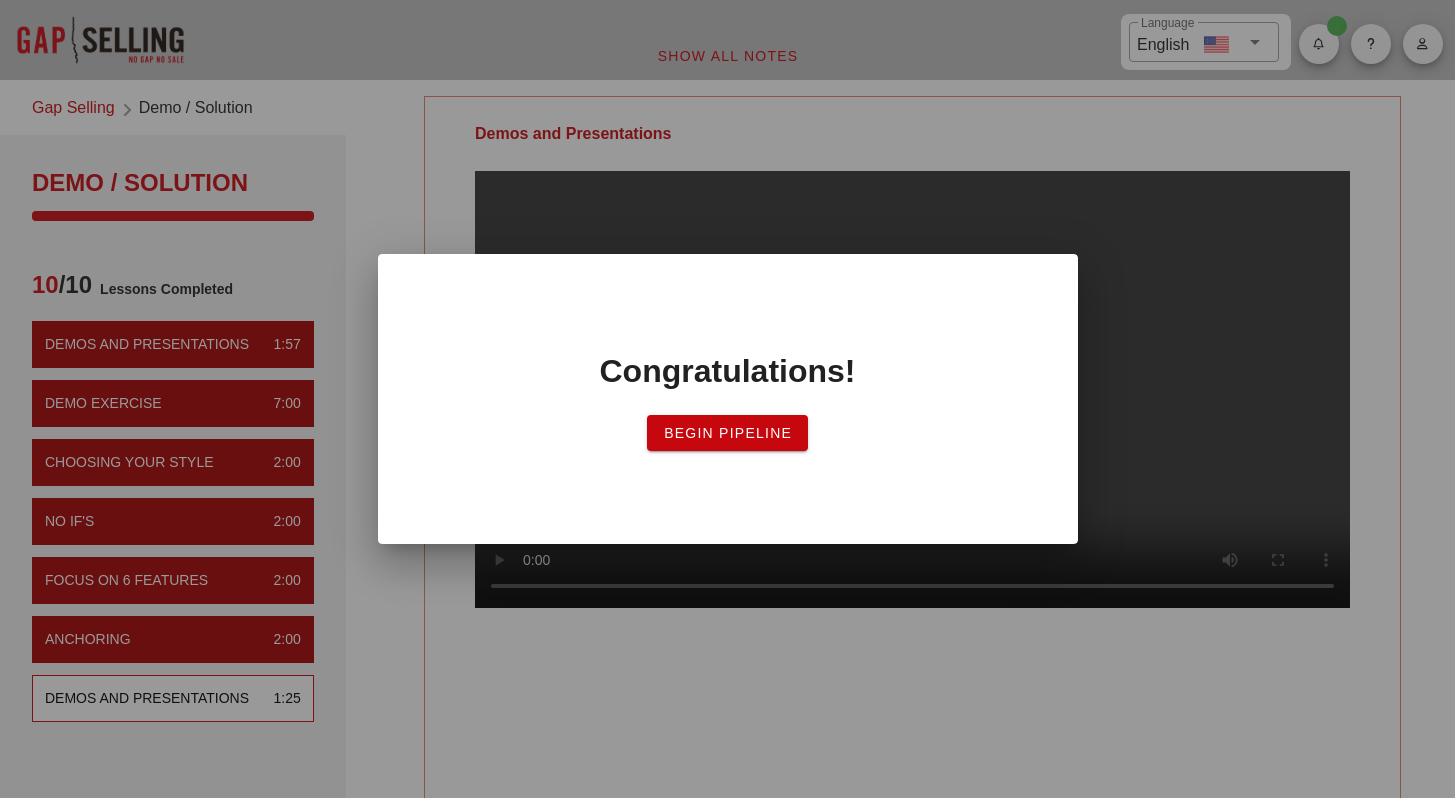click on "Begin Pipeline" at bounding box center (727, 433) 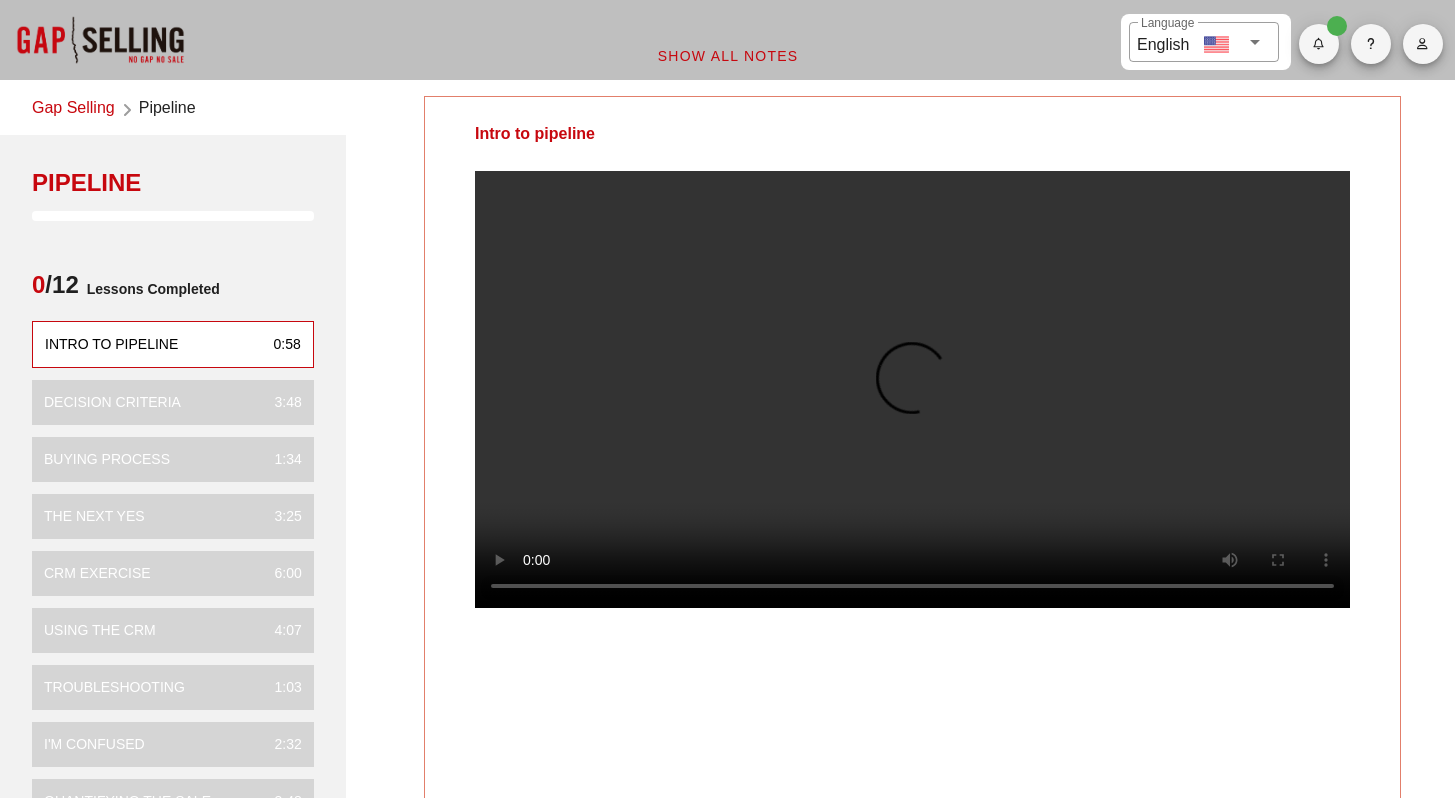 scroll, scrollTop: 0, scrollLeft: 0, axis: both 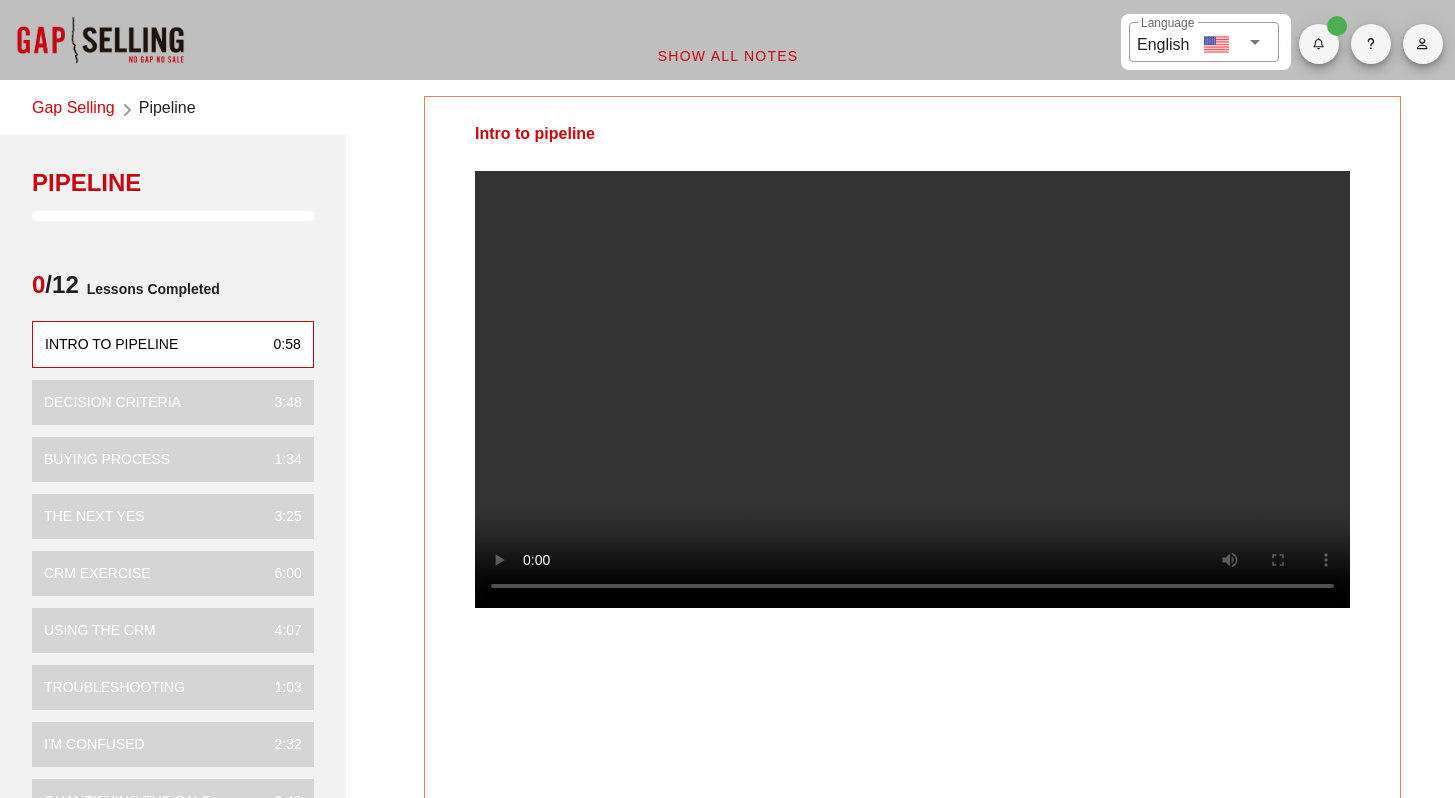 click at bounding box center [912, 389] 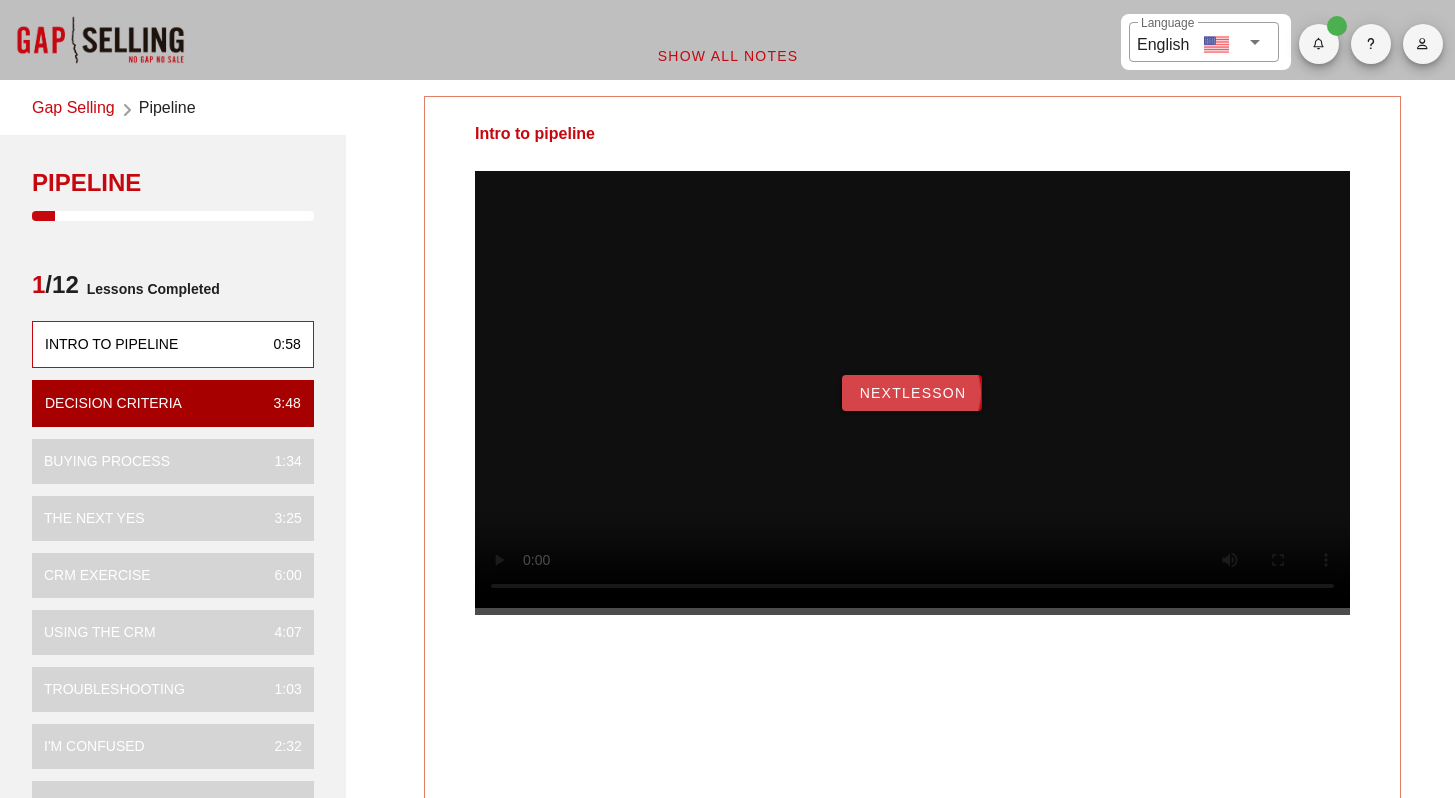 click on "NextLesson" at bounding box center [912, 393] 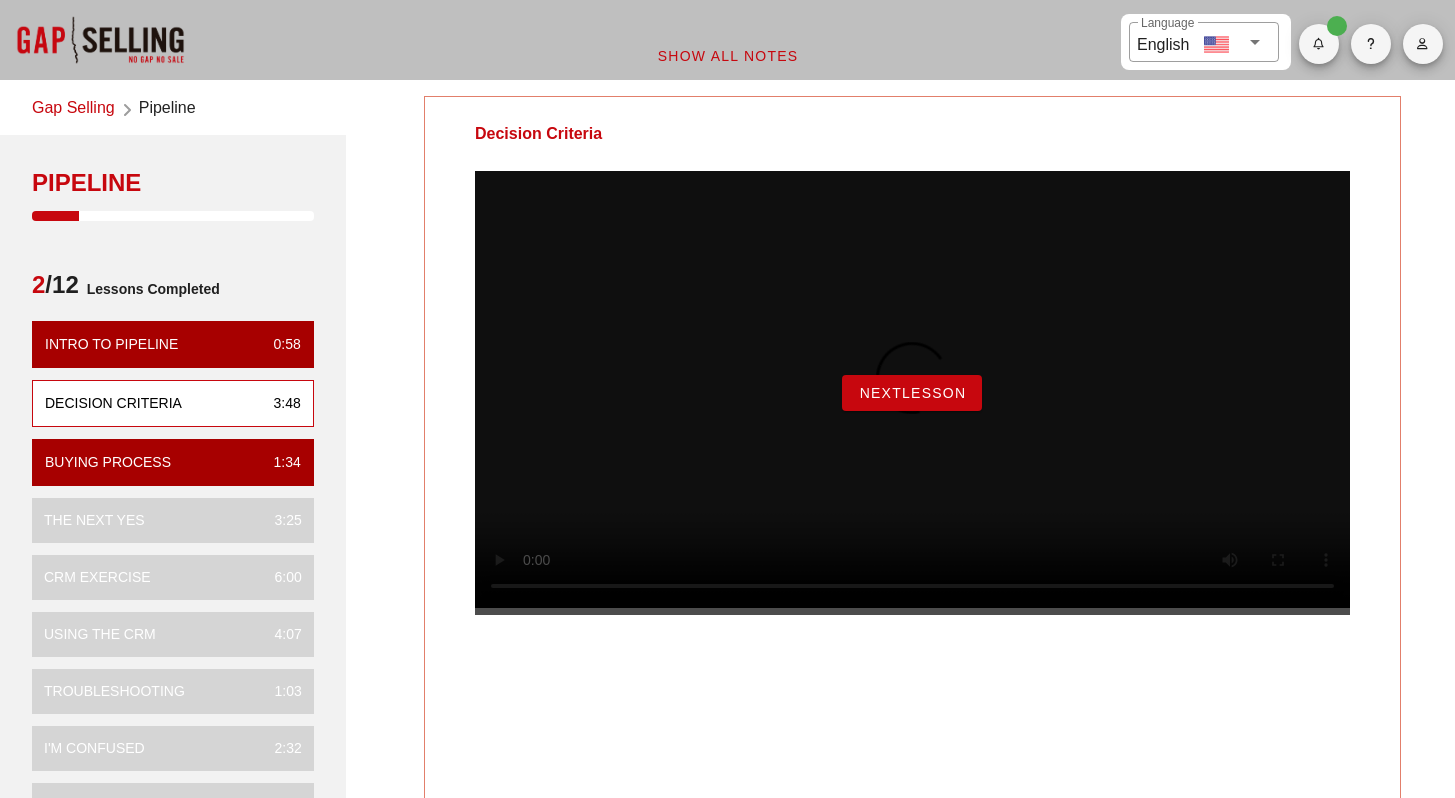 click on "NextLesson" at bounding box center [912, 393] 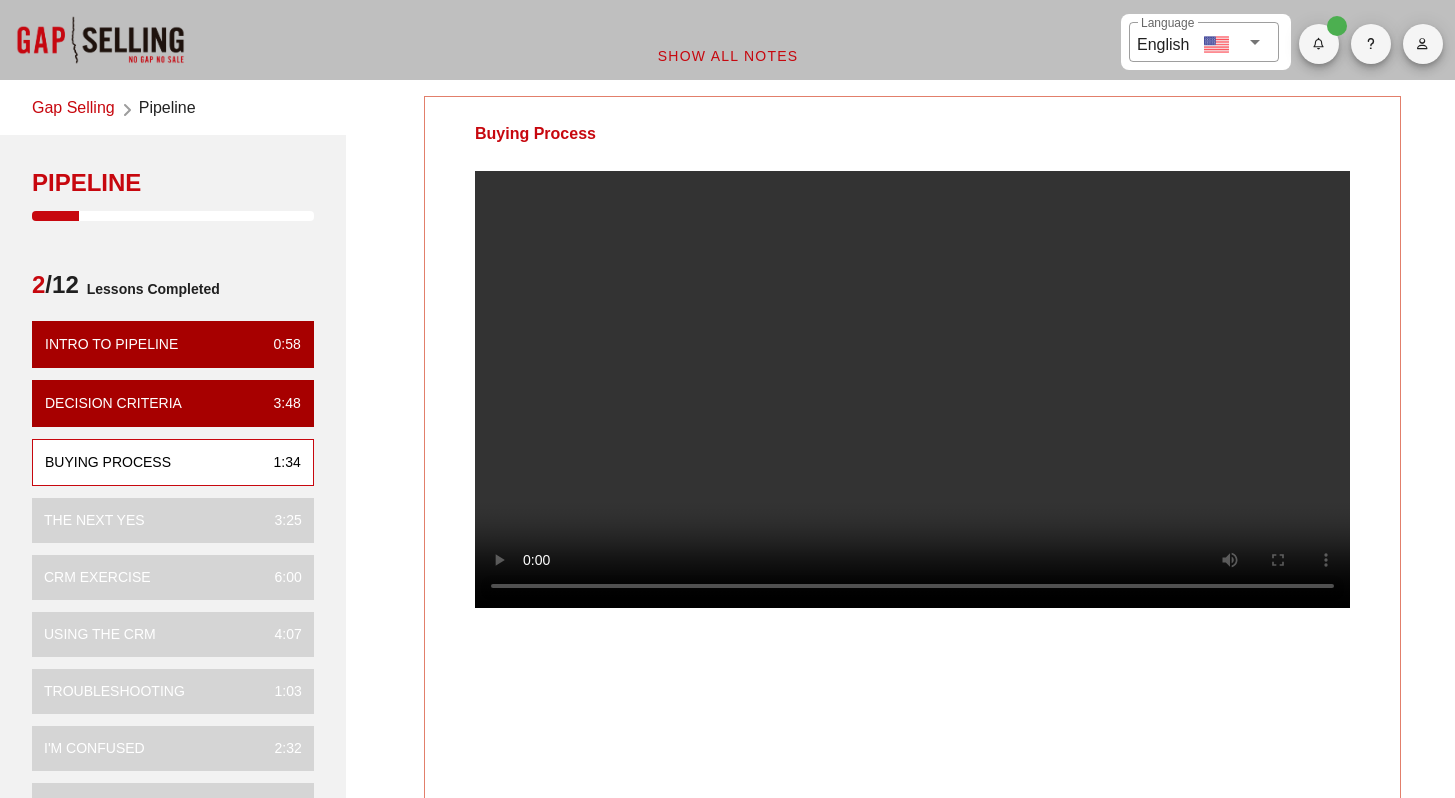 click at bounding box center [912, 405] 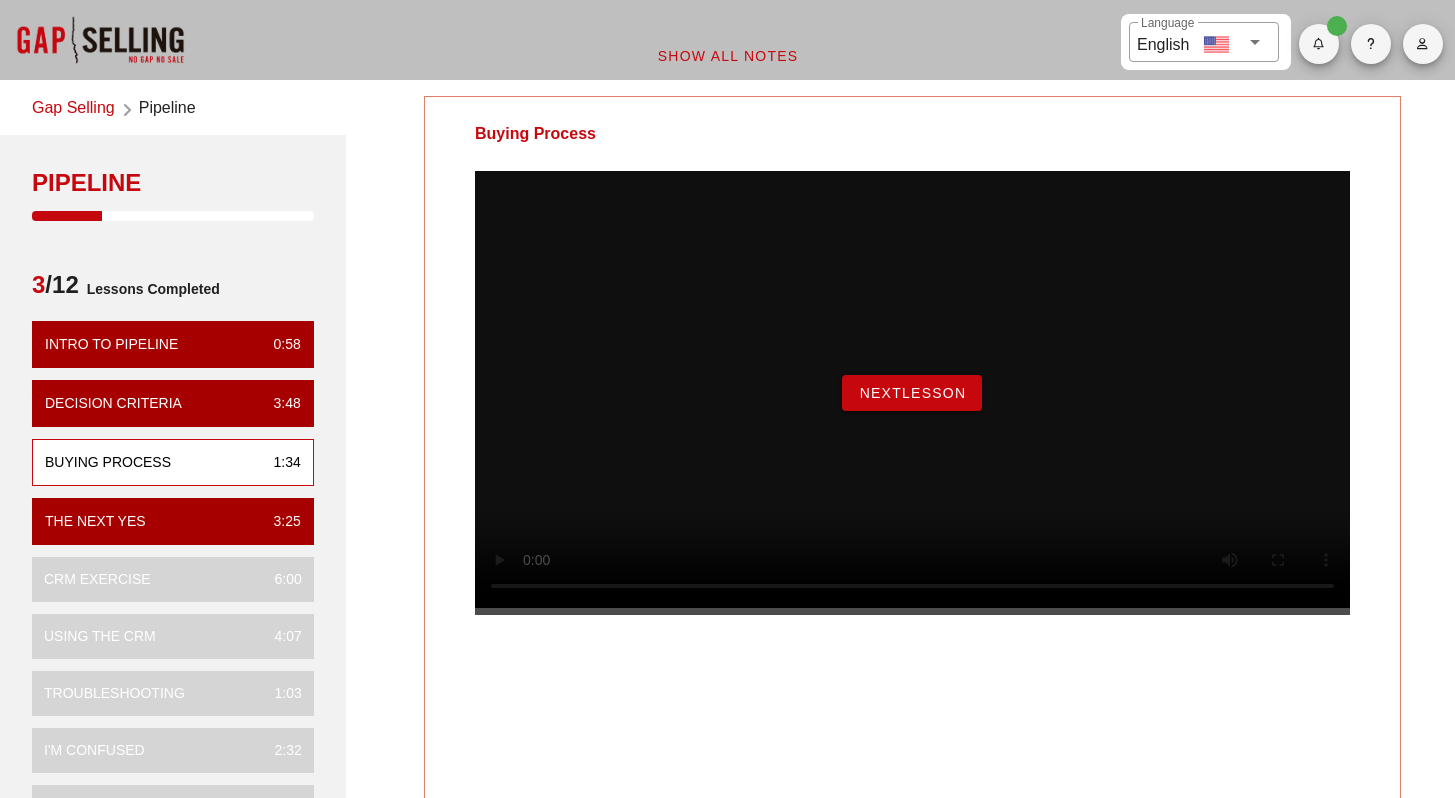 click on "NextLesson" at bounding box center (912, 393) 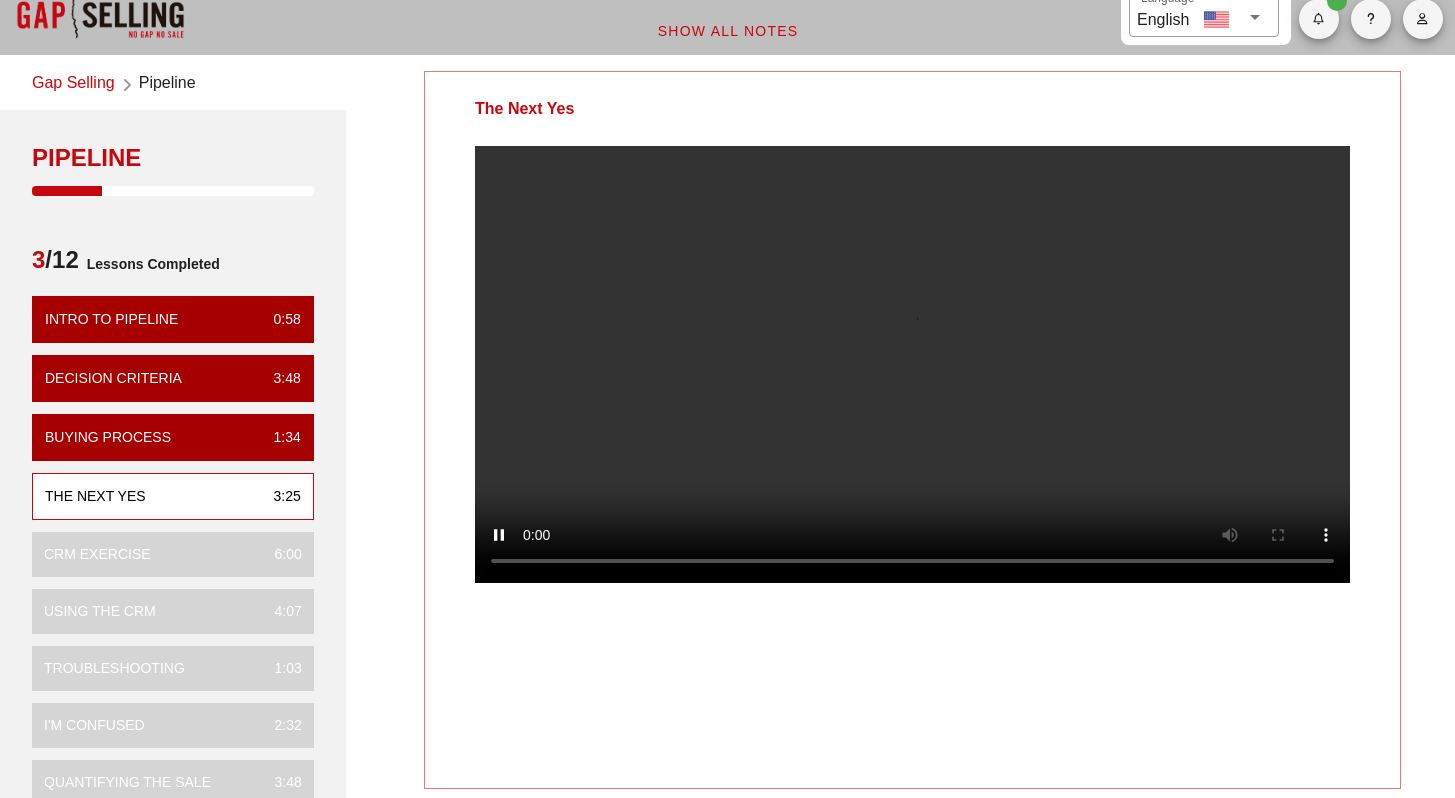 scroll, scrollTop: 58, scrollLeft: 0, axis: vertical 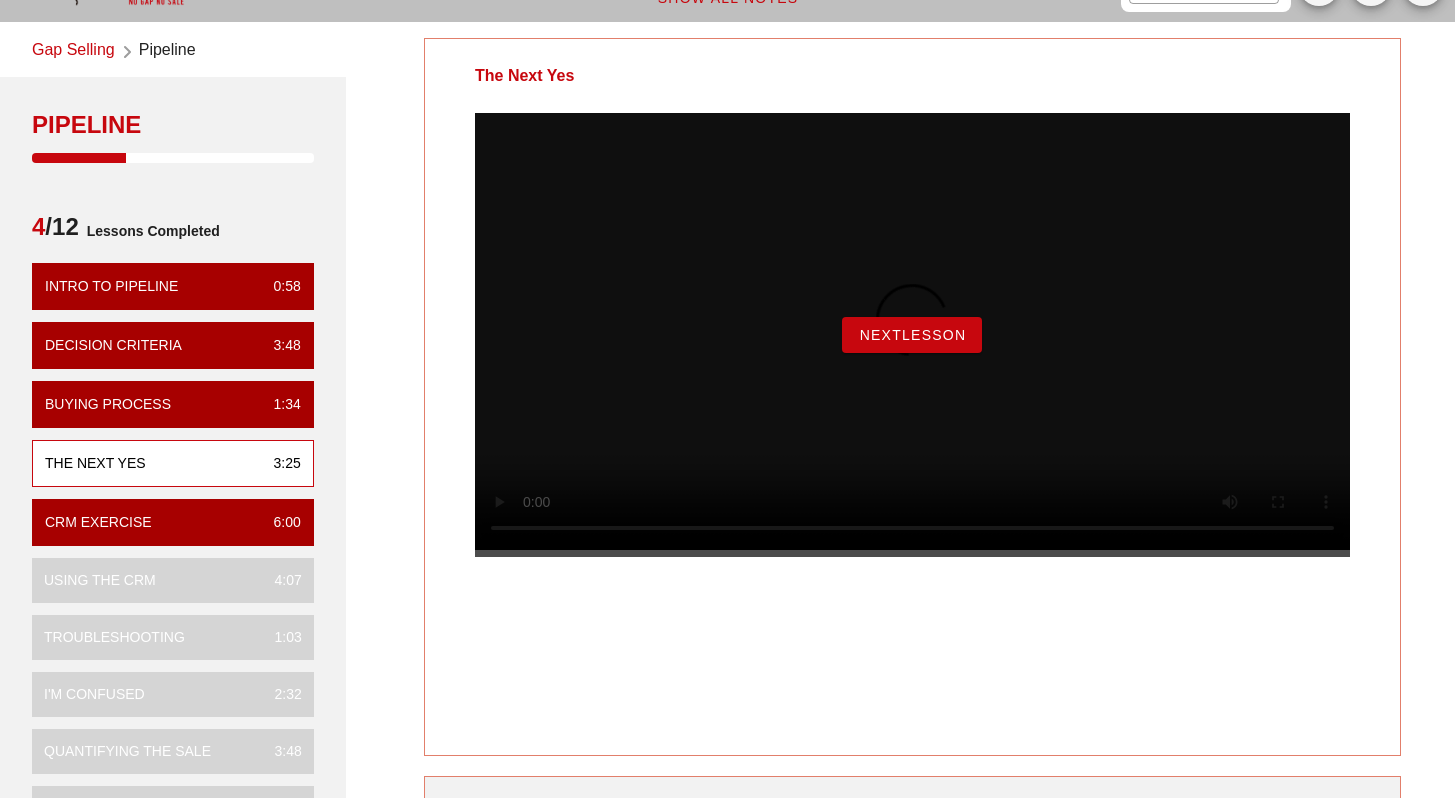 click on "NextLesson" at bounding box center (912, 335) 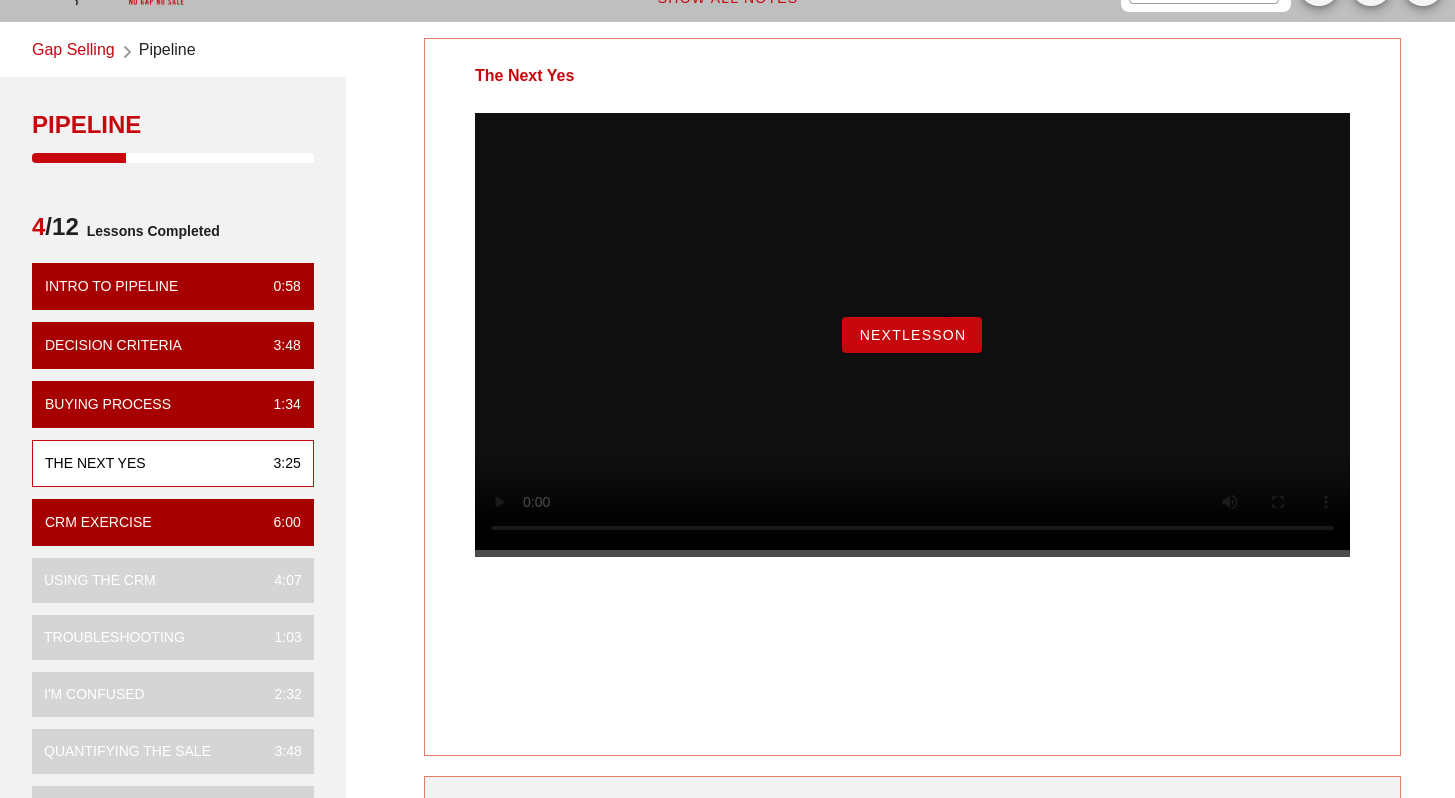 scroll, scrollTop: 0, scrollLeft: 0, axis: both 